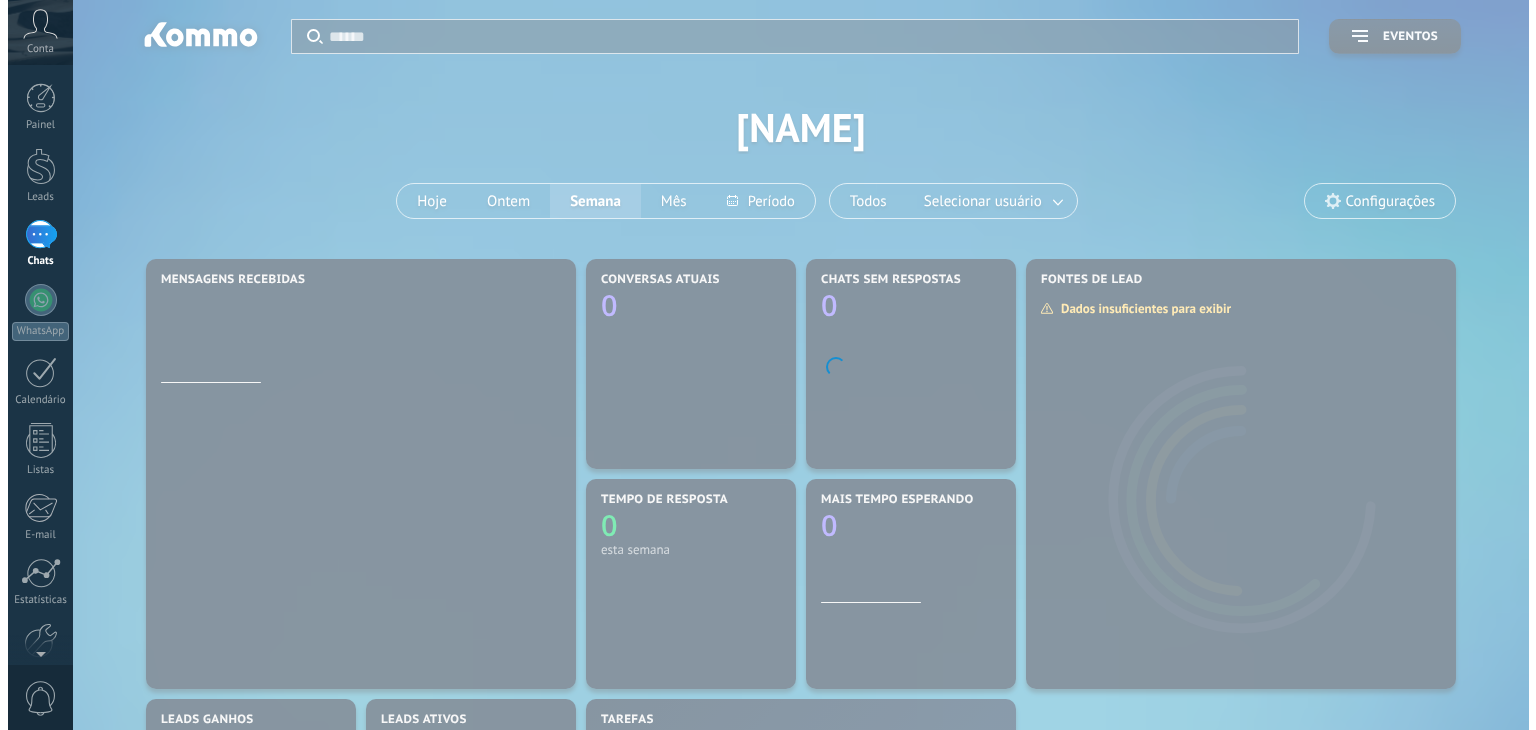 scroll, scrollTop: 0, scrollLeft: 0, axis: both 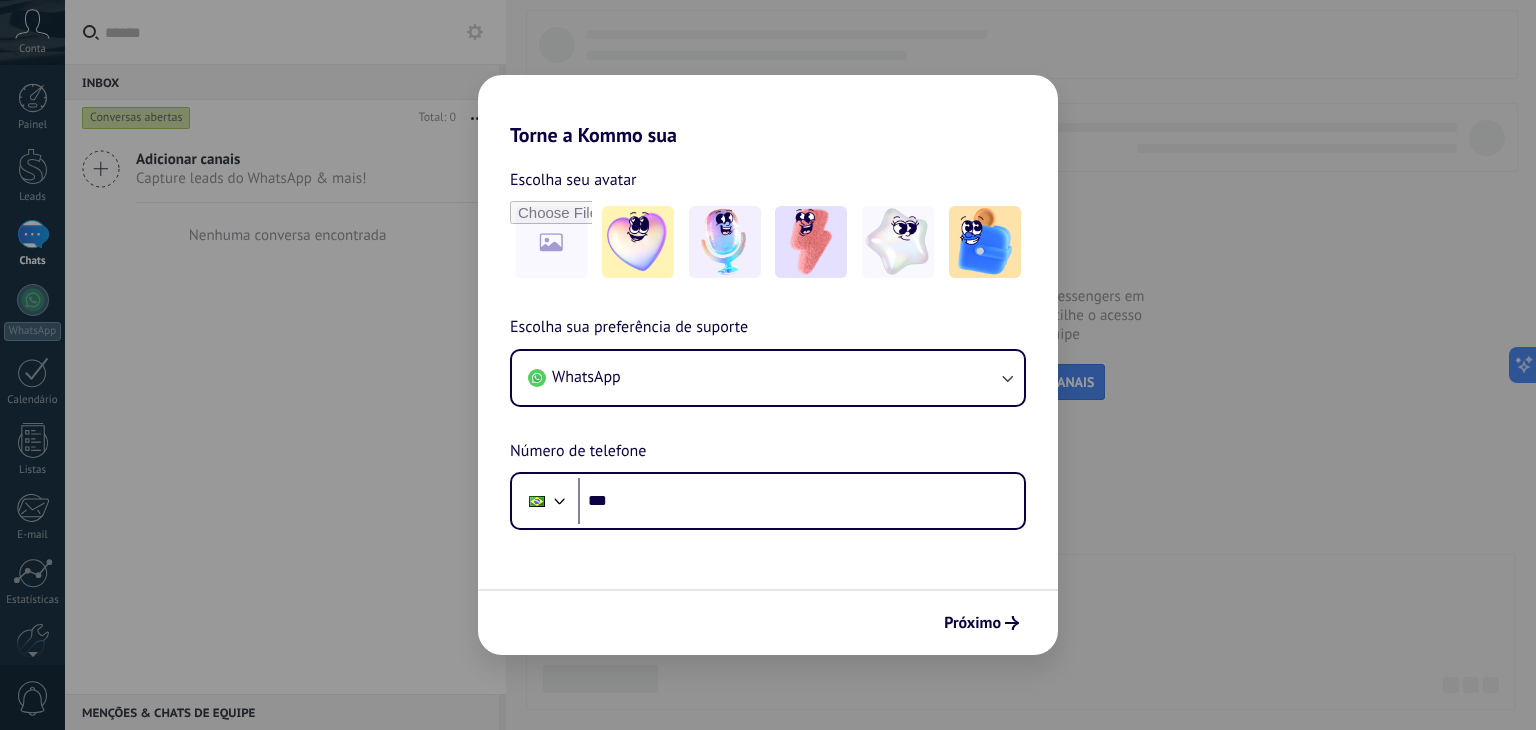 click on "Torne a Kommo sua Escolha seu avatar Escolha sua preferência de suporte WhatsApp Número de telefone Phone *** Próximo" at bounding box center (768, 365) 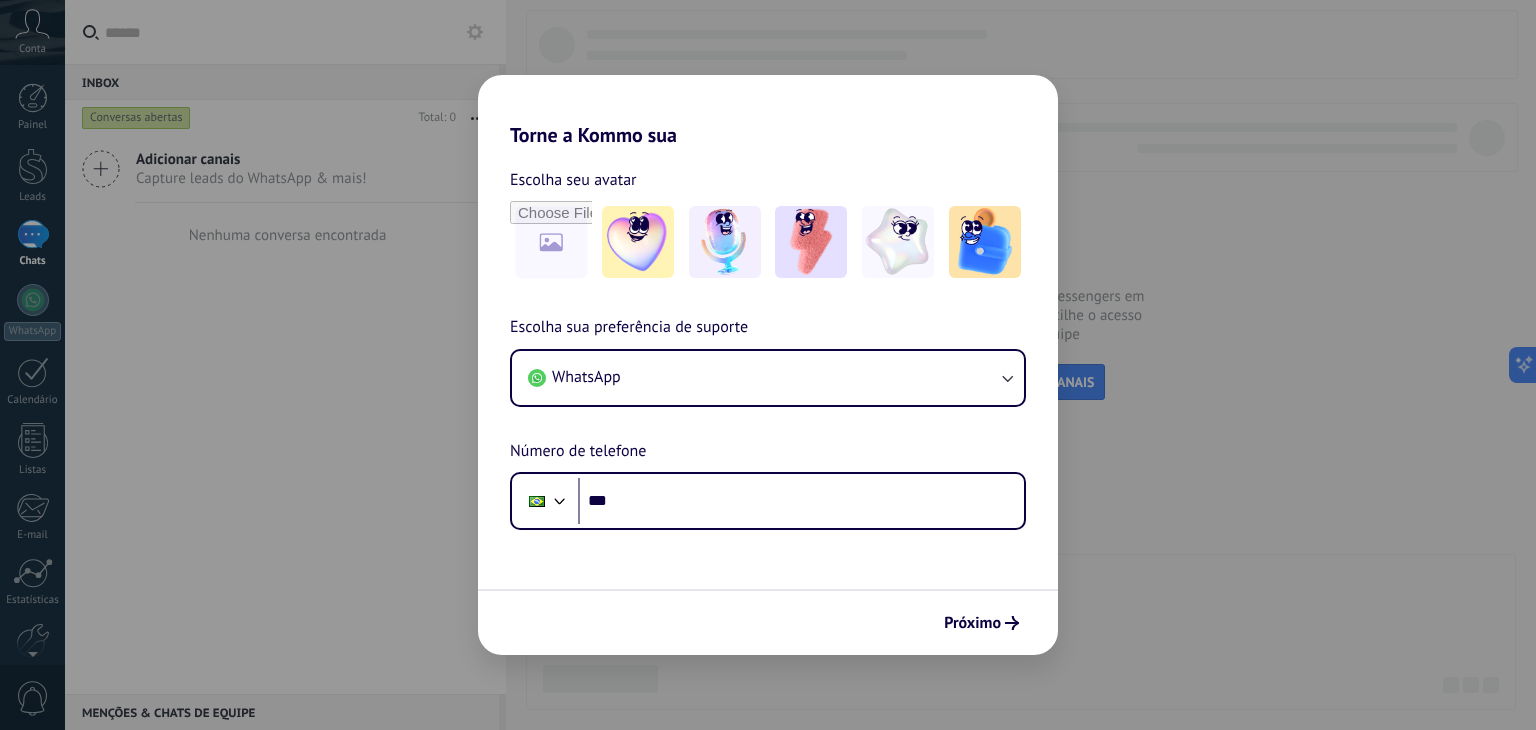 drag, startPoint x: 673, startPoint y: 53, endPoint x: 635, endPoint y: 106, distance: 65.21503 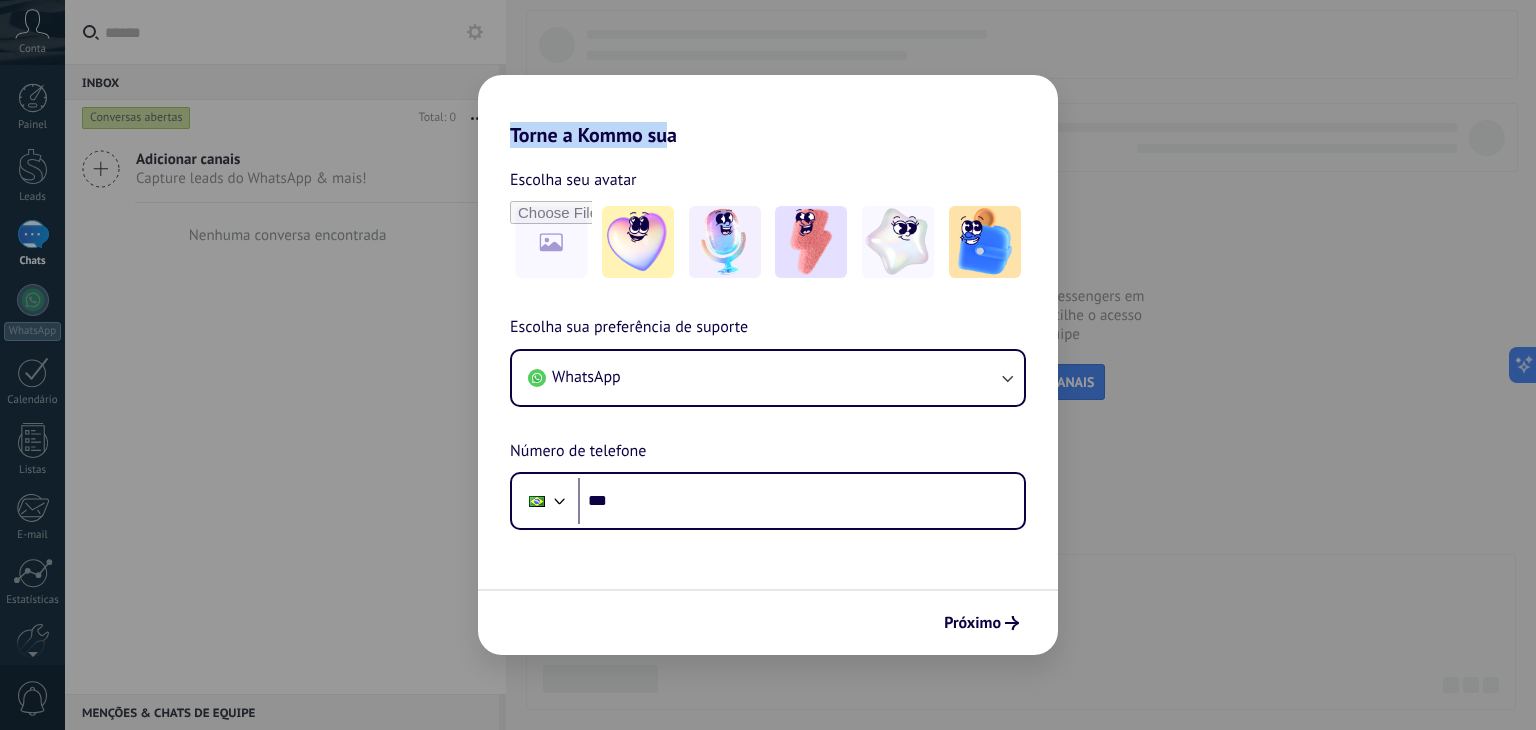 click on "Torne a Kommo sua" at bounding box center (768, 111) 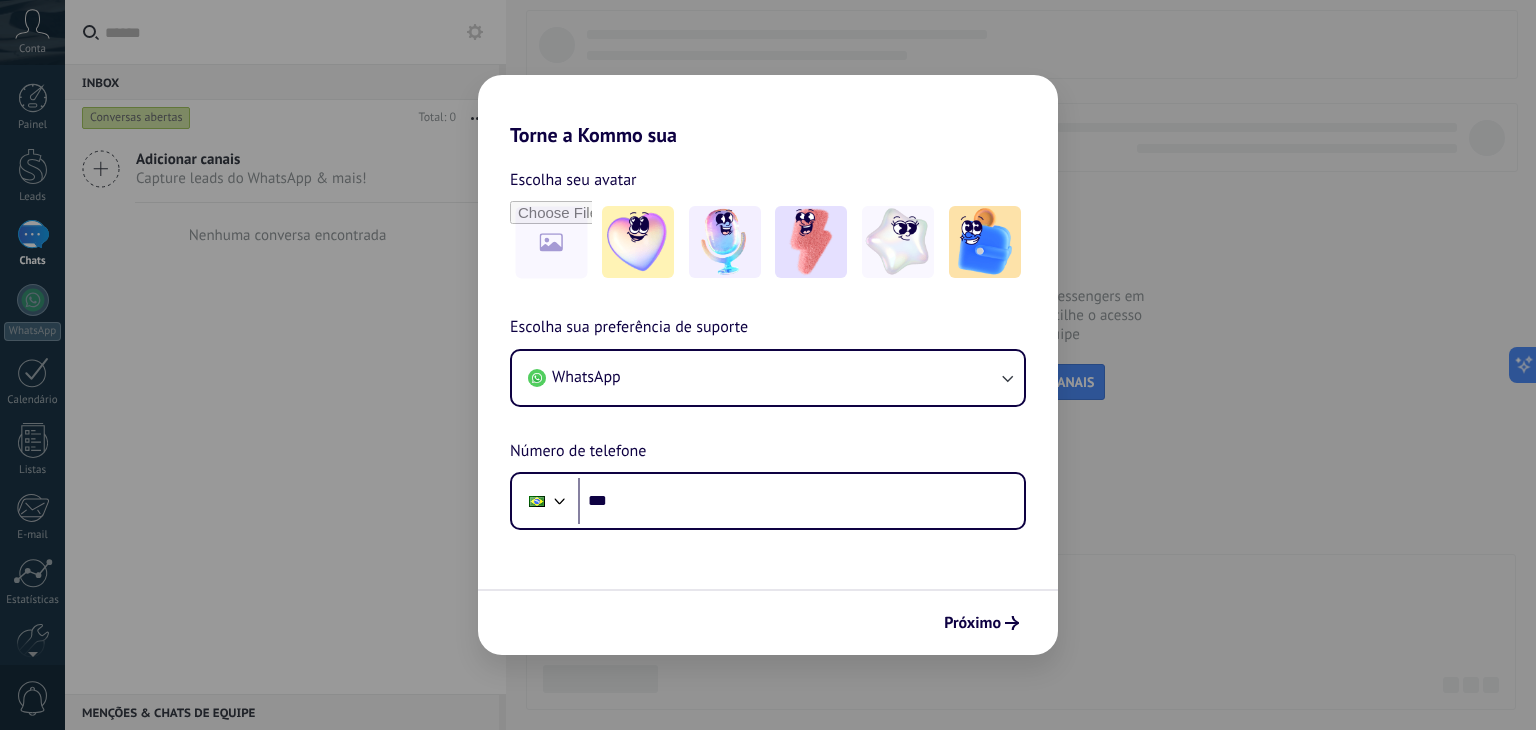 click on "Torne a Kommo sua" at bounding box center (768, 111) 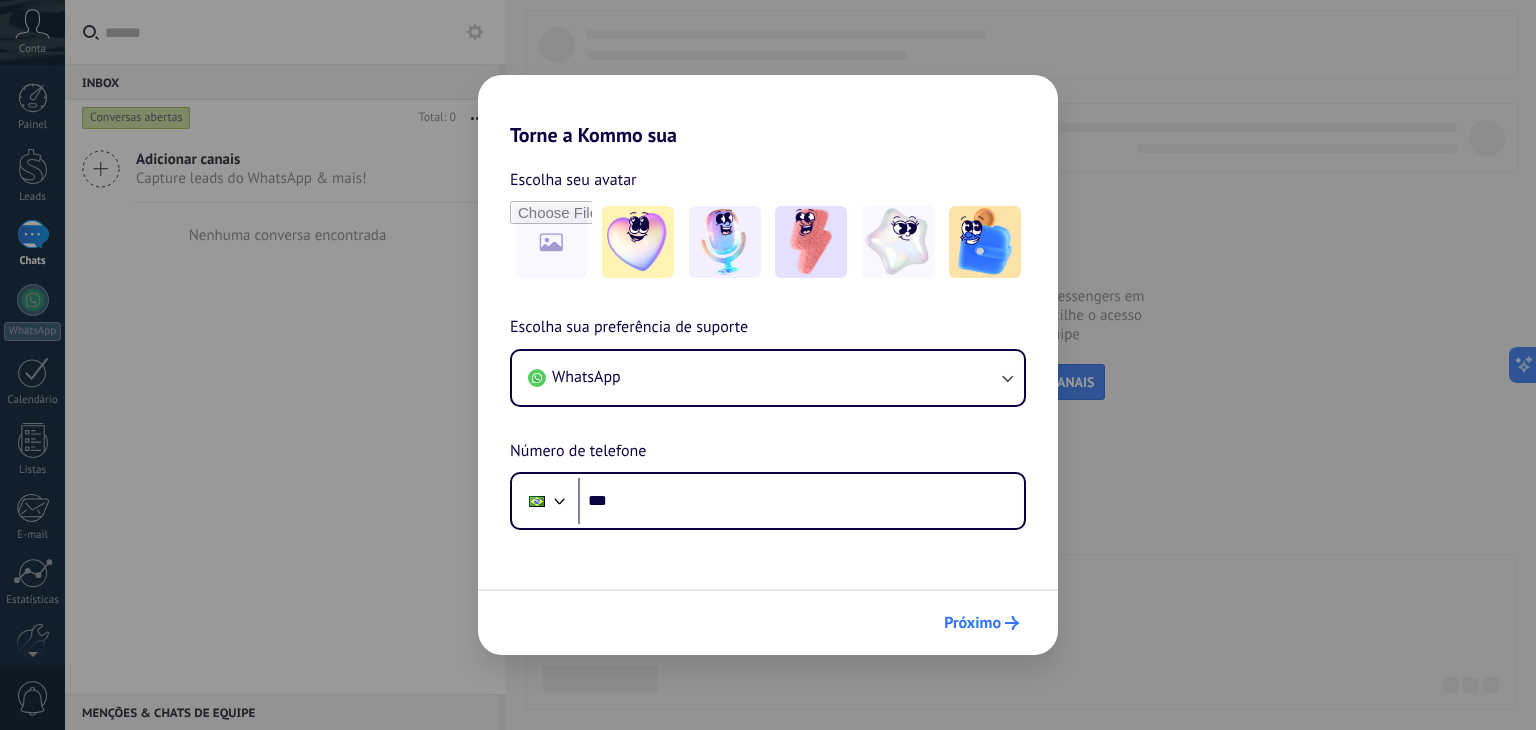 click on "Próximo" at bounding box center [972, 623] 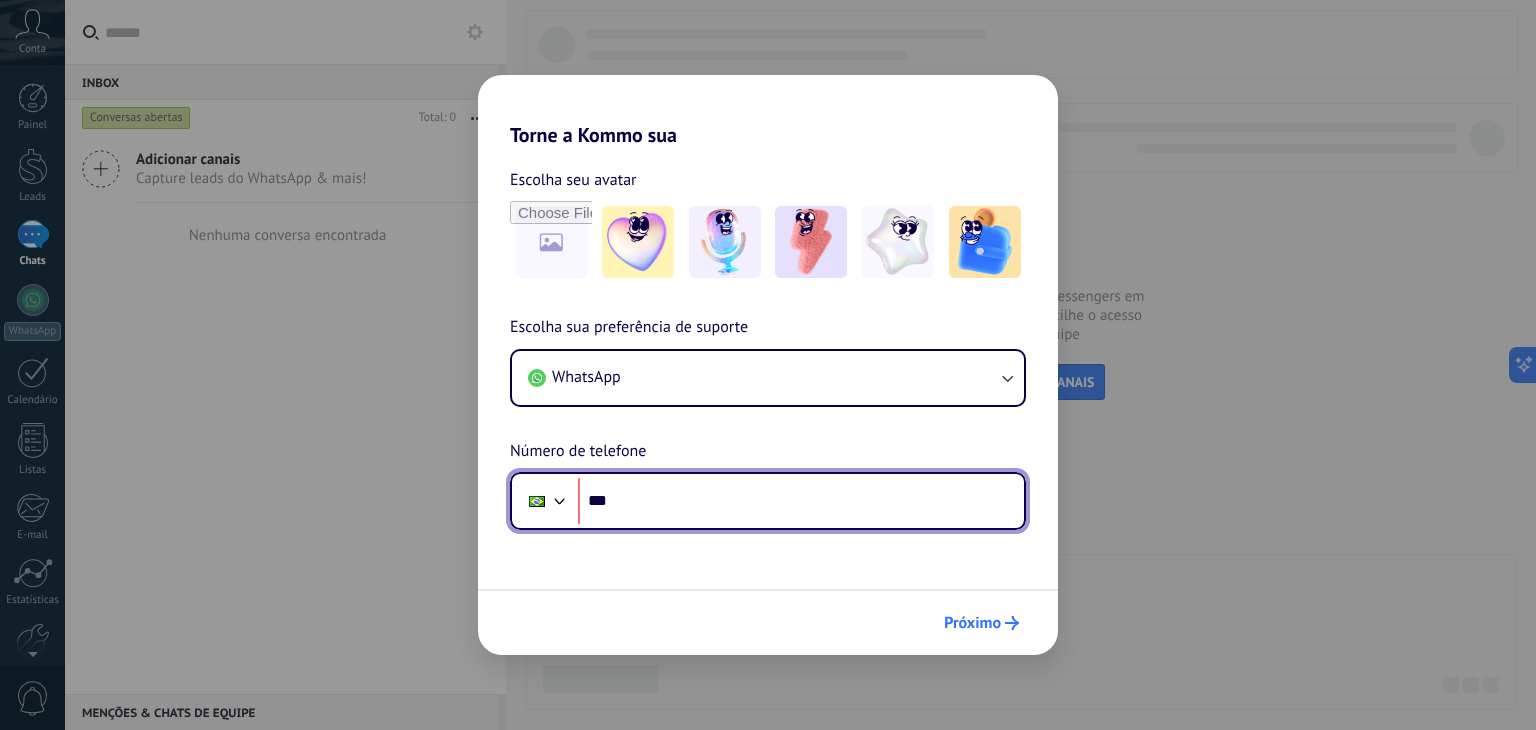 scroll, scrollTop: 0, scrollLeft: 0, axis: both 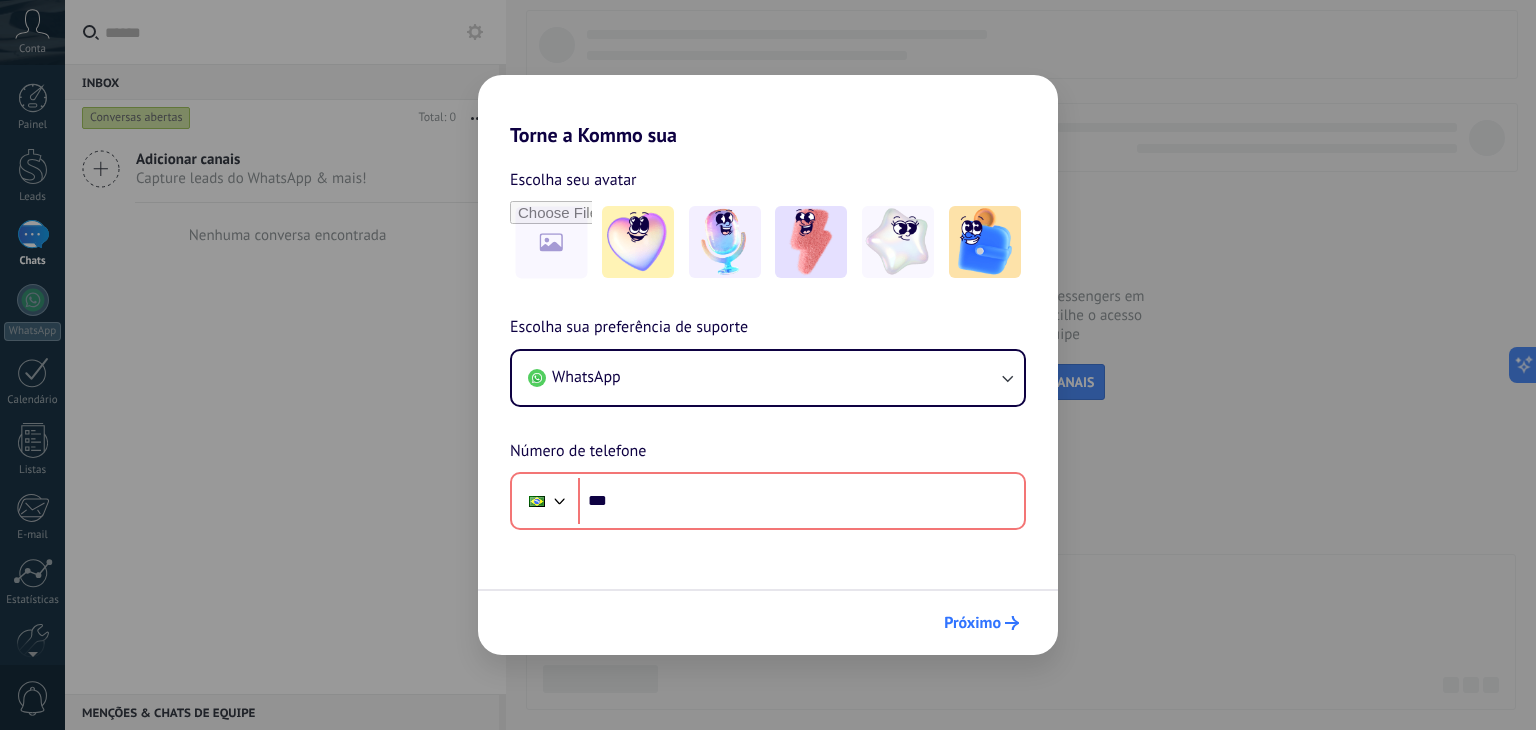 click on "Próximo" at bounding box center [972, 623] 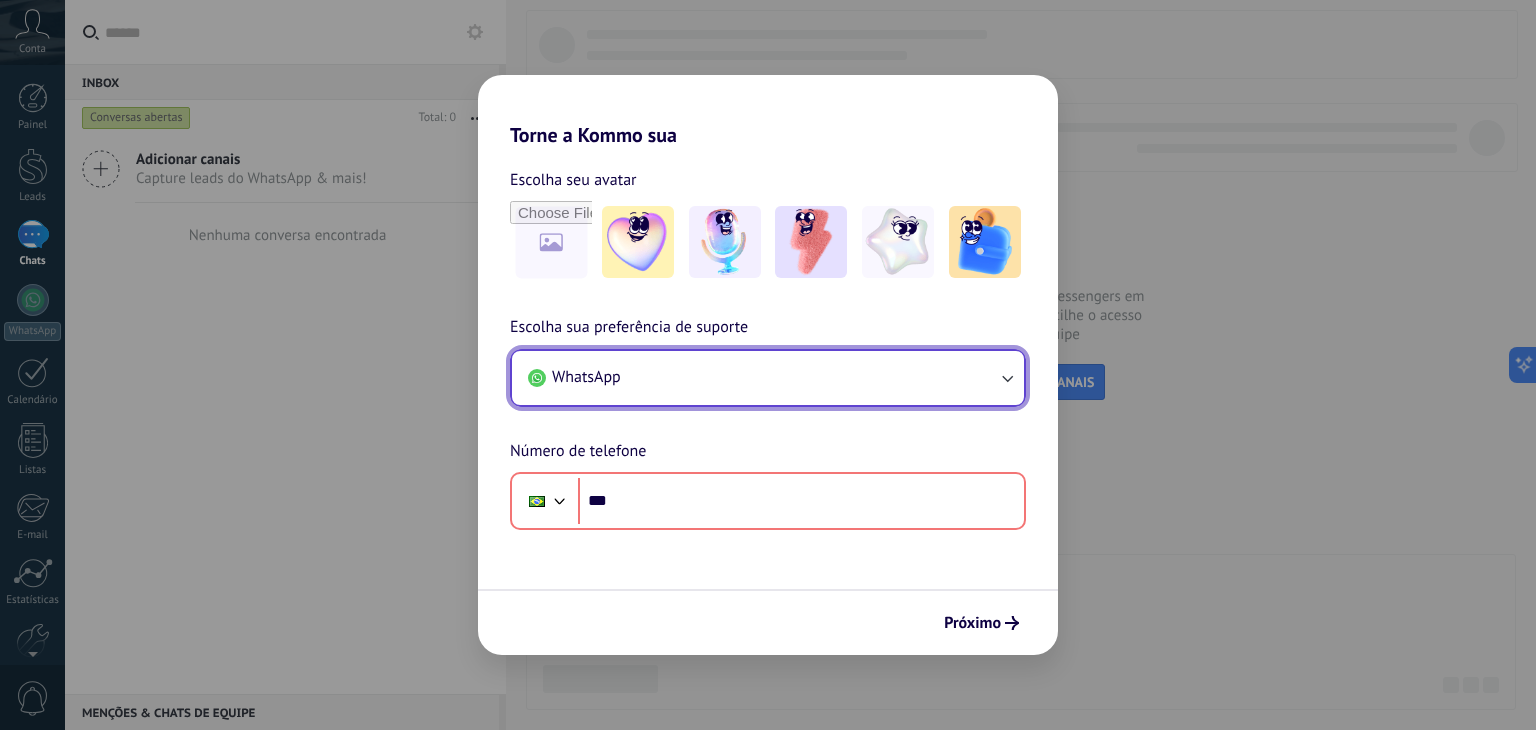 click on "WhatsApp" at bounding box center (768, 378) 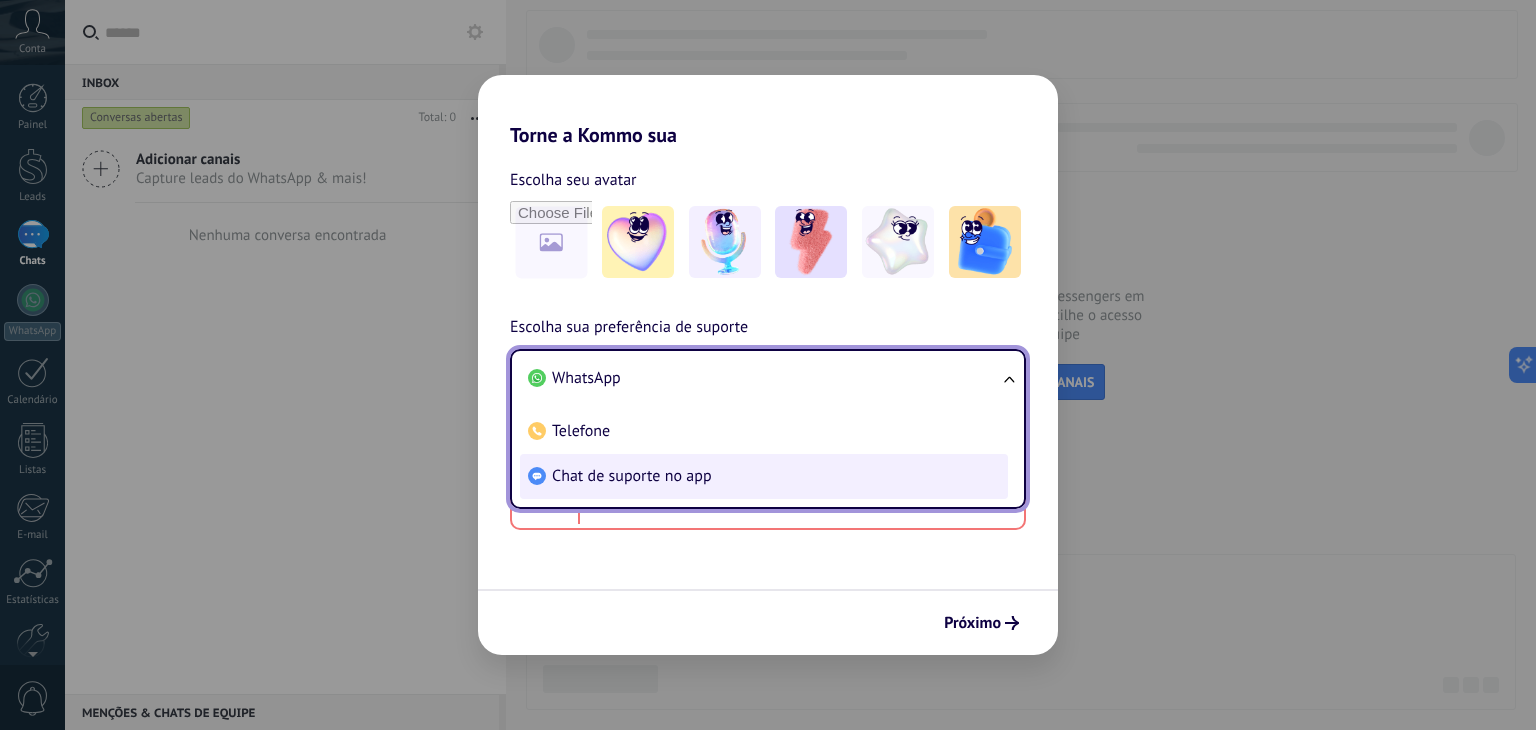 click on "Chat de suporte no app" at bounding box center [764, 476] 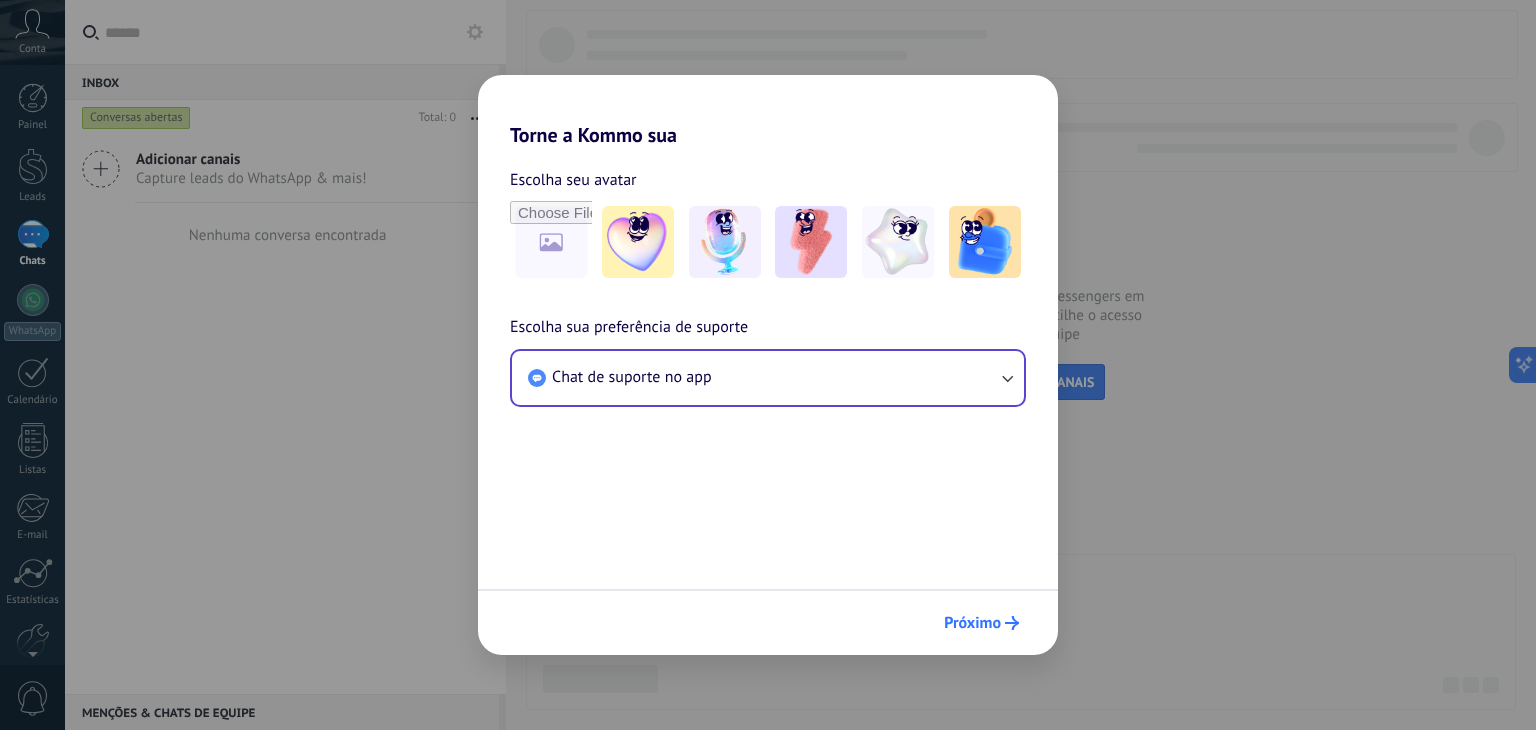 click on "Próximo" at bounding box center [972, 623] 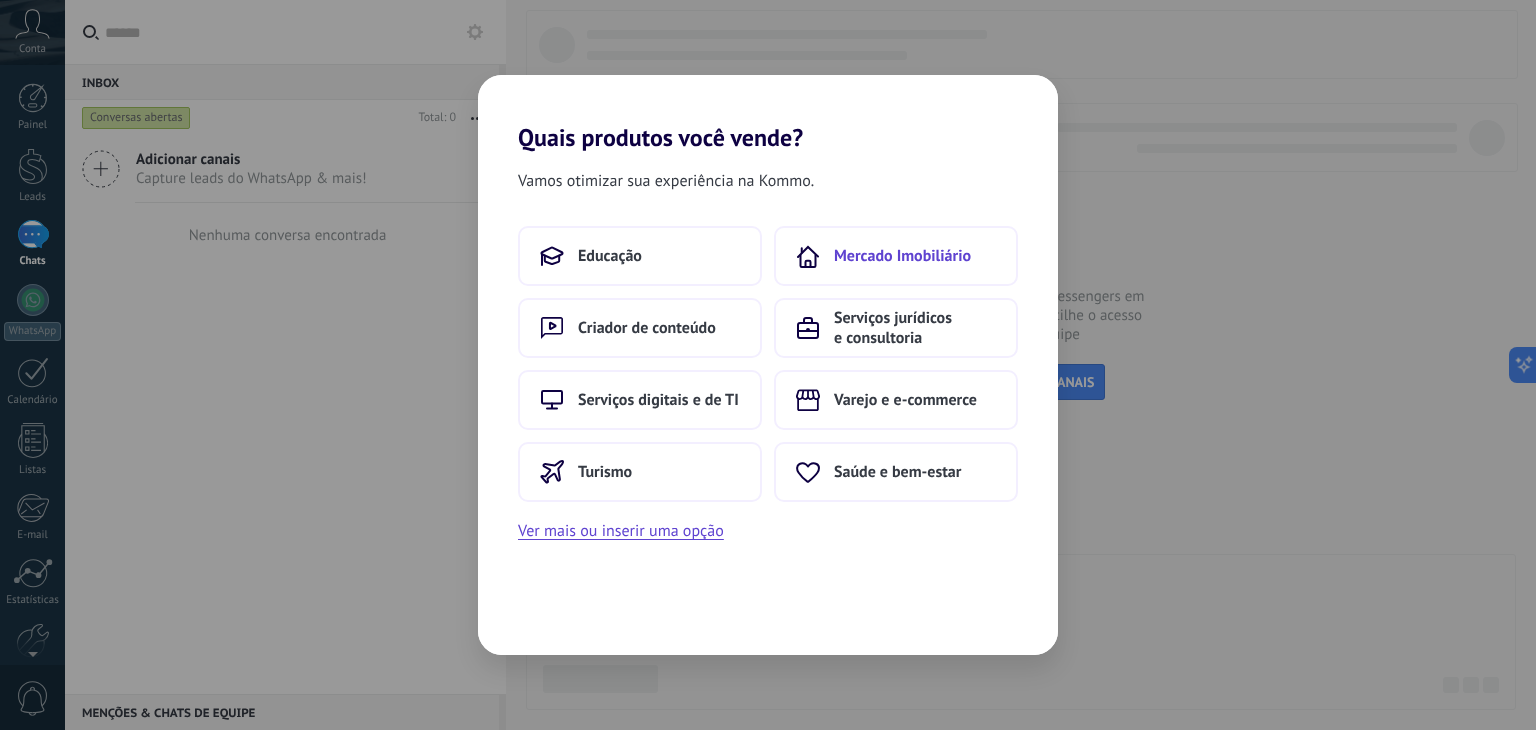 click on "Mercado Imobiliário" at bounding box center (896, 256) 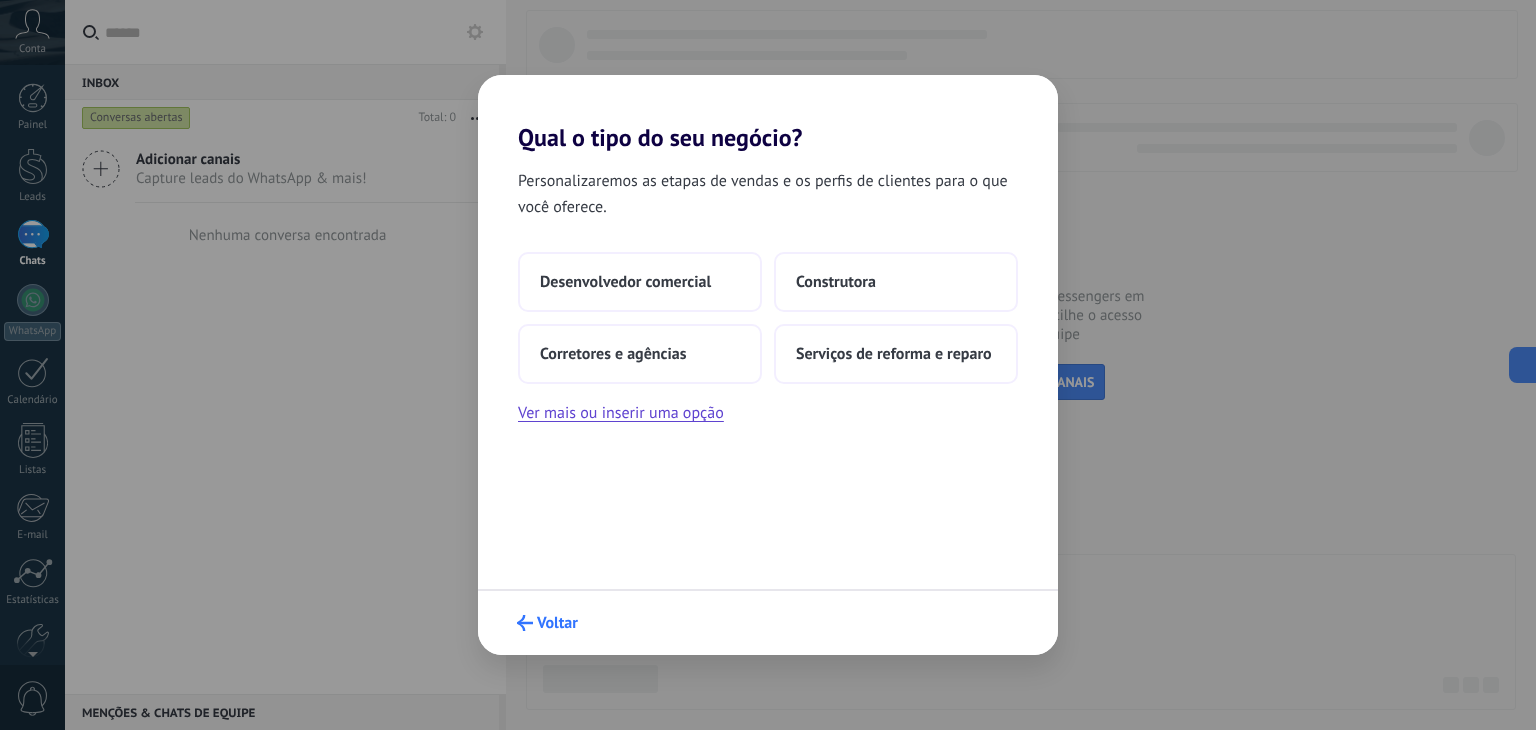 click on "Voltar" at bounding box center (557, 623) 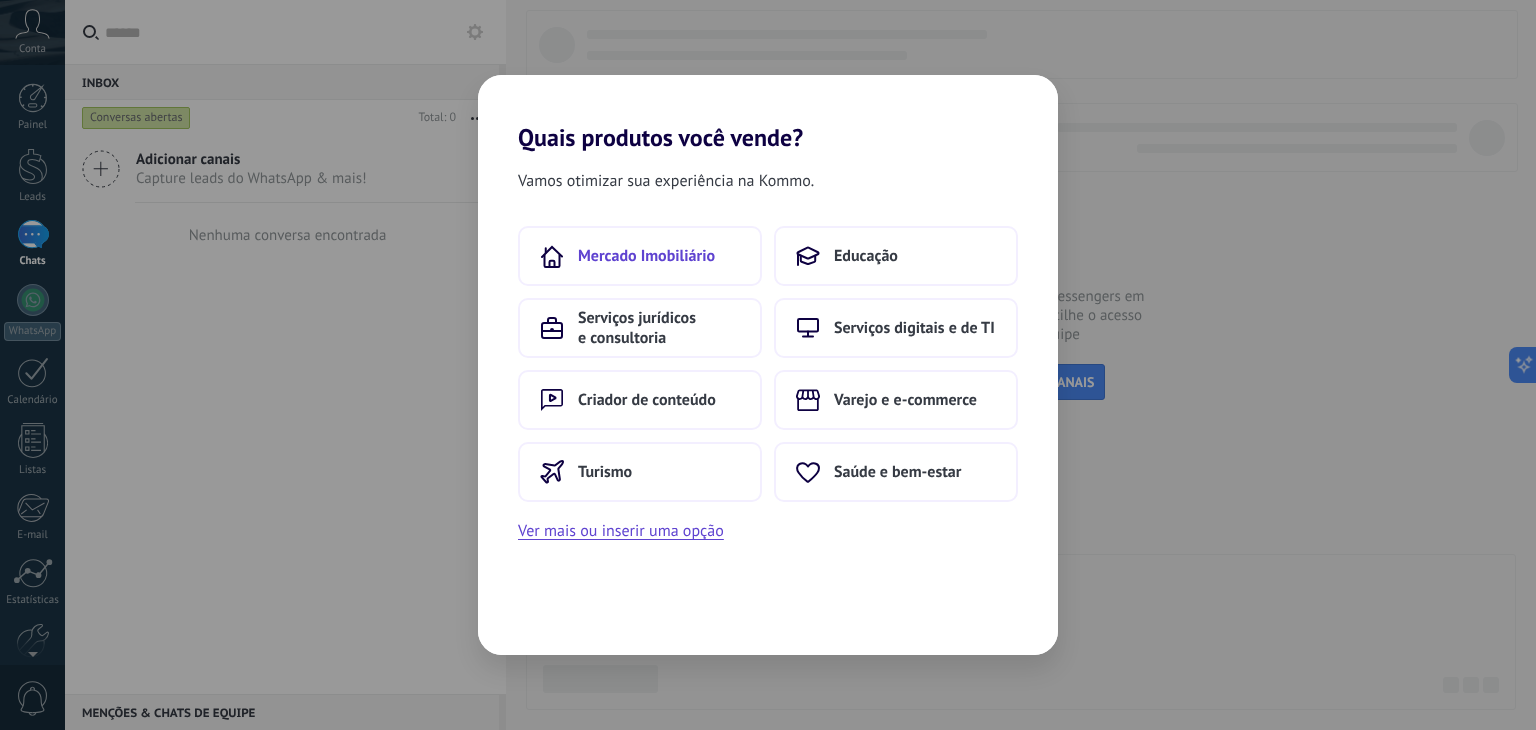 click on "Mercado Imobiliário" at bounding box center (640, 256) 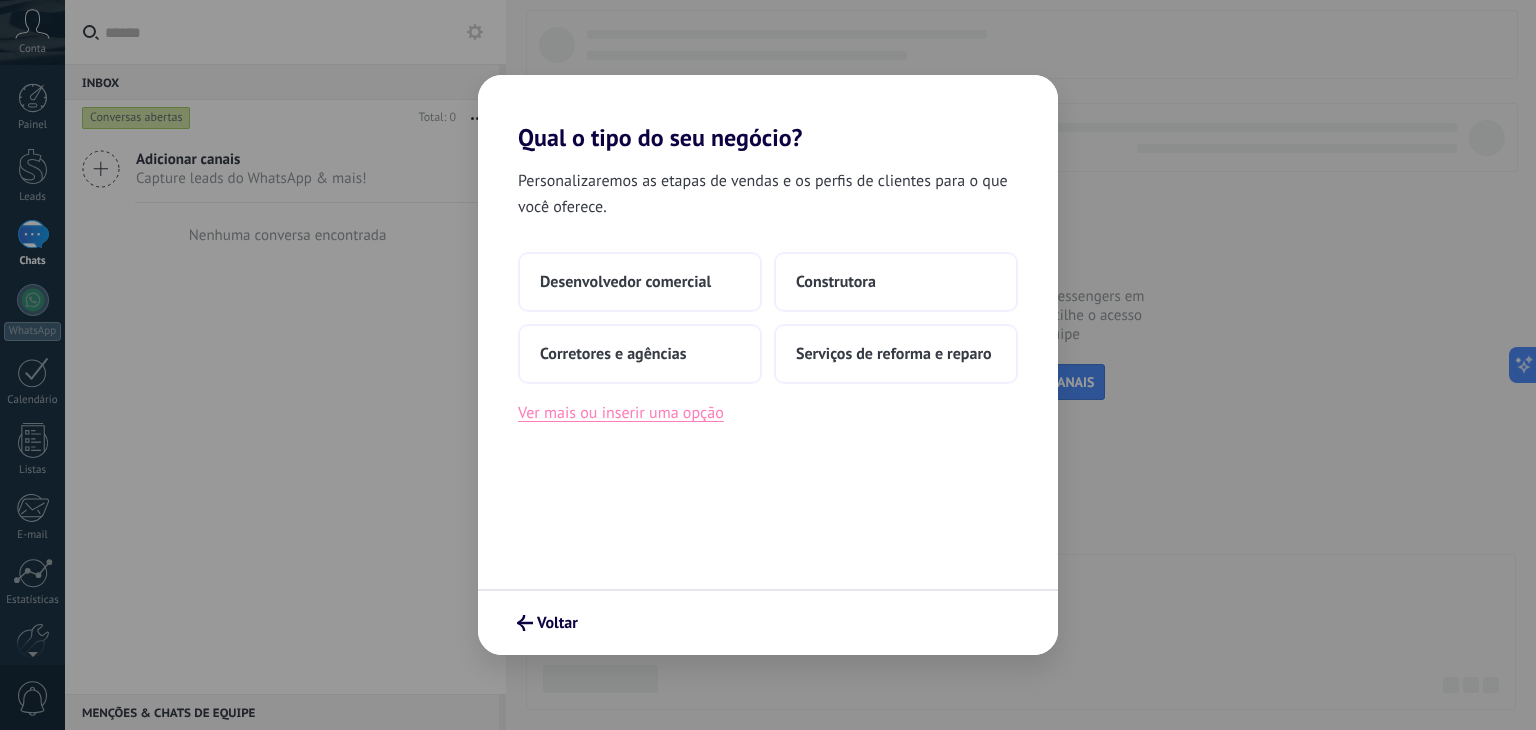 click on "Ver mais ou inserir uma opção" at bounding box center (621, 413) 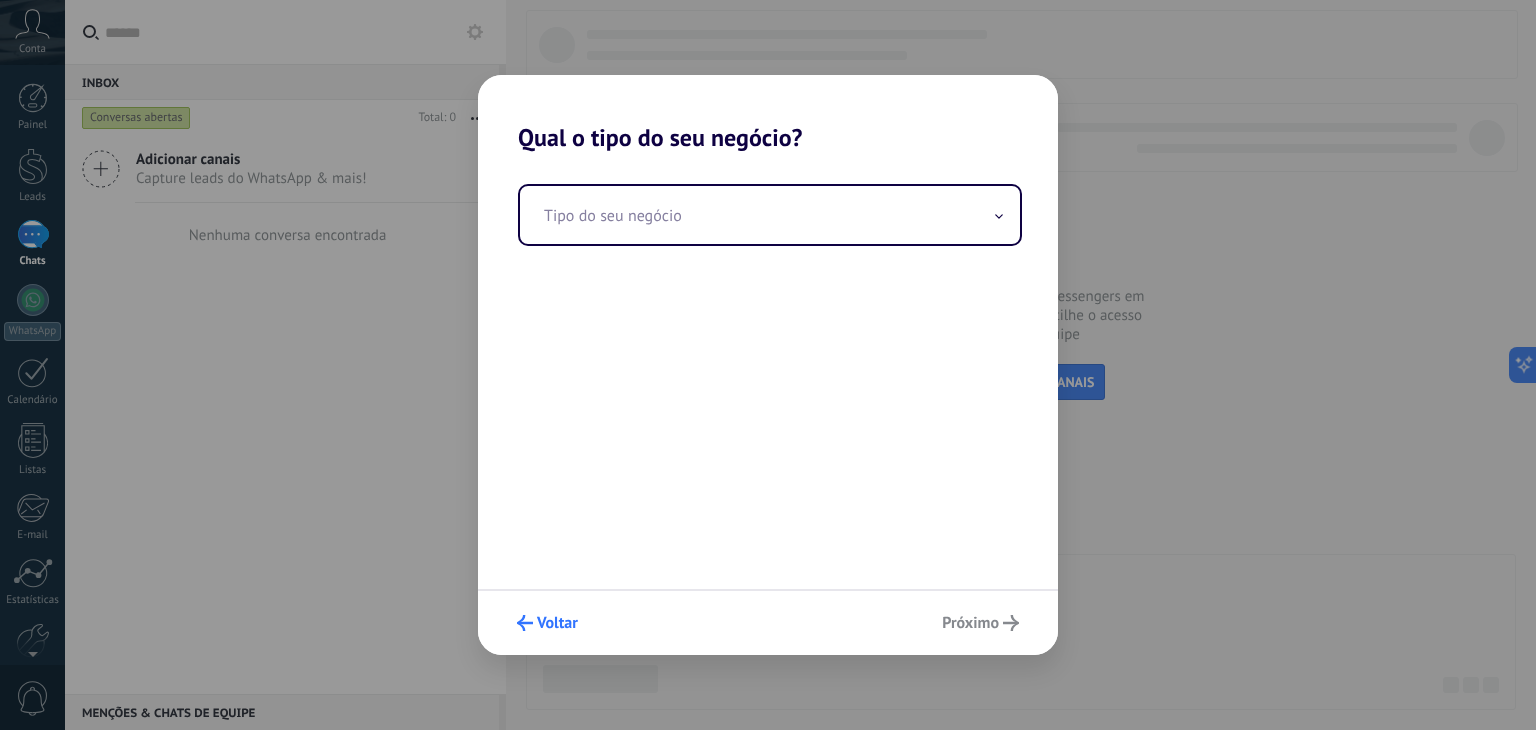 click on "Voltar" at bounding box center [557, 623] 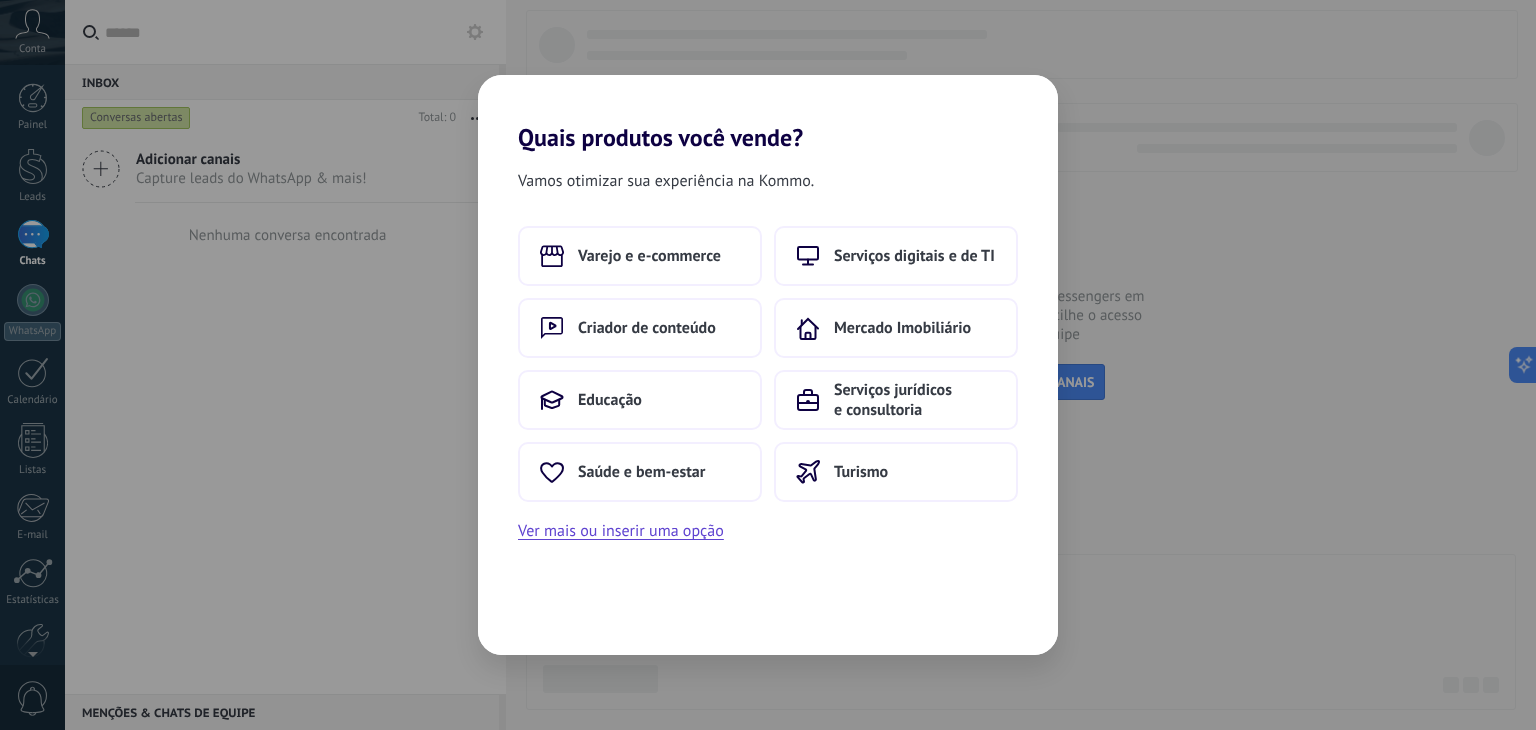click on "Vamos otimizar sua experiência na Kommo. Varejo e e-commerce Serviços digitais e de TI Criador de conteúdo Mercado Imobiliário Educação Serviços jurídicos e consultoria Saúde e bem-estar Turismo Ver mais ou inserir uma opção" at bounding box center [768, 403] 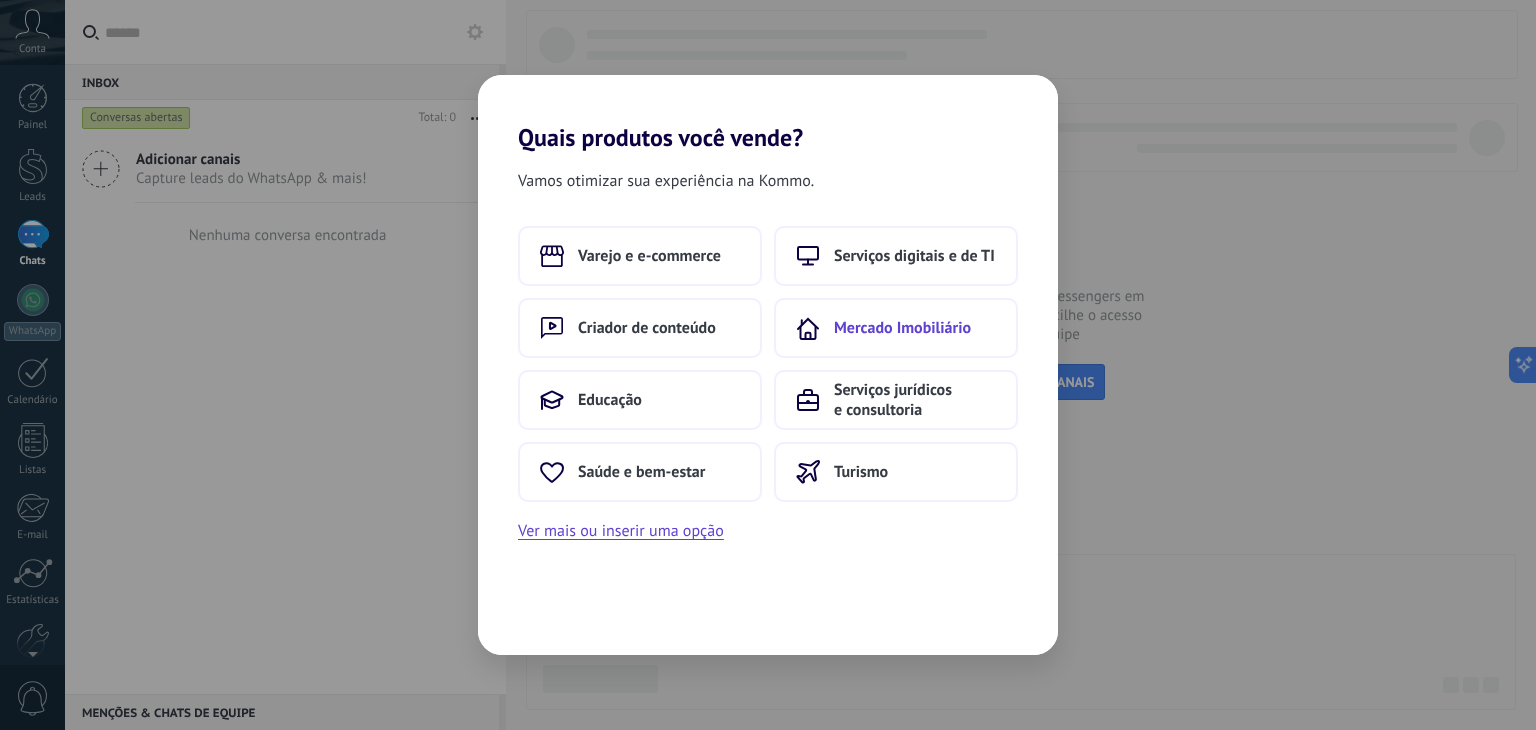 click on "Mercado Imobiliário" at bounding box center (896, 328) 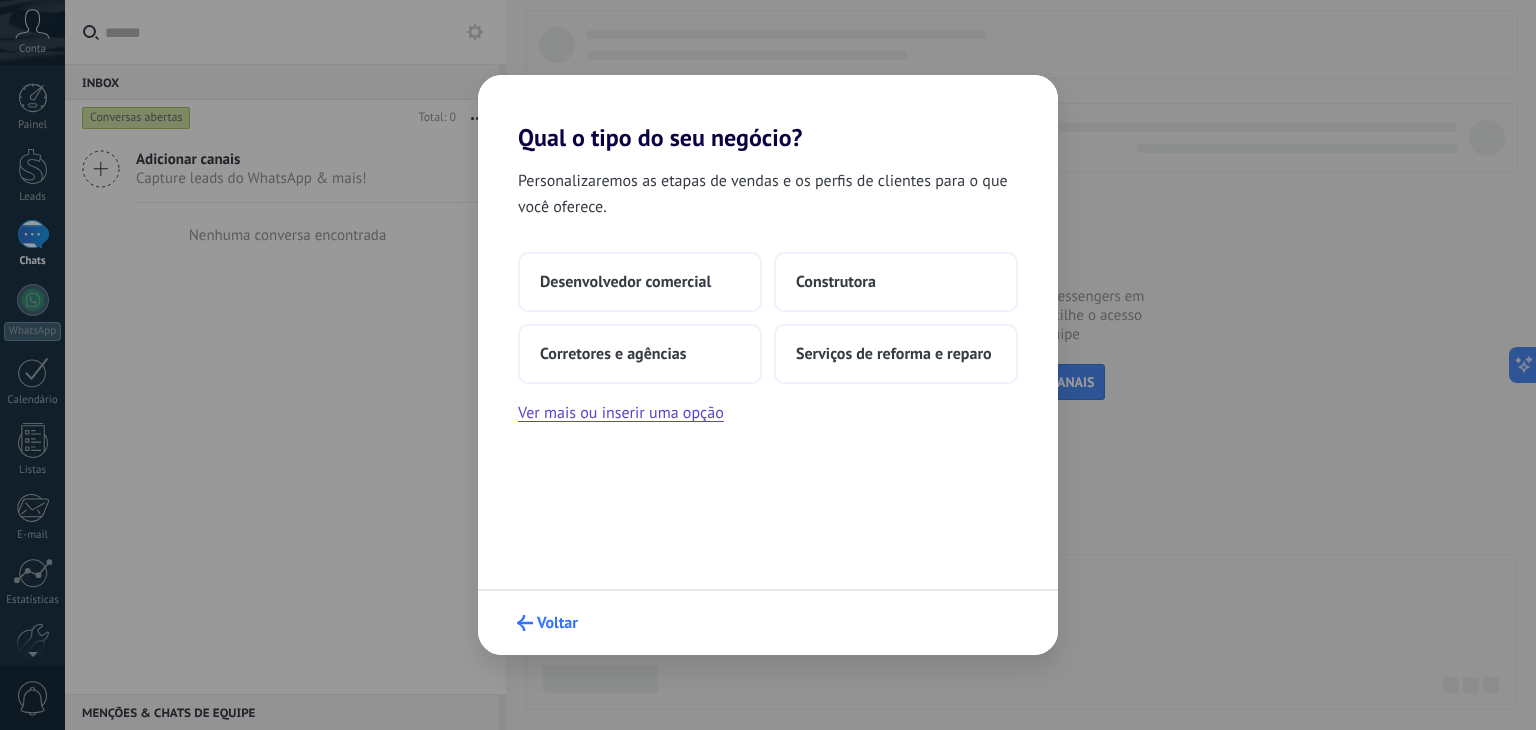click on "Voltar" at bounding box center [547, 623] 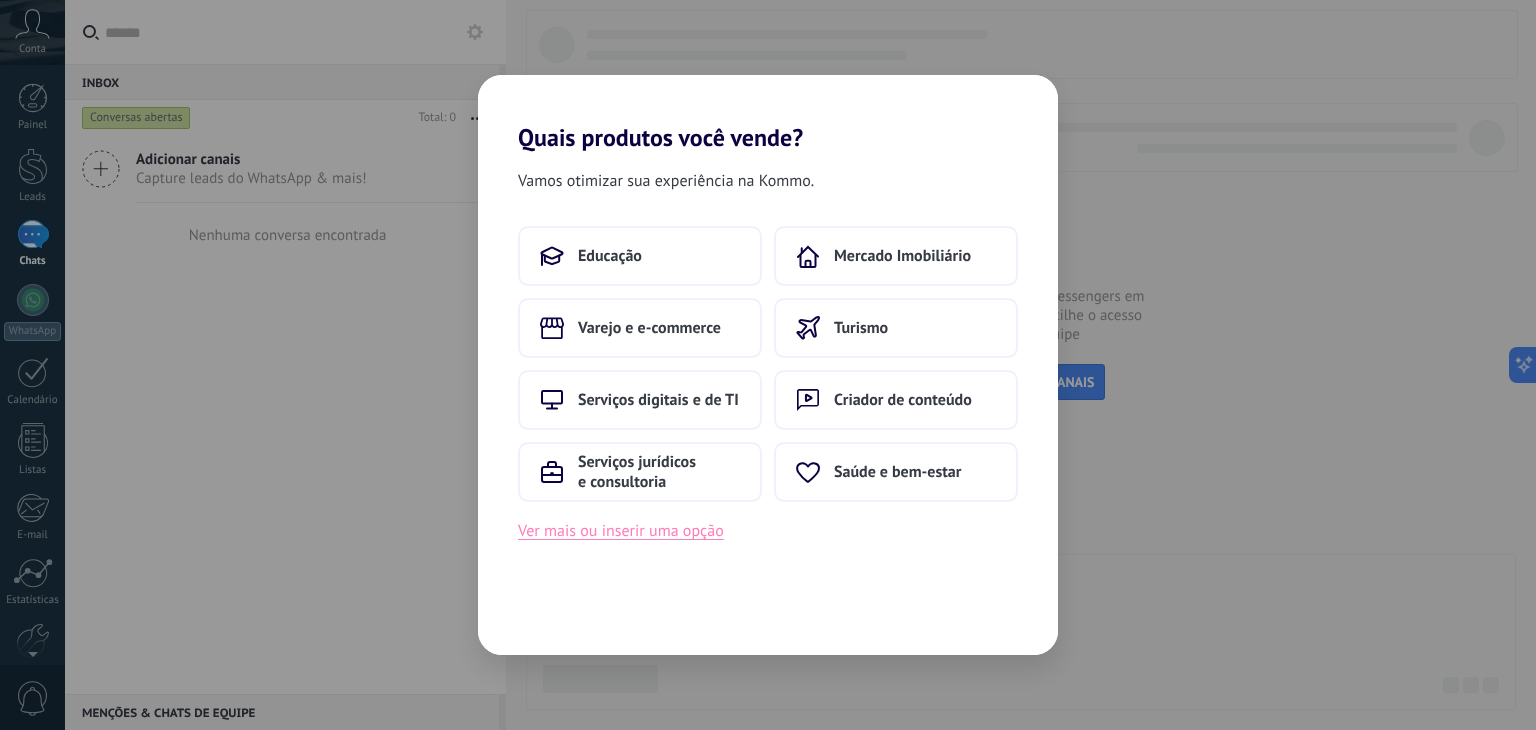 click on "Ver mais ou inserir uma opção" at bounding box center [621, 531] 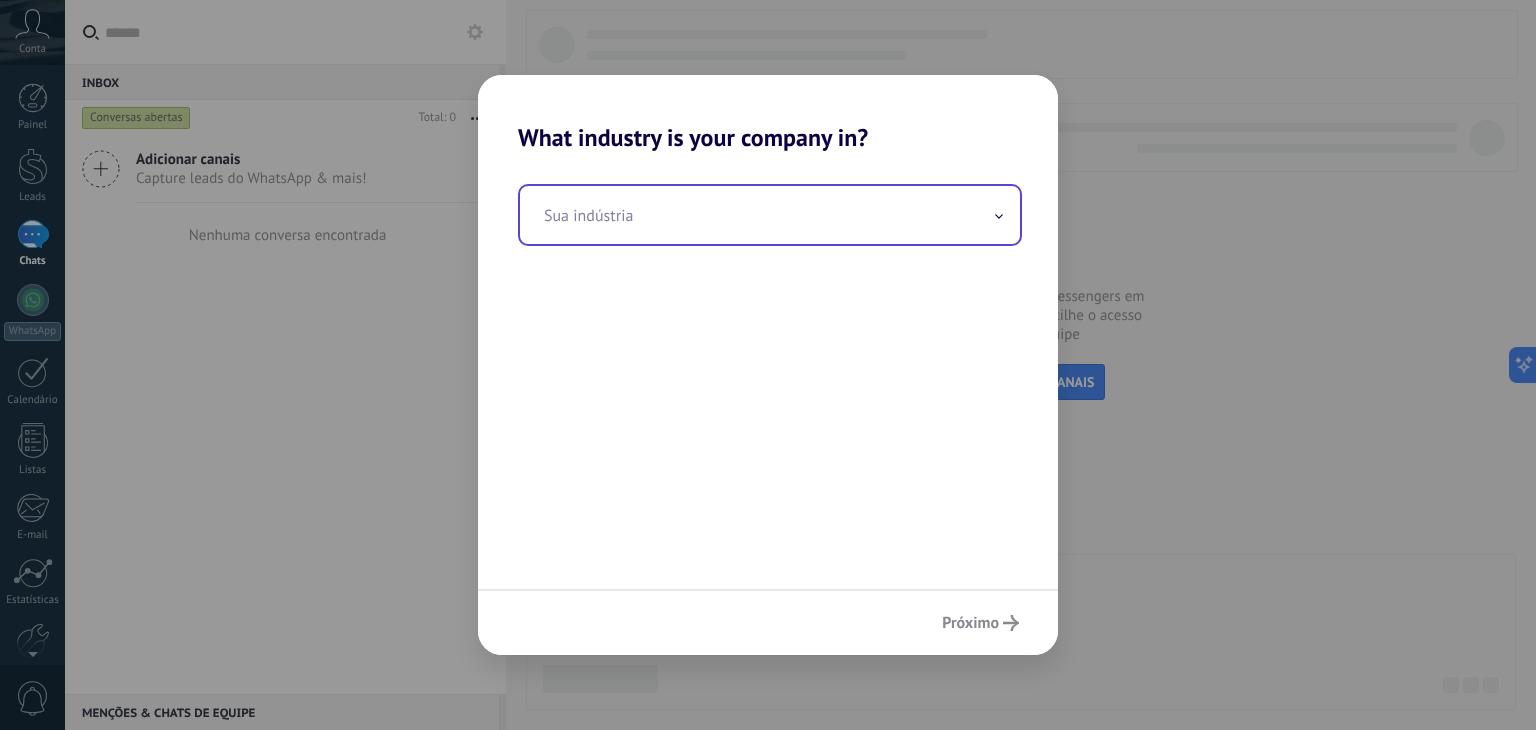 click at bounding box center [770, 215] 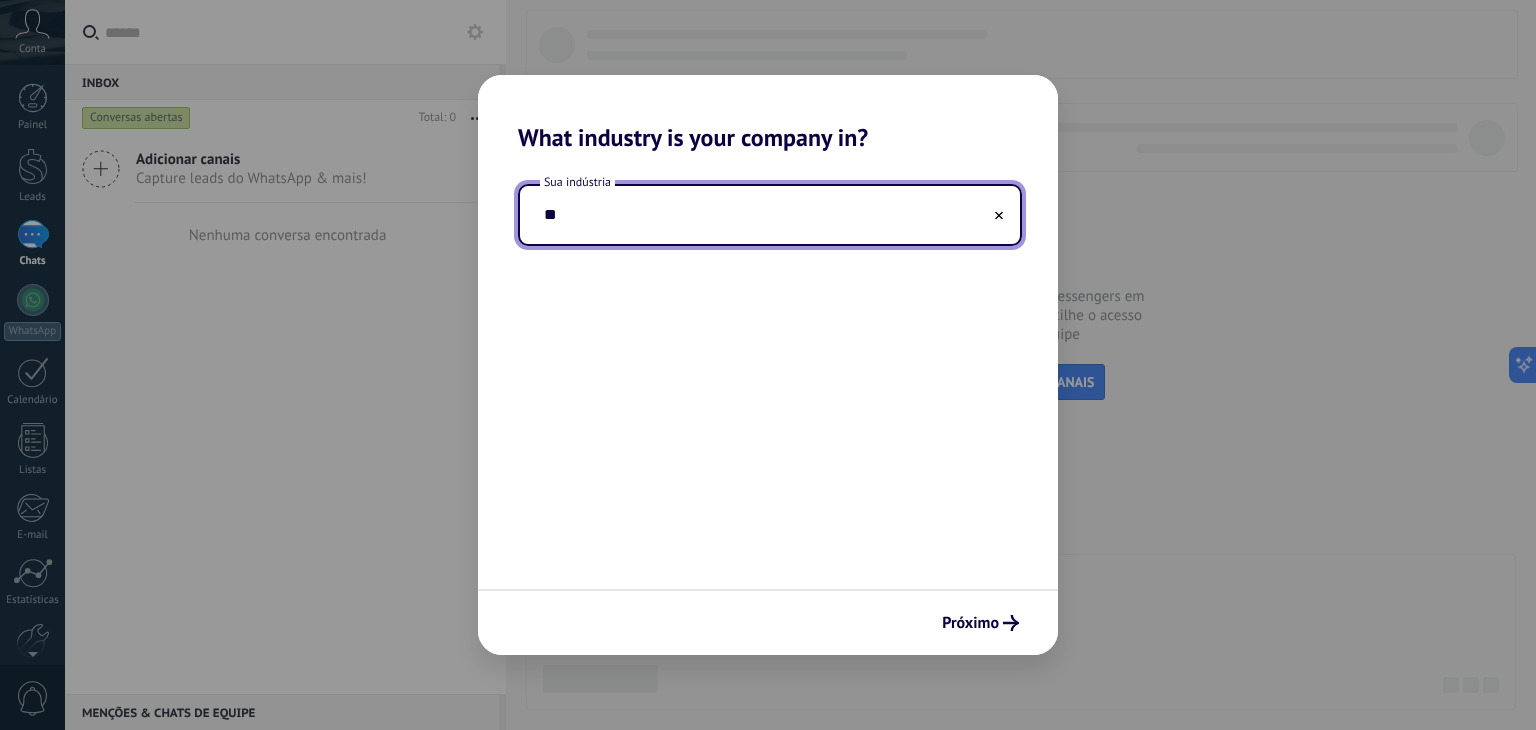 type on "*" 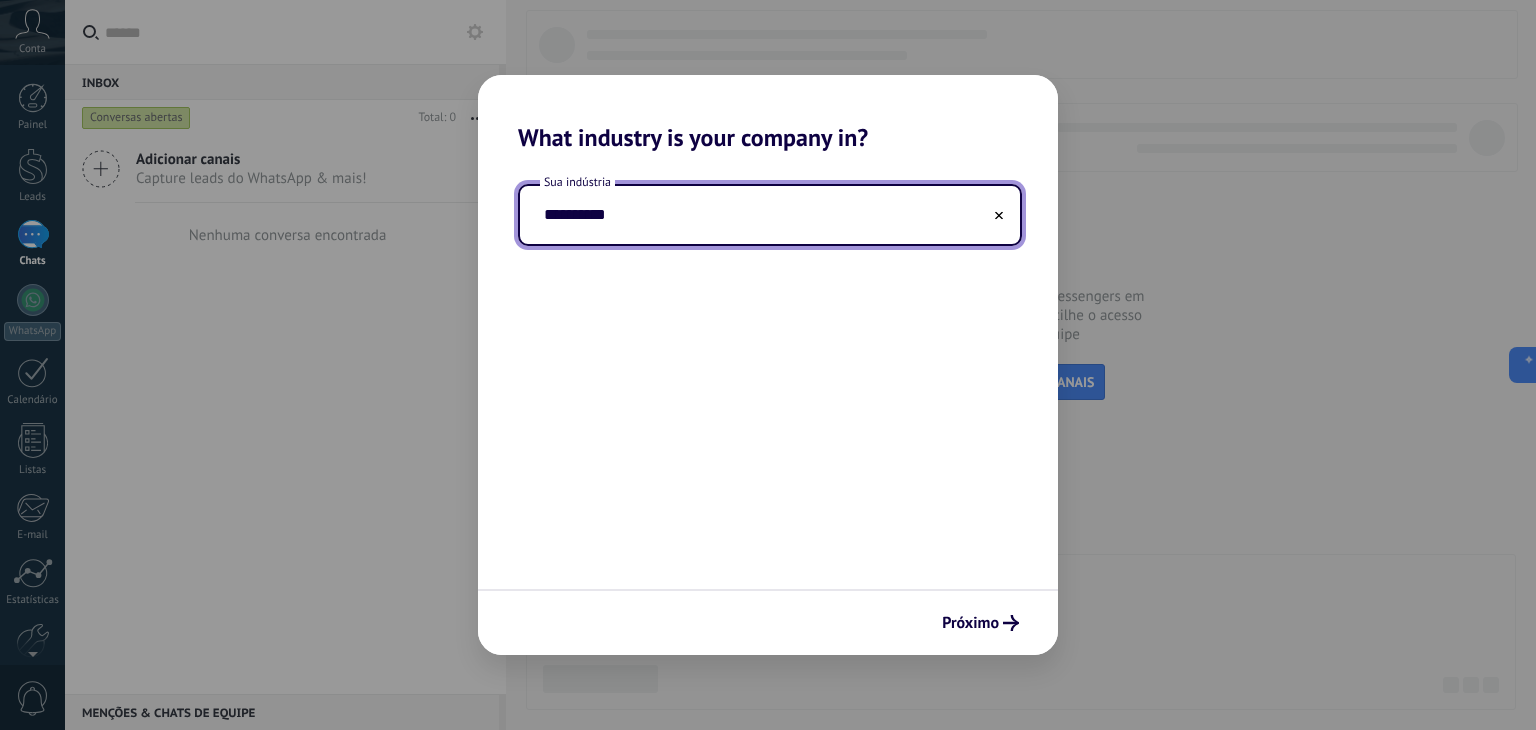 click on "**********" at bounding box center [770, 215] 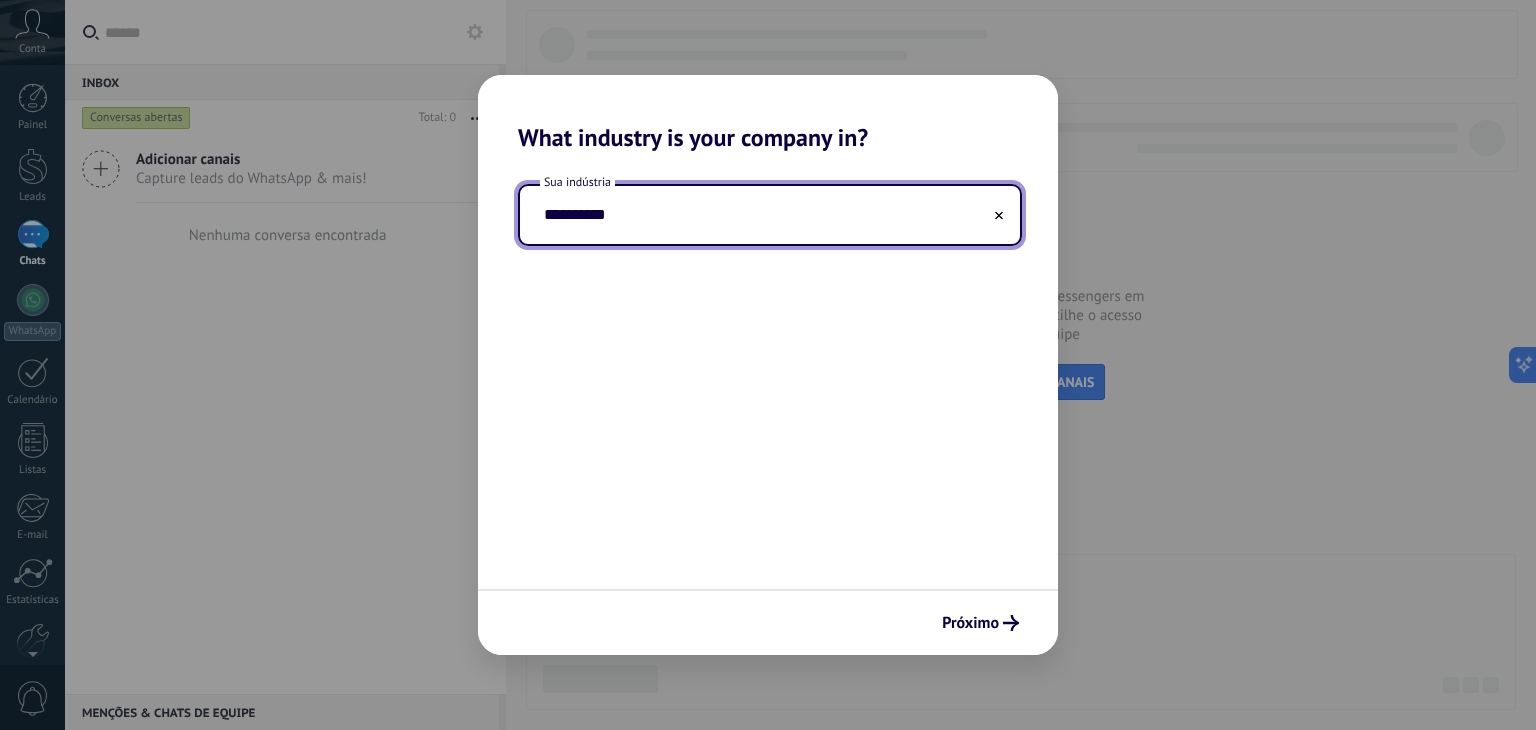 type on "**********" 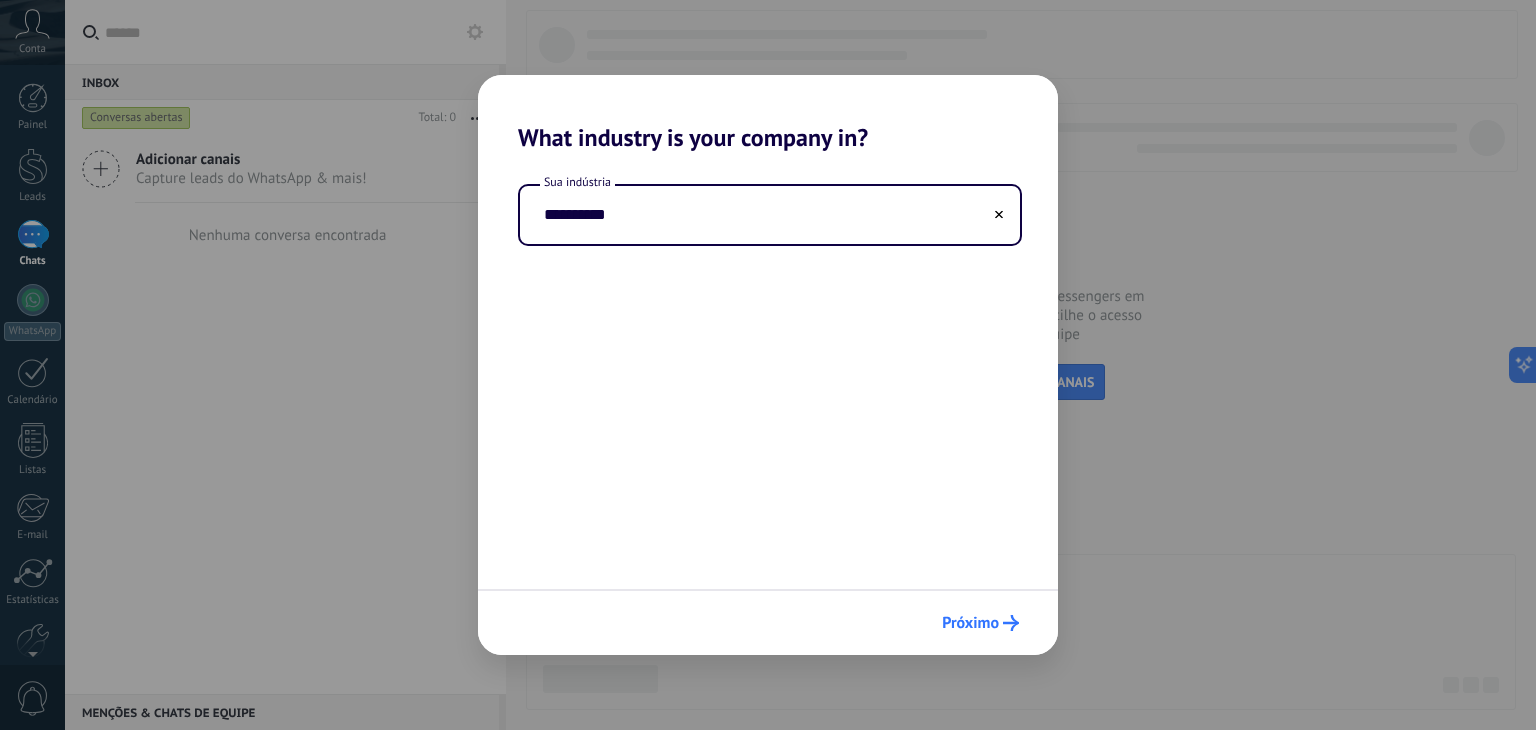 click on "Próximo" at bounding box center [980, 623] 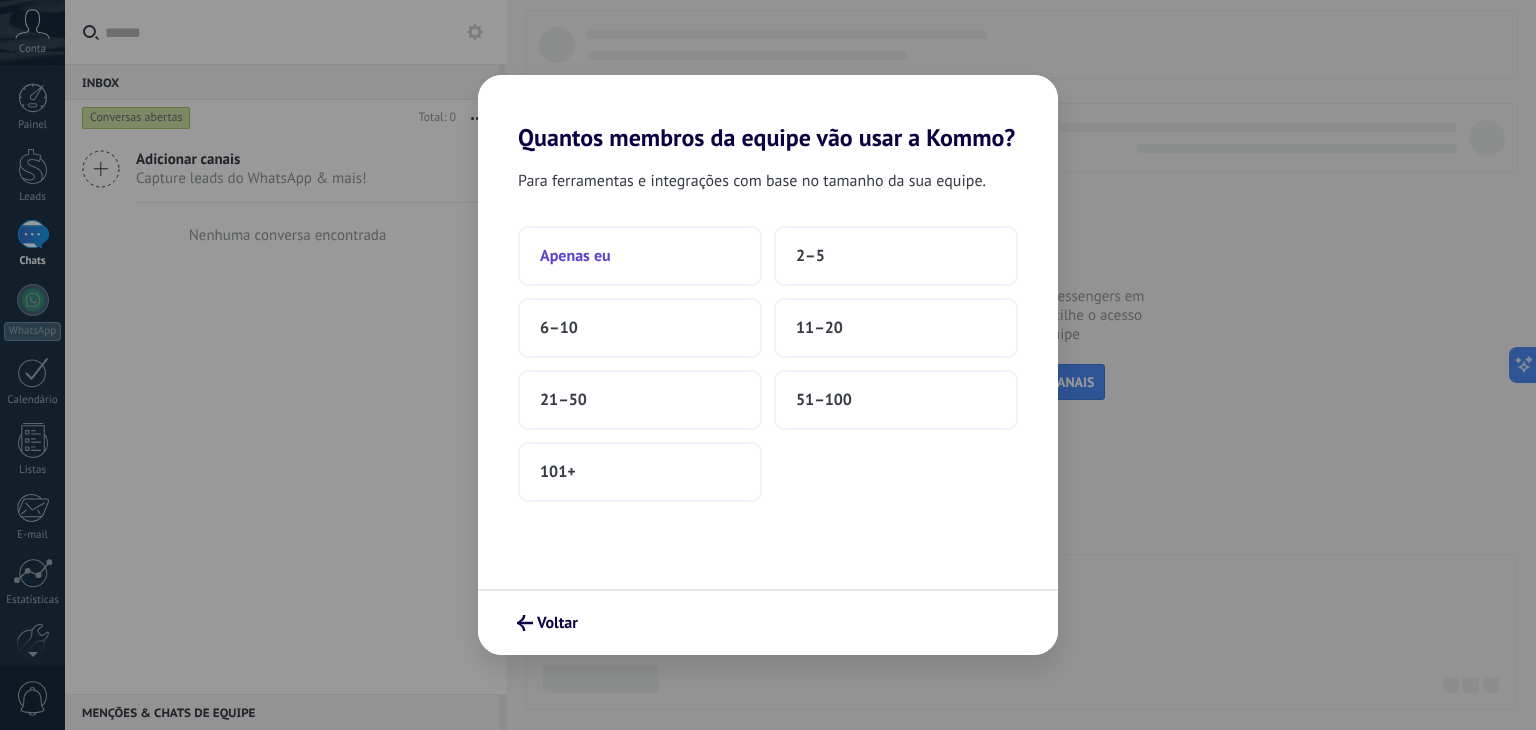 click on "Apenas eu" at bounding box center (640, 256) 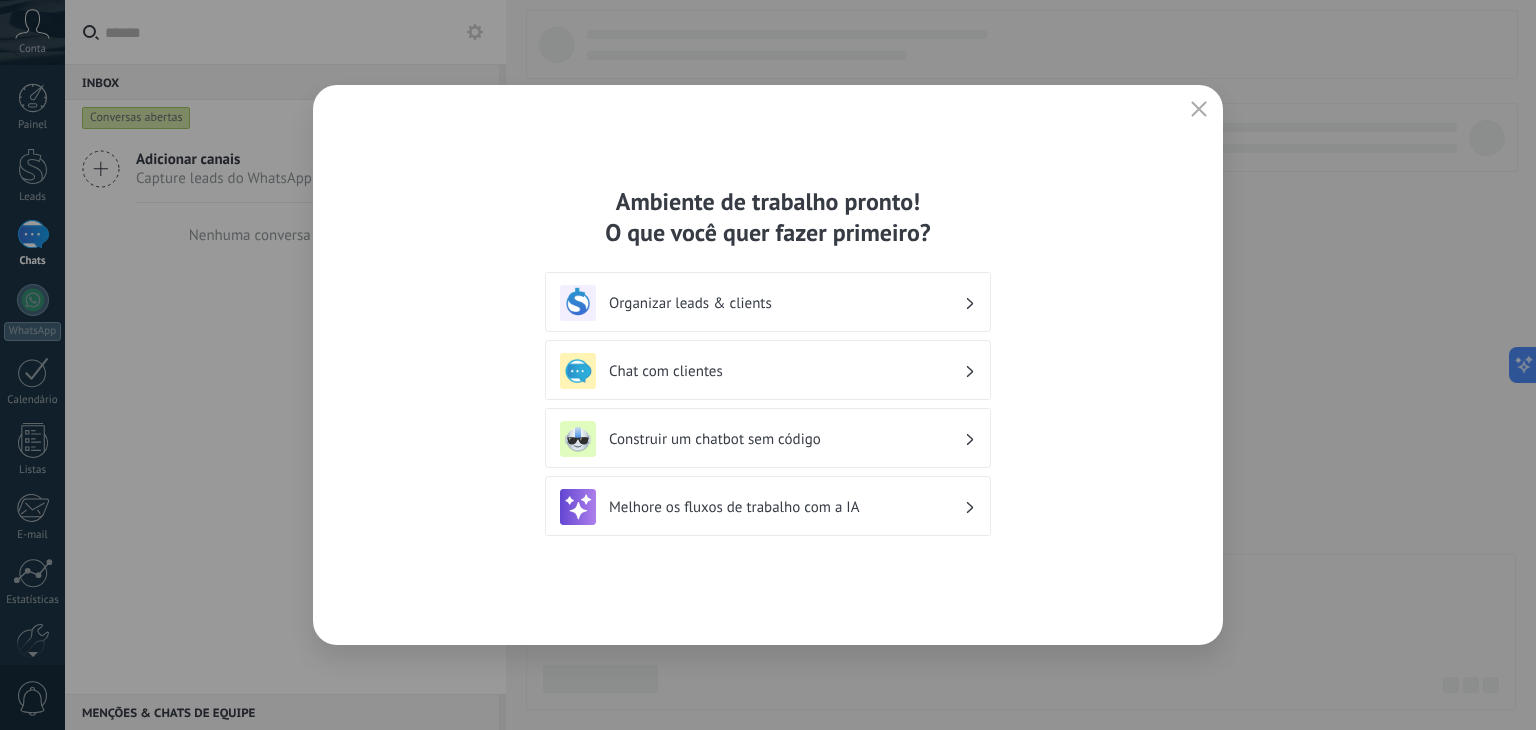 click on "Construir um chatbot sem código" at bounding box center [768, 439] 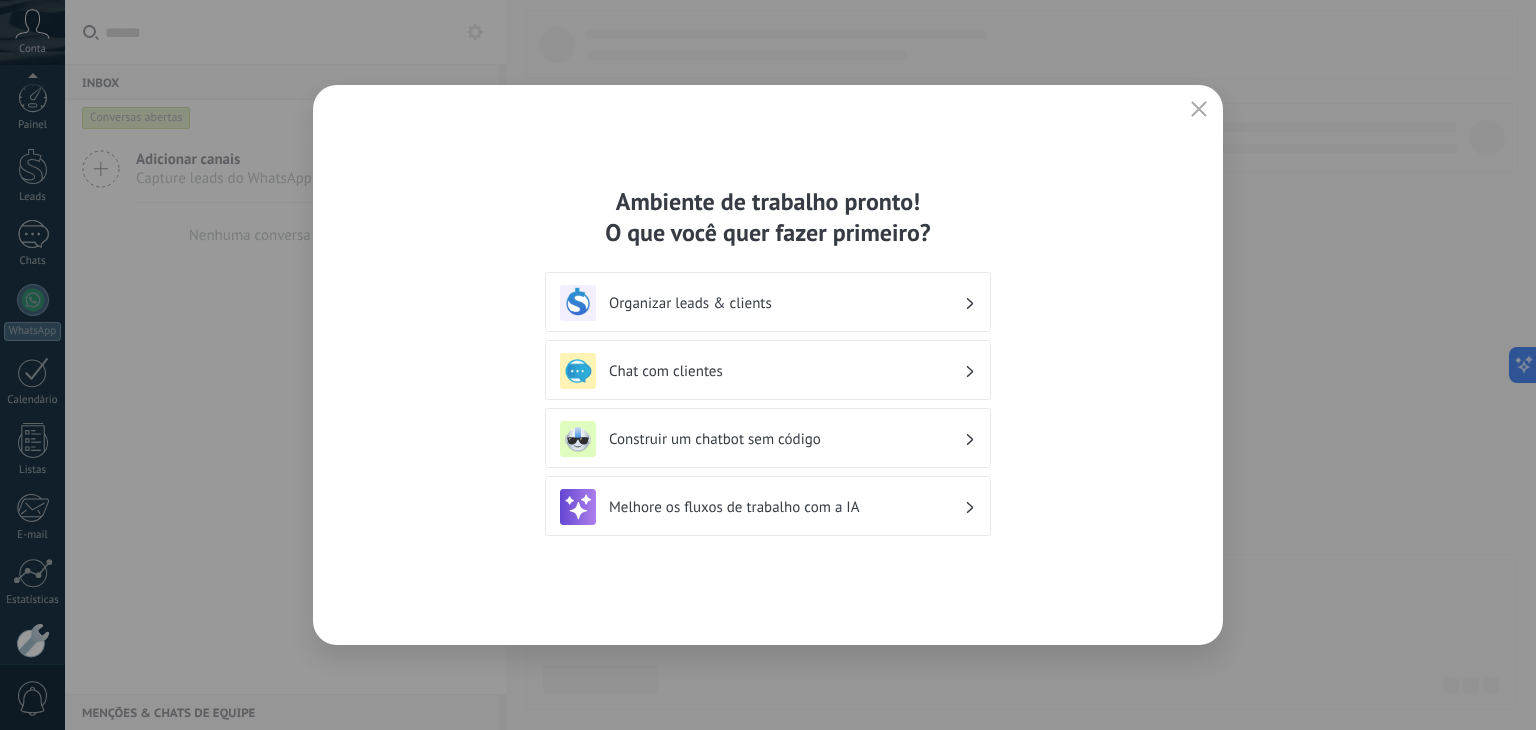 scroll, scrollTop: 101, scrollLeft: 0, axis: vertical 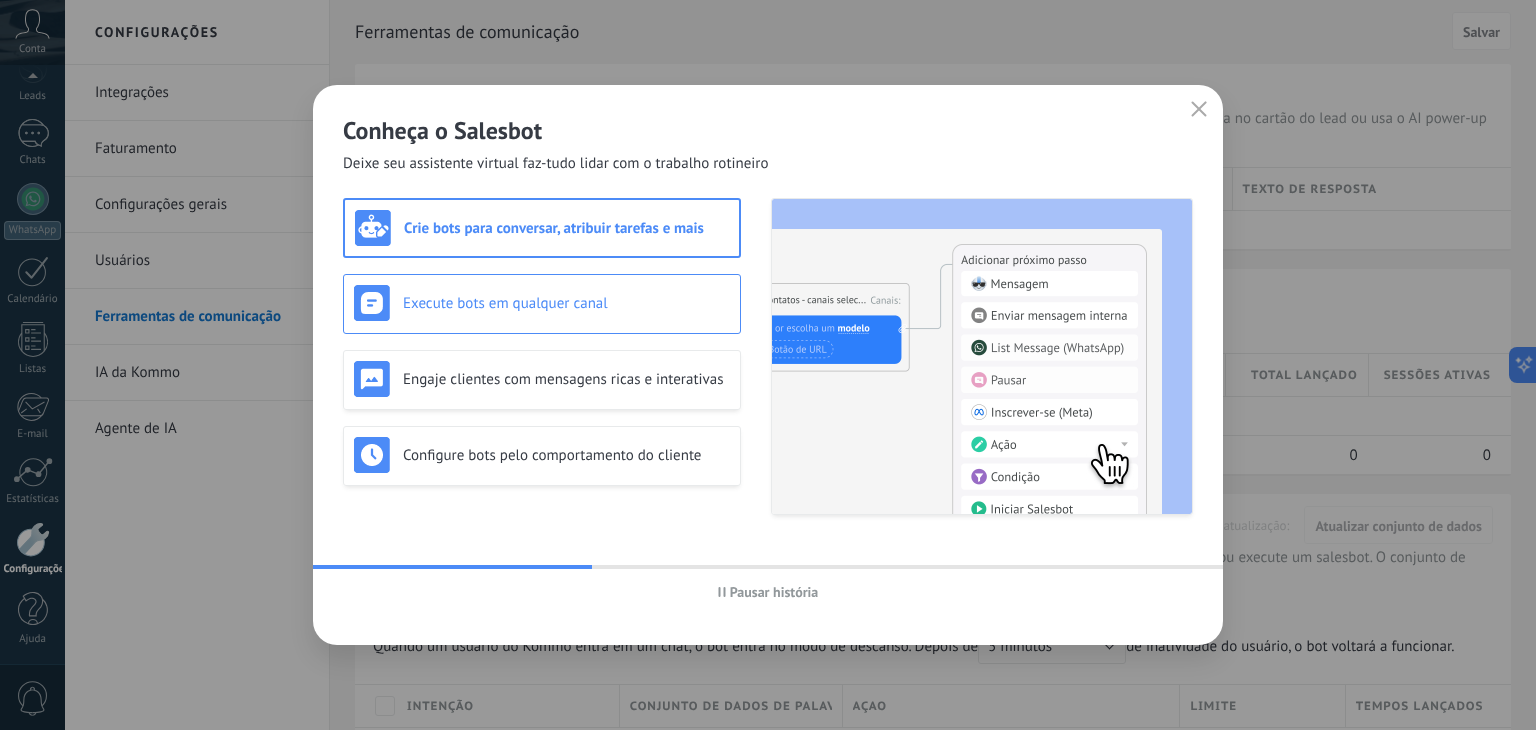 click on "Execute bots em qualquer canal" at bounding box center (566, 303) 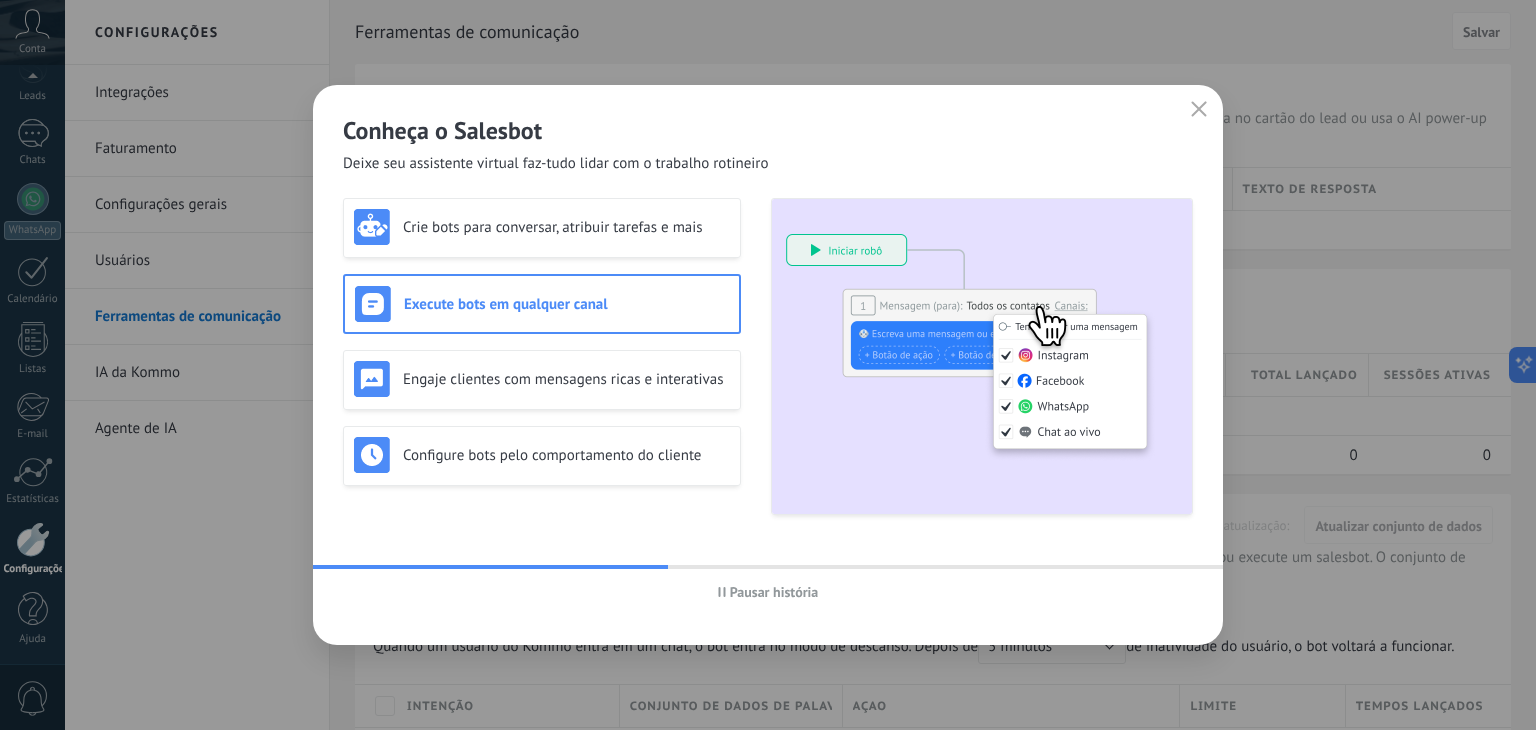 drag, startPoint x: 474, startPoint y: 245, endPoint x: 493, endPoint y: 283, distance: 42.48529 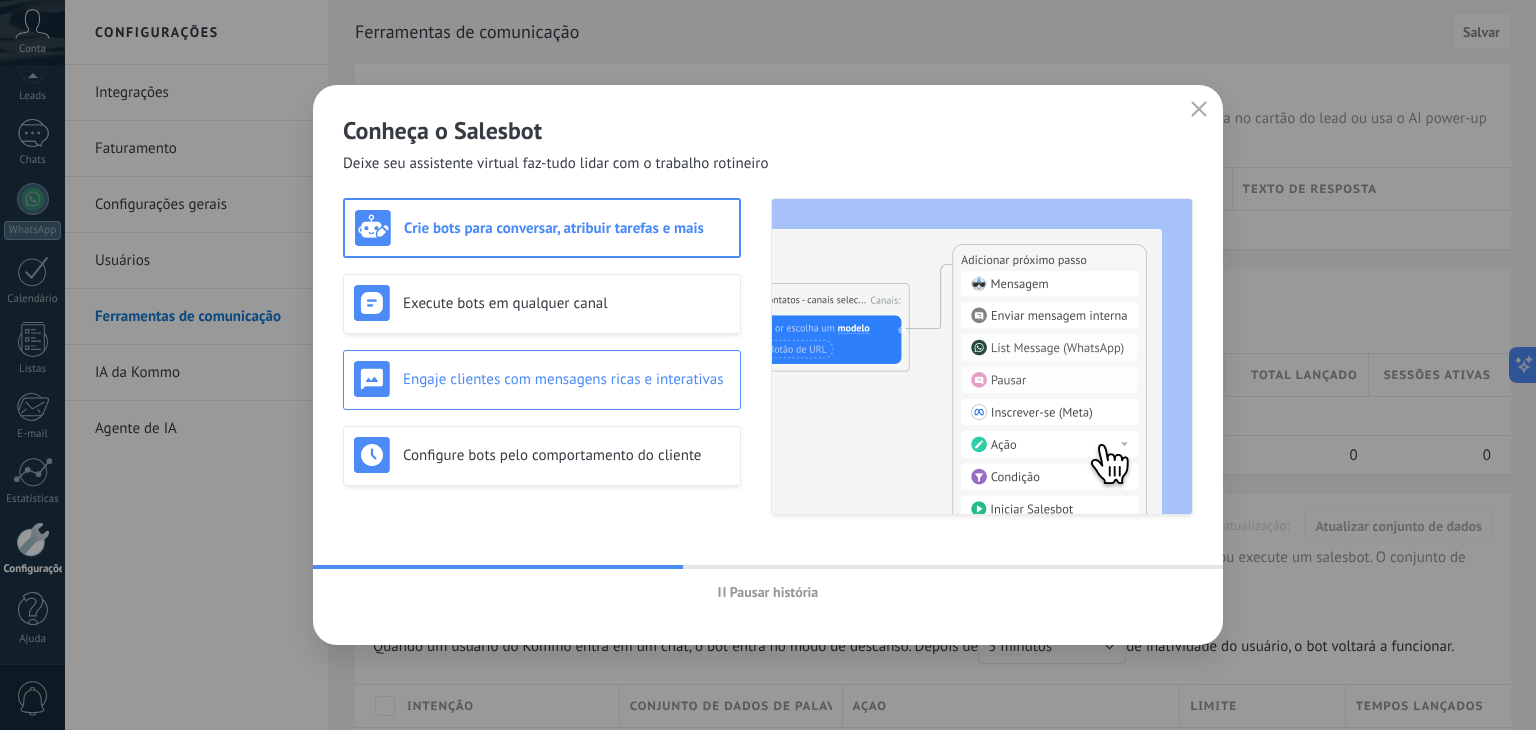 click on "Engaje clientes com mensagens ricas e interativas" at bounding box center [542, 380] 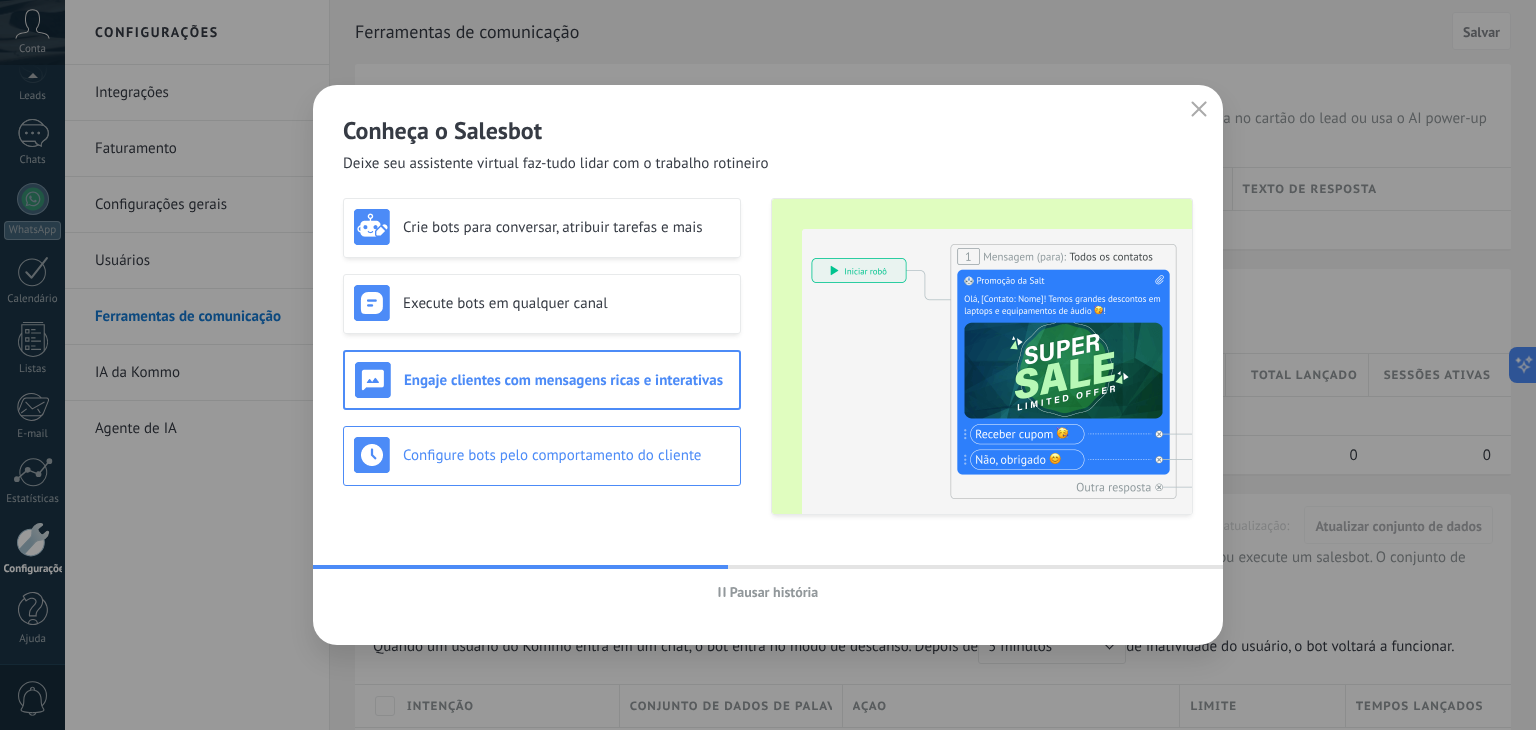click on "Configure bots pelo comportamento do cliente" at bounding box center (542, 455) 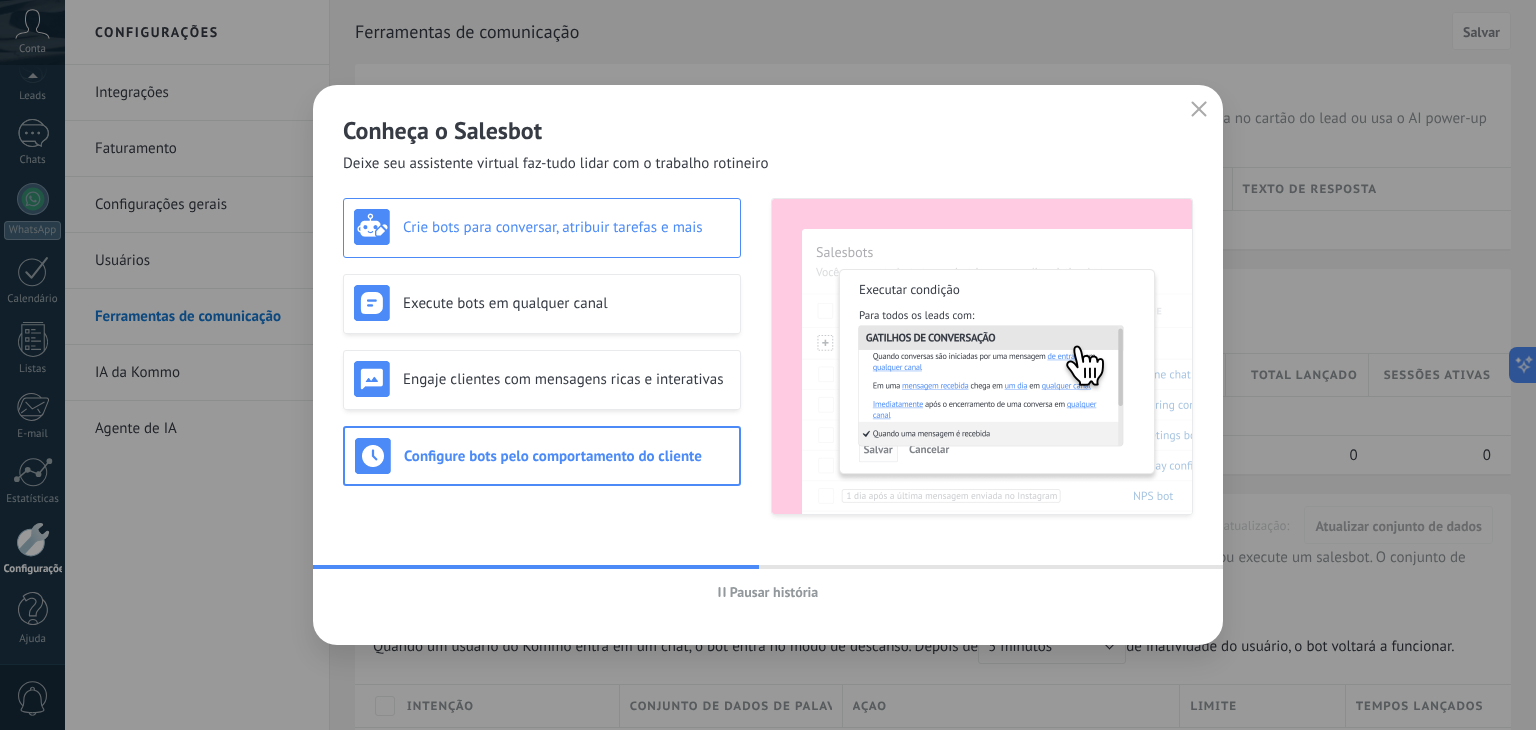 click on "Crie bots para conversar, atribuir tarefas e mais" at bounding box center (566, 227) 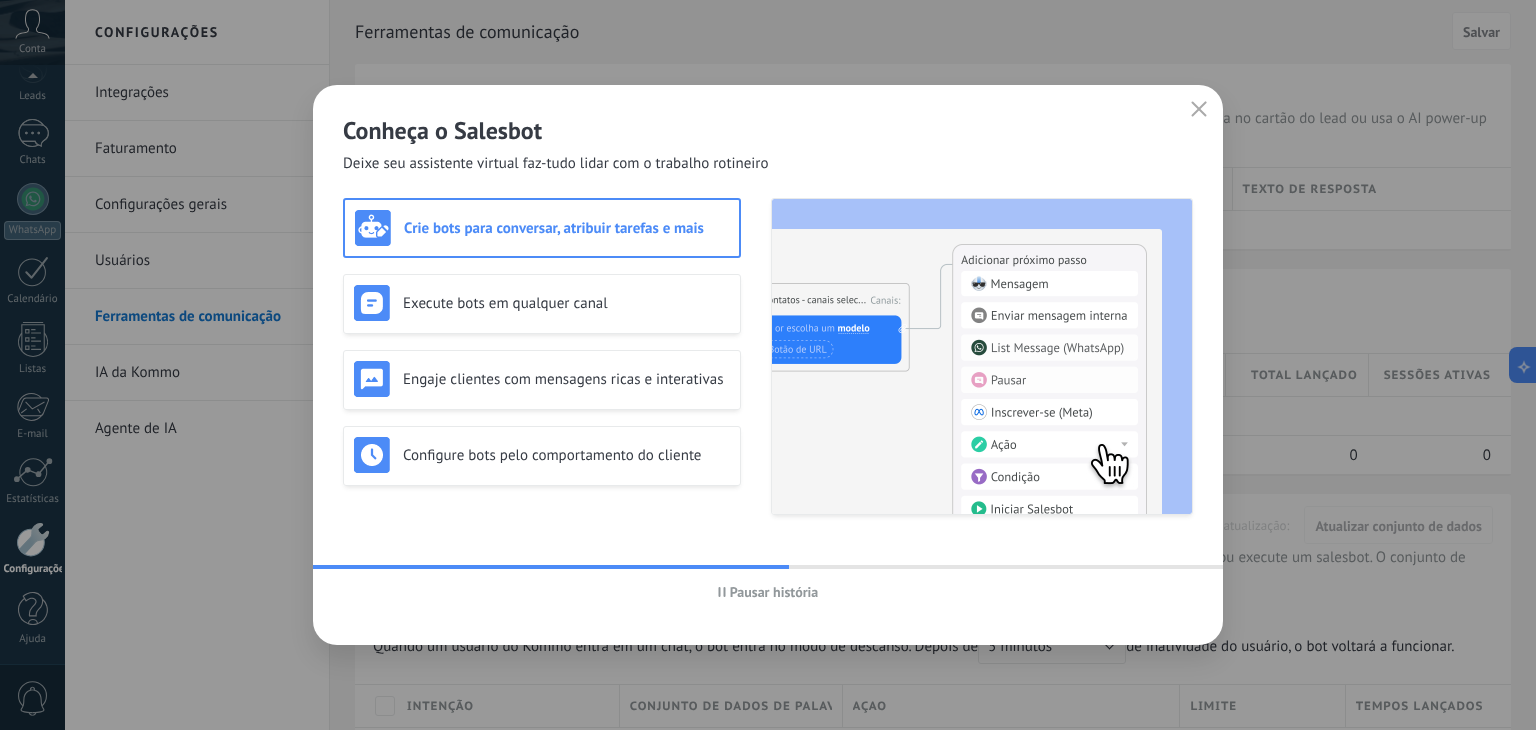 click on "Crie bots para conversar, atribuir tarefas e mais Execute bots em qualquer canal Engaje clientes com mensagens ricas e interativas Configure bots pelo comportamento do cliente" at bounding box center (542, 356) 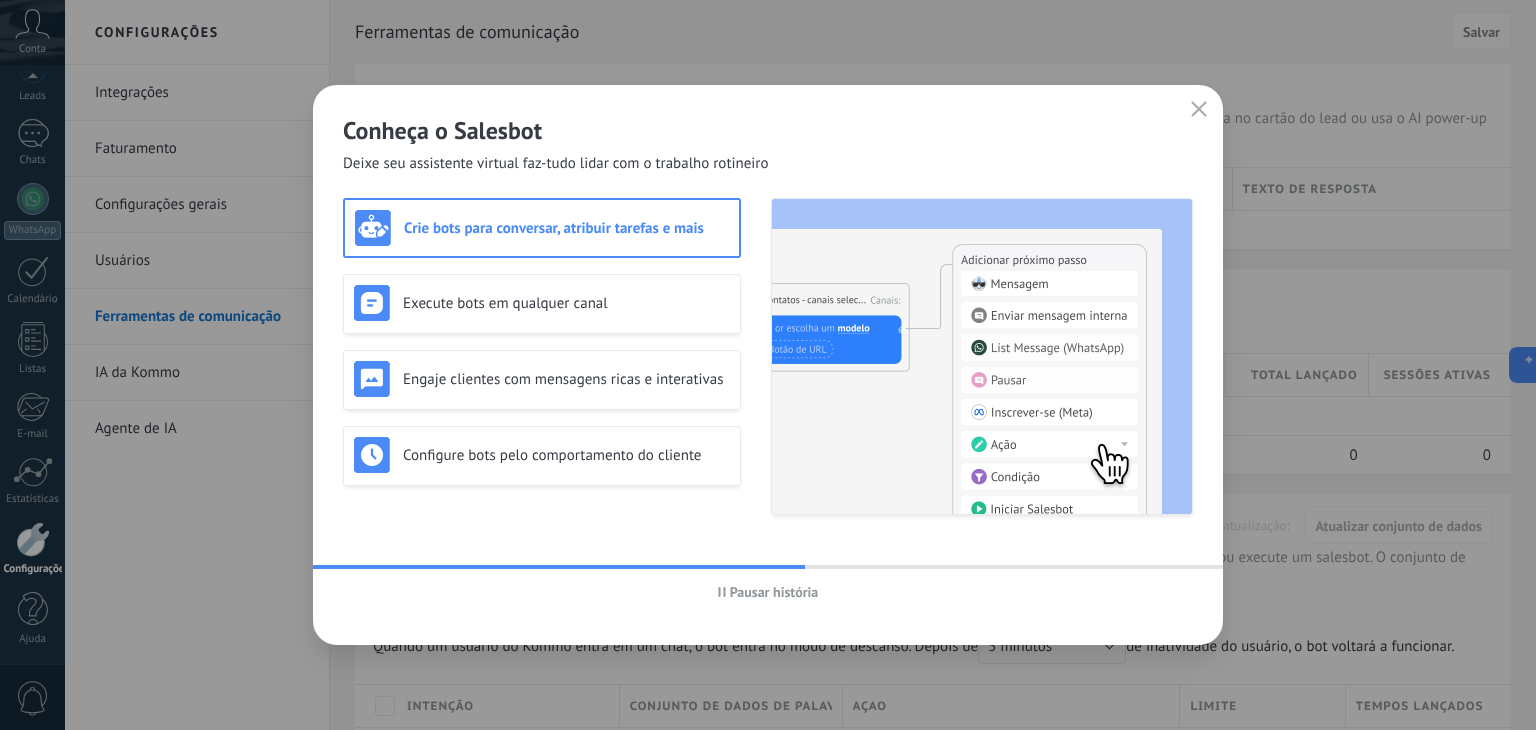 click on "Crie bots para conversar, atribuir tarefas e mais Execute bots em qualquer canal Engaje clientes com mensagens ricas e interativas Configure bots pelo comportamento do cliente" at bounding box center [542, 356] 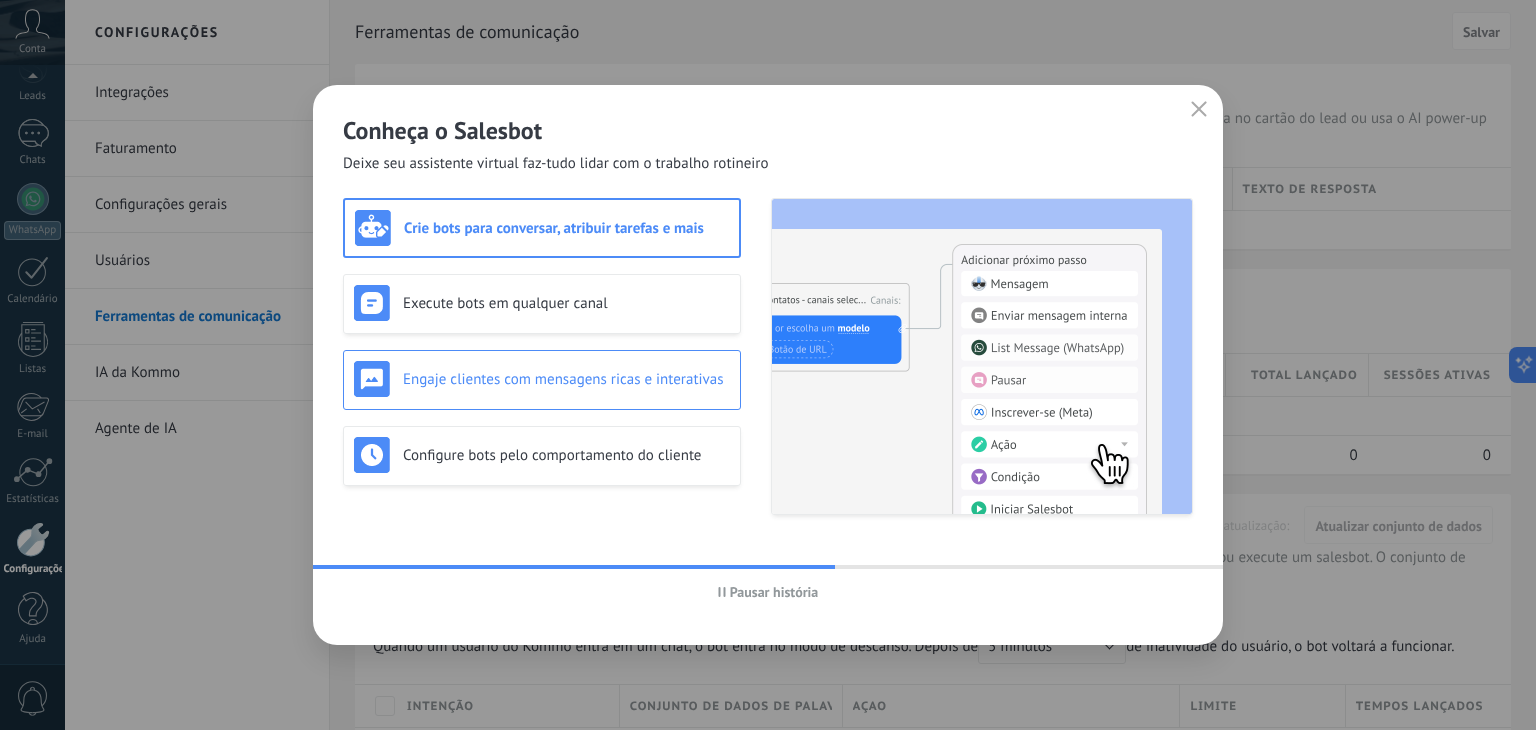 click on "Engaje clientes com mensagens ricas e interativas" at bounding box center [566, 379] 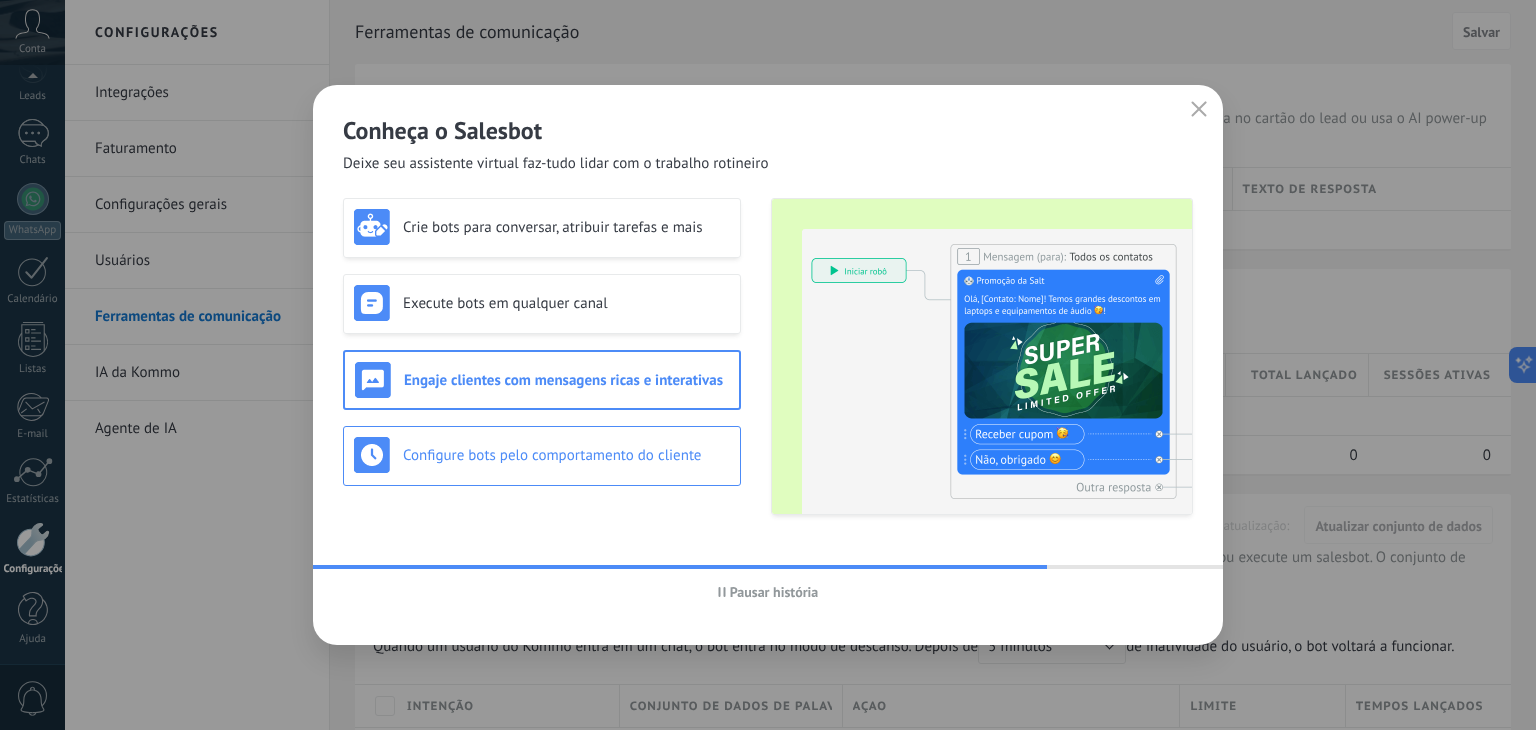 click on "Configure bots pelo comportamento do cliente" at bounding box center [542, 455] 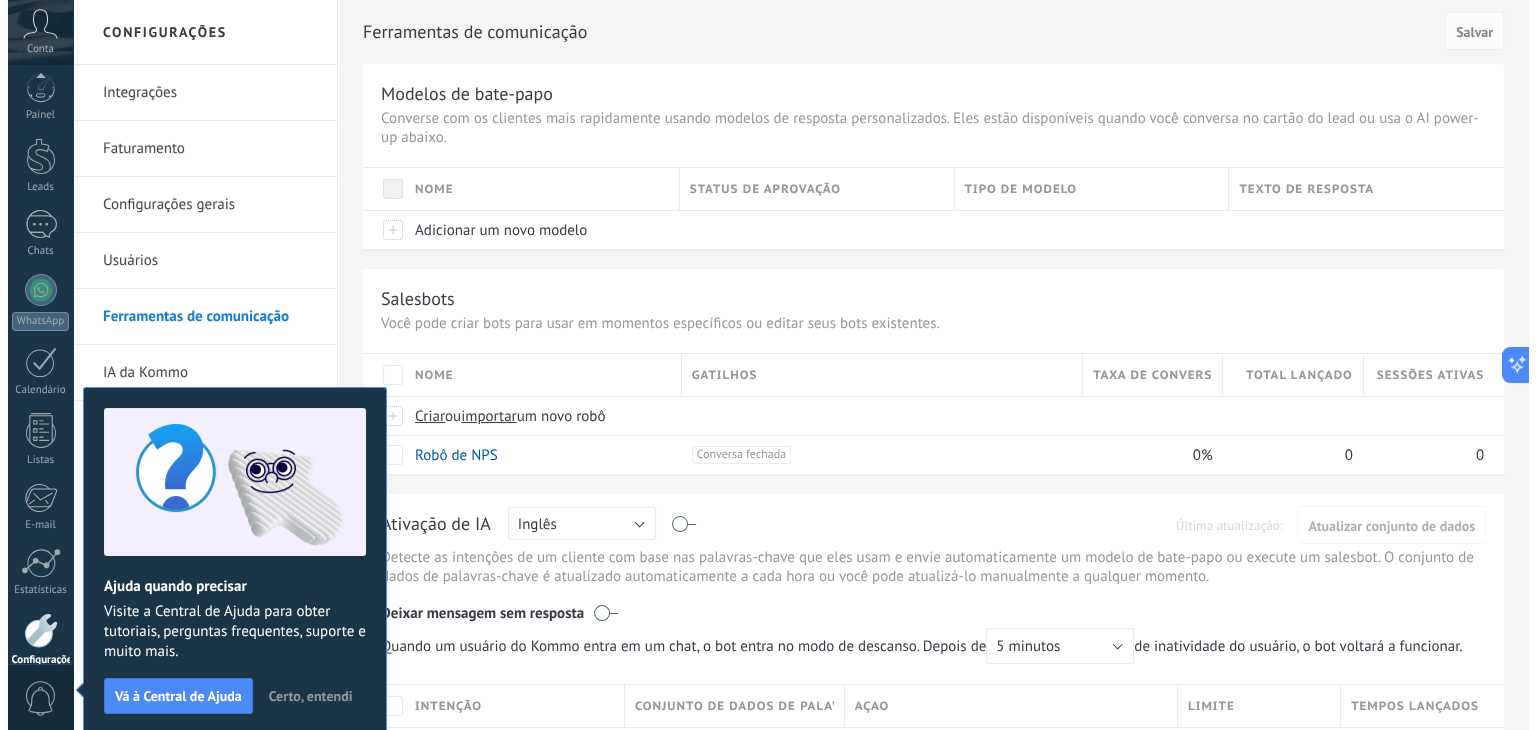 scroll, scrollTop: 101, scrollLeft: 0, axis: vertical 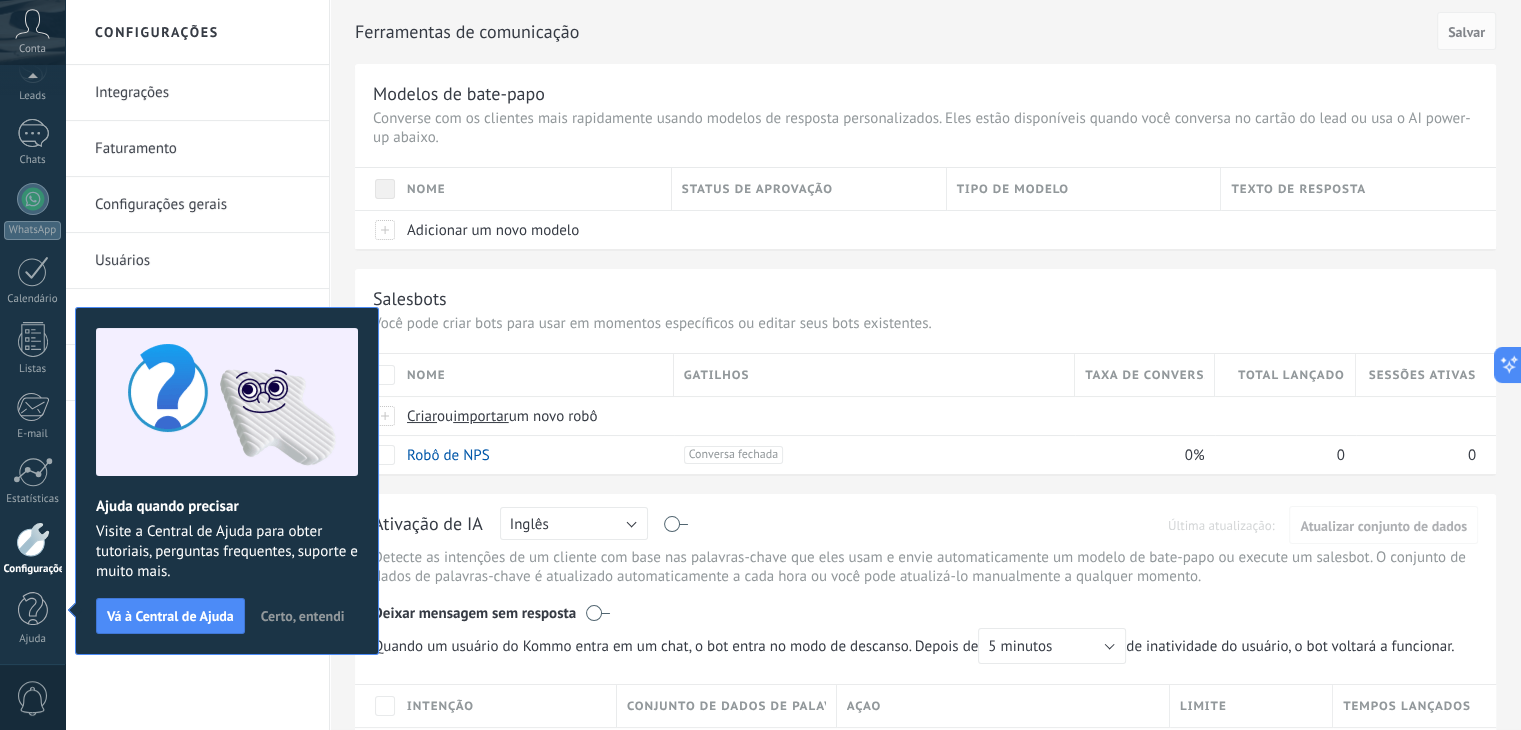click on "Certo, entendi" at bounding box center (303, 616) 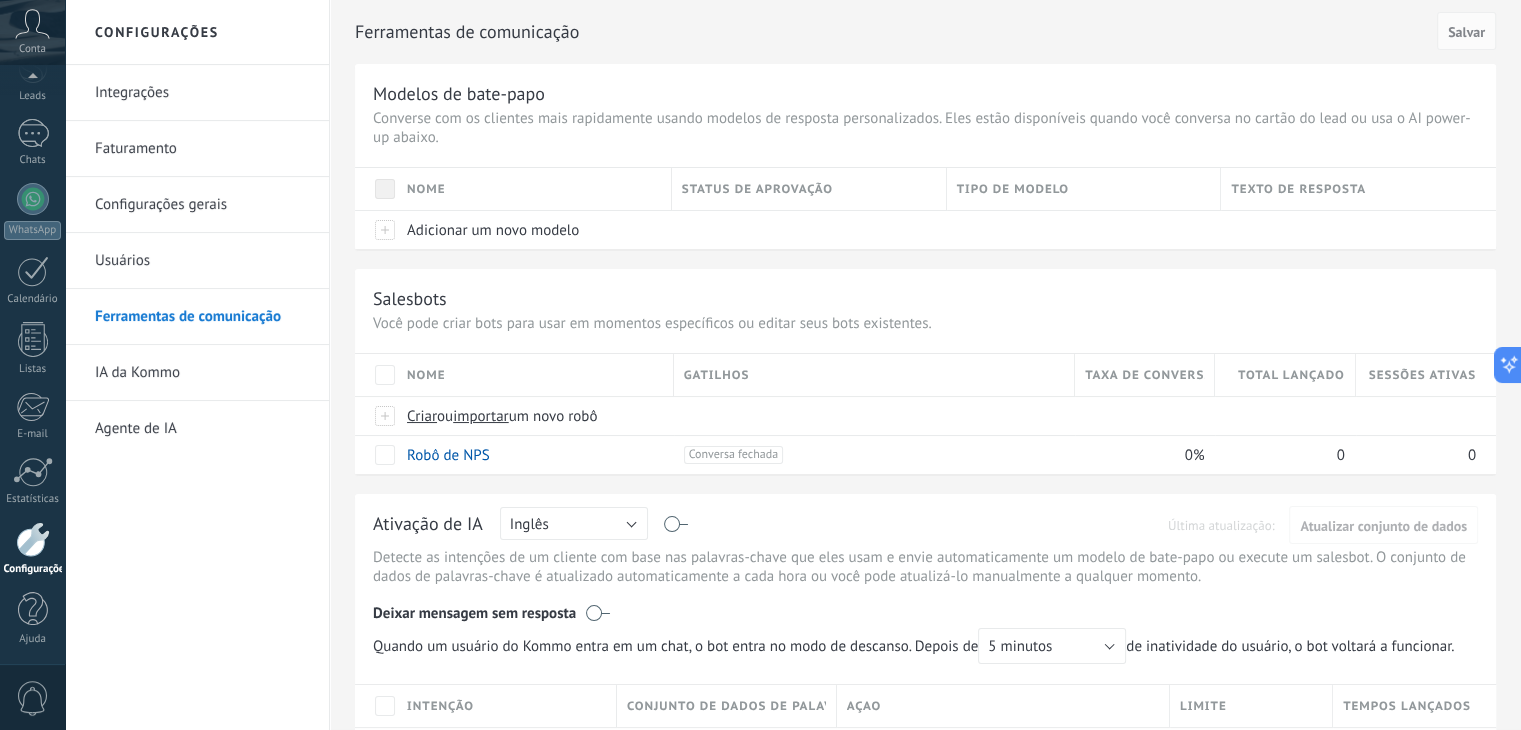 click on "Converse com os clientes mais rapidamente usando modelos de resposta personalizados. Eles estão disponíveis quando você conversa no cartão do lead ou usa o AI power-up abaixo." at bounding box center (925, 128) 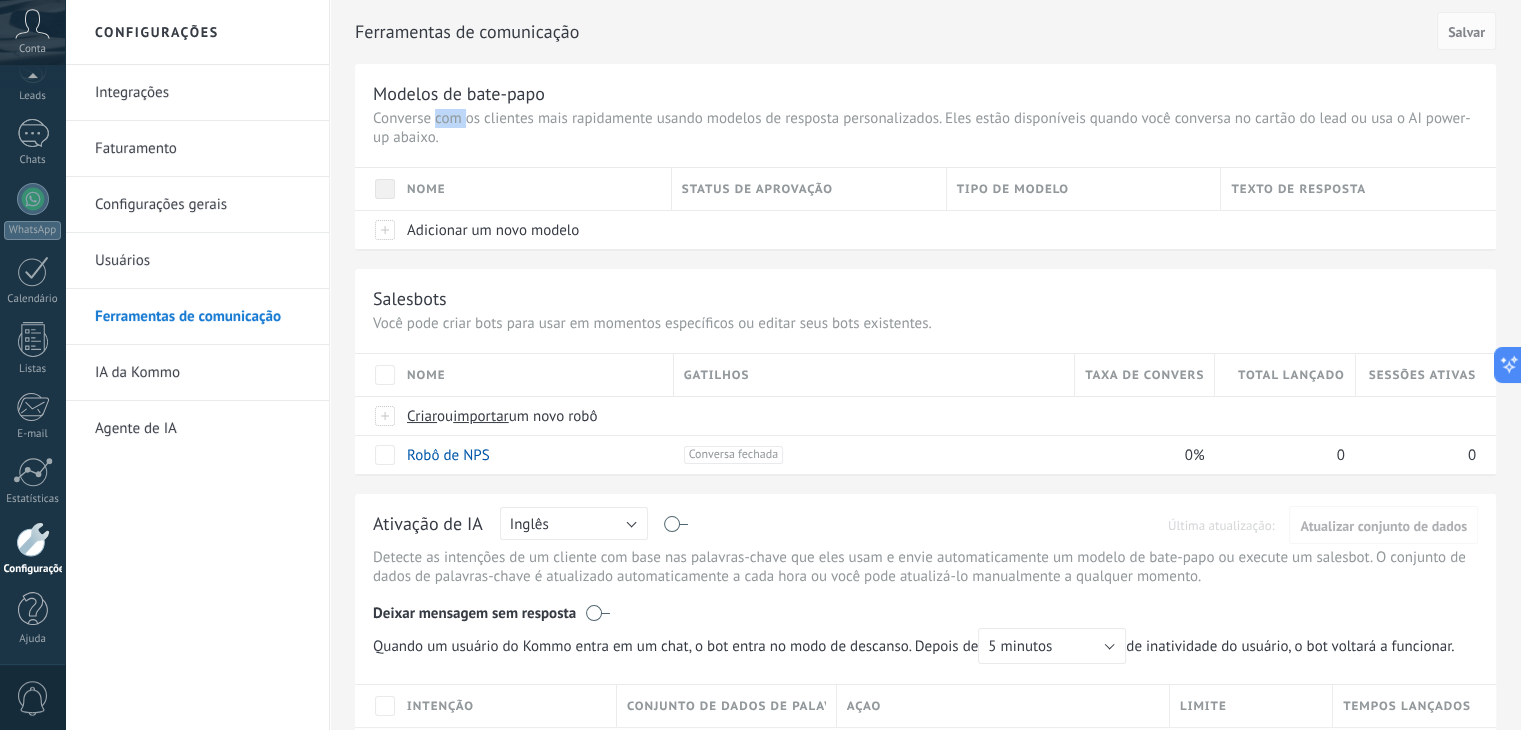 click on "Converse com os clientes mais rapidamente usando modelos de resposta personalizados. Eles estão disponíveis quando você conversa no cartão do lead ou usa o AI power-up abaixo." at bounding box center (925, 128) 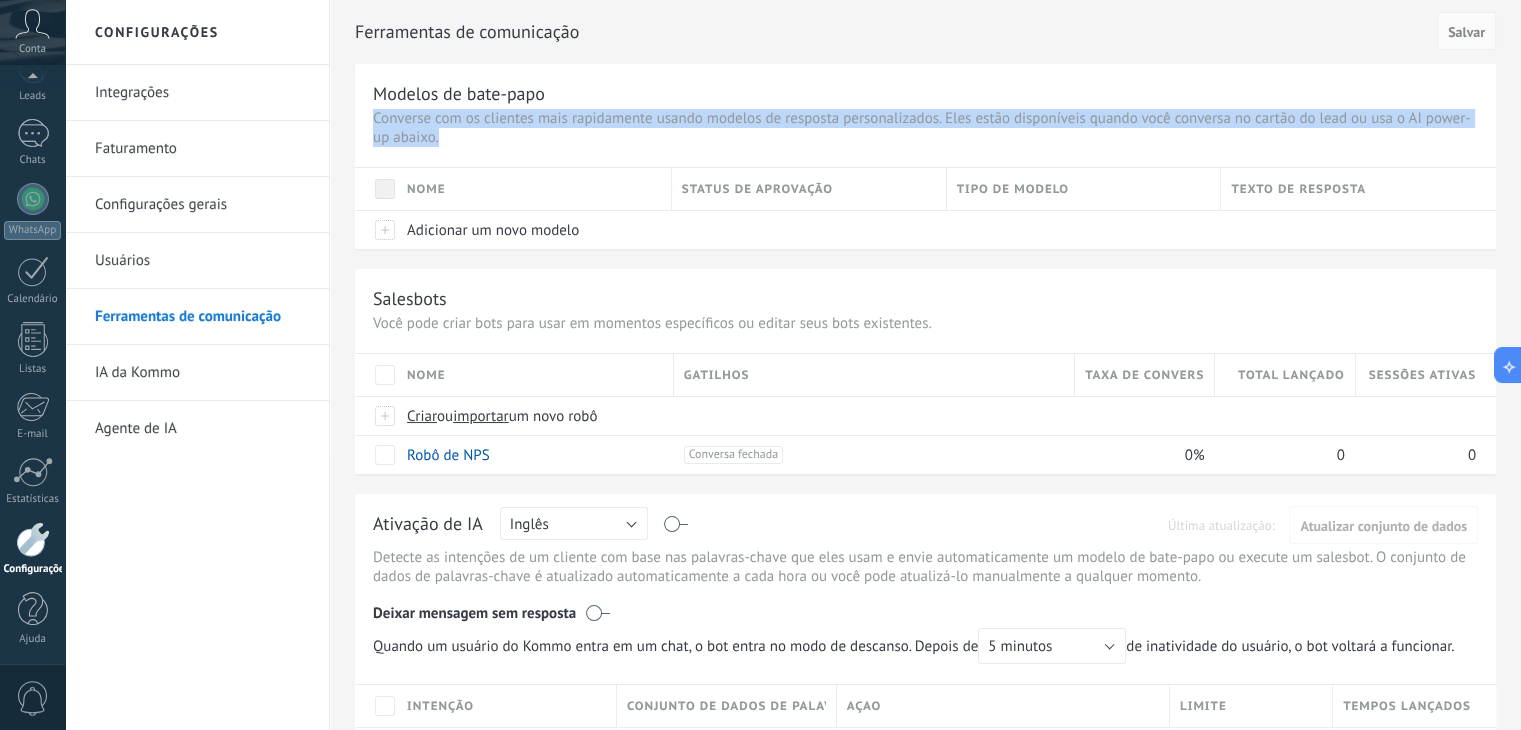 click on "Converse com os clientes mais rapidamente usando modelos de resposta personalizados. Eles estão disponíveis quando você conversa no cartão do lead ou usa o AI power-up abaixo." at bounding box center (925, 128) 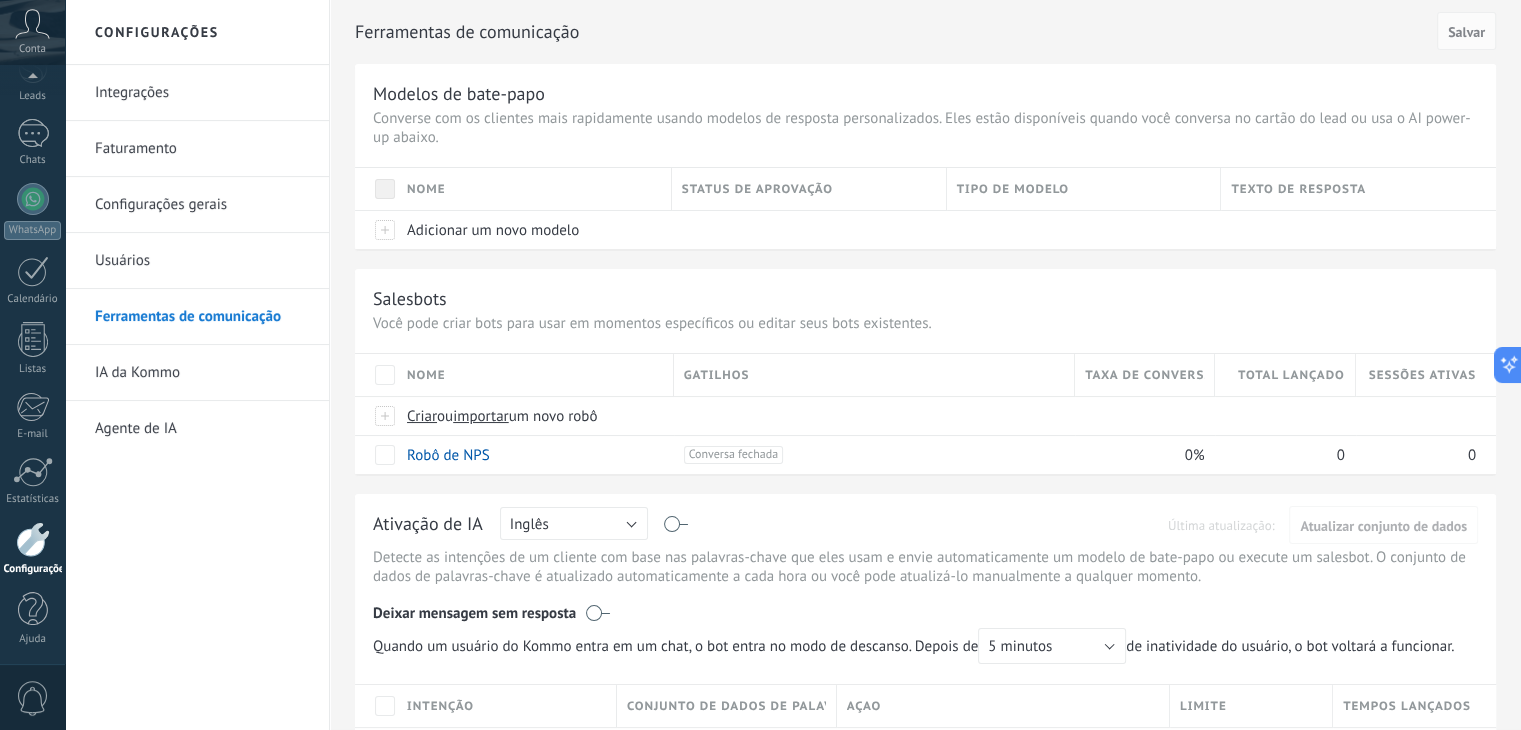 click on "Você pode criar bots para usar em momentos específicos ou editar seus bots existentes." at bounding box center (925, 323) 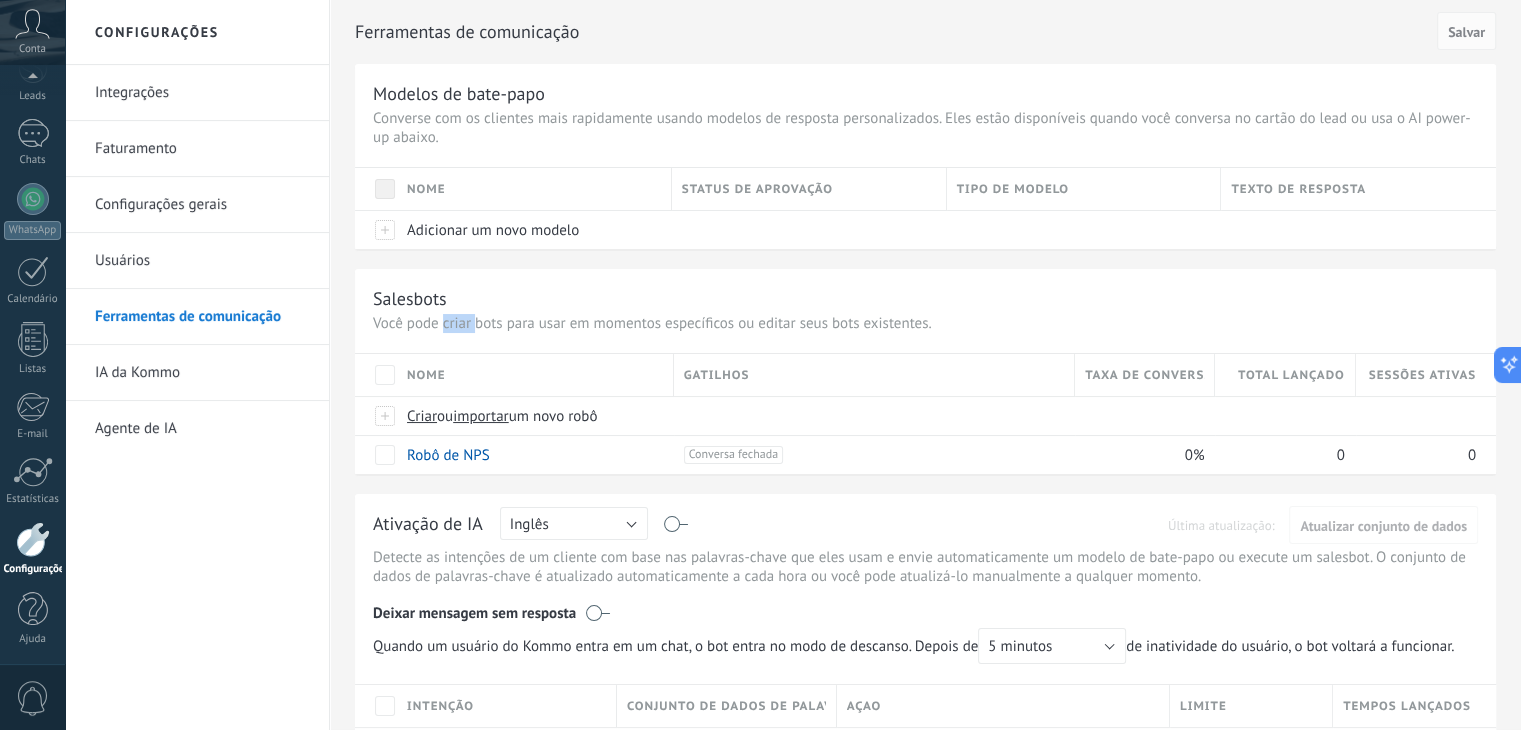 click on "Você pode criar bots para usar em momentos específicos ou editar seus bots existentes." at bounding box center (925, 323) 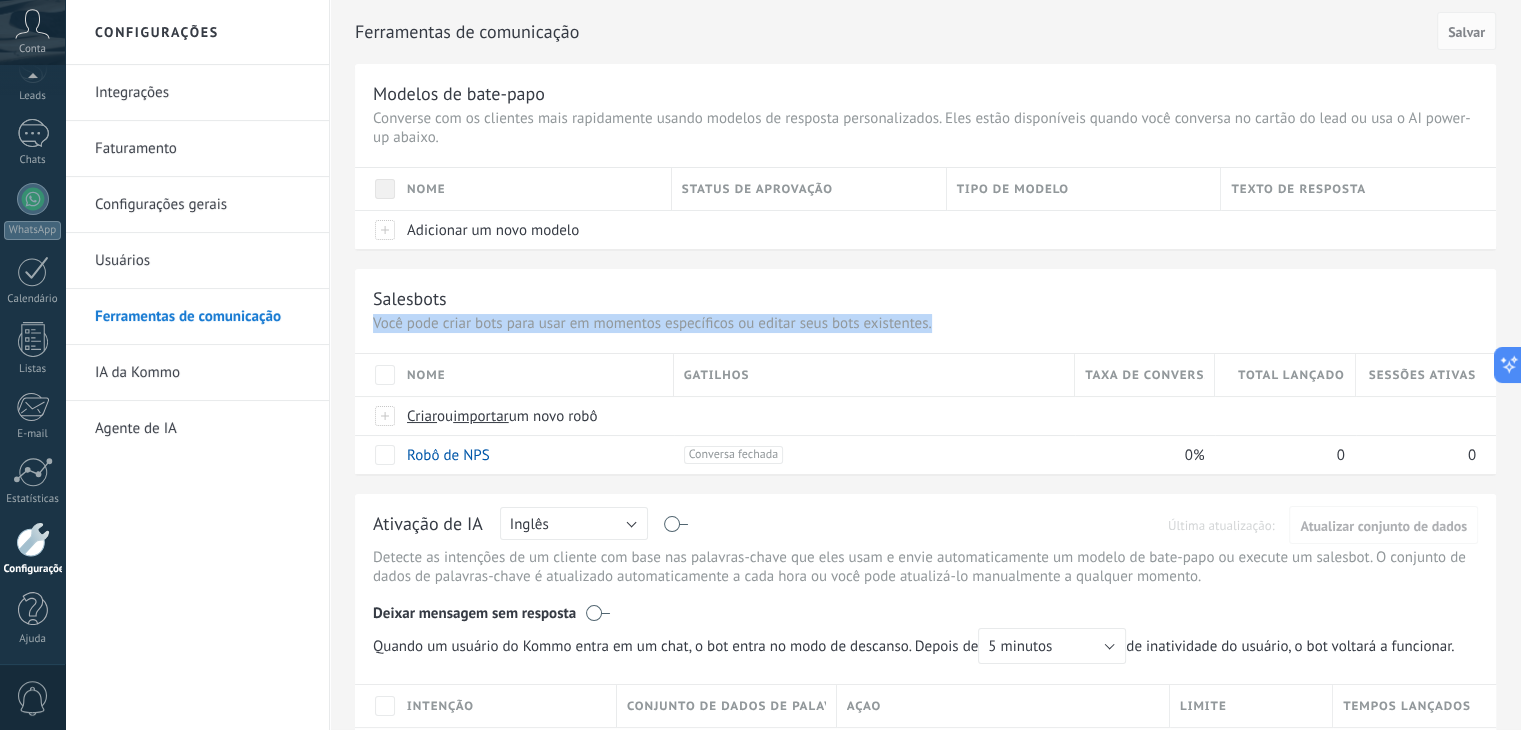 click on "Você pode criar bots para usar em momentos específicos ou editar seus bots existentes." at bounding box center (925, 323) 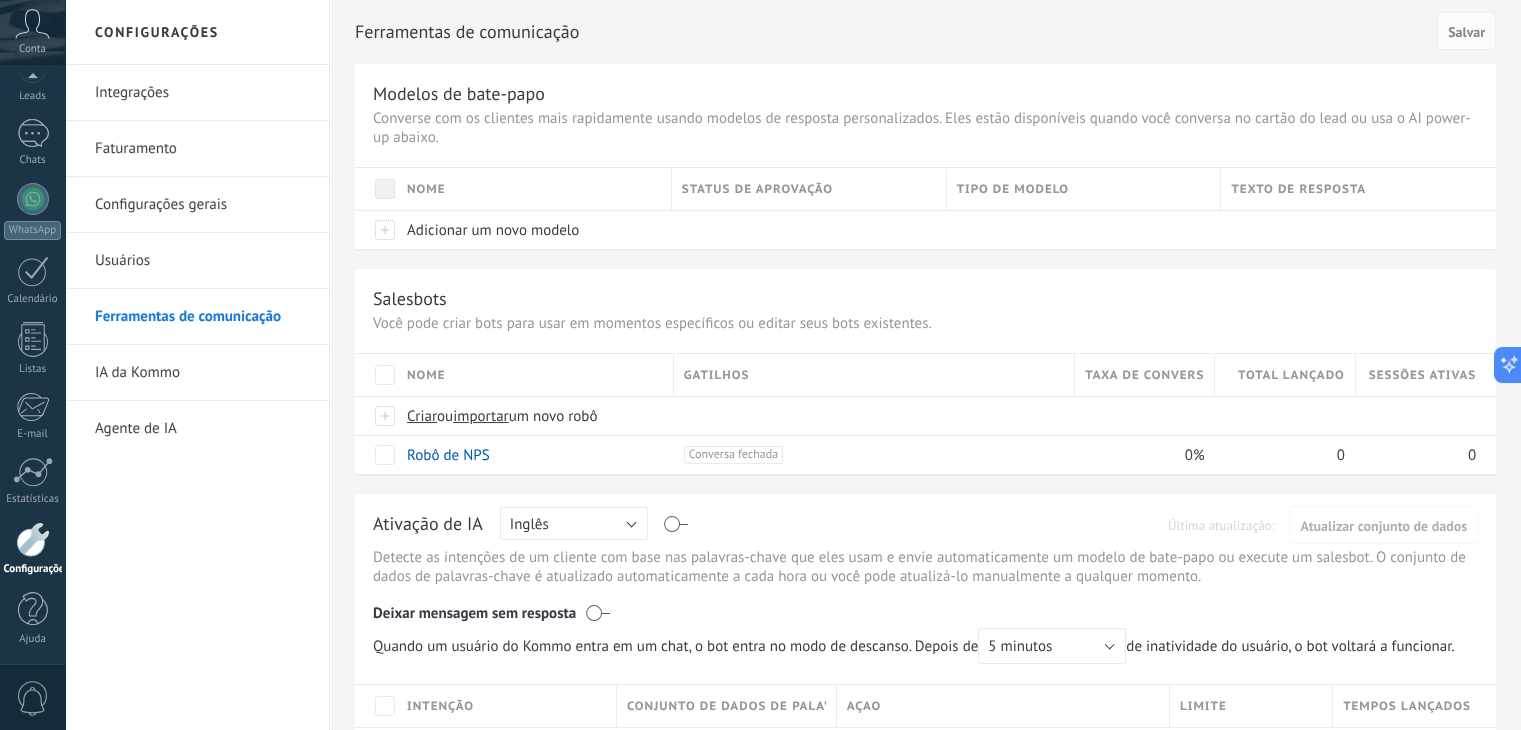 click on "Você pode criar bots para usar em momentos específicos ou editar seus bots existentes." at bounding box center [925, 323] 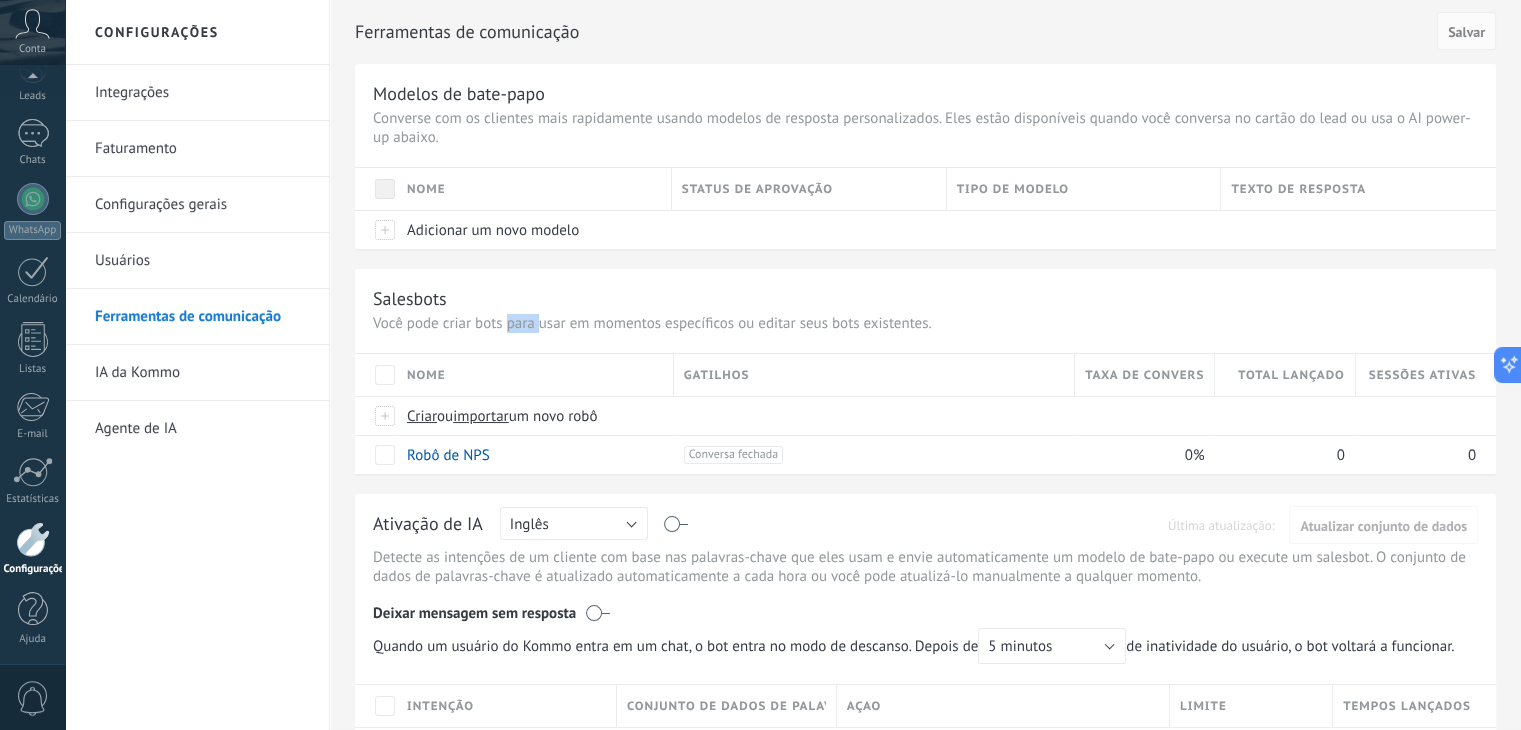 click on "Você pode criar bots para usar em momentos específicos ou editar seus bots existentes." at bounding box center [925, 323] 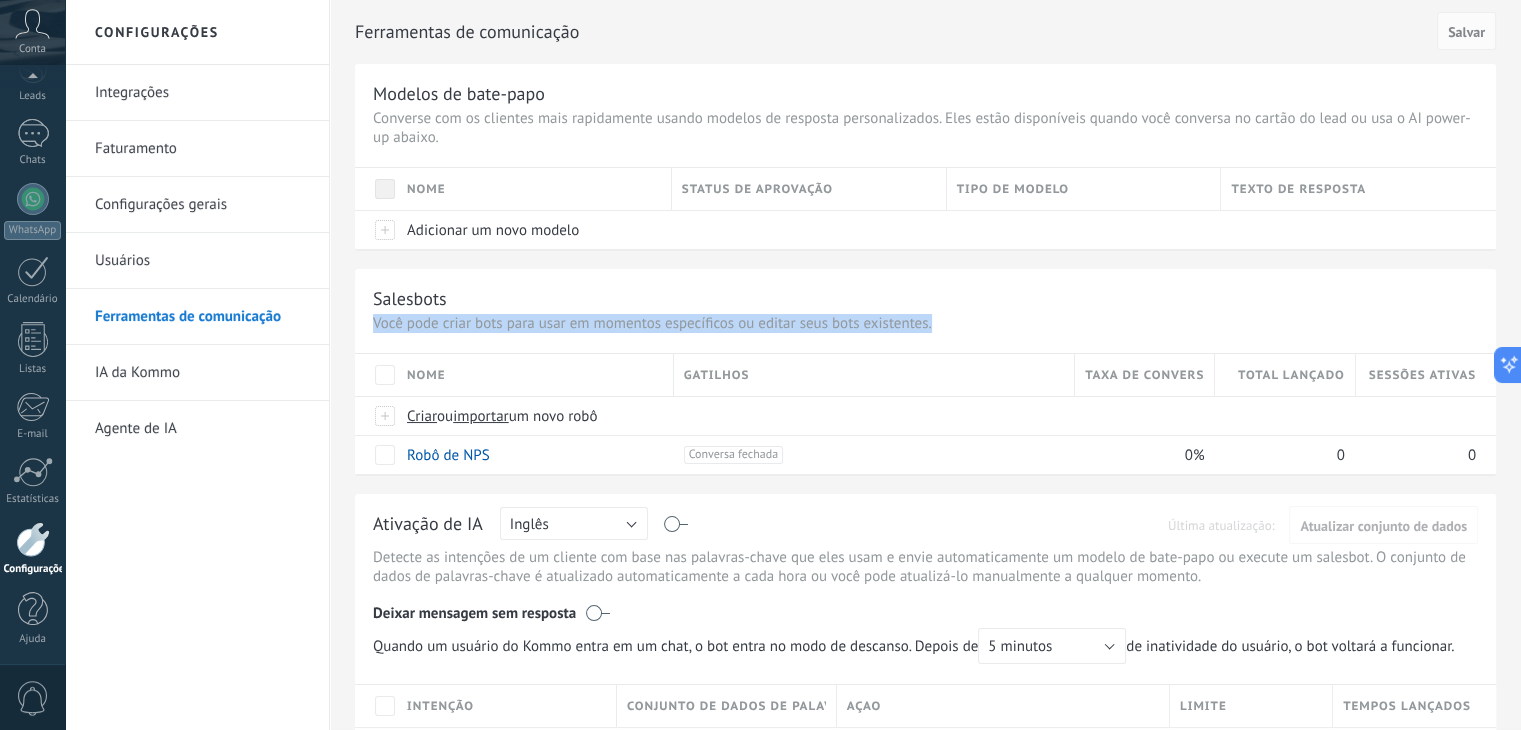 click on "Você pode criar bots para usar em momentos específicos ou editar seus bots existentes." at bounding box center [925, 323] 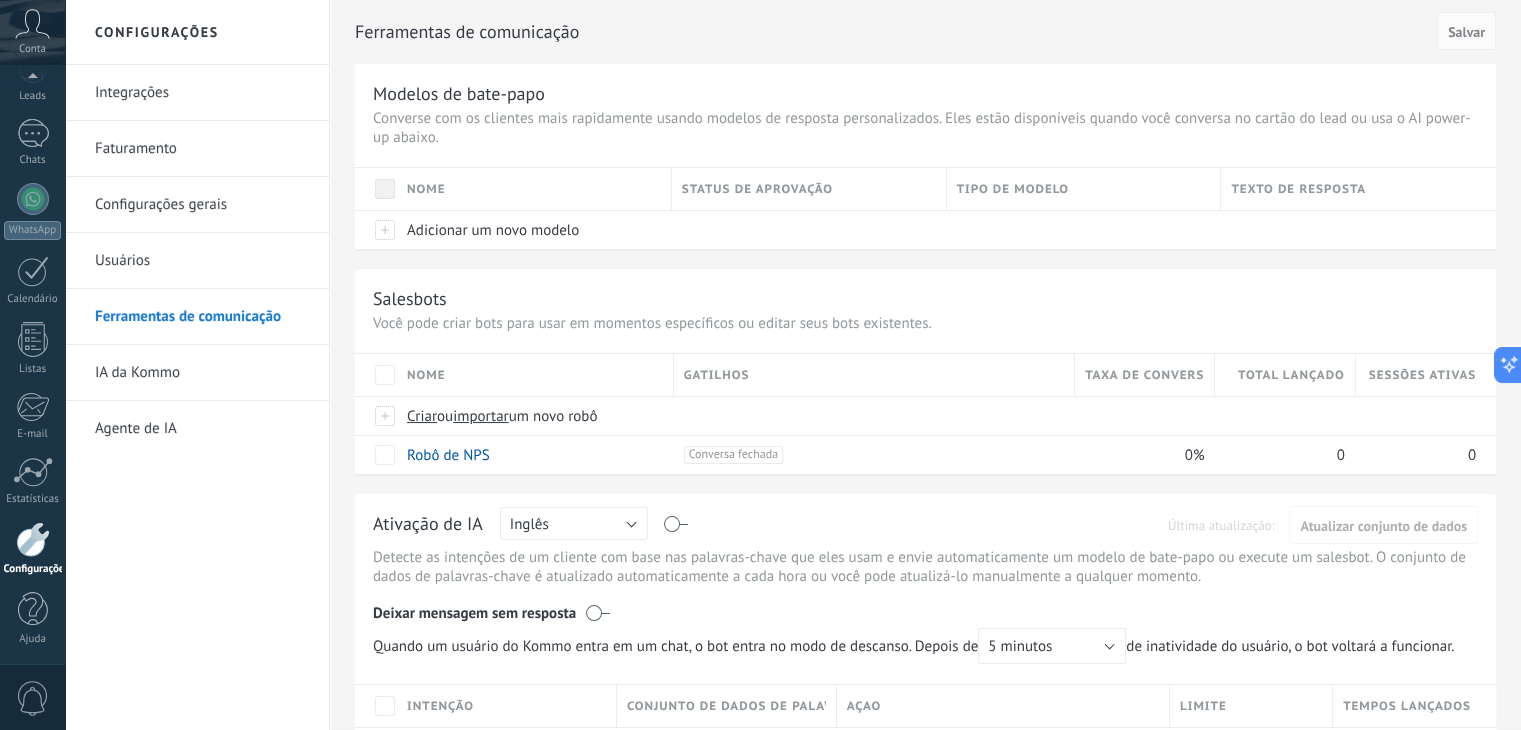 click on "Salesbots Você pode criar bots para usar em momentos específicos ou editar seus bots existentes. Faça upgrade para o Avançado Nome Gatilhos Taxa de conversão Total lançado Sessões ativas        Criar  ou  importar  um novo robô              Robô de NPS +1 Conversa fechada +0 0% 0 0 Mostrar mais avançado" at bounding box center (925, 371) 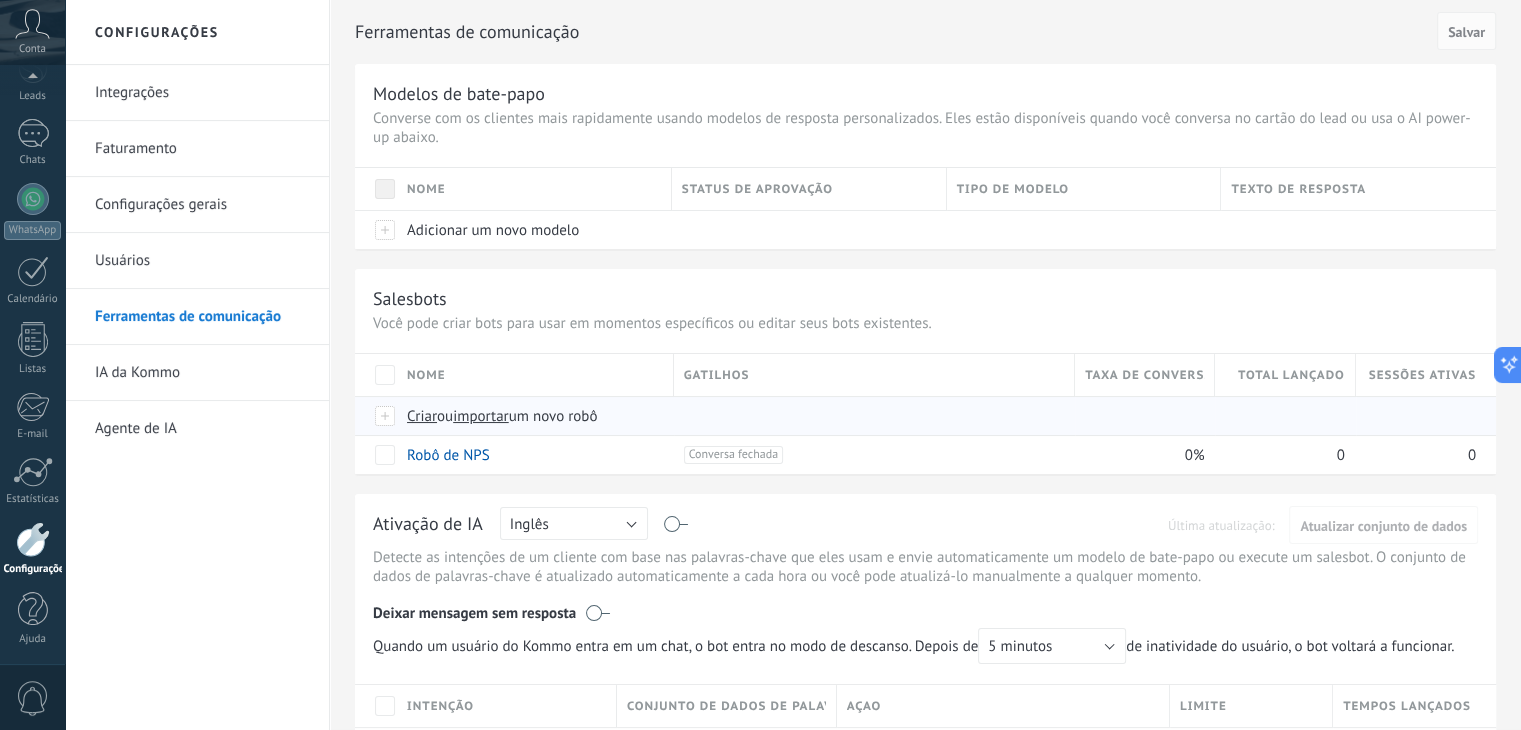 click on "Criar" at bounding box center (422, 416) 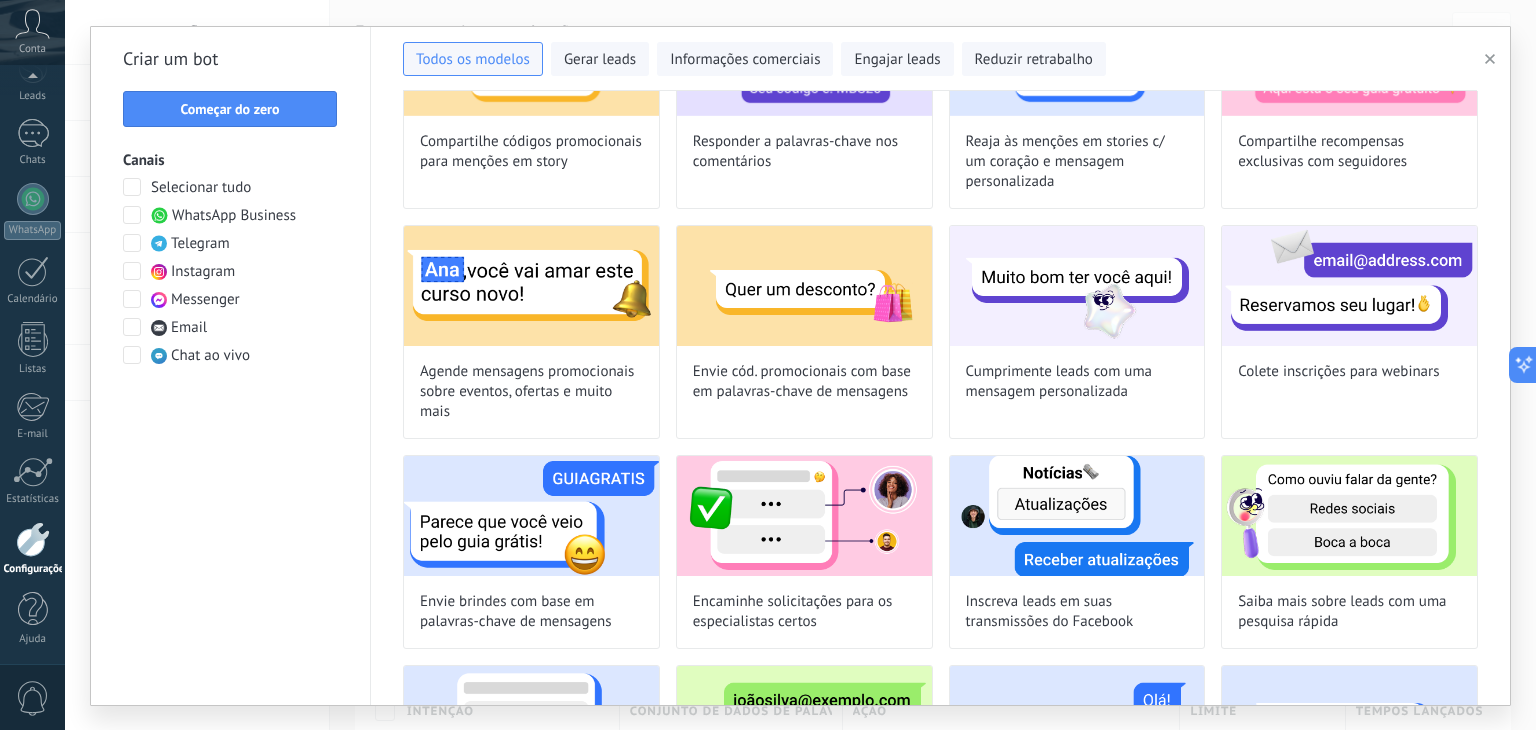 scroll, scrollTop: 0, scrollLeft: 0, axis: both 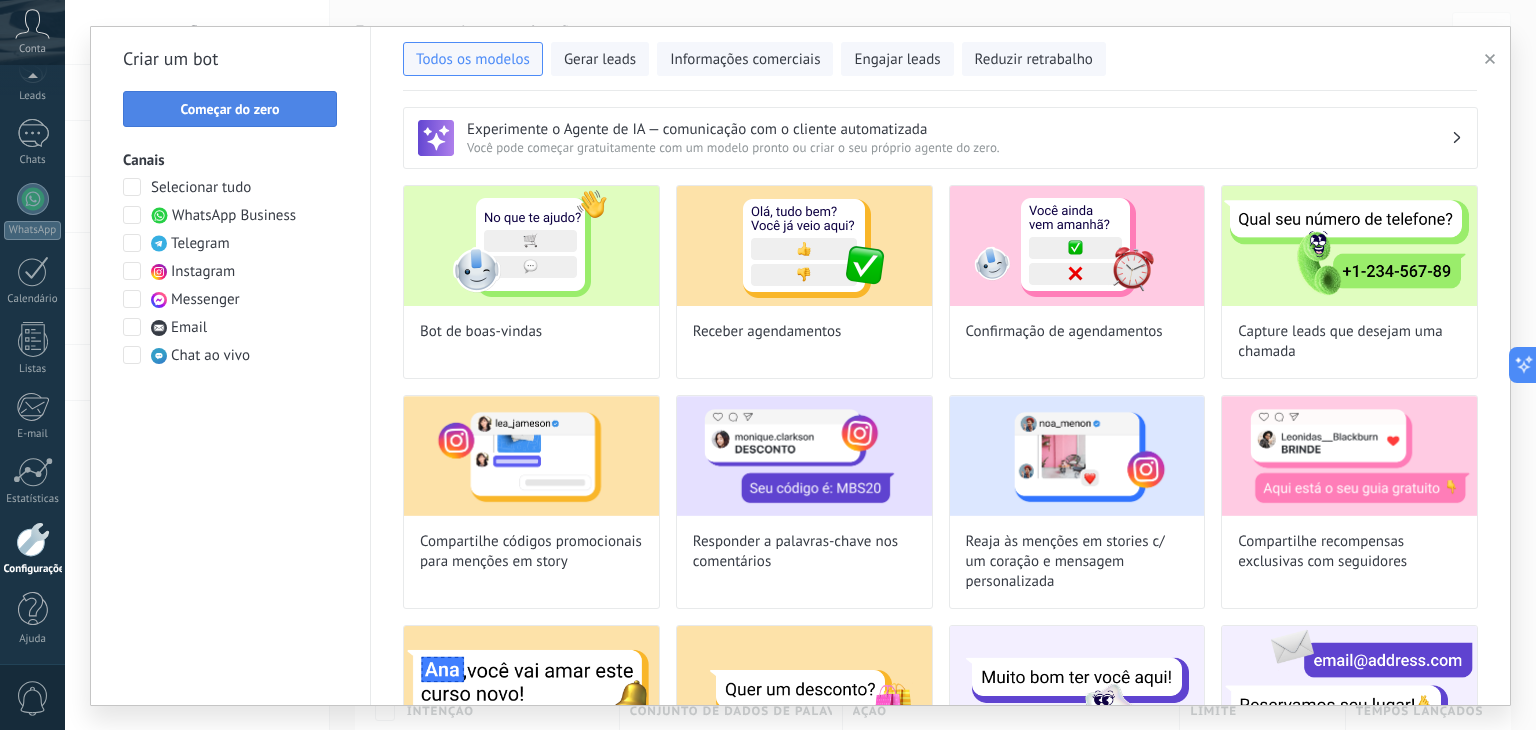 click on "Começar do zero" at bounding box center [229, 109] 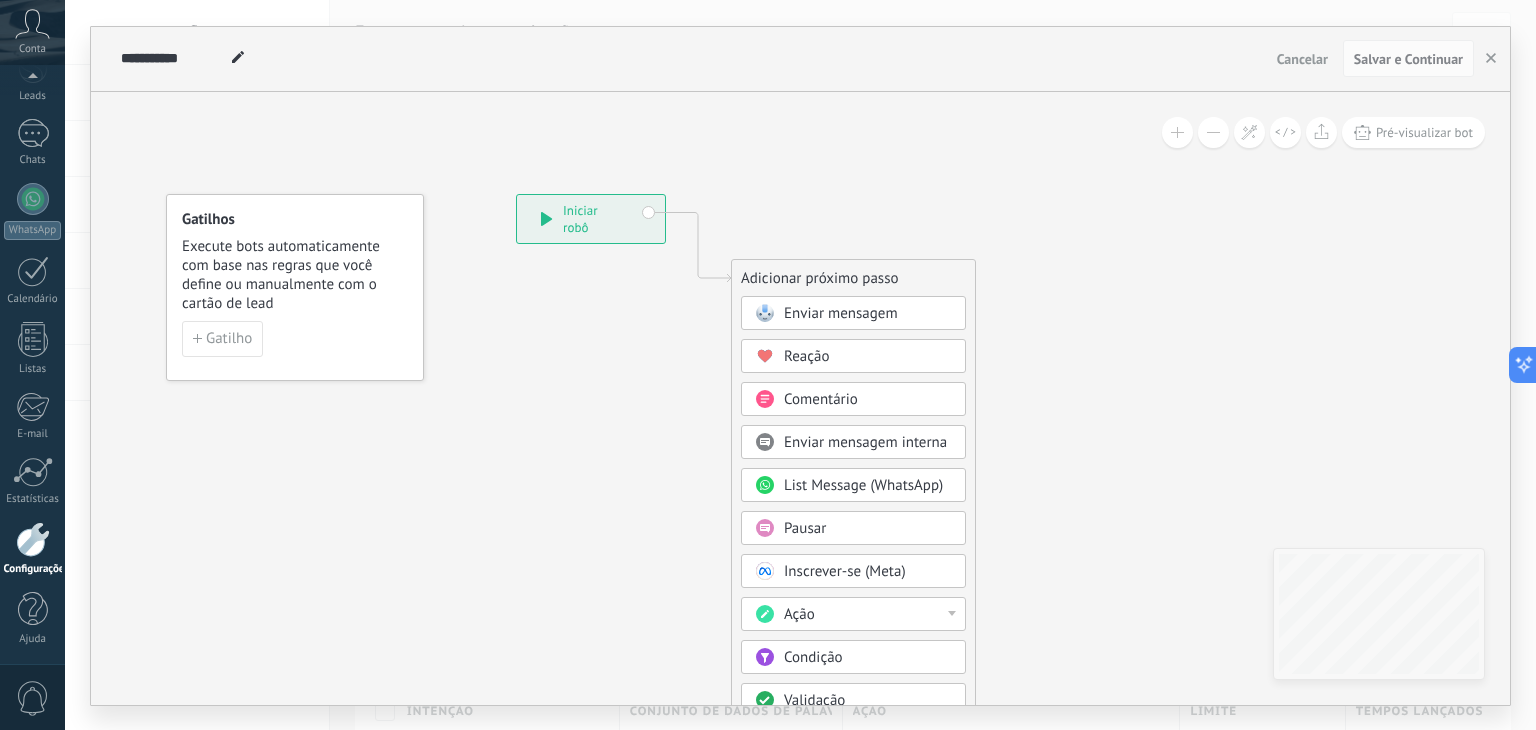 click on "**********" at bounding box center (591, 219) 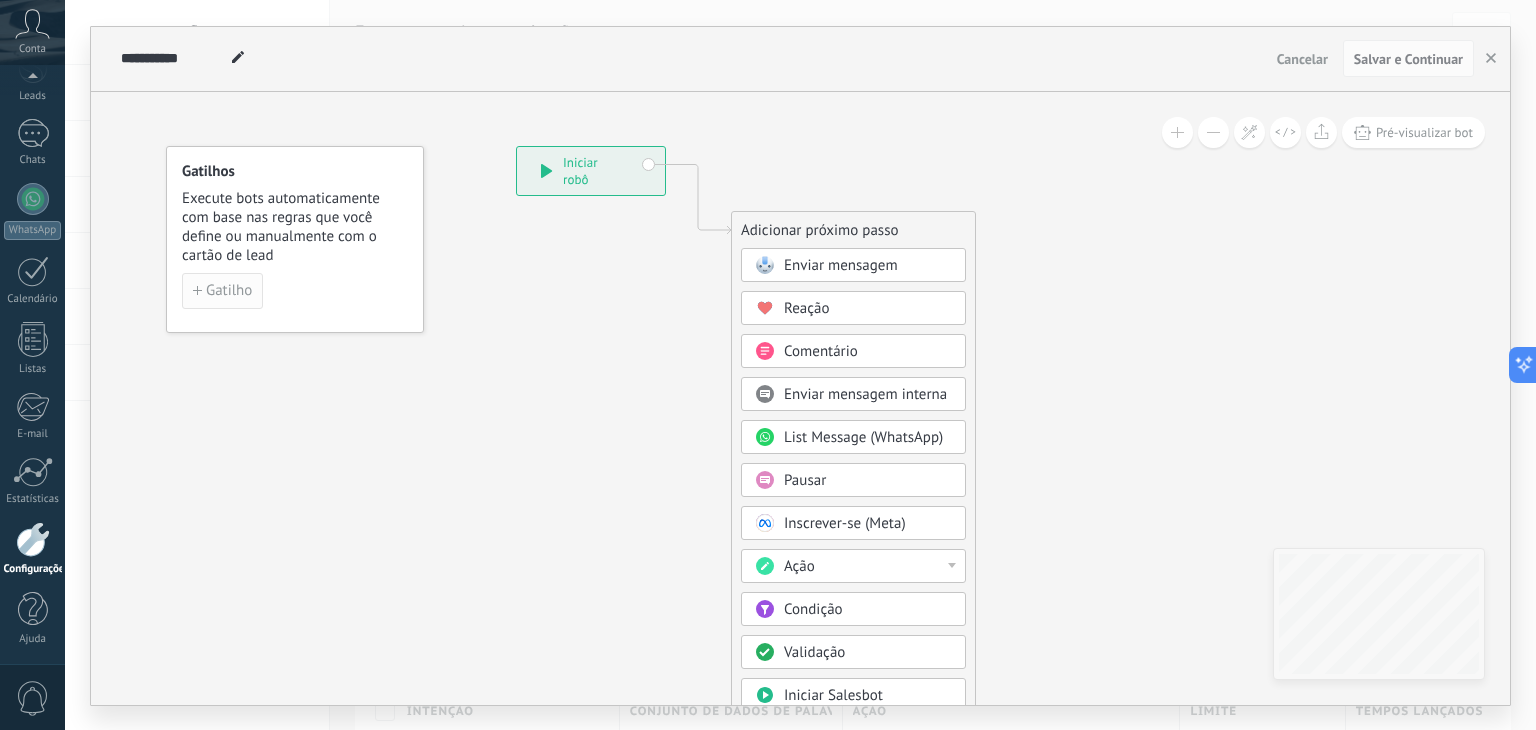 click on "Gatilho" at bounding box center (229, 291) 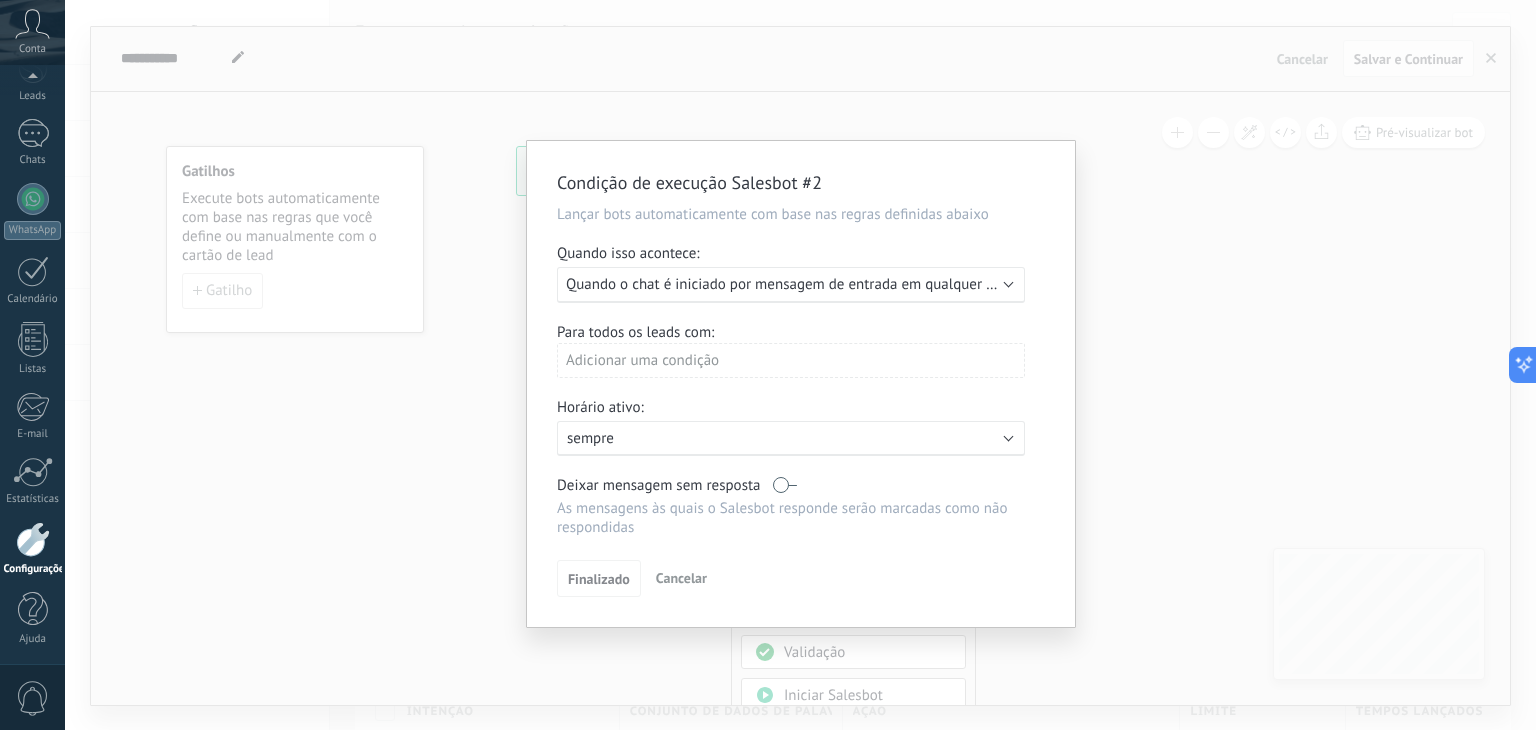 click on "Quando o chat é iniciado por mensagem de entrada em qualquer canal" at bounding box center [793, 284] 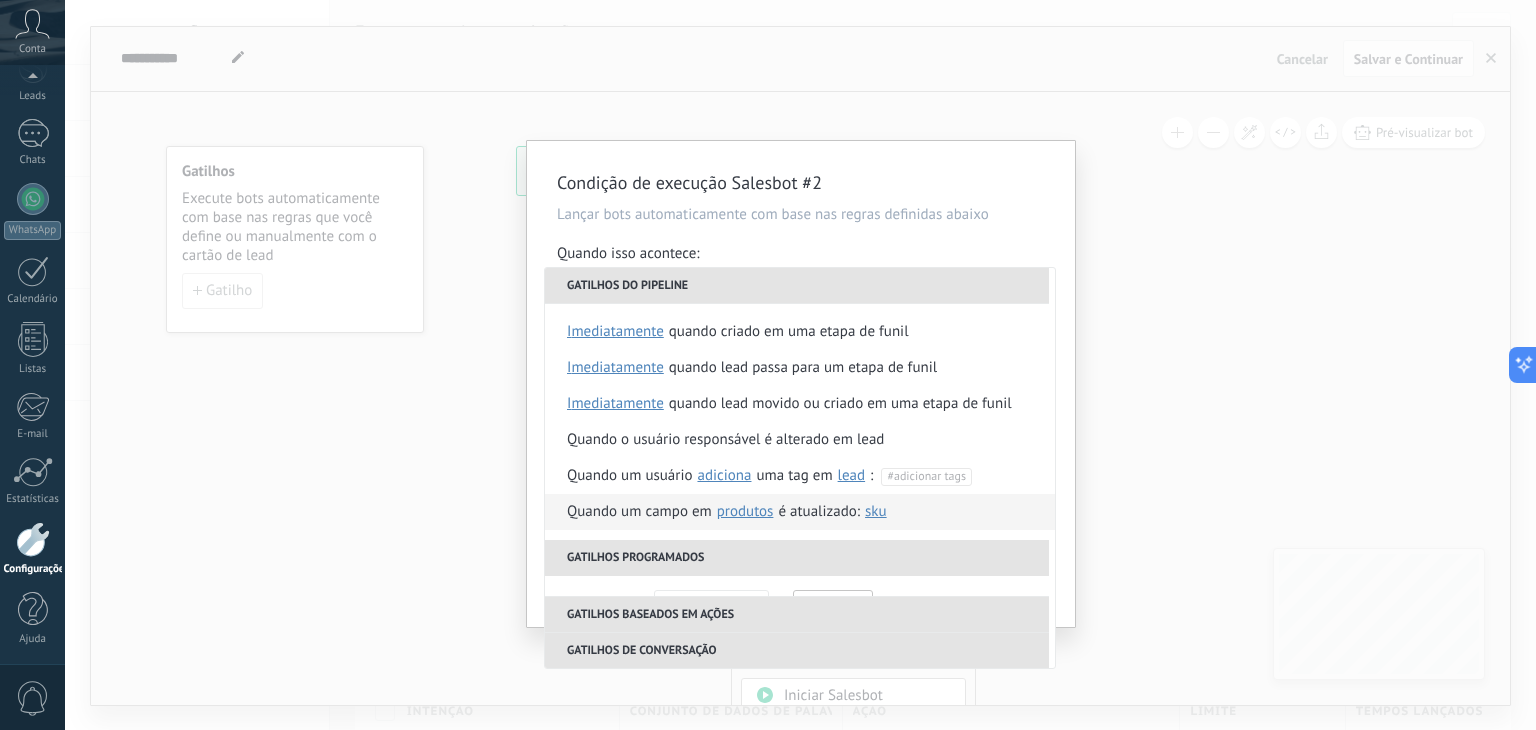 scroll, scrollTop: 0, scrollLeft: 0, axis: both 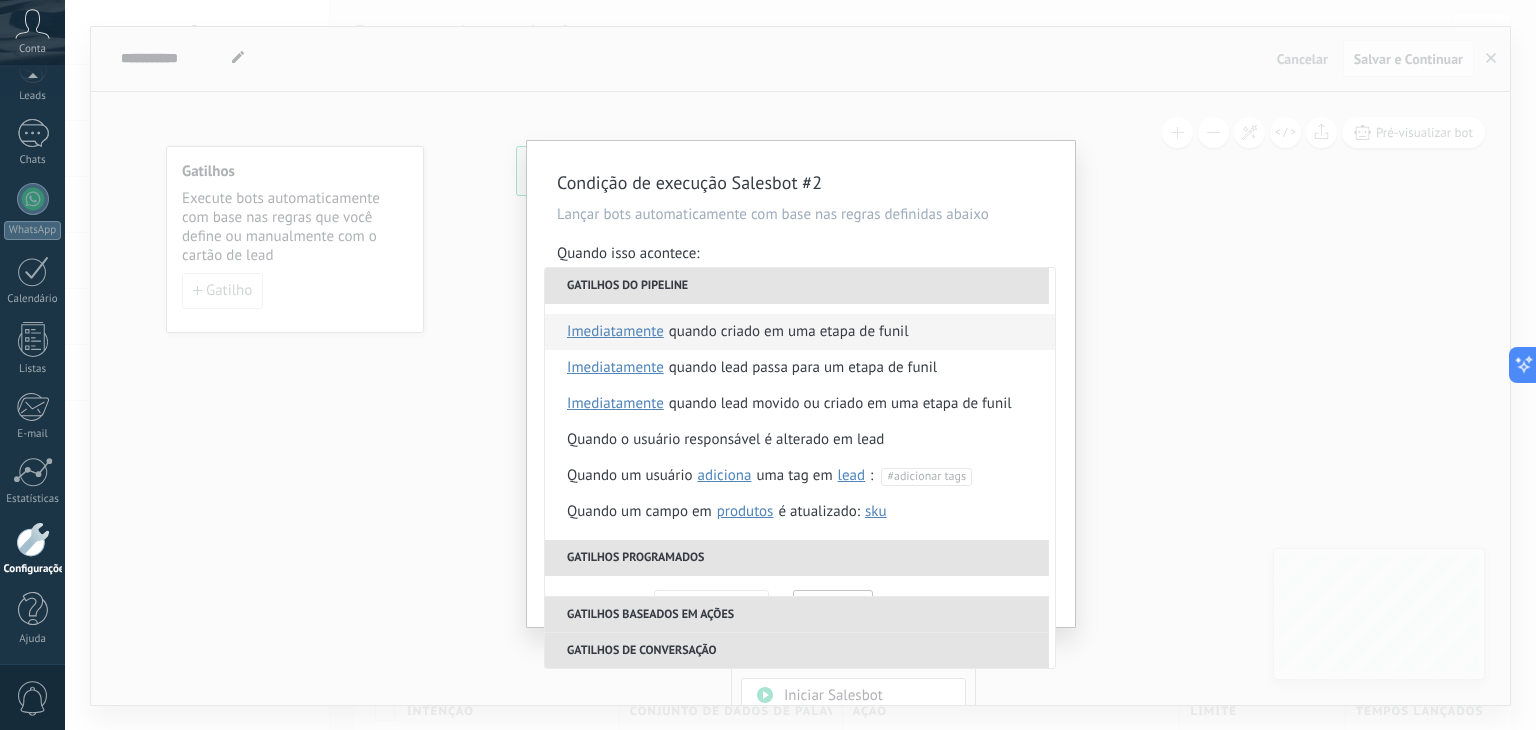 click on "imediatamente" at bounding box center (615, 332) 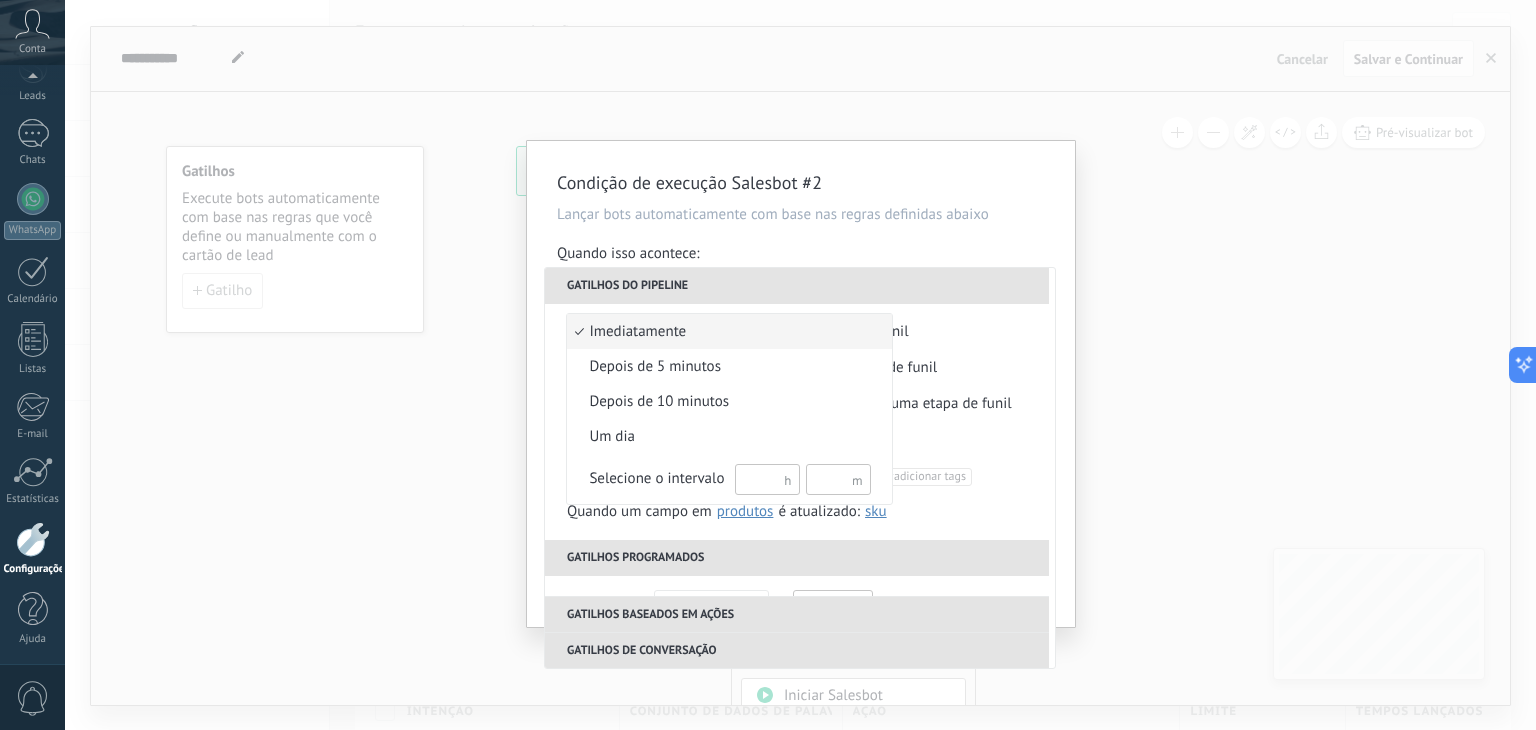 click on "imediatamente" at bounding box center [719, 332] 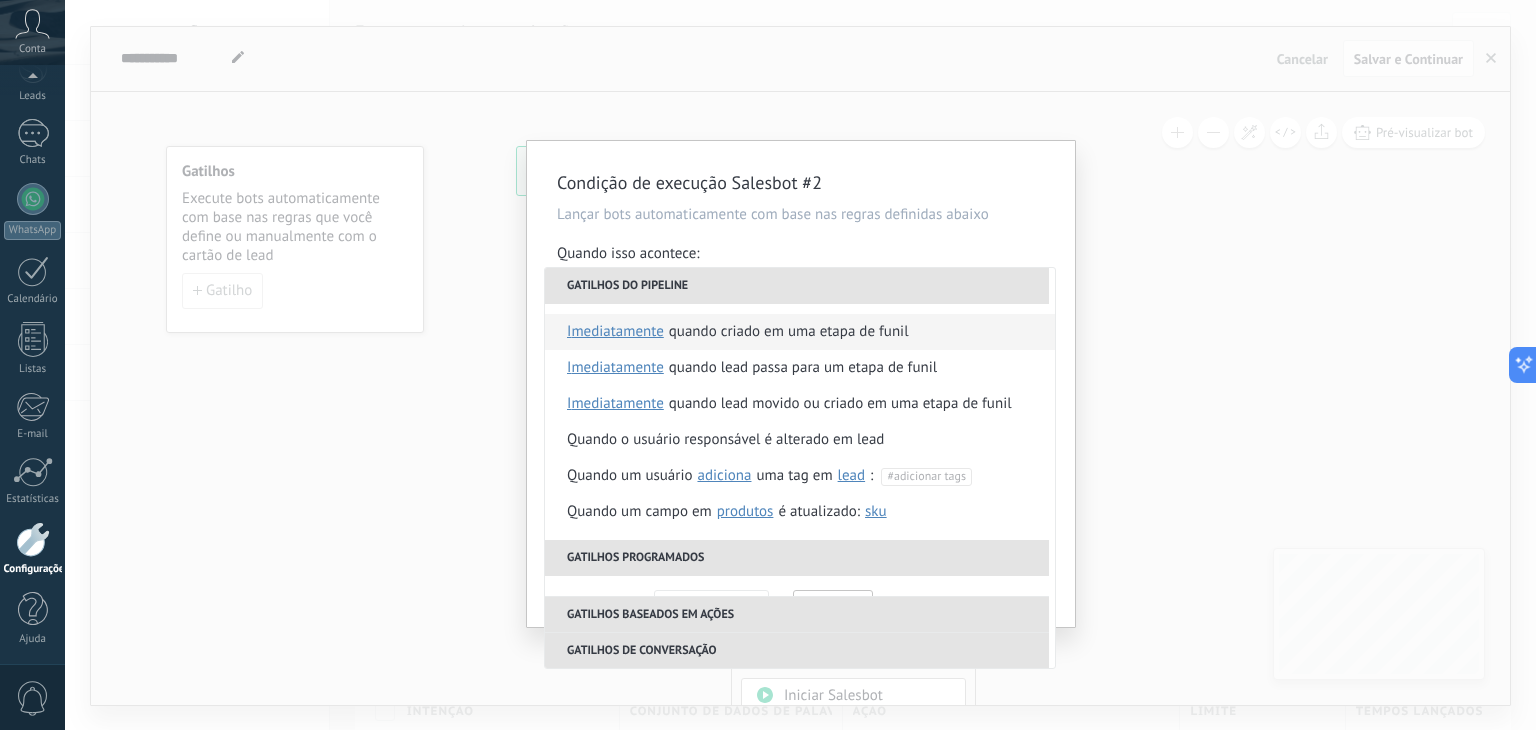 click on "imediatamente" at bounding box center (615, 332) 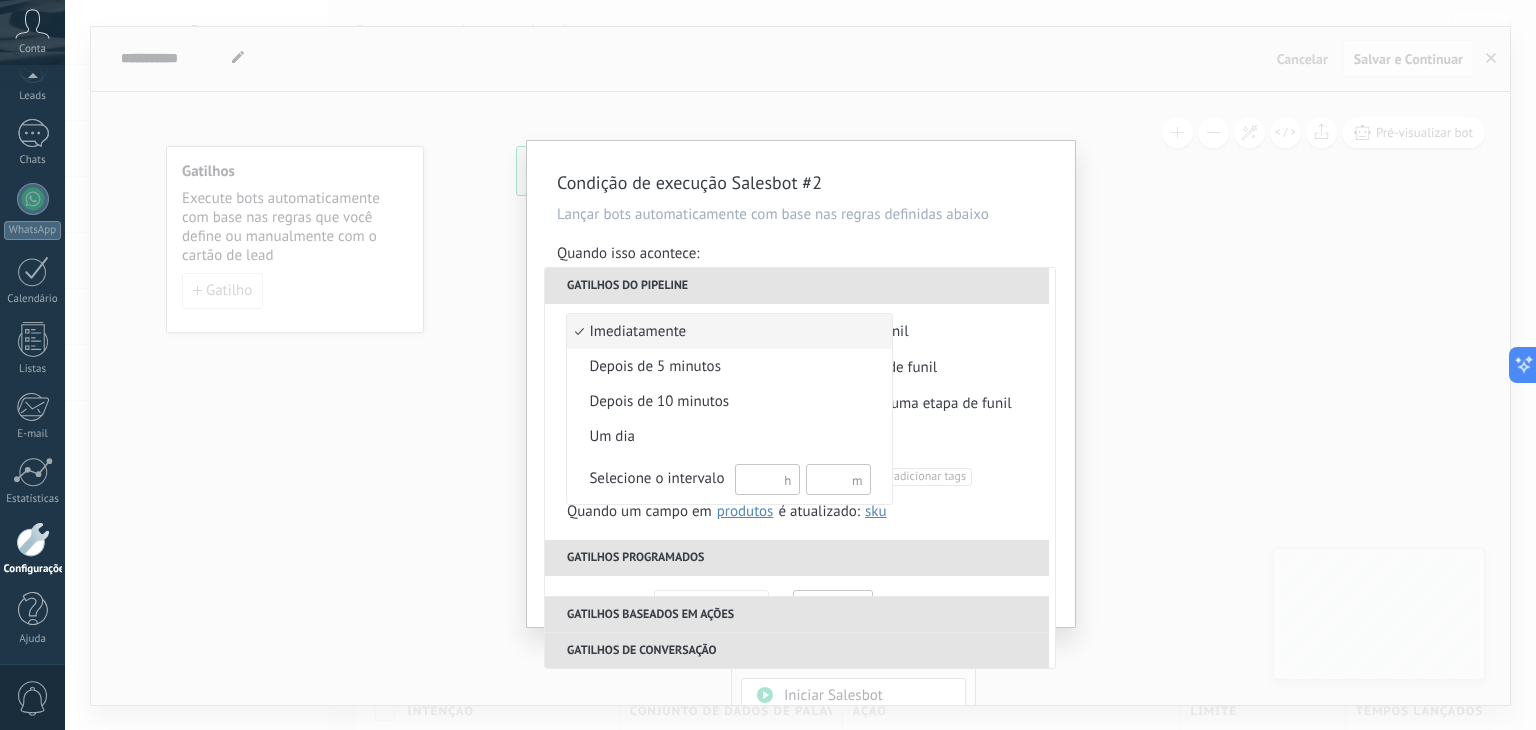 click at bounding box center (768, 365) 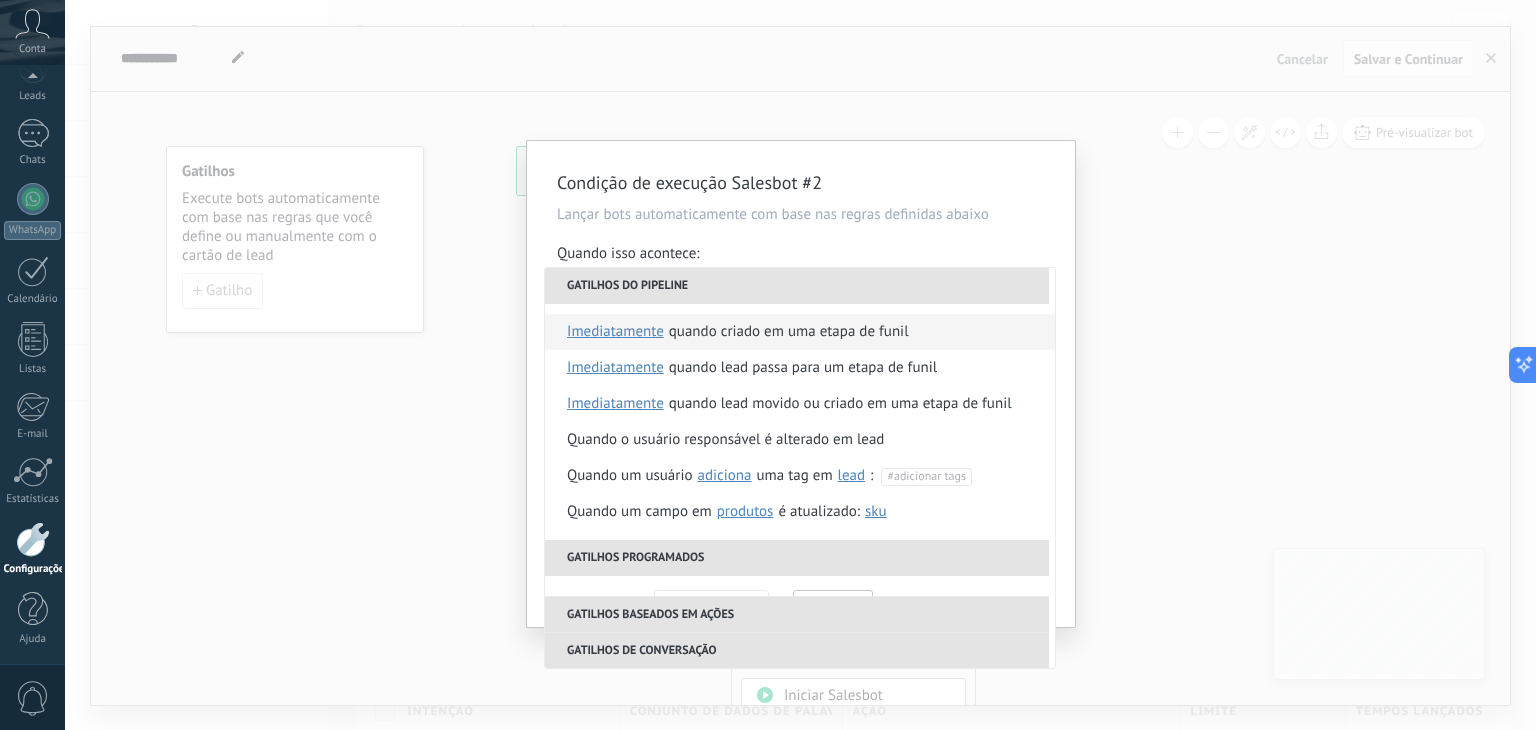 click on "Quando criado em uma etapa de funil" at bounding box center [789, 332] 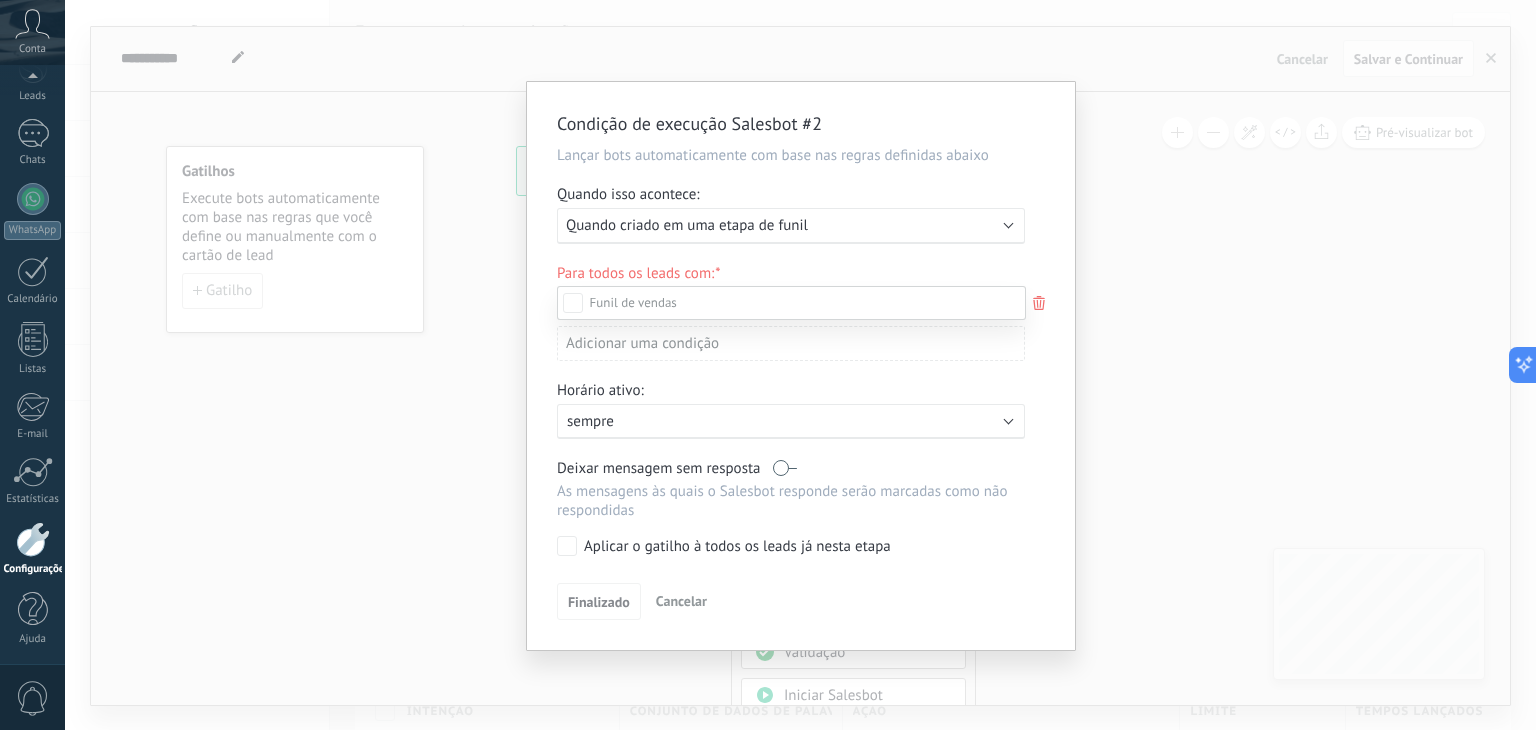click at bounding box center [800, 365] 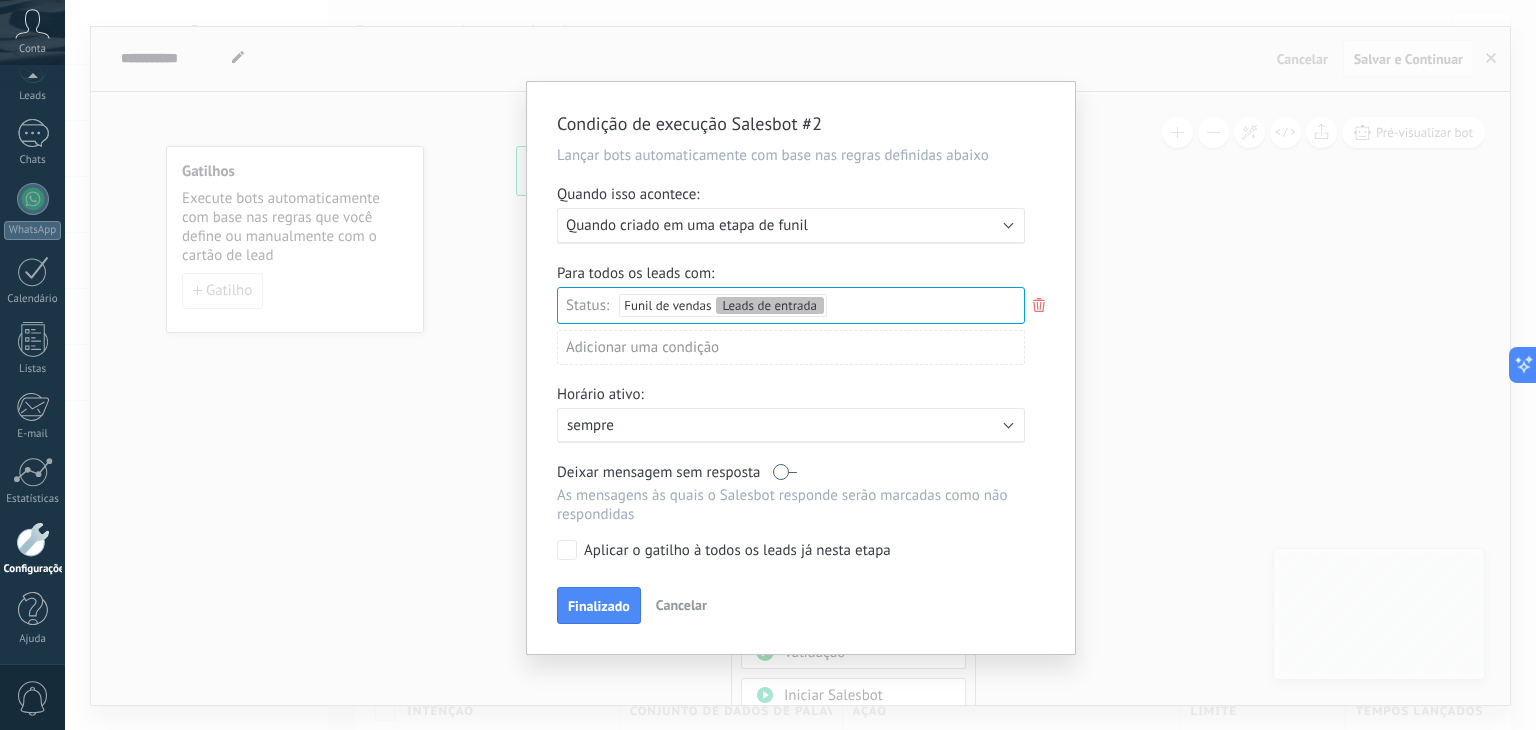 click on "Adicionar uma condição" at bounding box center (791, 347) 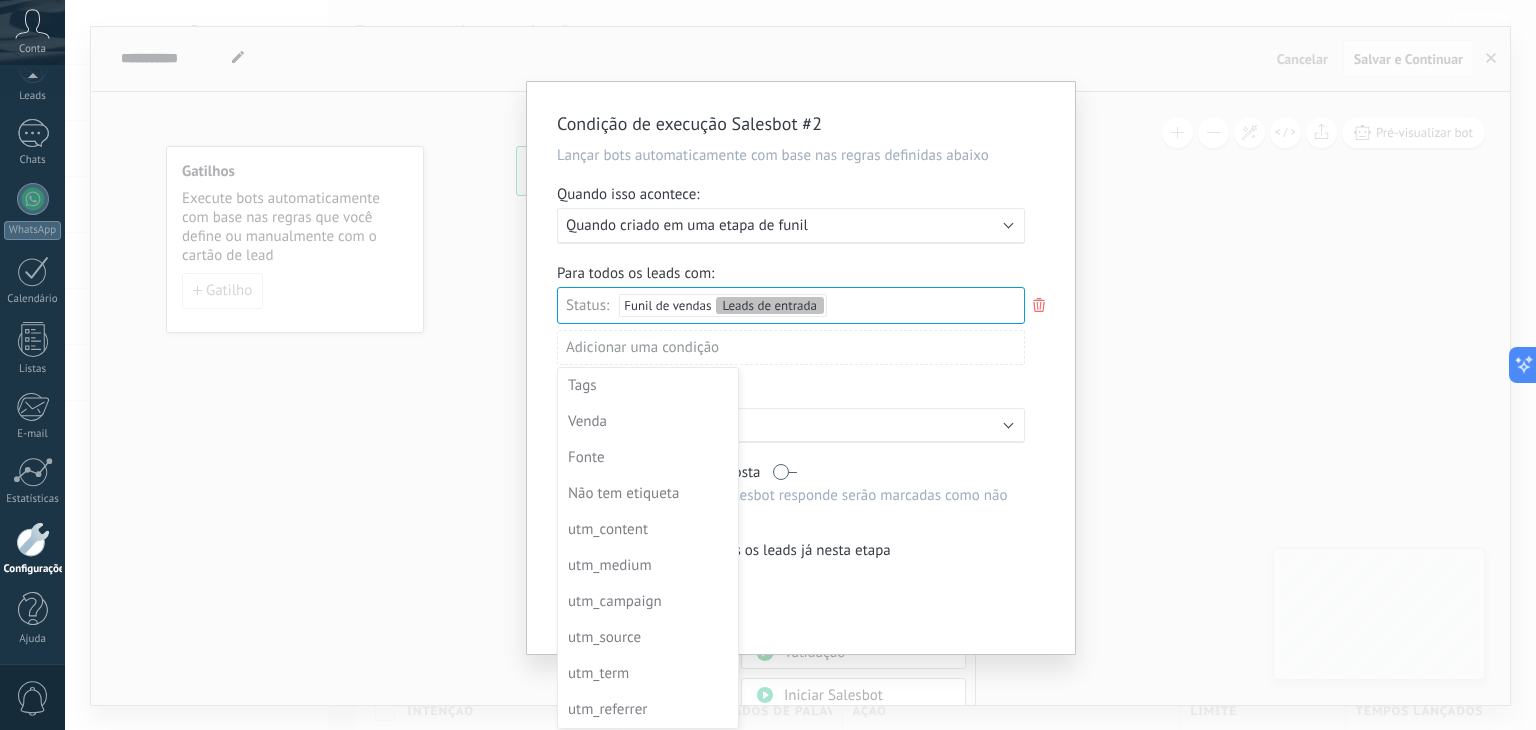 click at bounding box center [801, 368] 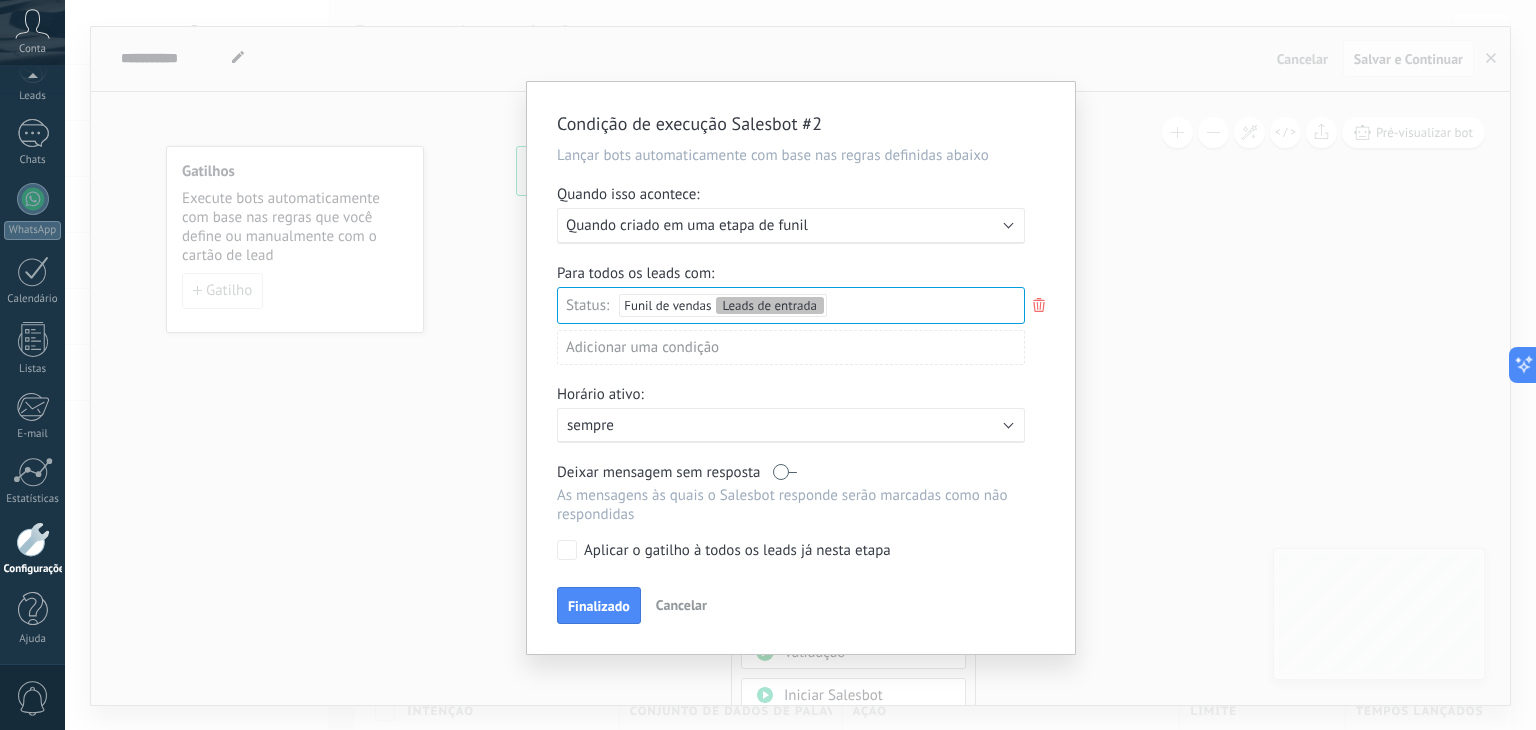 click on "Adicionar uma condição" at bounding box center (791, 347) 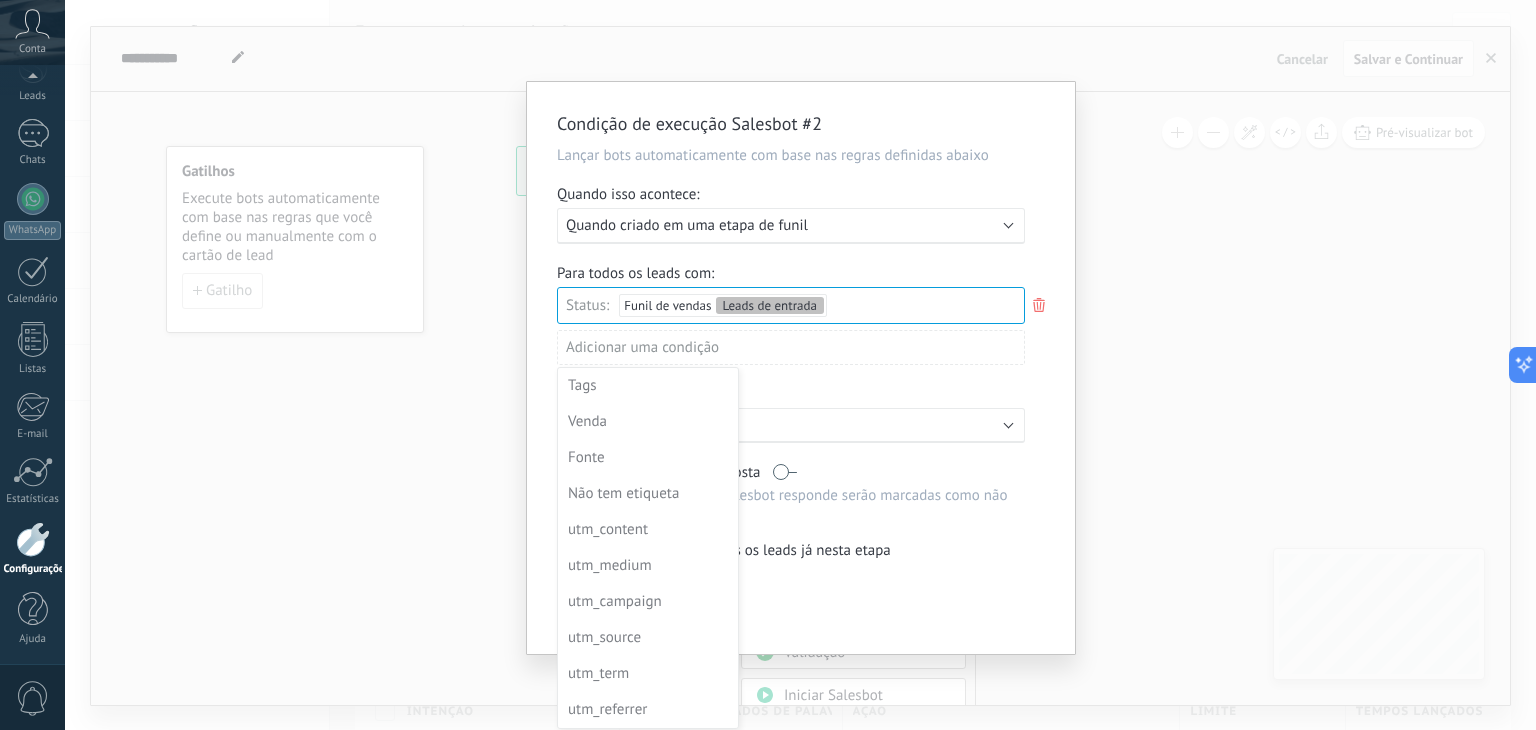 click at bounding box center (801, 368) 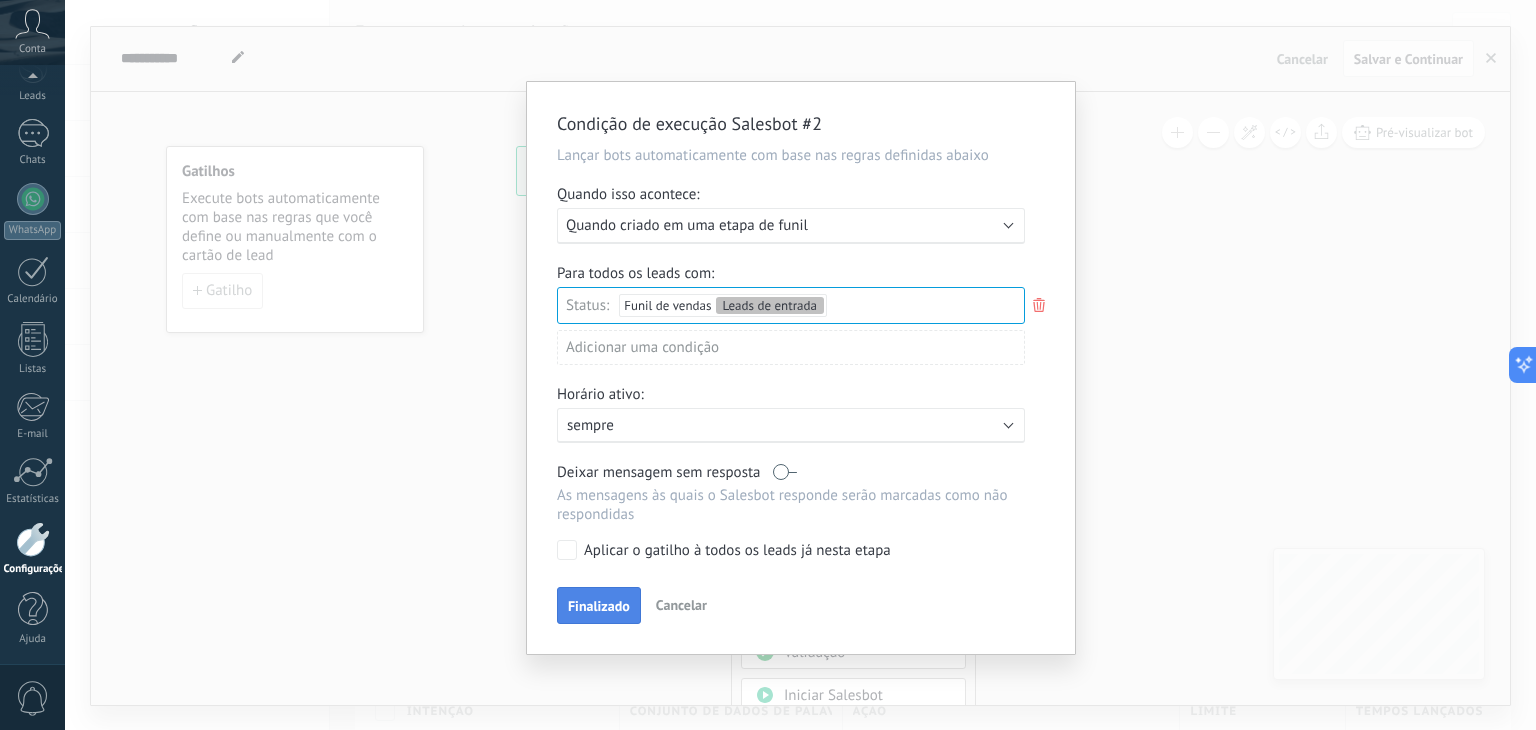 click on "Finalizado" at bounding box center [599, 606] 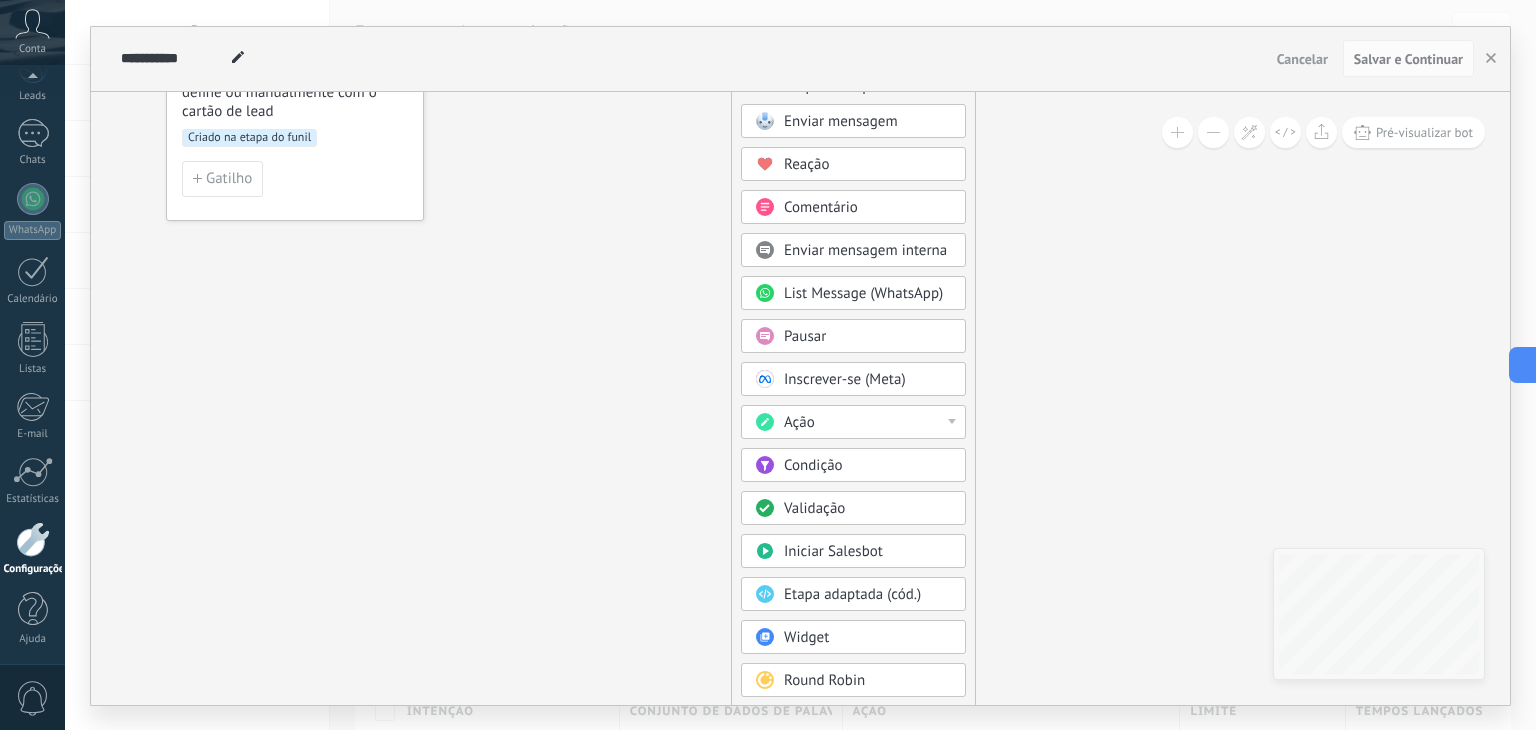 click on "List Message (WhatsApp)" at bounding box center [863, 293] 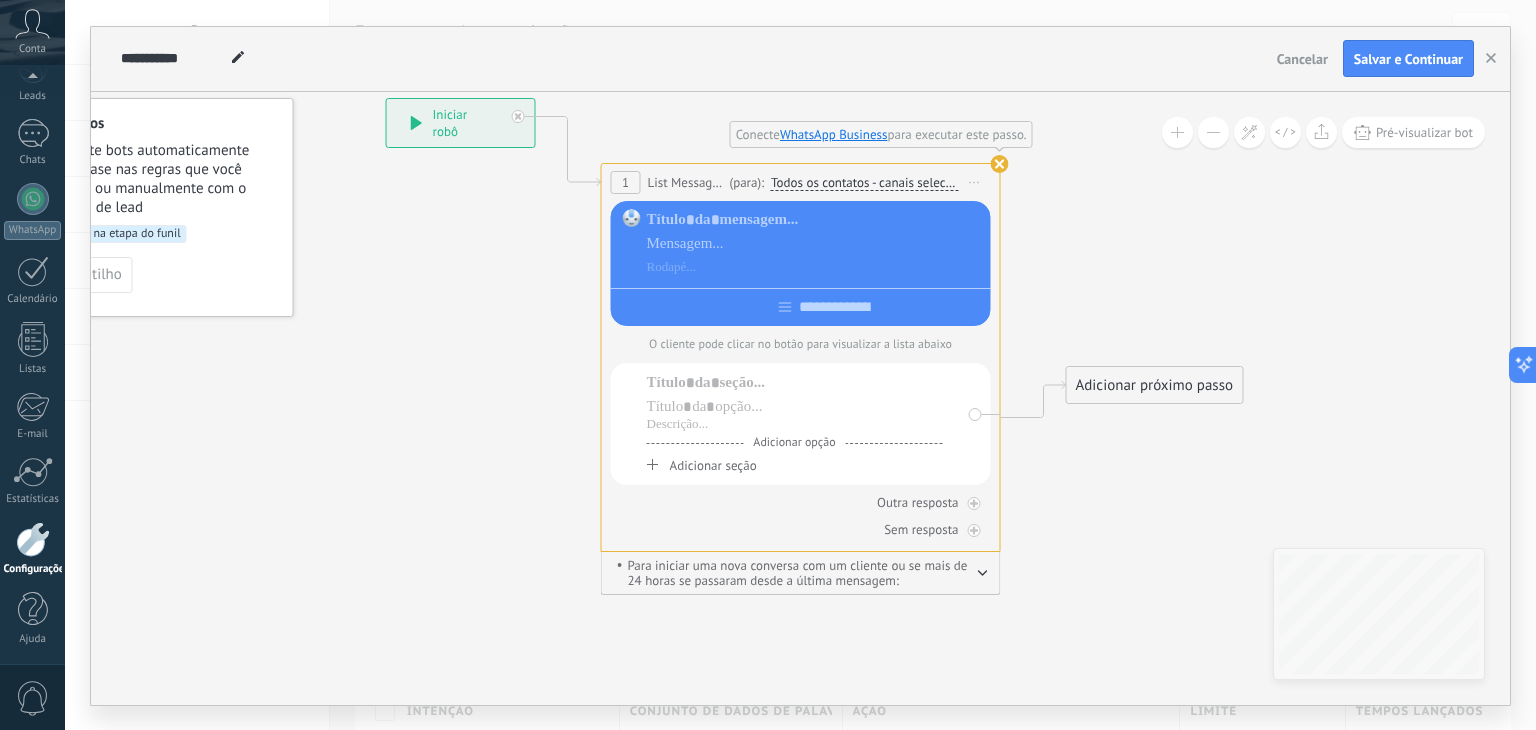 drag, startPoint x: 912, startPoint y: 216, endPoint x: 977, endPoint y: 196, distance: 68.007355 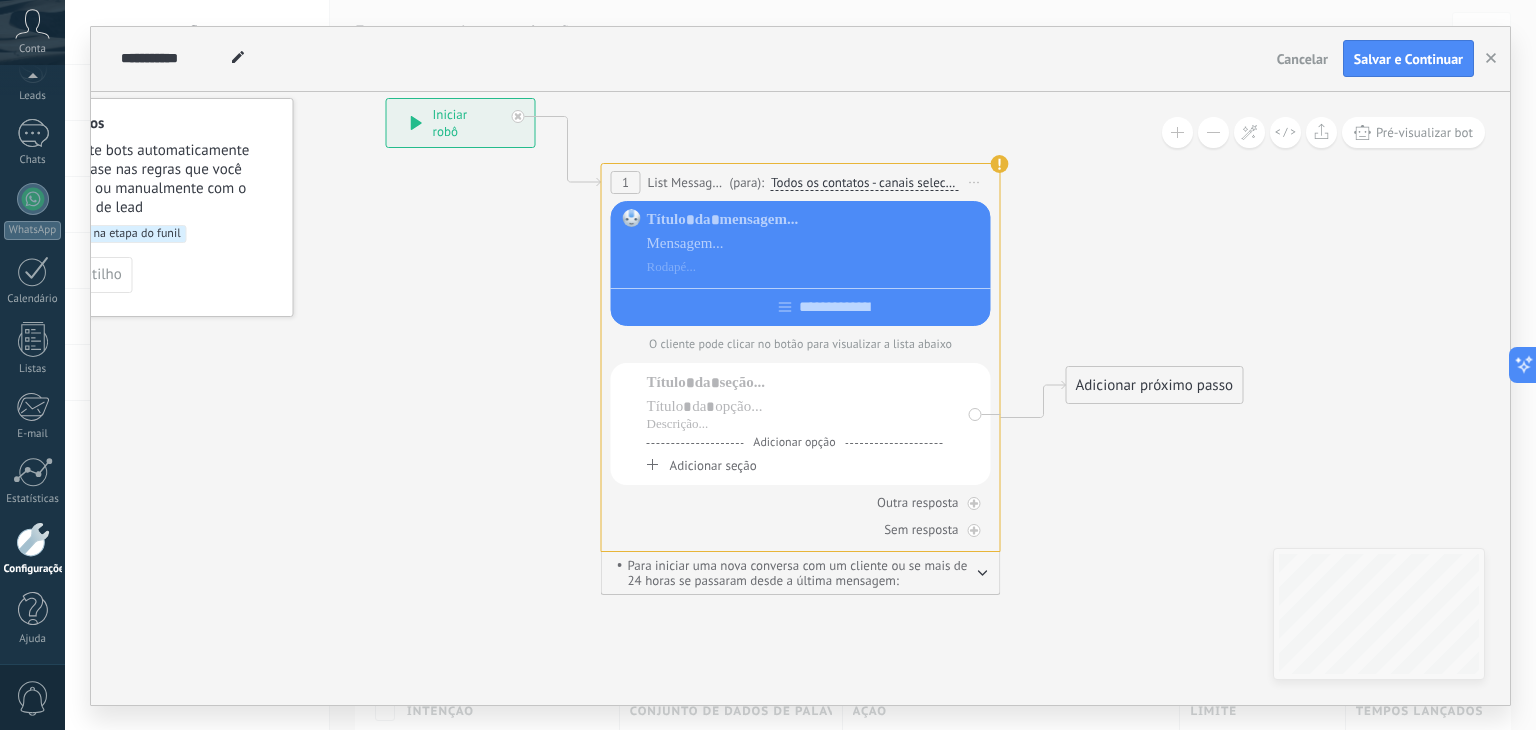 click 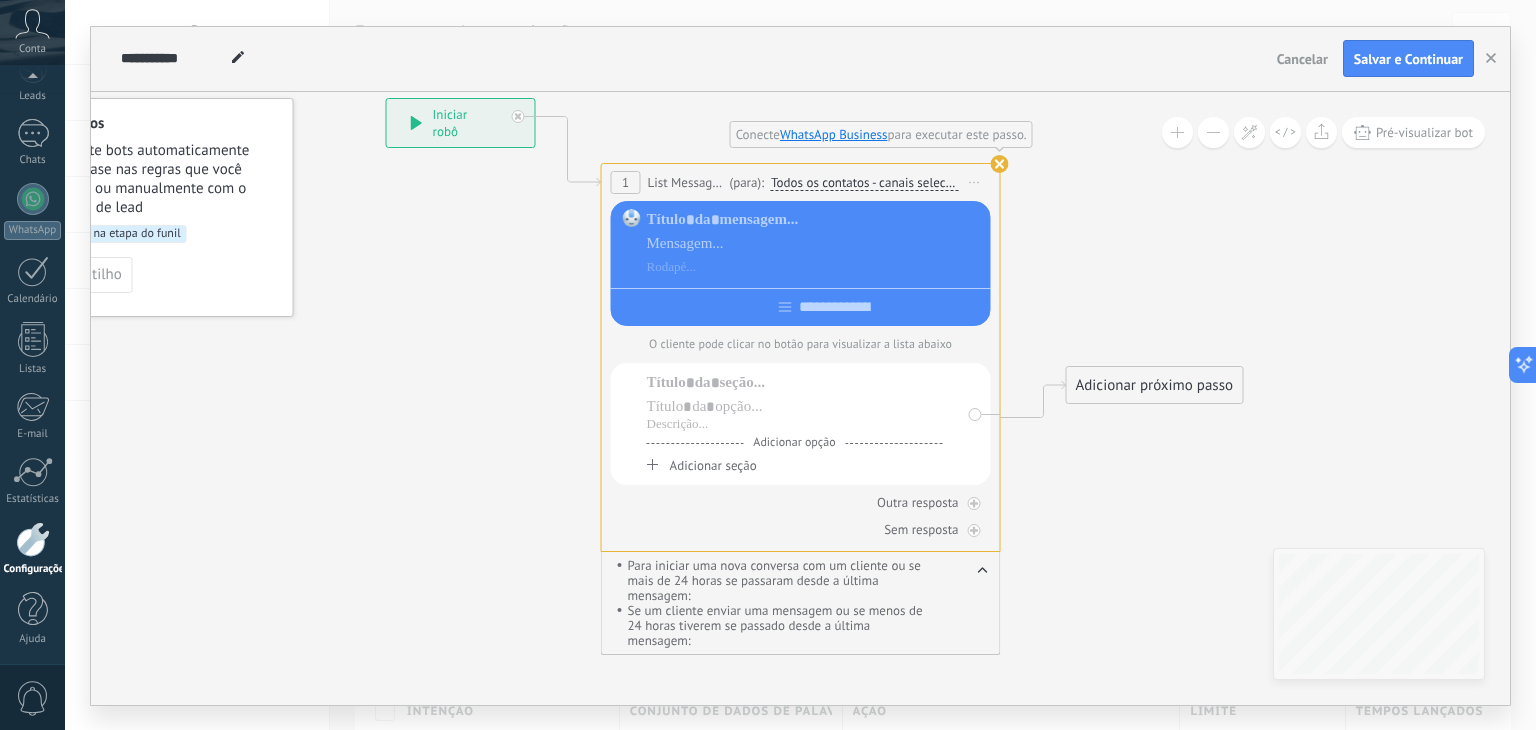 click 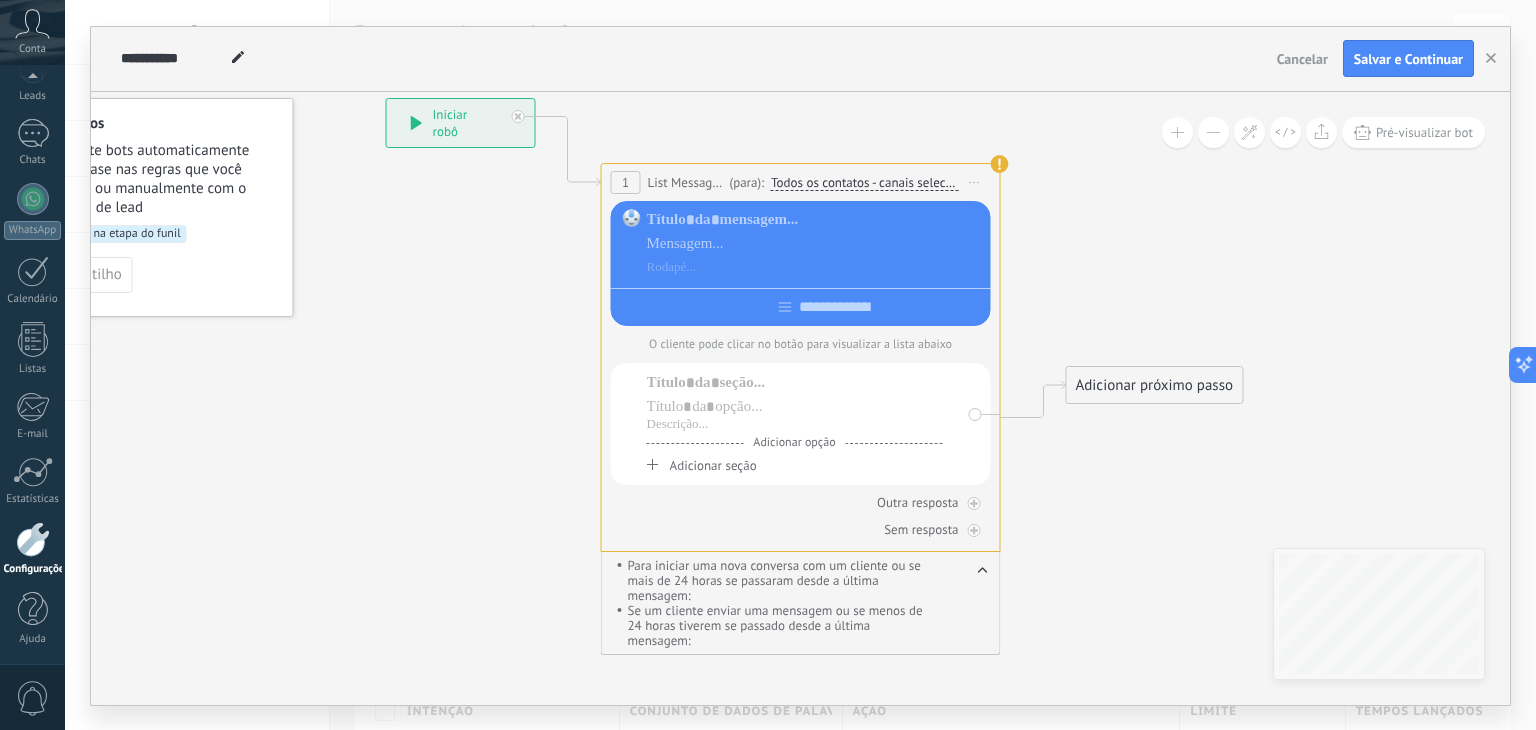 drag, startPoint x: 990, startPoint y: 165, endPoint x: 803, endPoint y: 174, distance: 187.21645 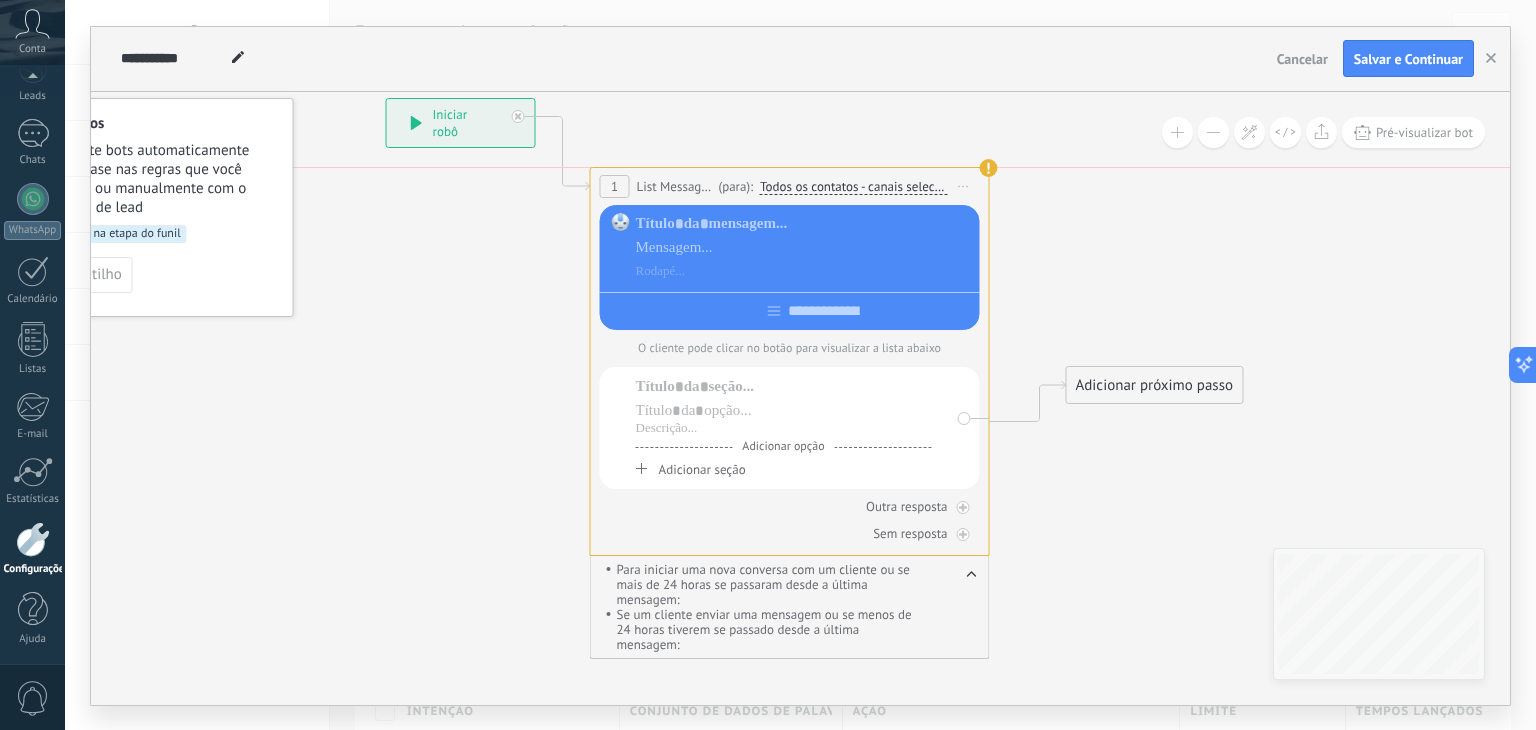 drag, startPoint x: 739, startPoint y: 239, endPoint x: 808, endPoint y: 169, distance: 98.29038 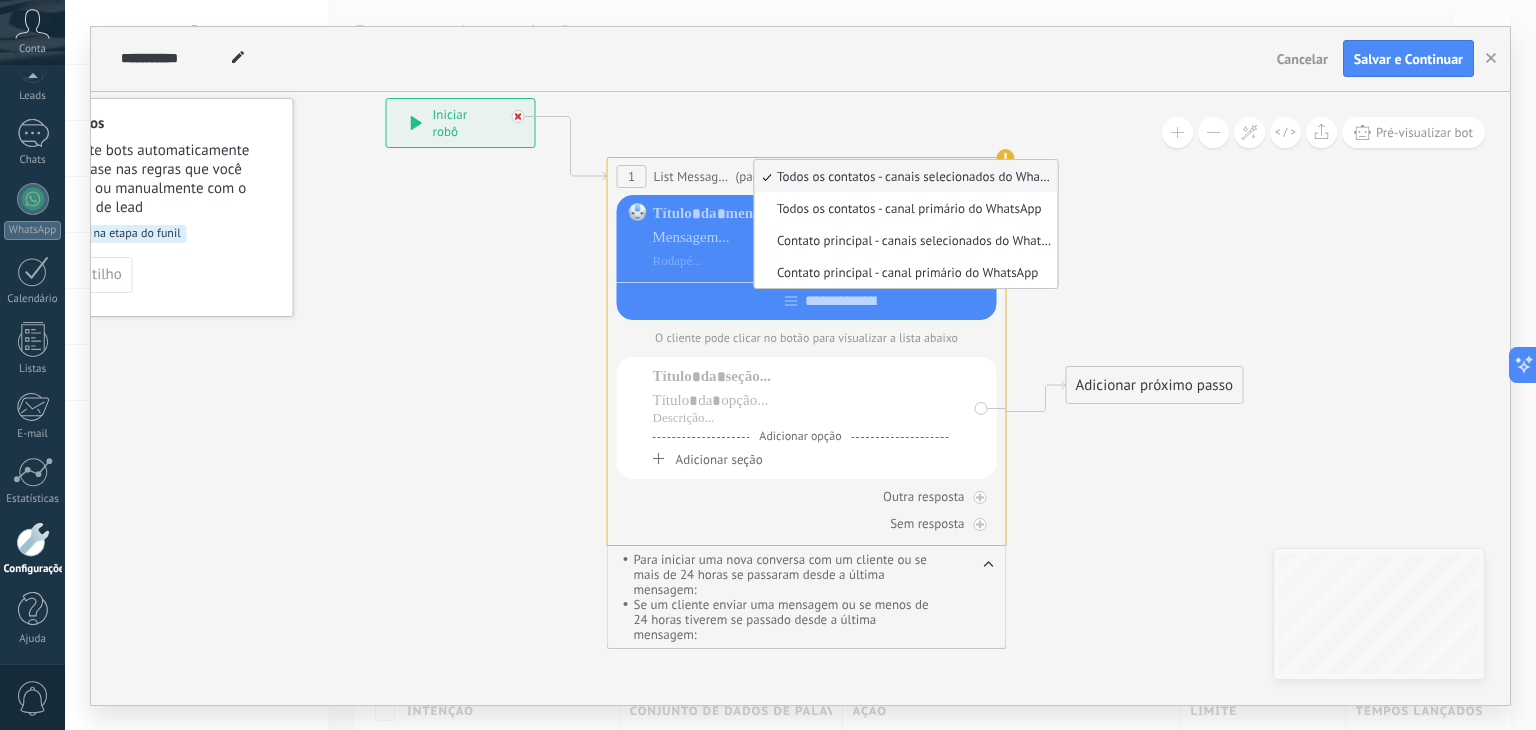 click on "**********" at bounding box center (461, 123) 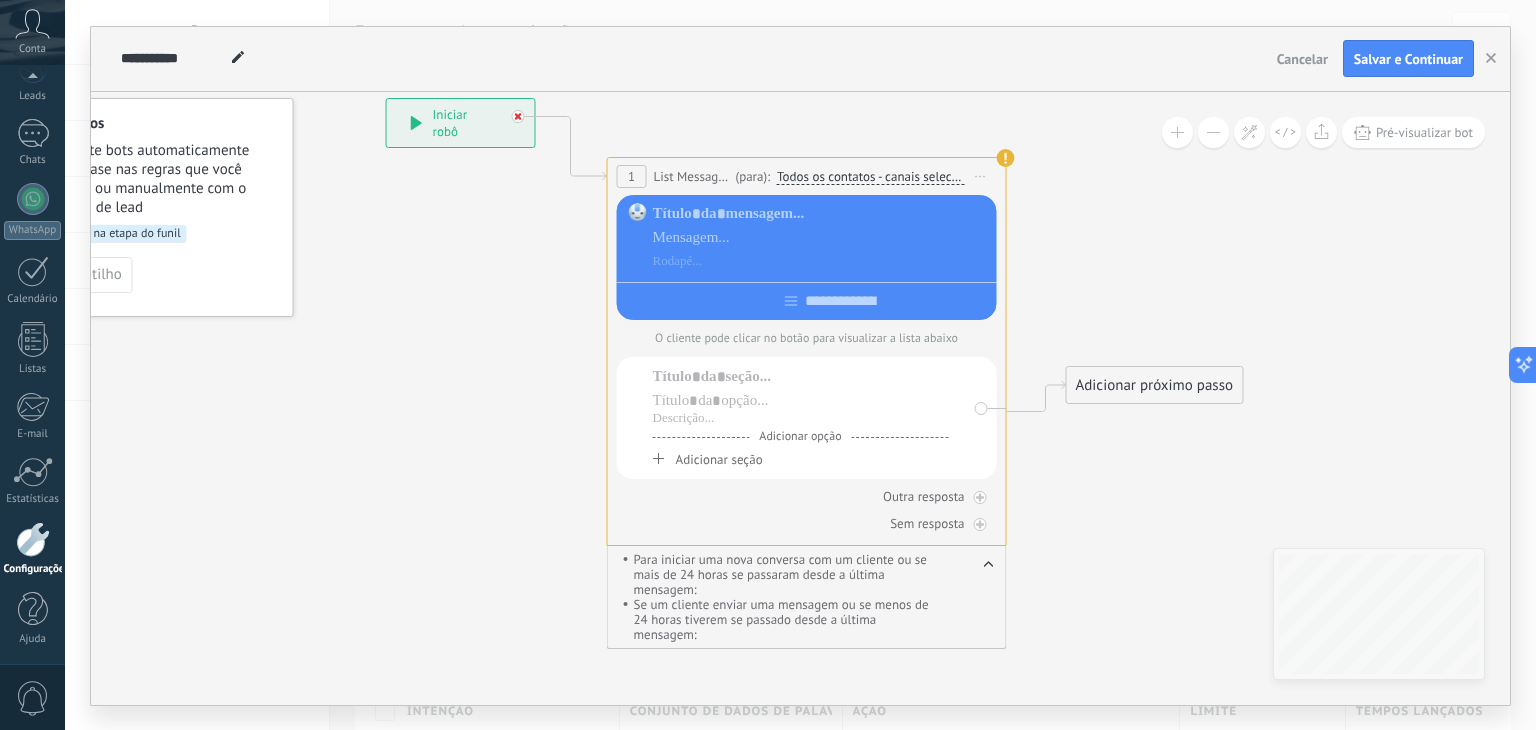 click 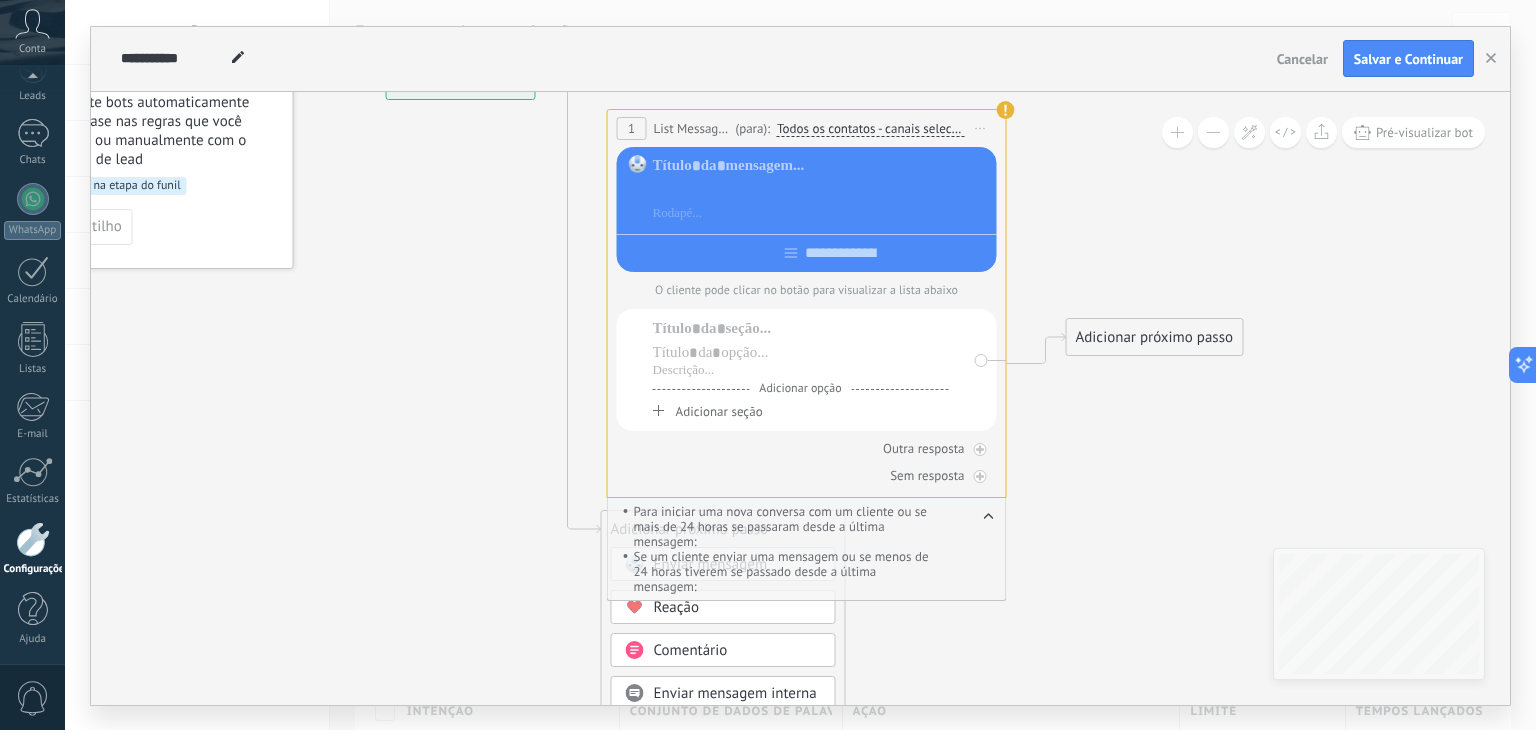 drag, startPoint x: 905, startPoint y: 189, endPoint x: 1022, endPoint y: 261, distance: 137.37904 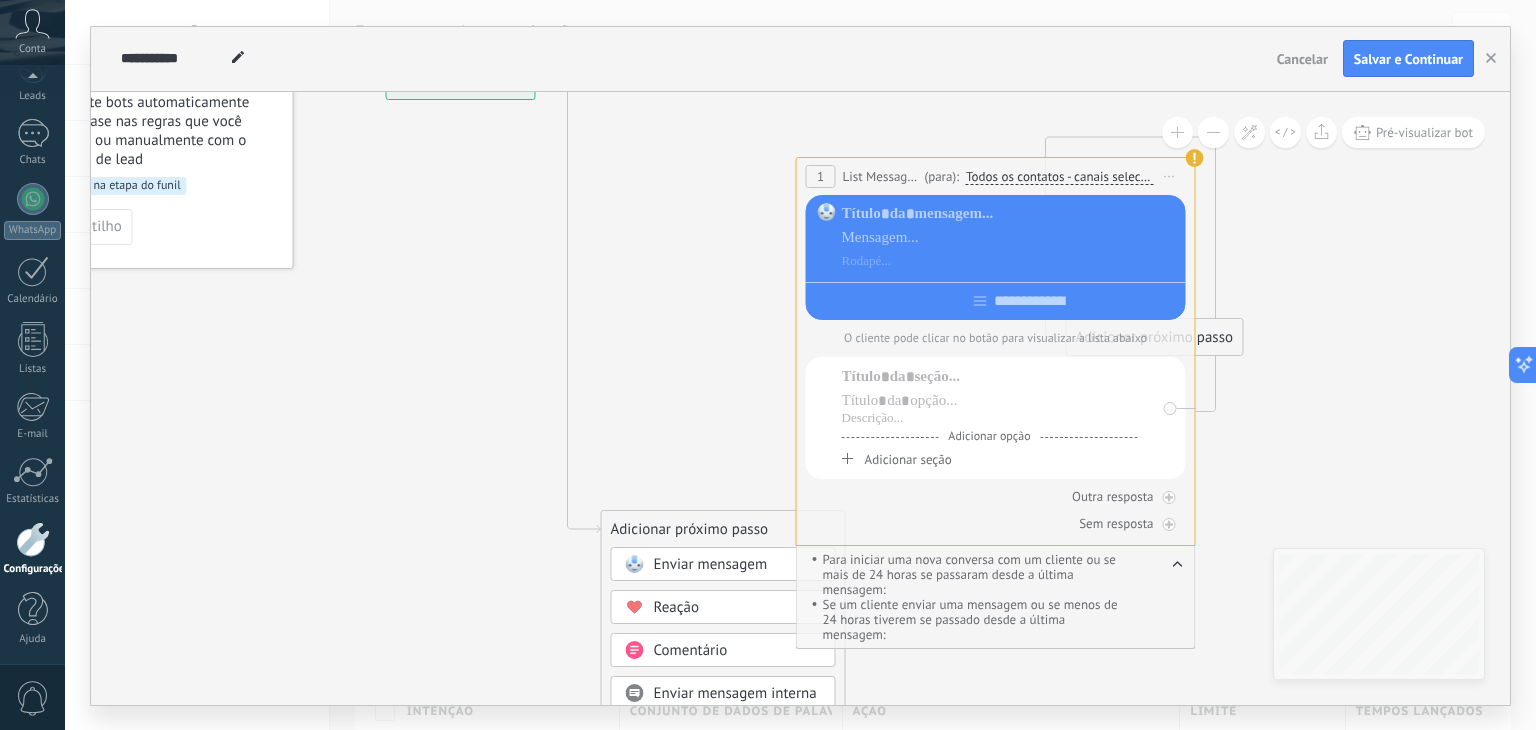 drag, startPoint x: 886, startPoint y: 117, endPoint x: 1127, endPoint y: 189, distance: 251.52534 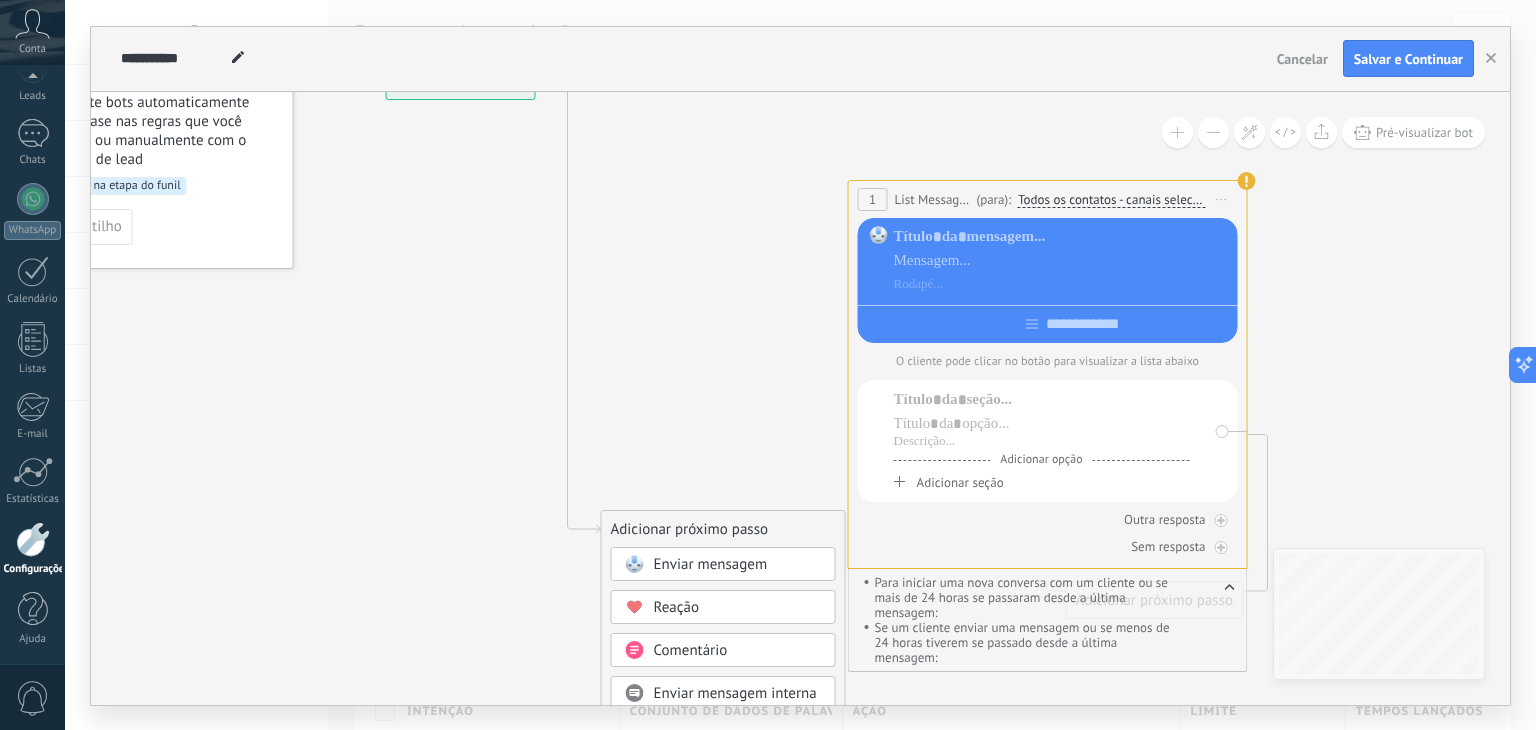 click 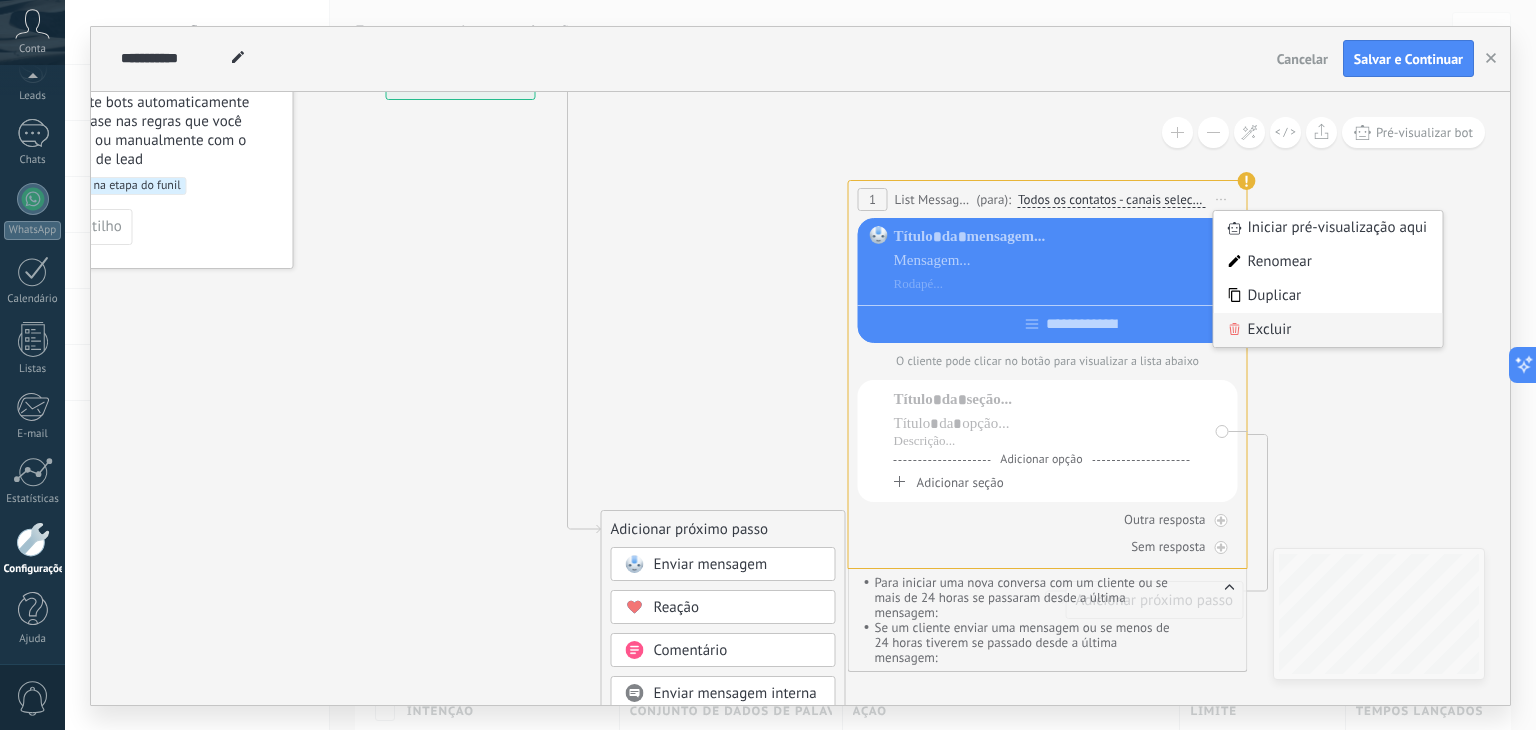click on "Excluir" at bounding box center (1328, 330) 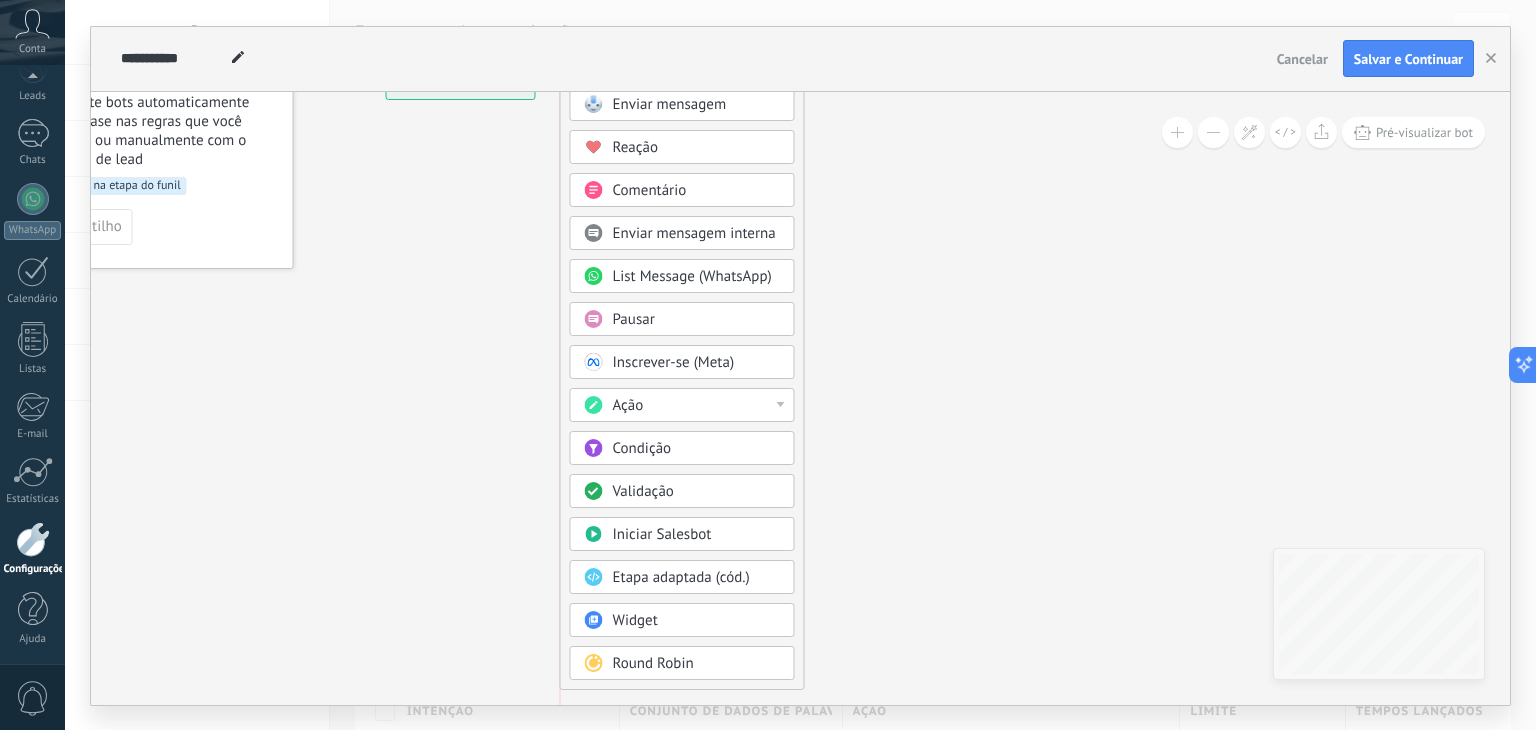 drag, startPoint x: 765, startPoint y: 519, endPoint x: 721, endPoint y: 68, distance: 453.14127 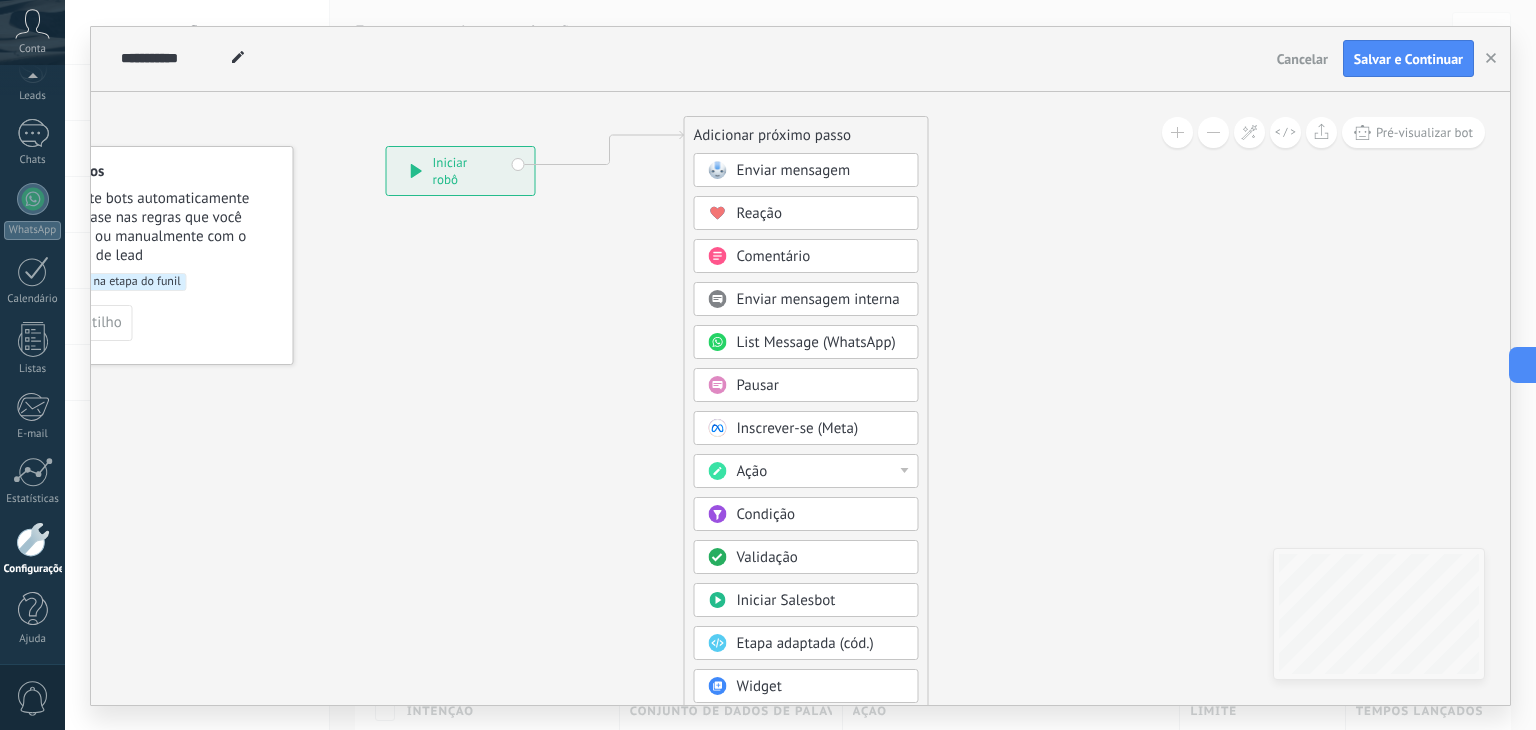drag, startPoint x: 677, startPoint y: 161, endPoint x: 806, endPoint y: 121, distance: 135.05925 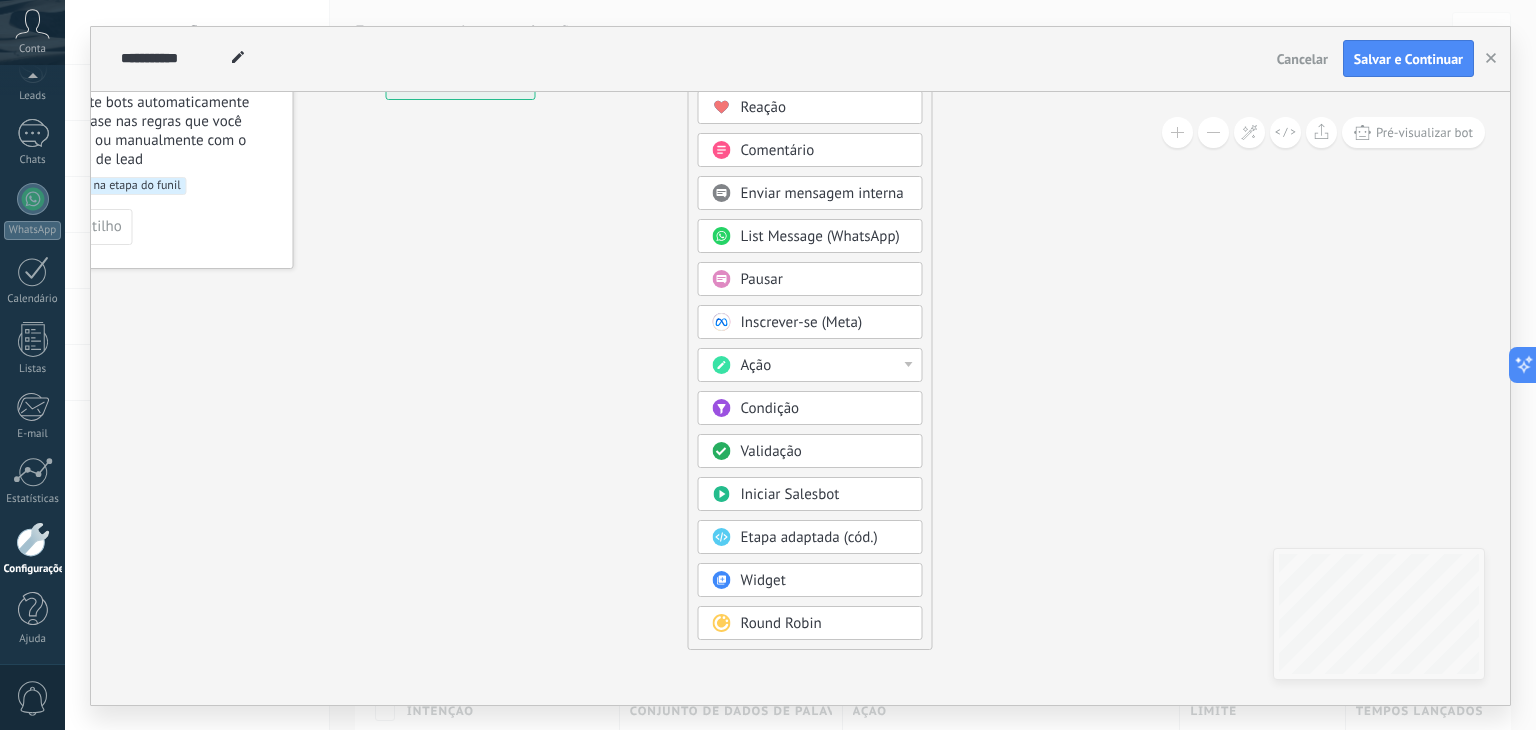click on "Ação" at bounding box center [825, 366] 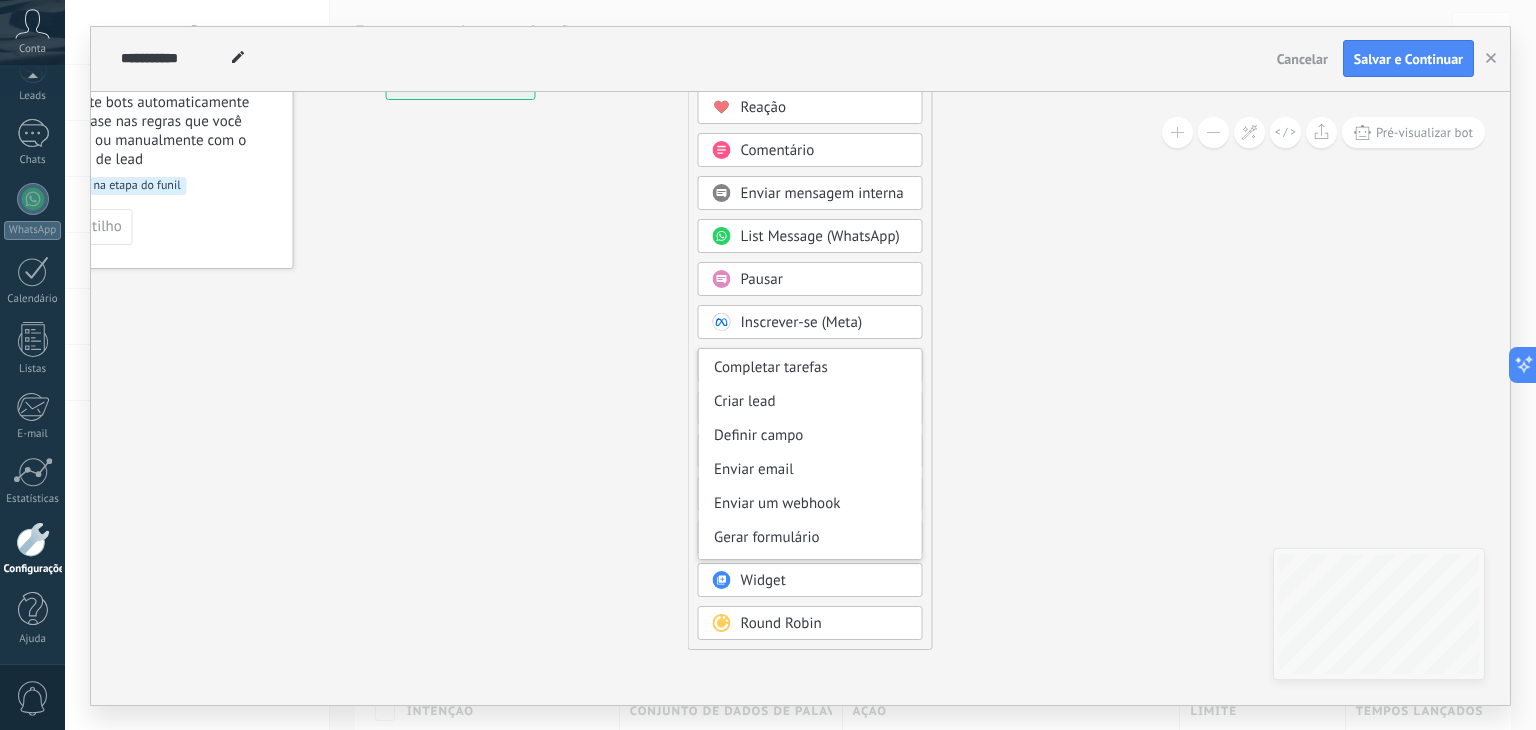 scroll, scrollTop: 100, scrollLeft: 0, axis: vertical 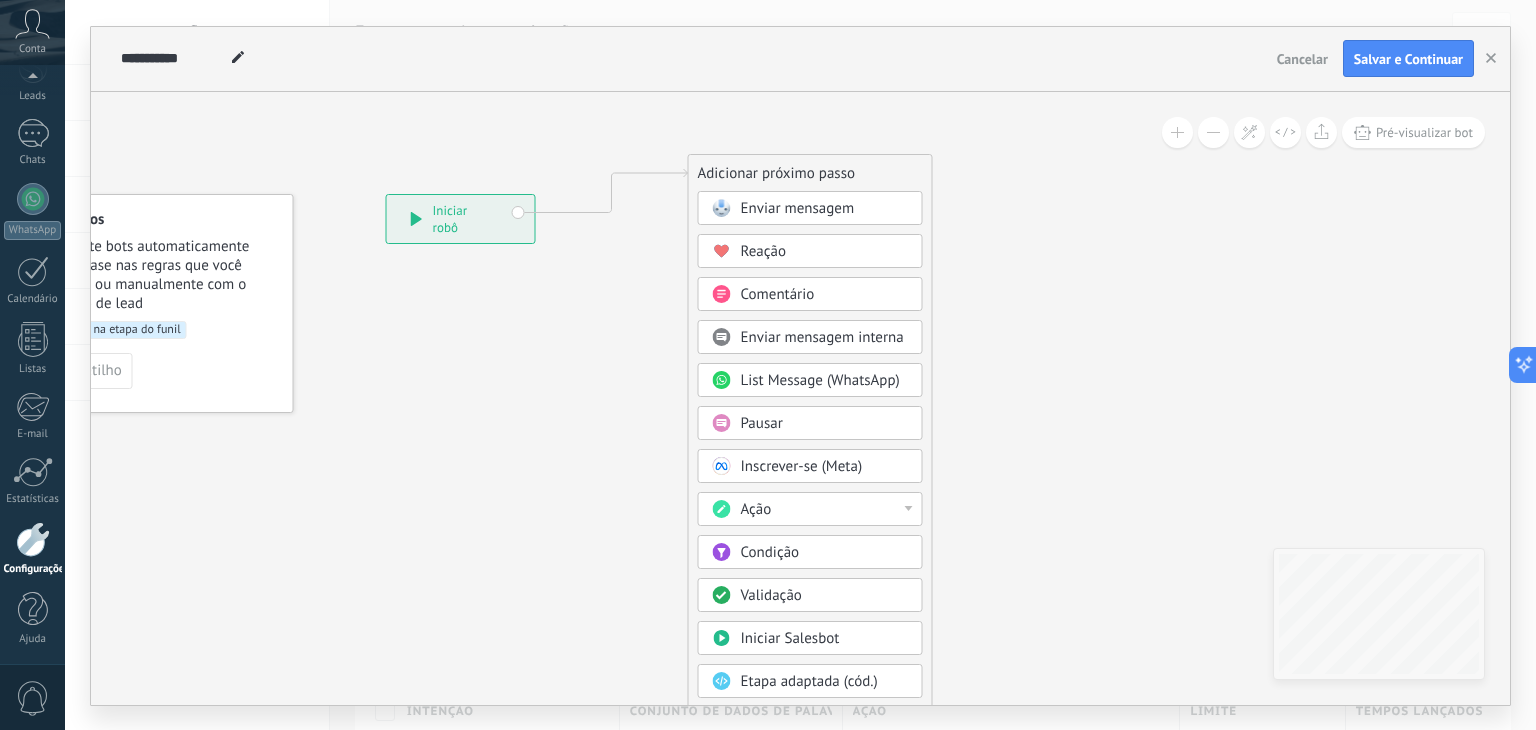 click on "Enviar mensagem" at bounding box center (798, 208) 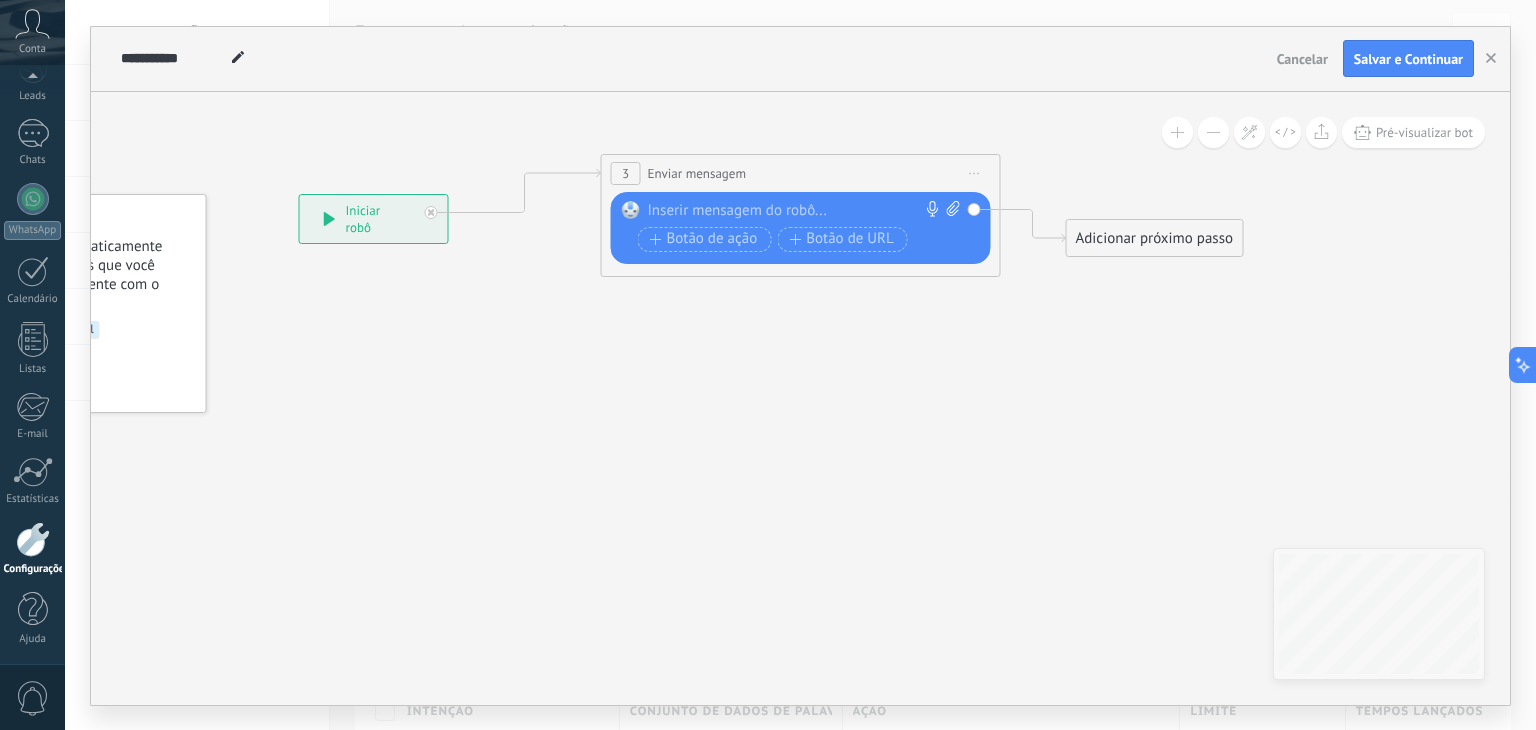 click at bounding box center [796, 211] 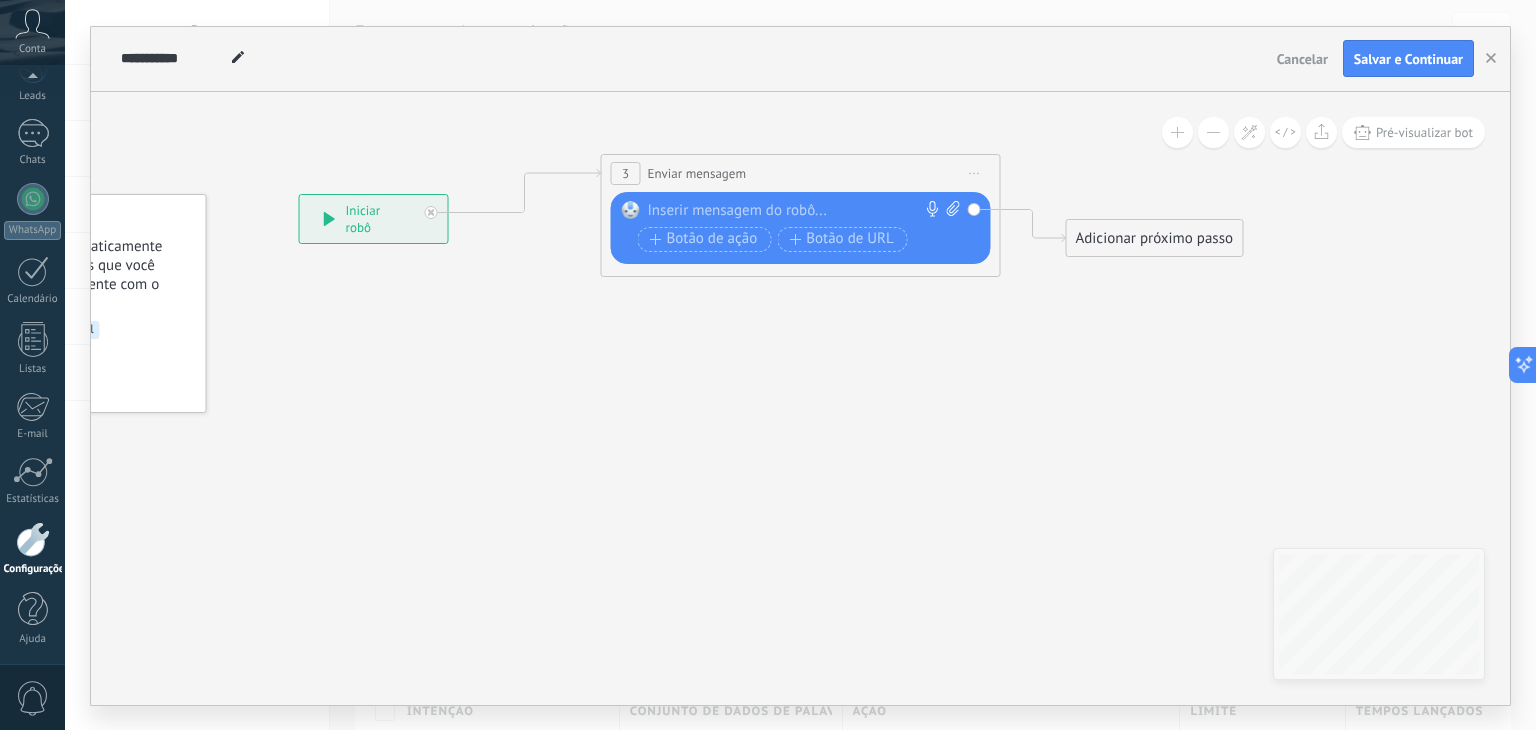 paste 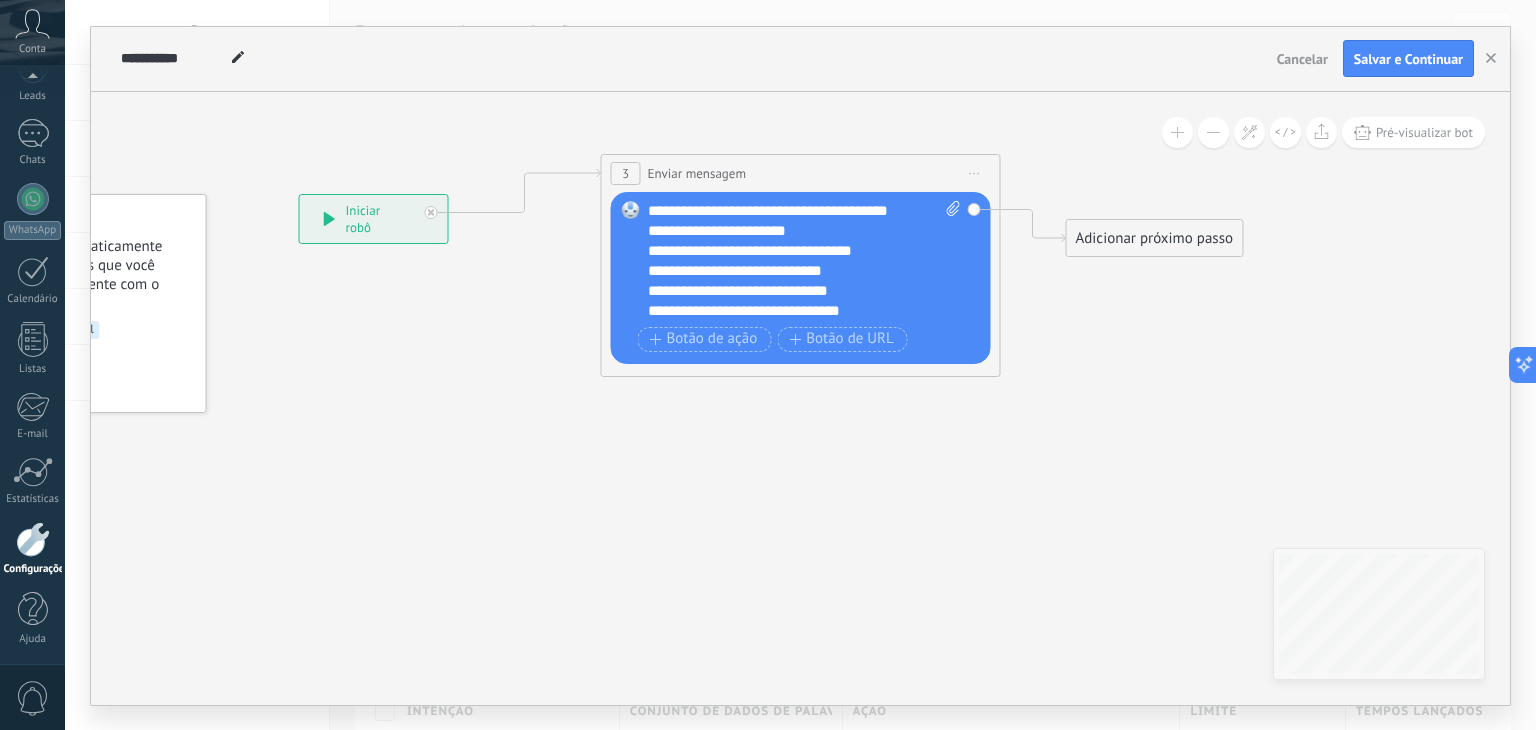 scroll, scrollTop: 200, scrollLeft: 0, axis: vertical 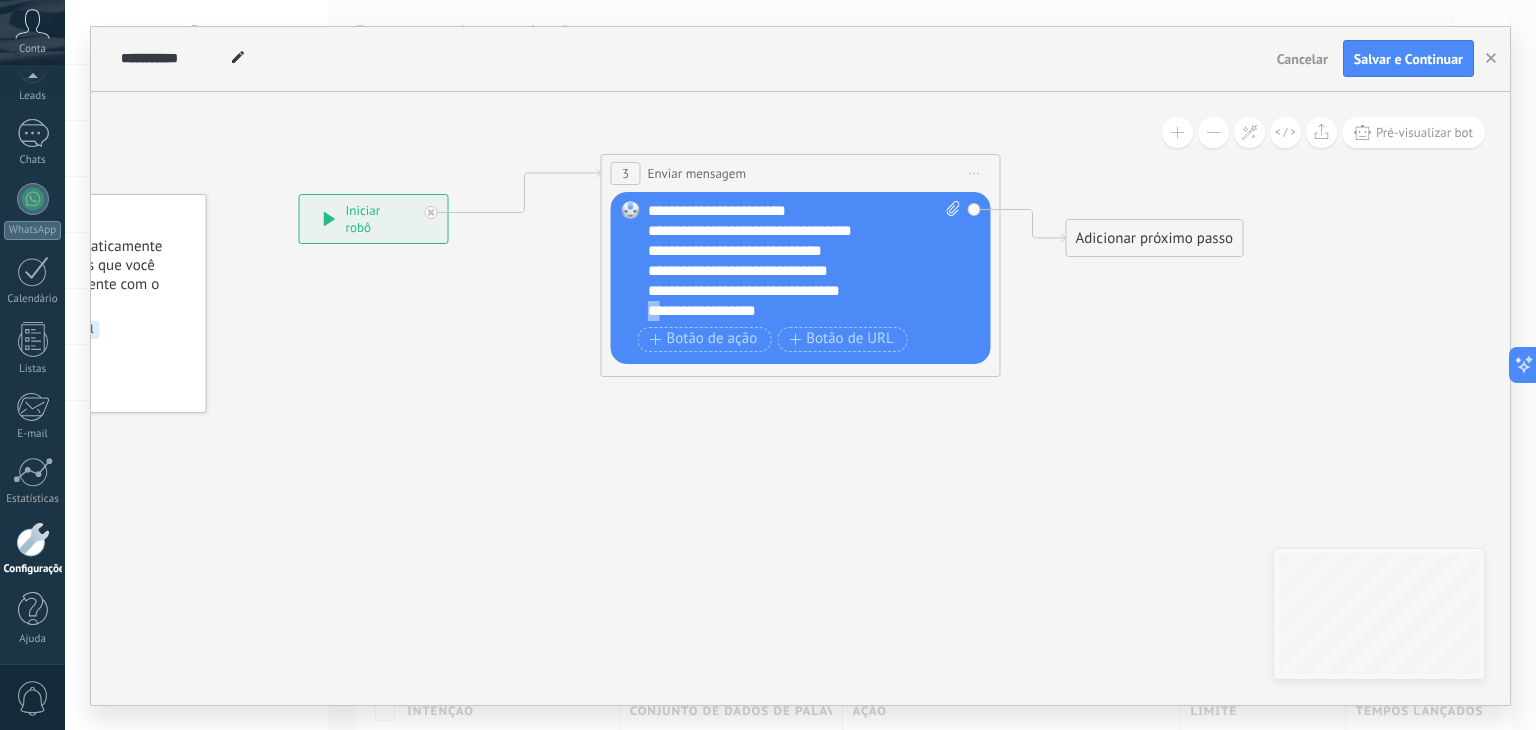 drag, startPoint x: 666, startPoint y: 309, endPoint x: 653, endPoint y: 308, distance: 13.038404 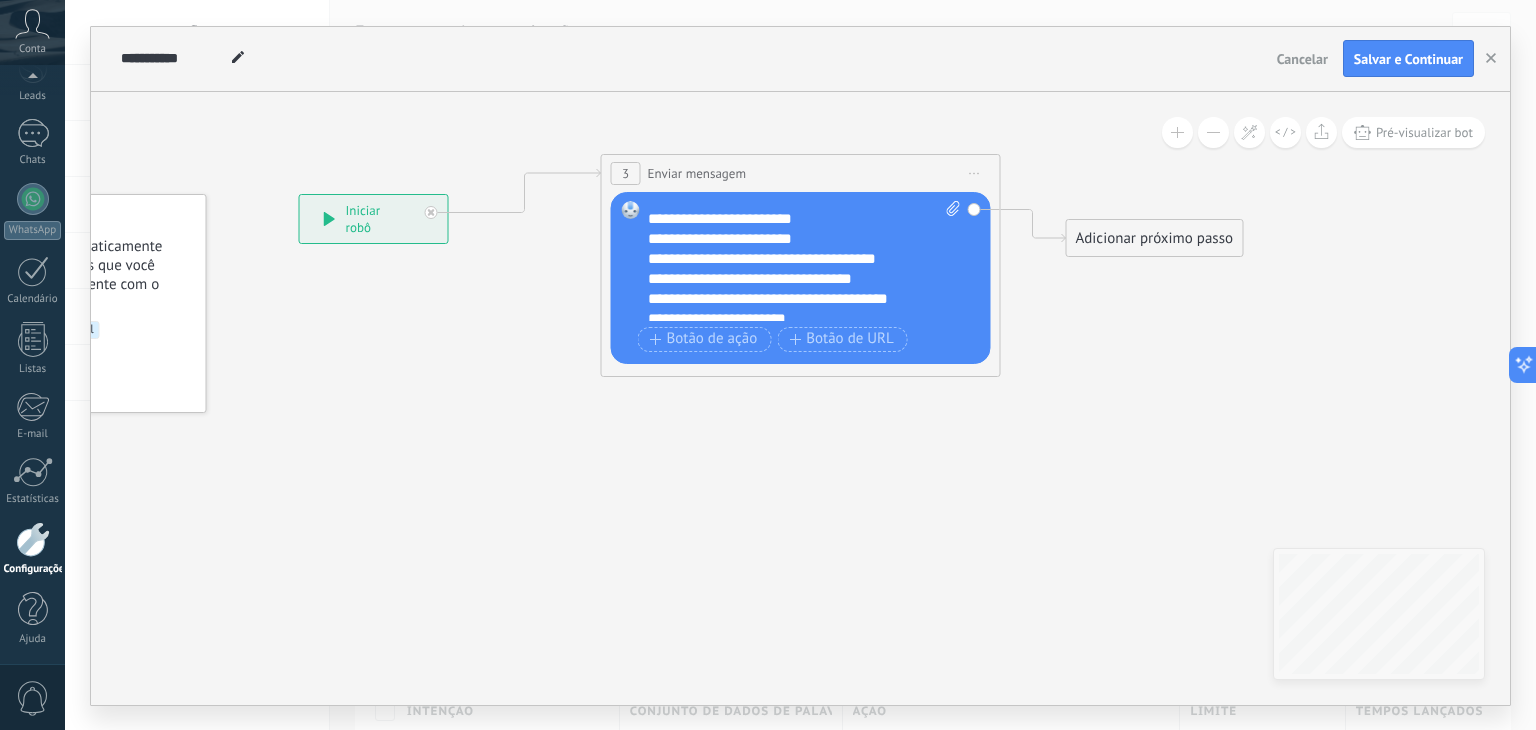 scroll, scrollTop: 100, scrollLeft: 0, axis: vertical 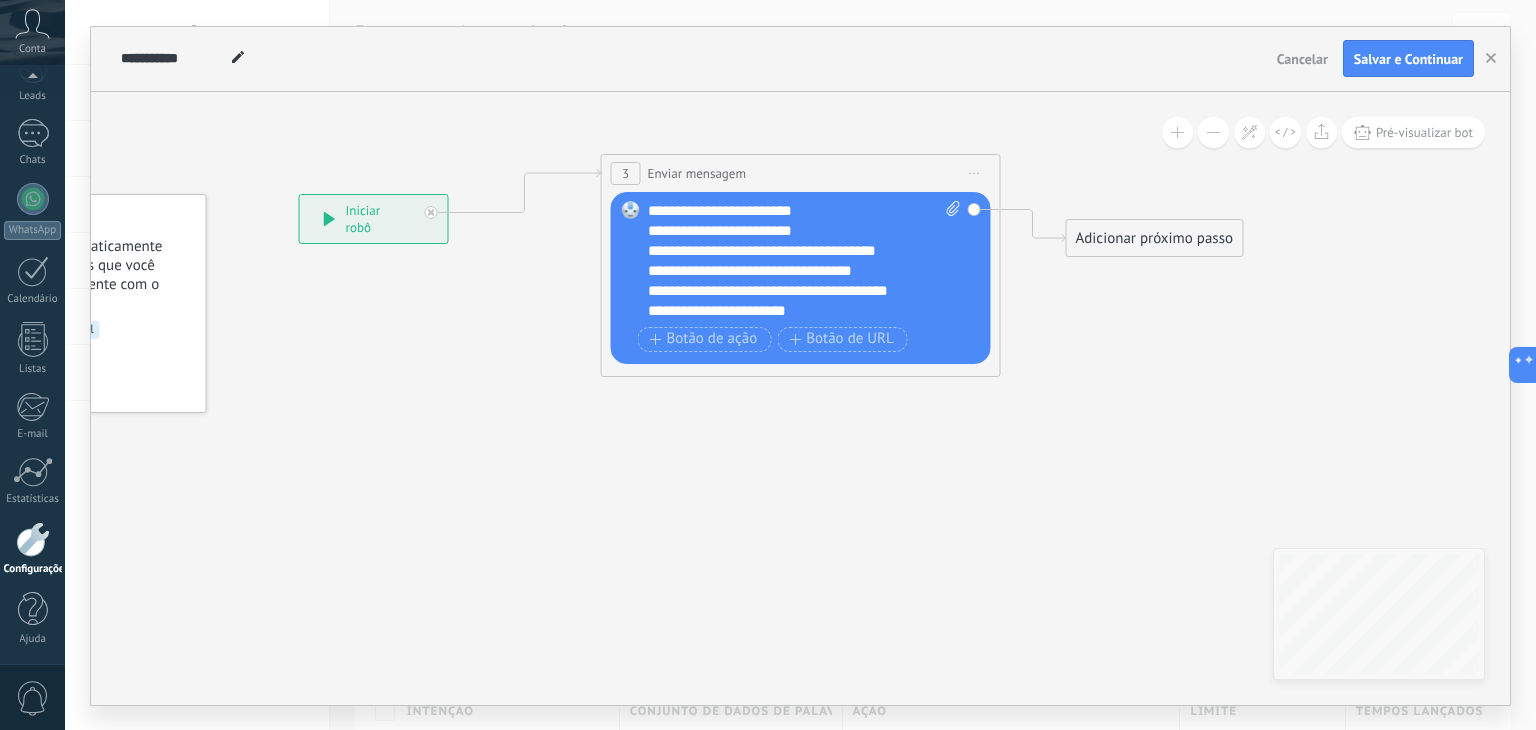 click on "**********" at bounding box center (787, 251) 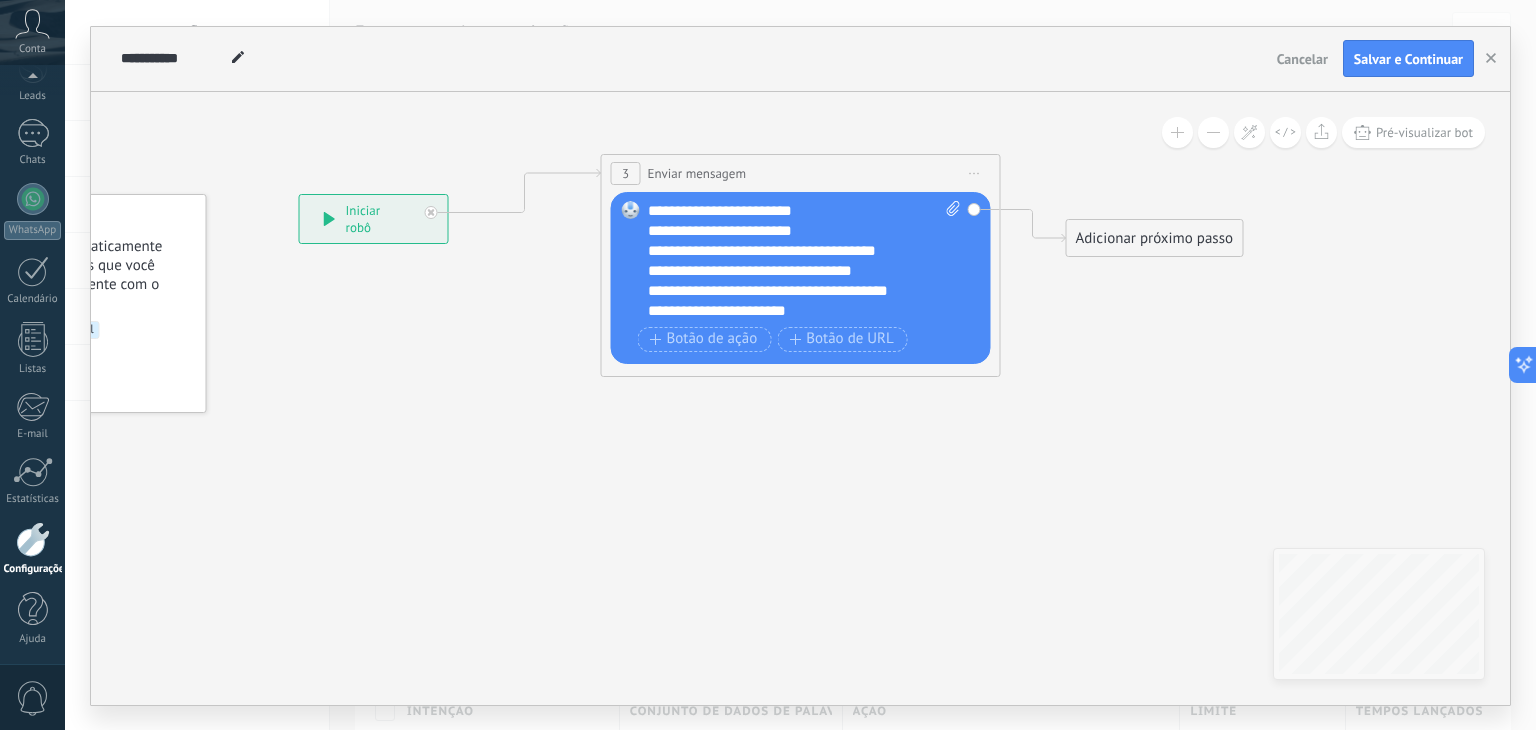 click on "**********" at bounding box center (787, 271) 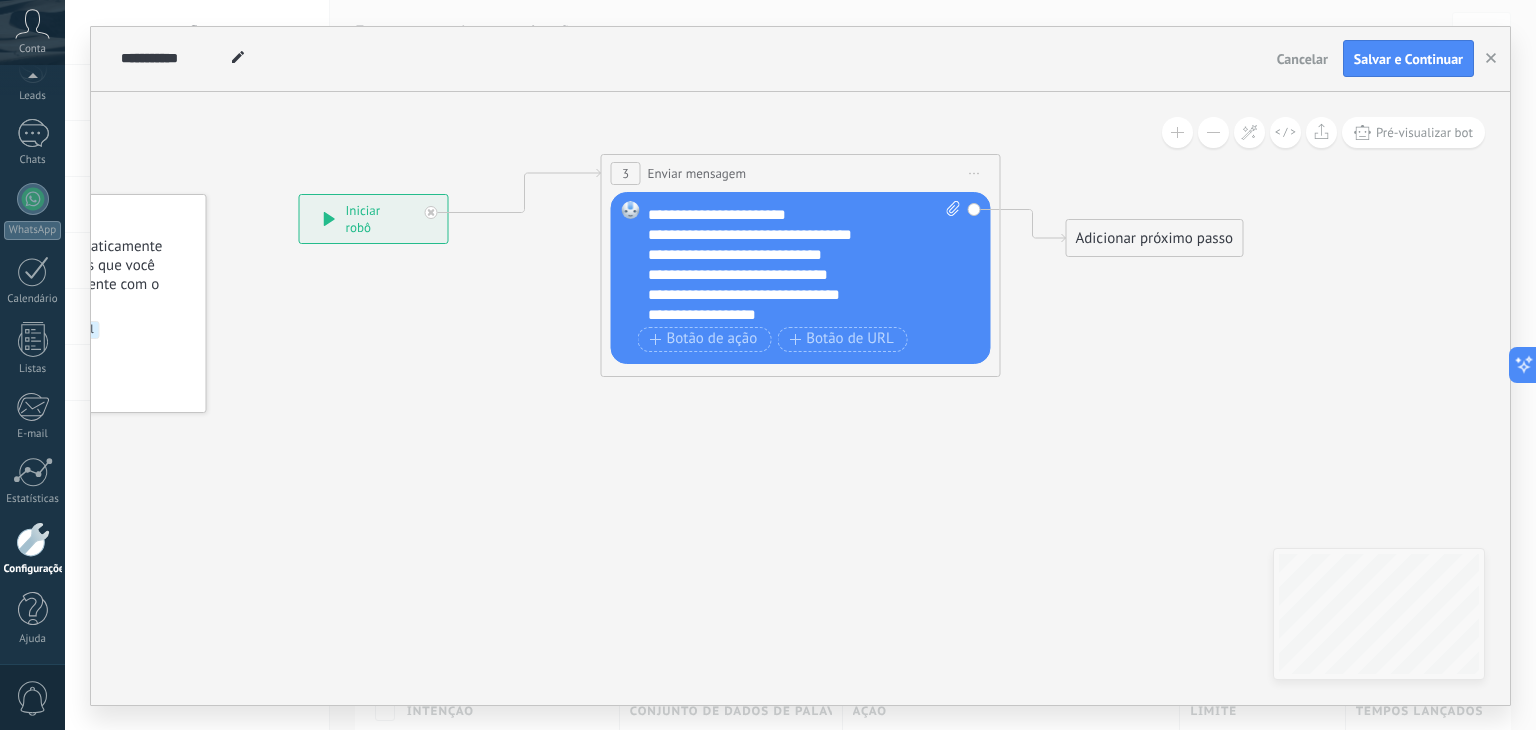 scroll, scrollTop: 200, scrollLeft: 0, axis: vertical 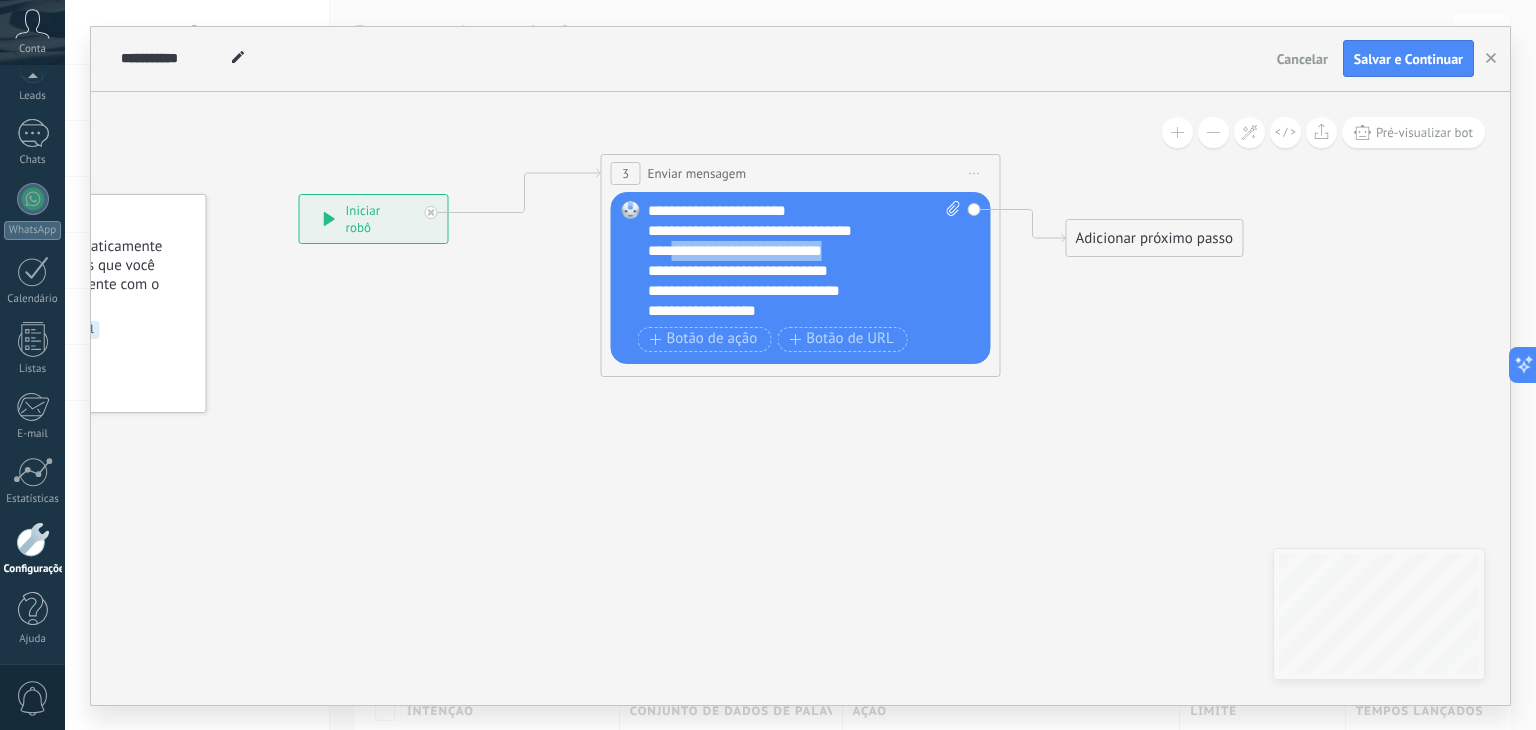 drag, startPoint x: 852, startPoint y: 252, endPoint x: 672, endPoint y: 256, distance: 180.04443 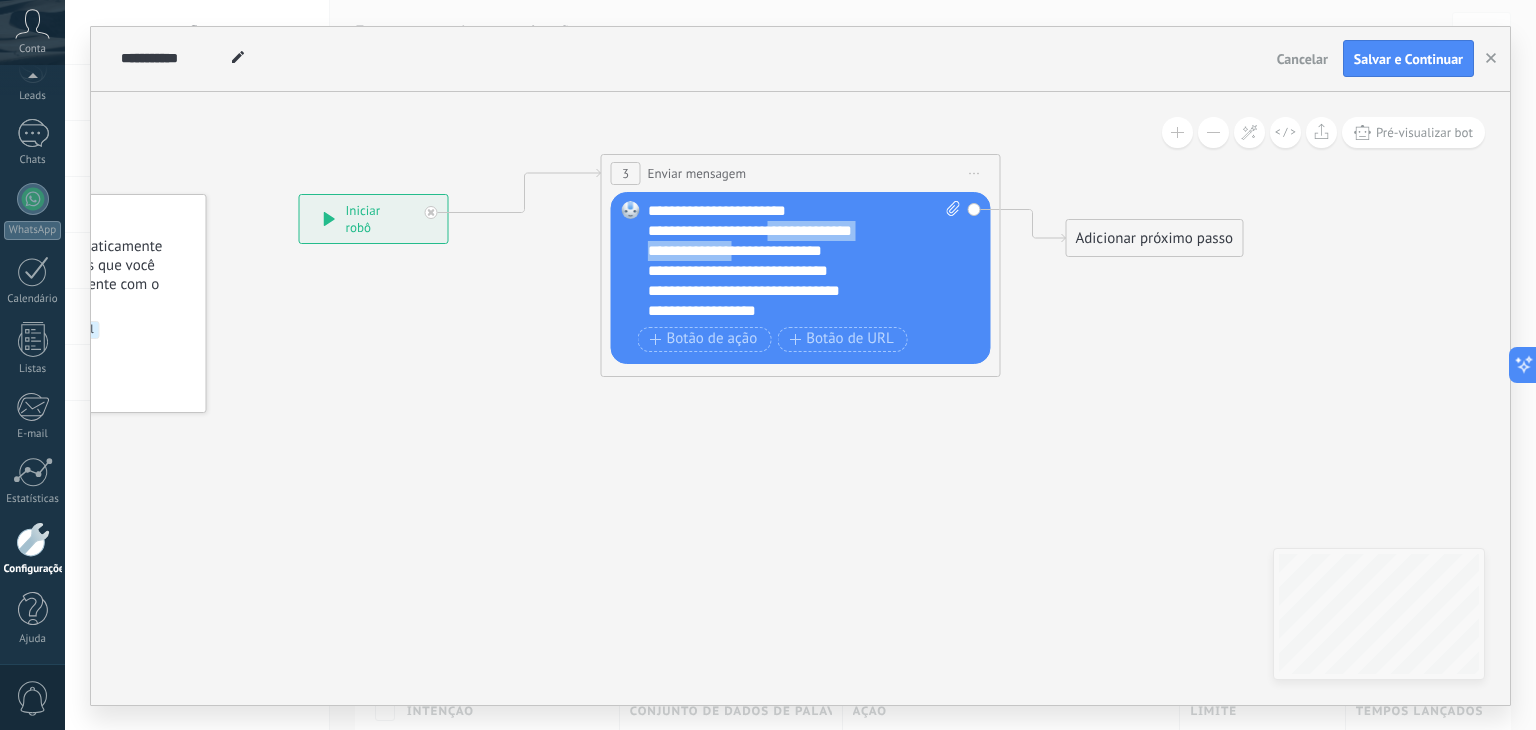 drag, startPoint x: 759, startPoint y: 235, endPoint x: 735, endPoint y: 239, distance: 24.33105 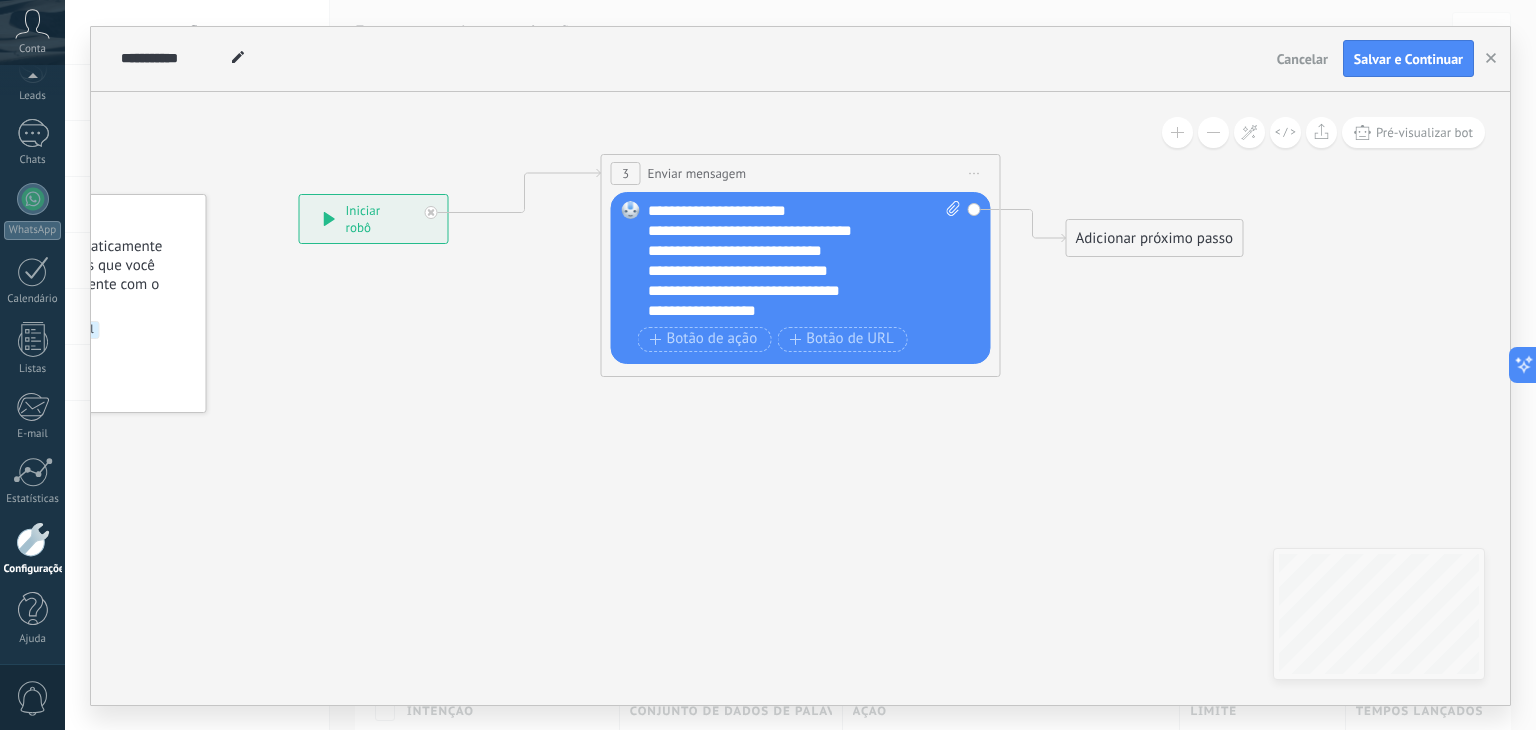 click on "**********" at bounding box center [787, 251] 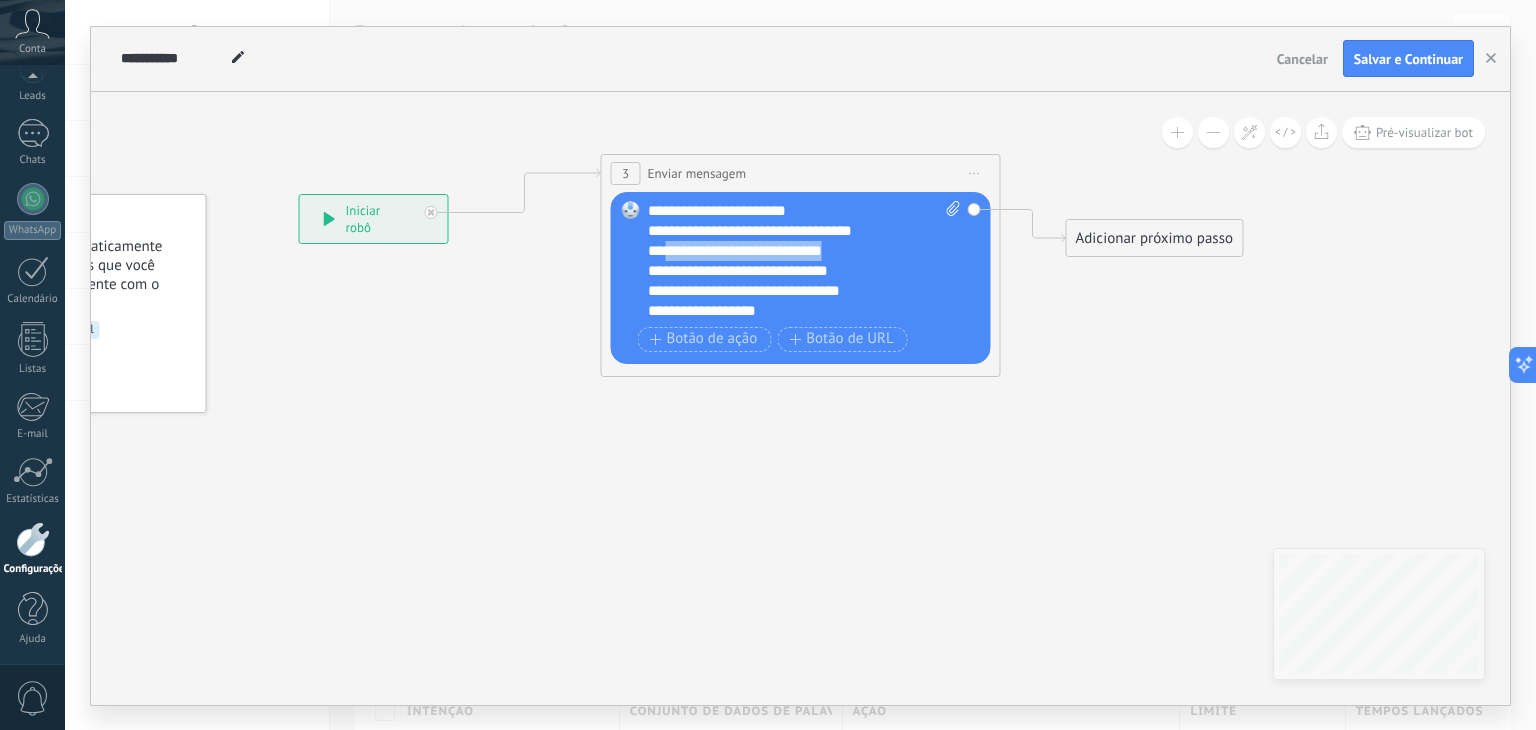 drag, startPoint x: 666, startPoint y: 249, endPoint x: 853, endPoint y: 258, distance: 187.21645 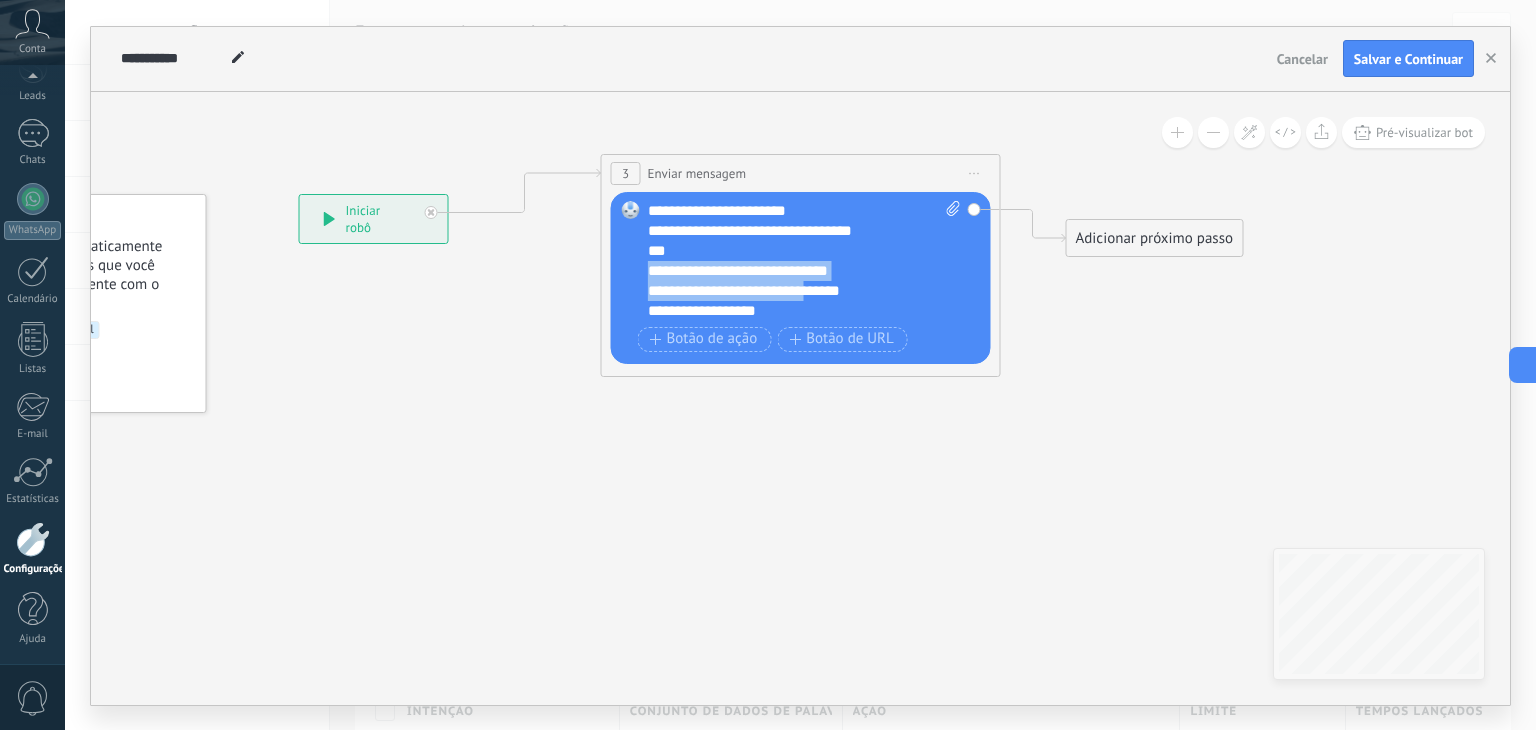 drag, startPoint x: 826, startPoint y: 285, endPoint x: 828, endPoint y: 249, distance: 36.05551 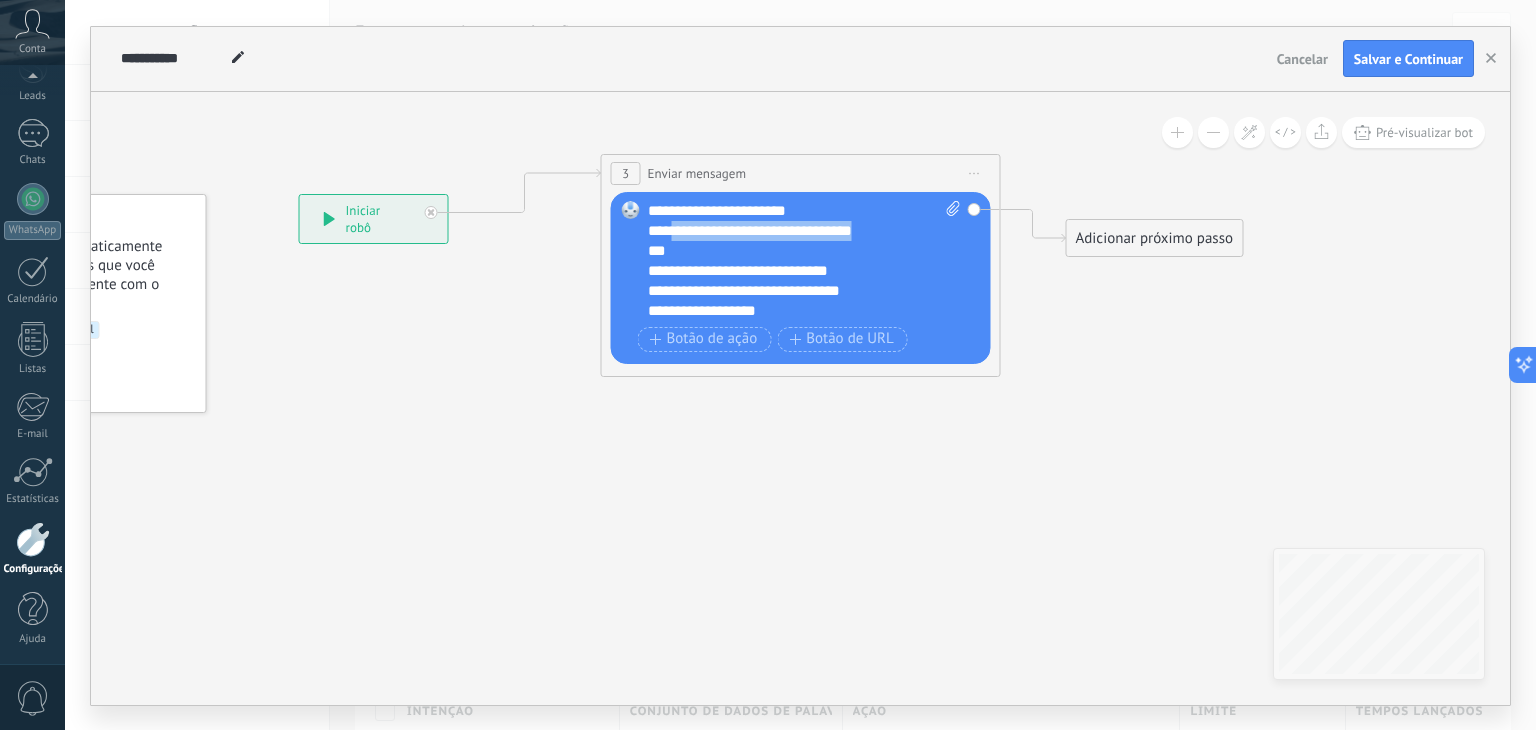 drag, startPoint x: 864, startPoint y: 229, endPoint x: 669, endPoint y: 228, distance: 195.00256 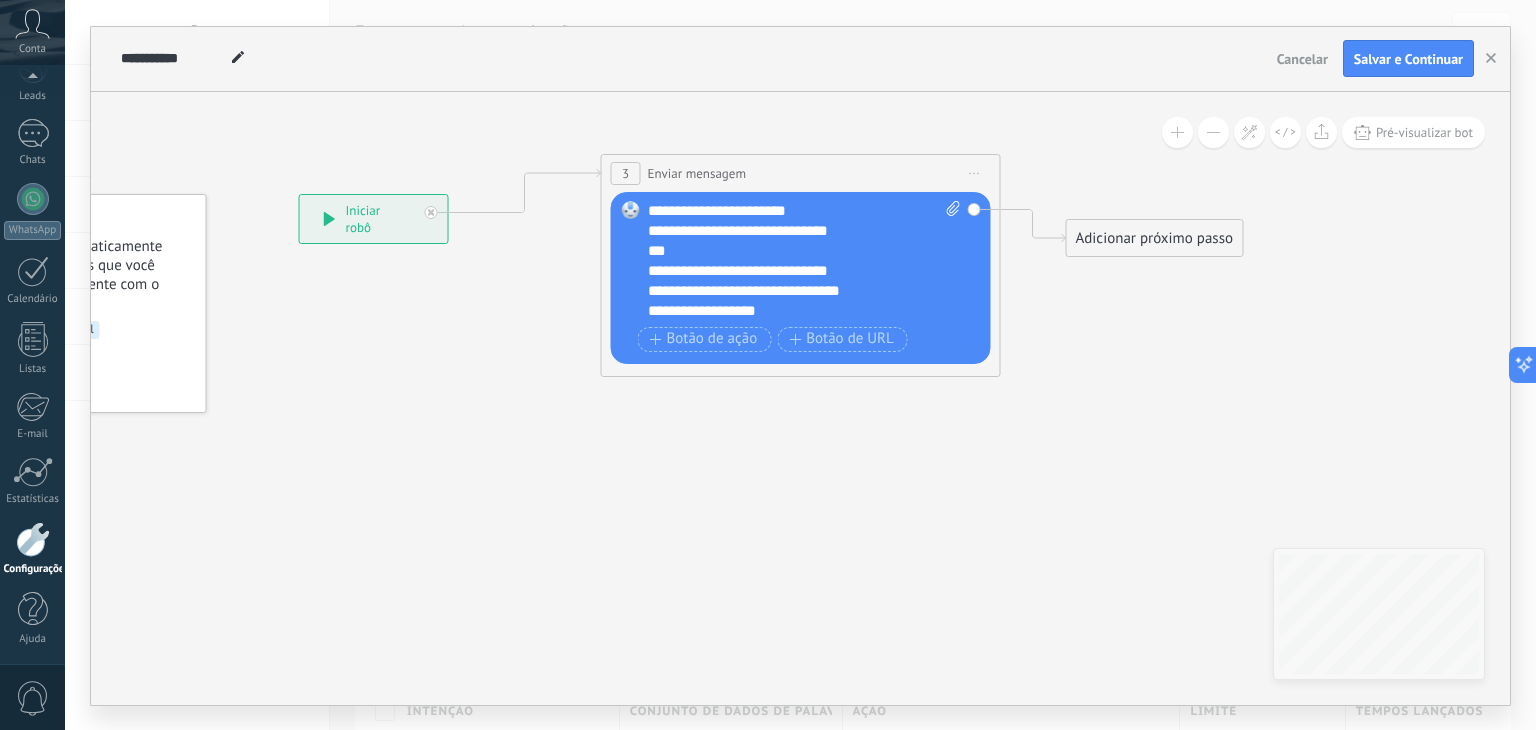 click on "**********" at bounding box center (787, 231) 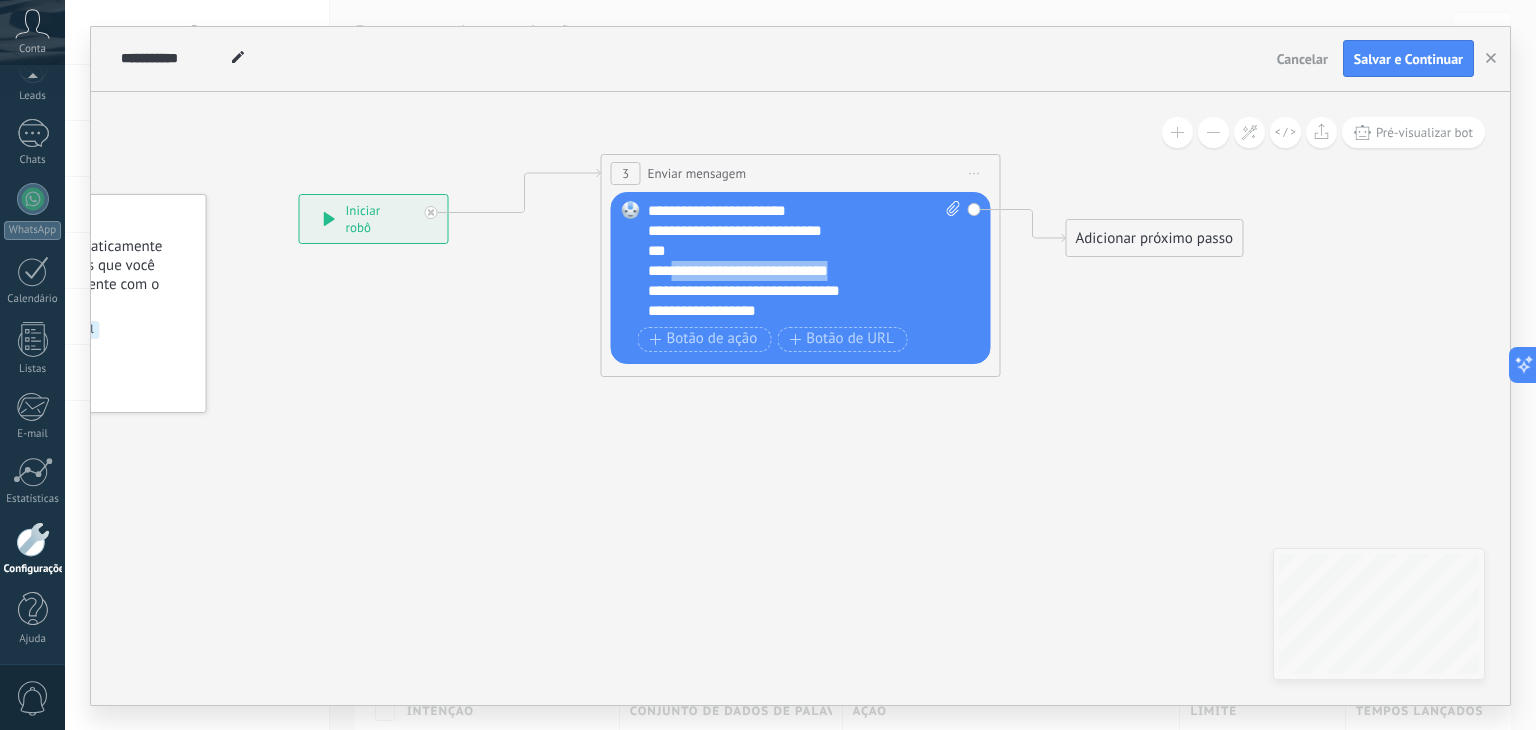 drag, startPoint x: 865, startPoint y: 272, endPoint x: 670, endPoint y: 274, distance: 195.01025 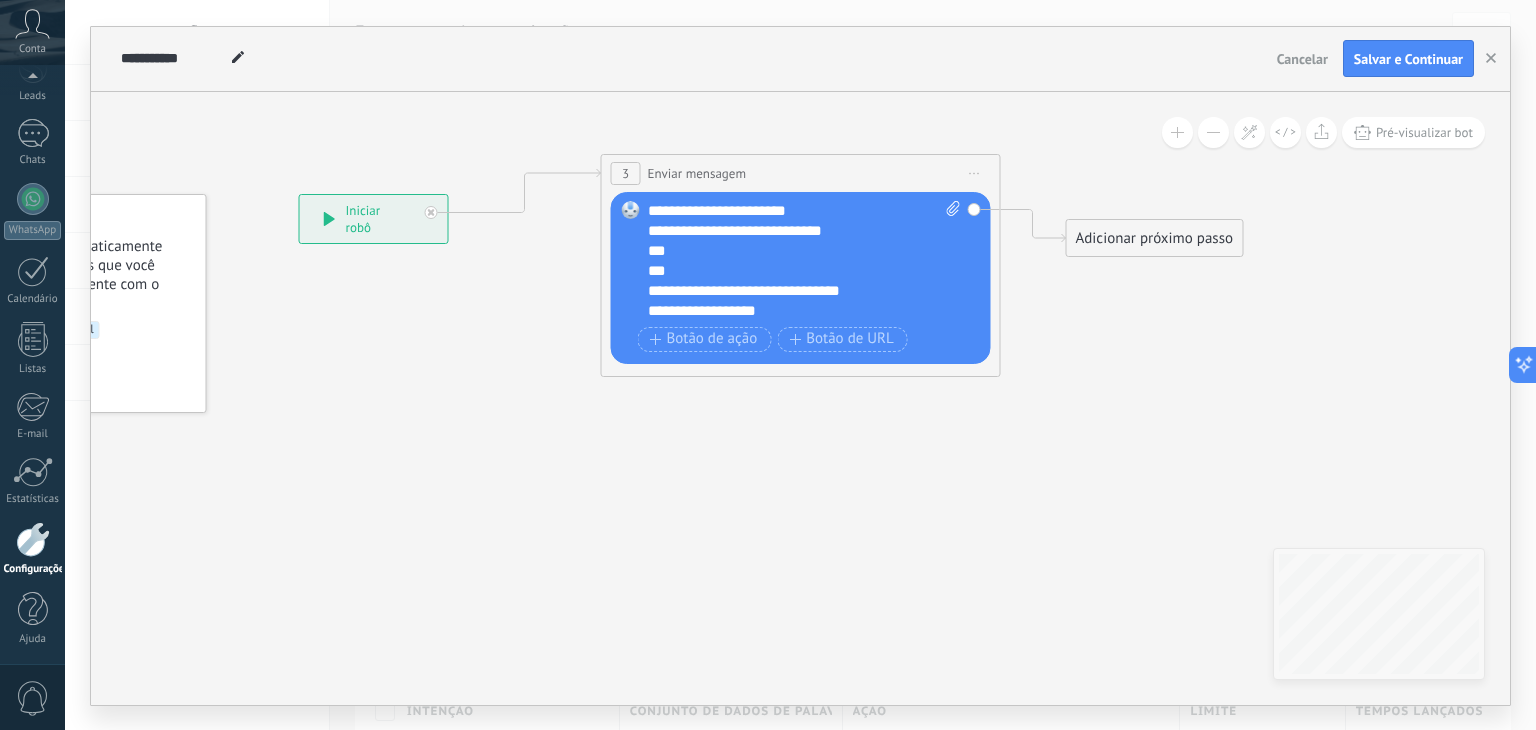 click on "***" at bounding box center (787, 251) 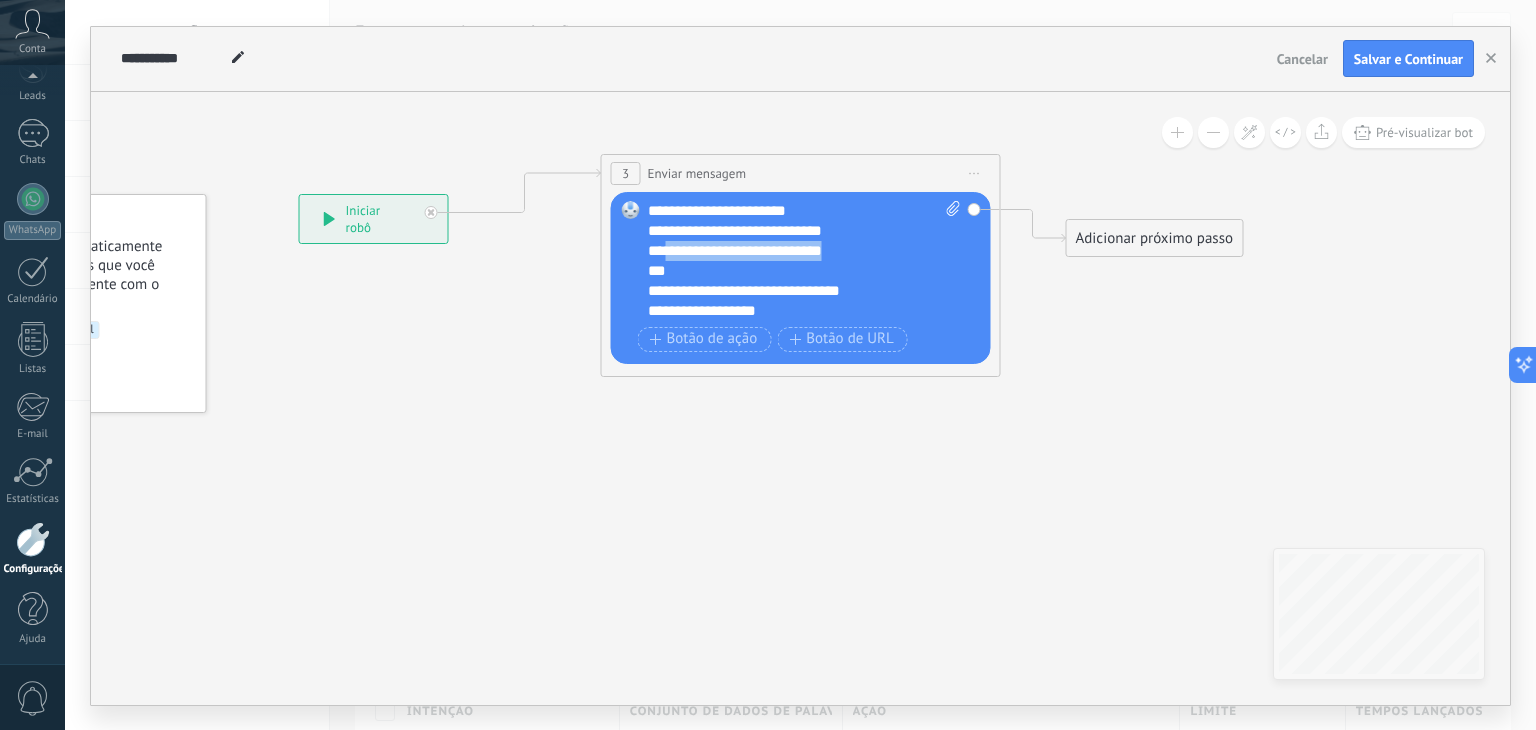 drag, startPoint x: 870, startPoint y: 253, endPoint x: 665, endPoint y: 245, distance: 205.15604 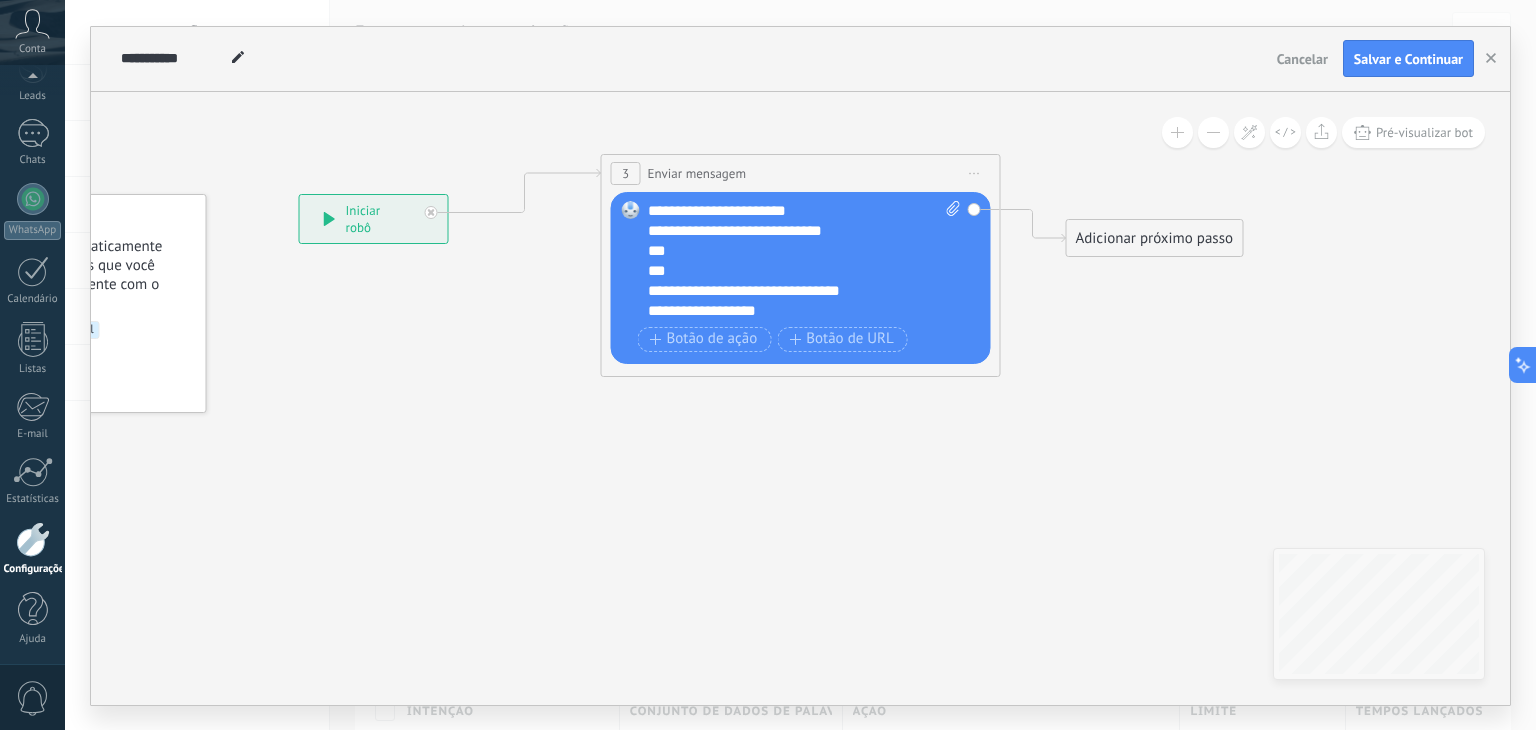 click on "***" at bounding box center [787, 271] 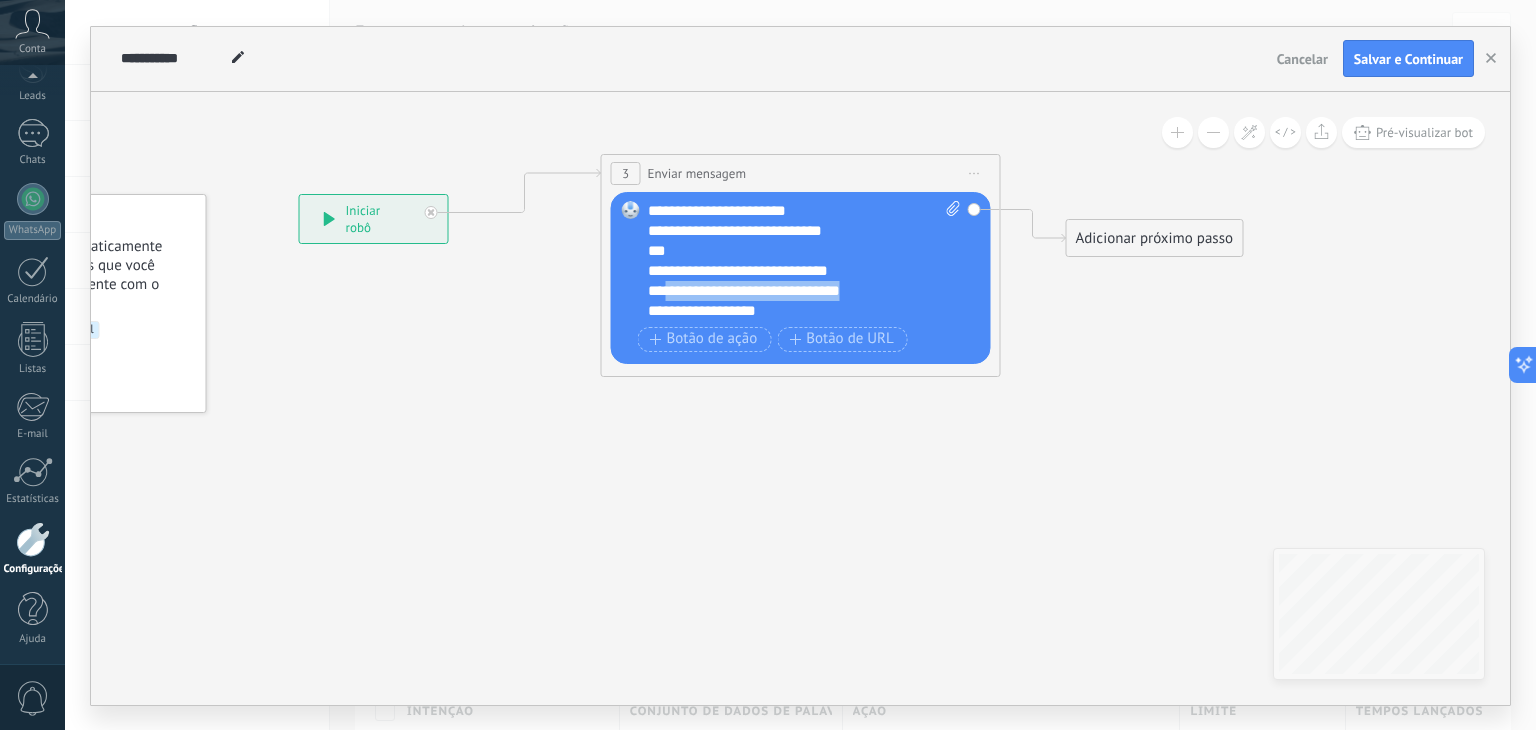 drag, startPoint x: 803, startPoint y: 298, endPoint x: 672, endPoint y: 289, distance: 131.30879 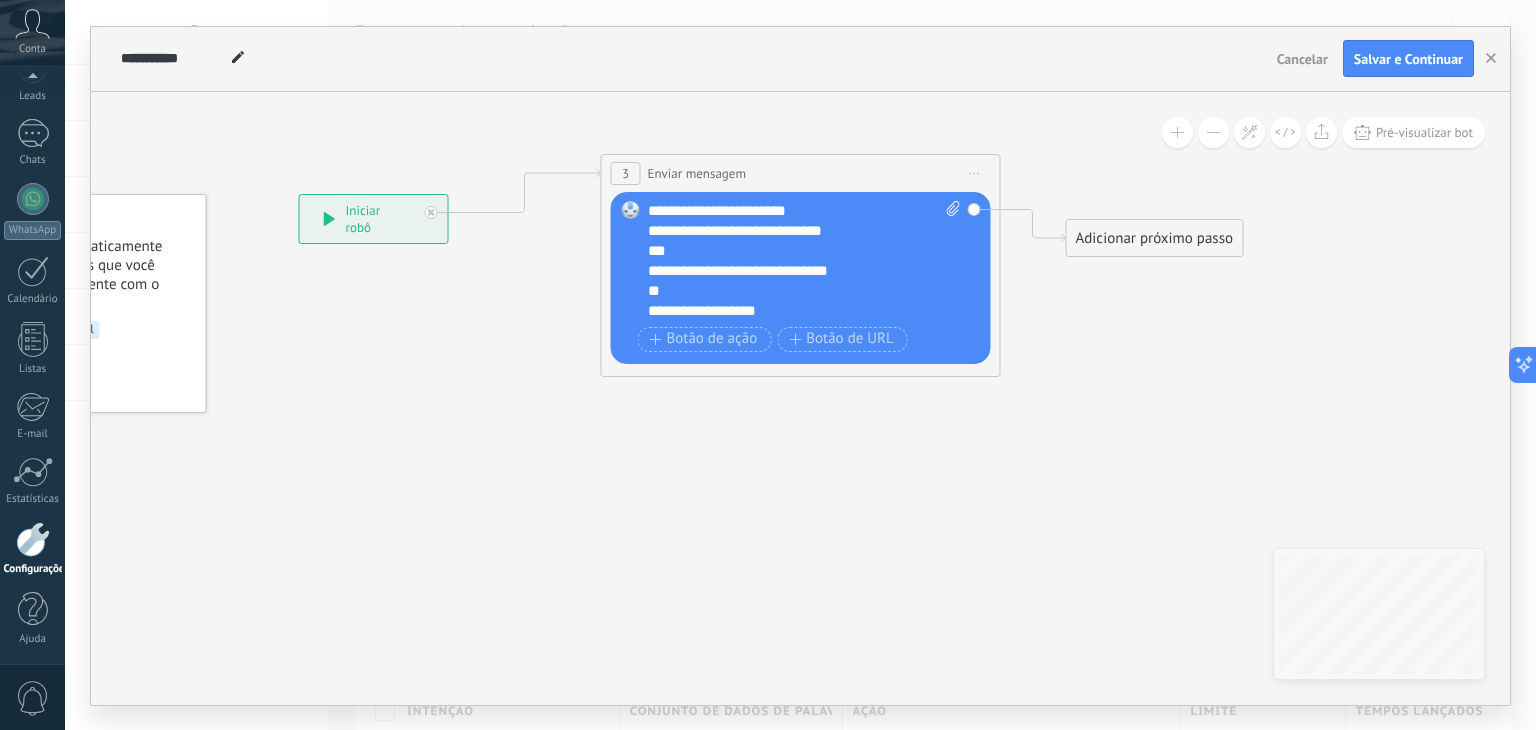 click on "***" at bounding box center [787, 251] 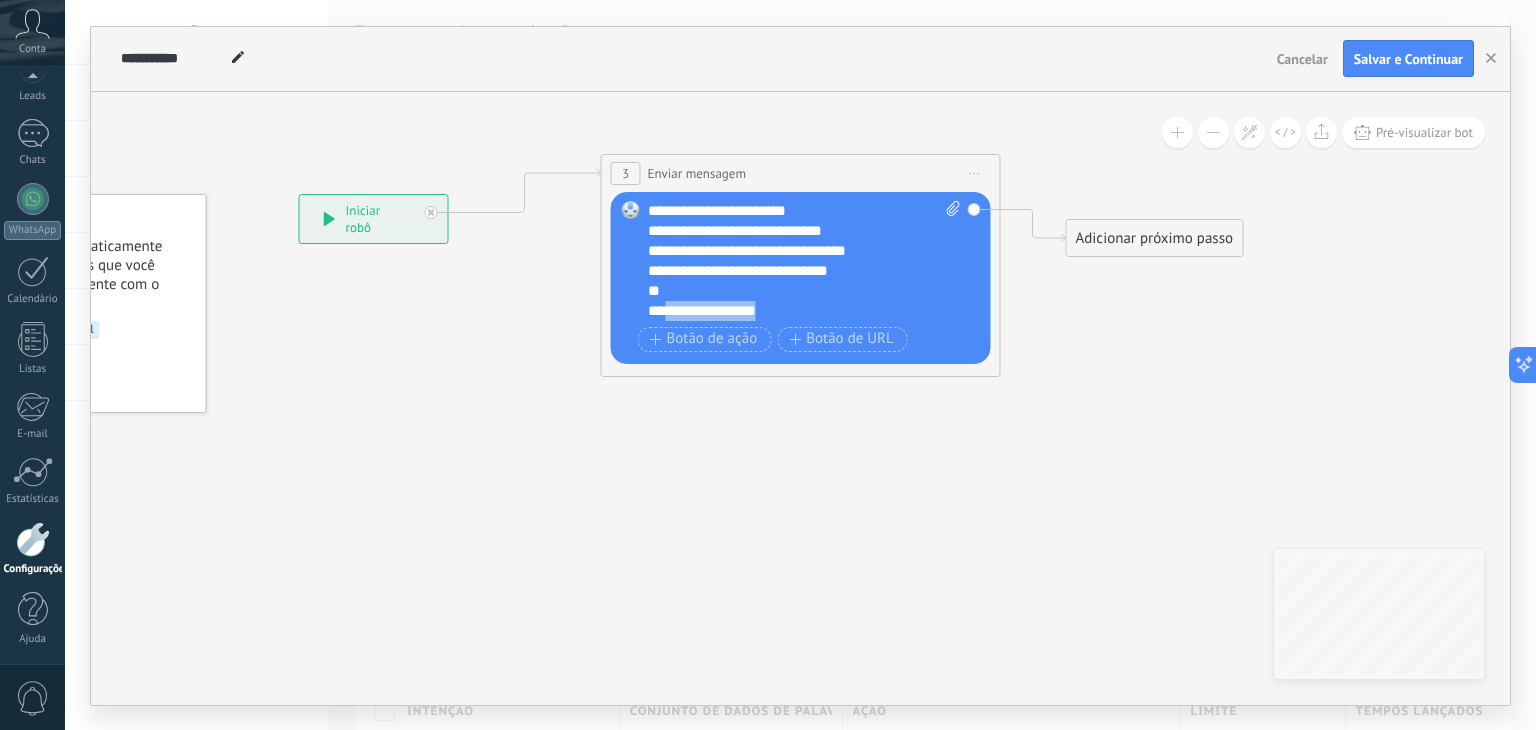 drag, startPoint x: 794, startPoint y: 306, endPoint x: 672, endPoint y: 313, distance: 122.20065 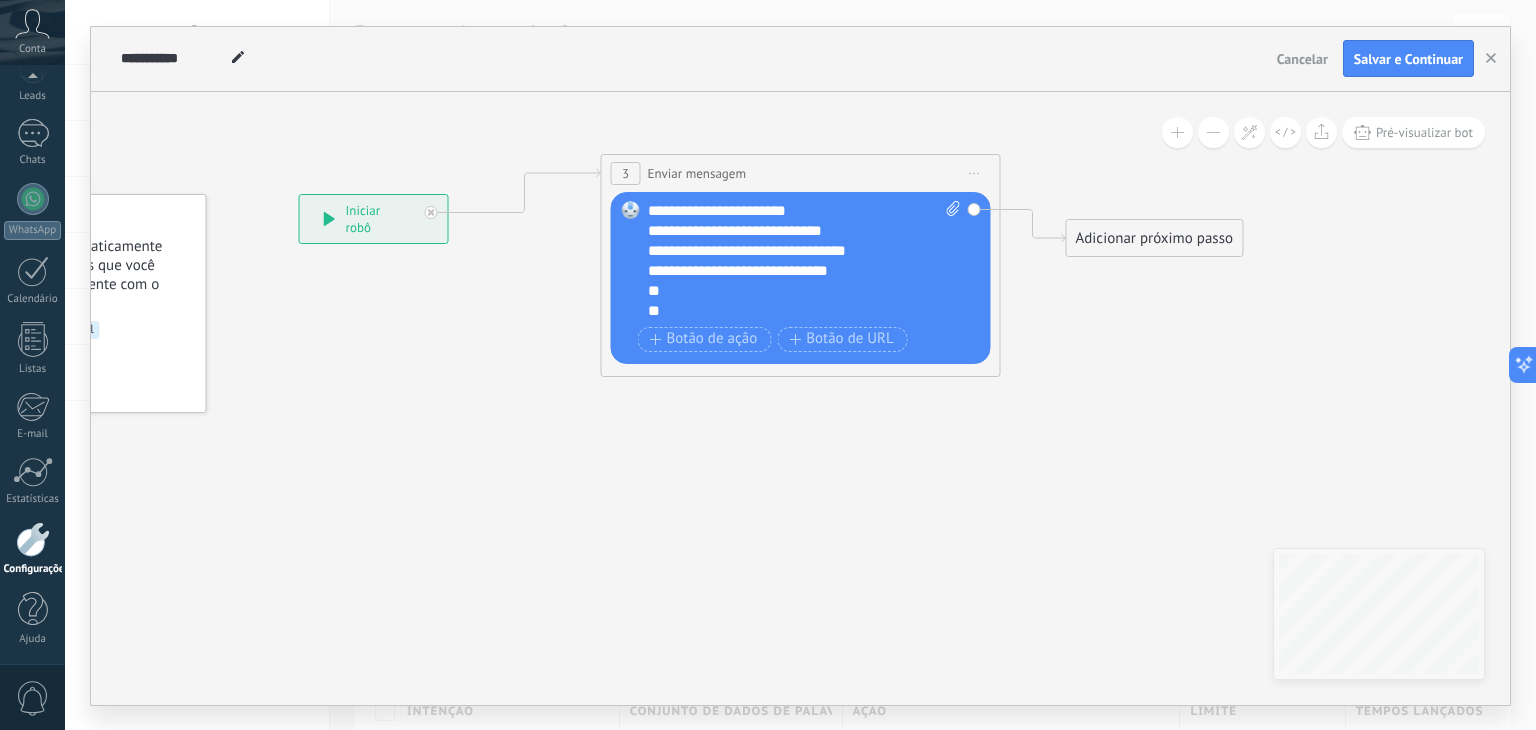 click on "**" at bounding box center (787, 291) 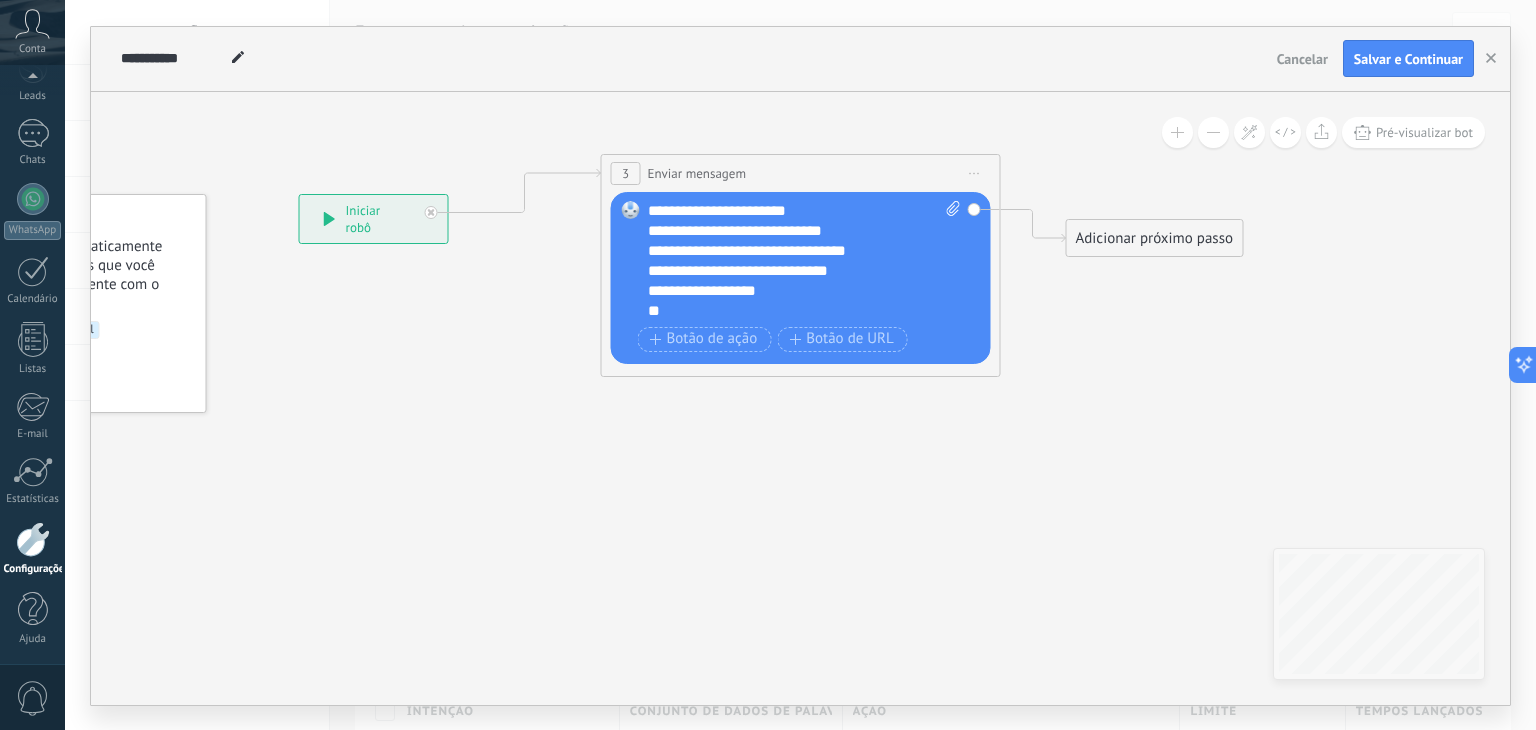 click on "**" at bounding box center (787, 311) 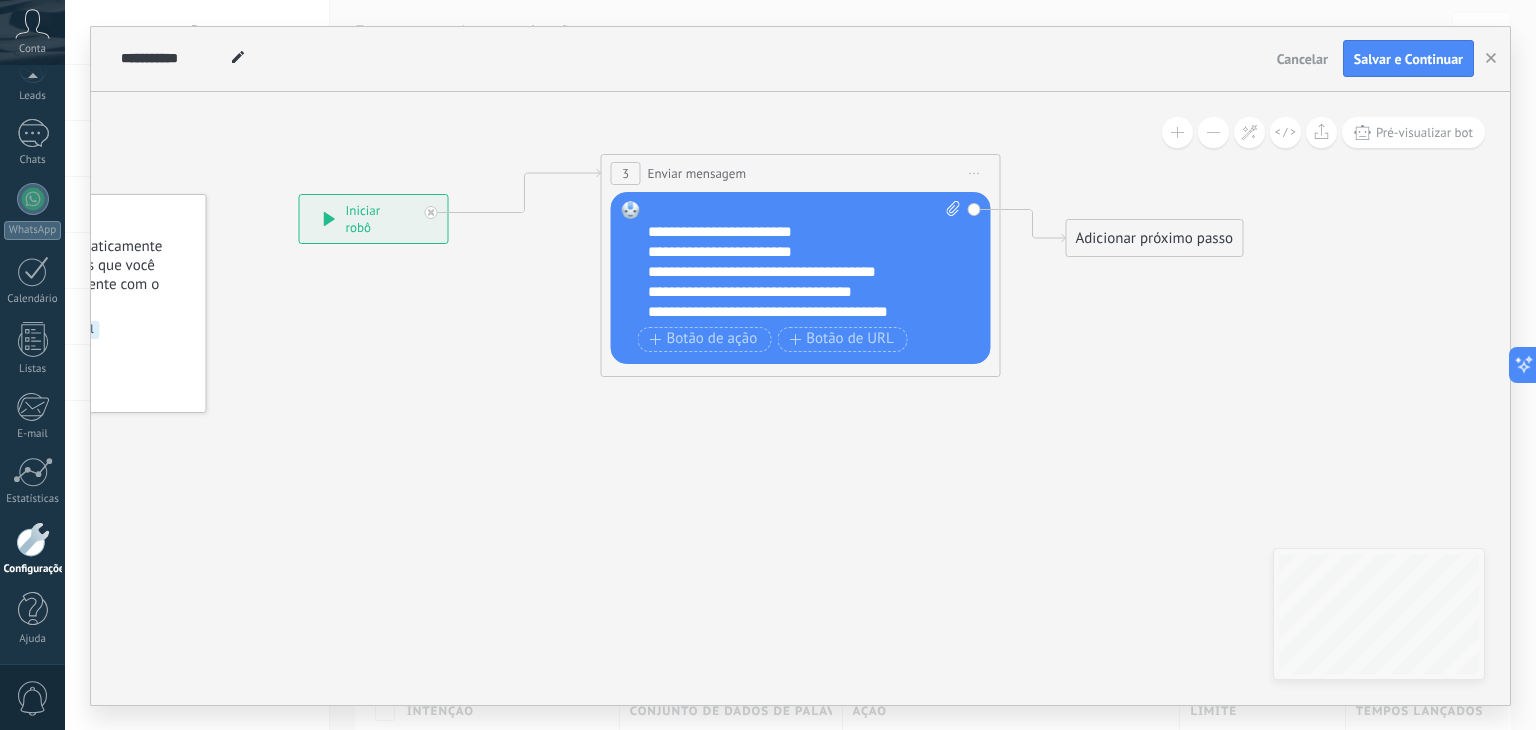 scroll, scrollTop: 180, scrollLeft: 0, axis: vertical 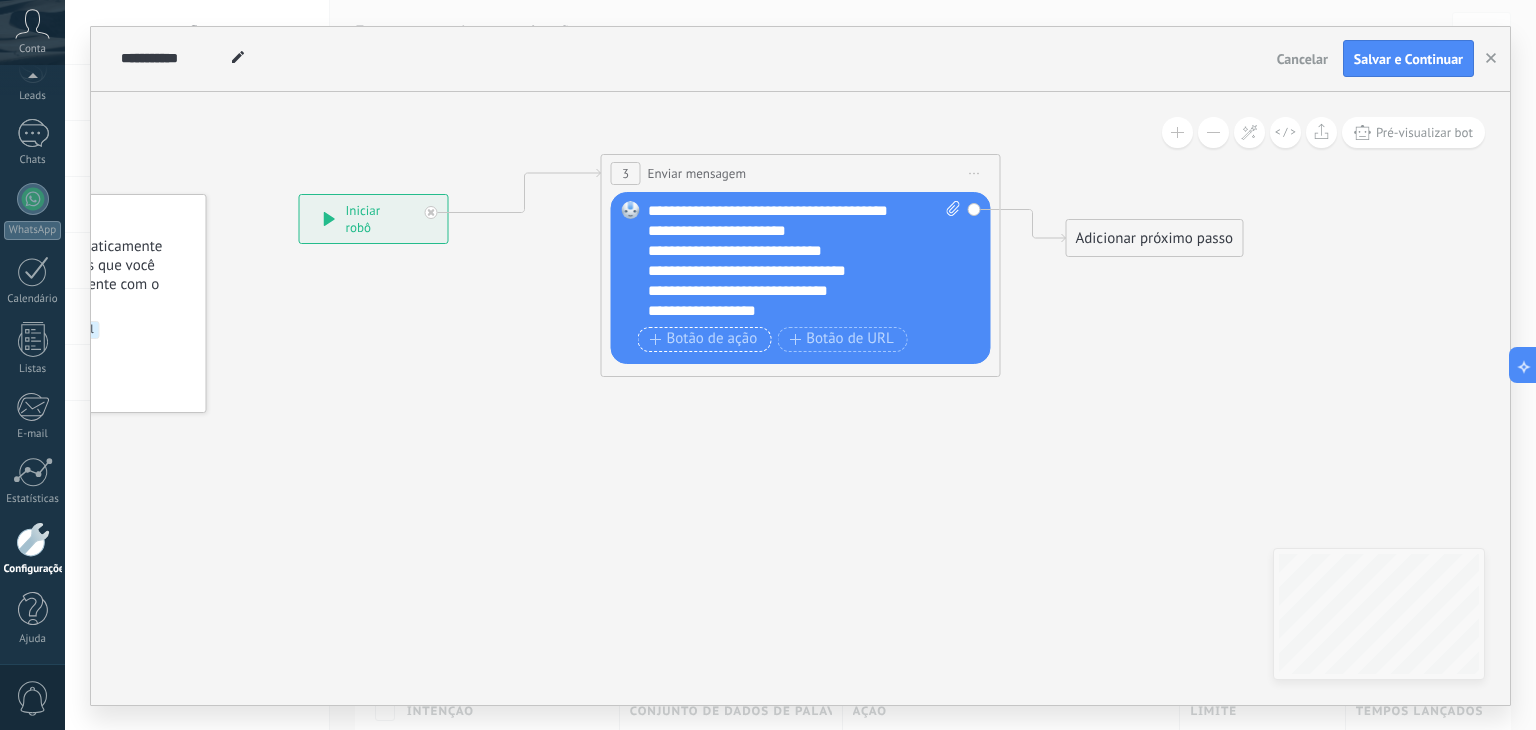 click on "Botão de ação" at bounding box center [704, 339] 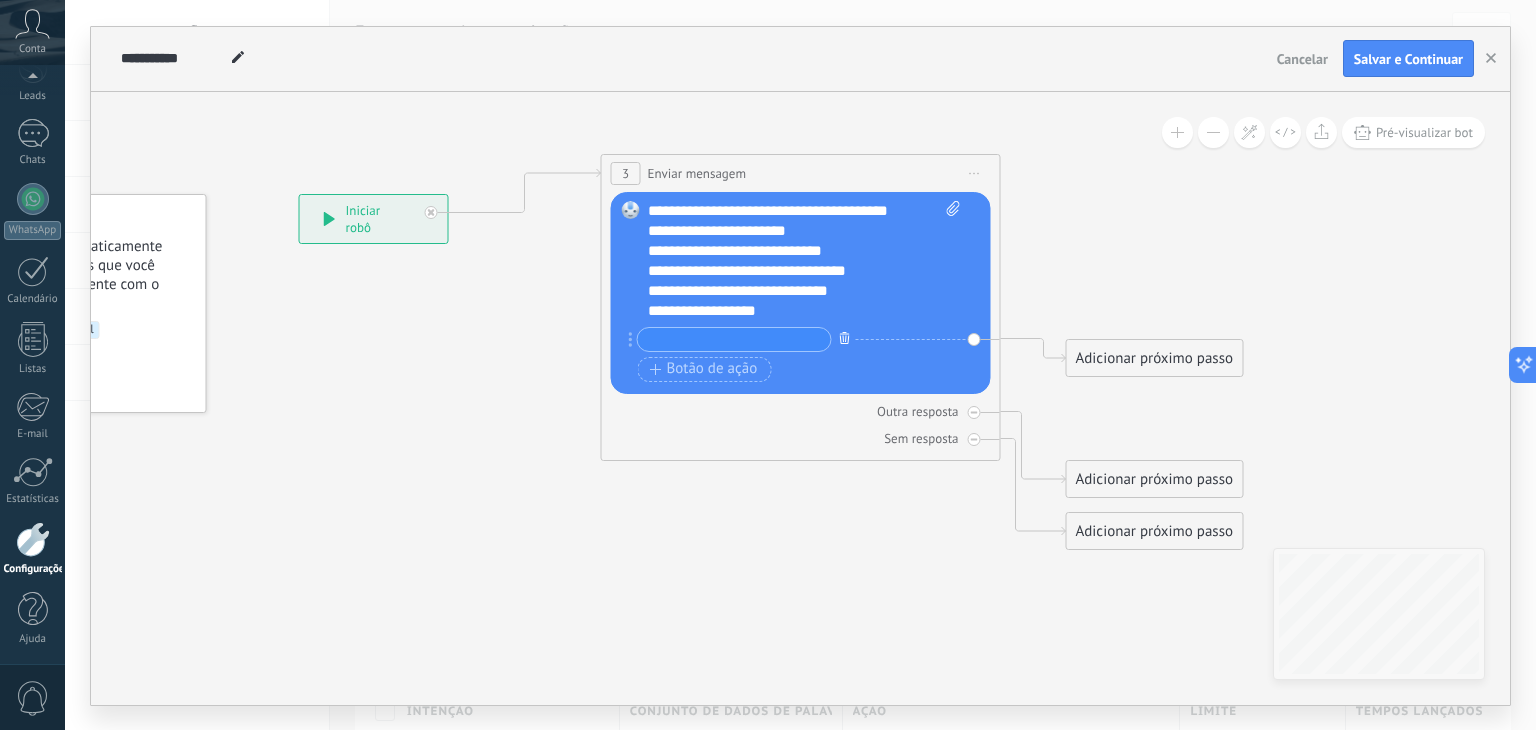 click 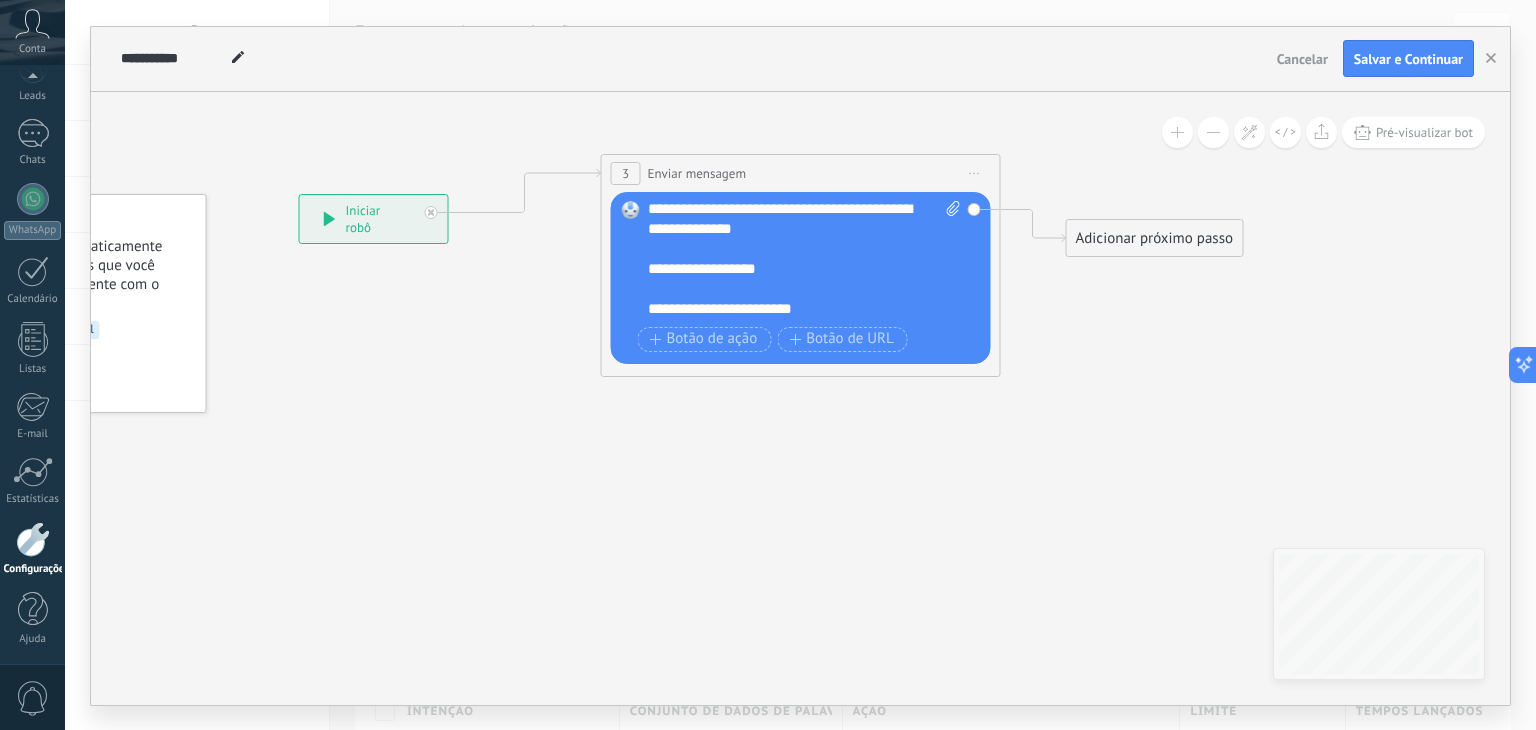 scroll, scrollTop: 0, scrollLeft: 0, axis: both 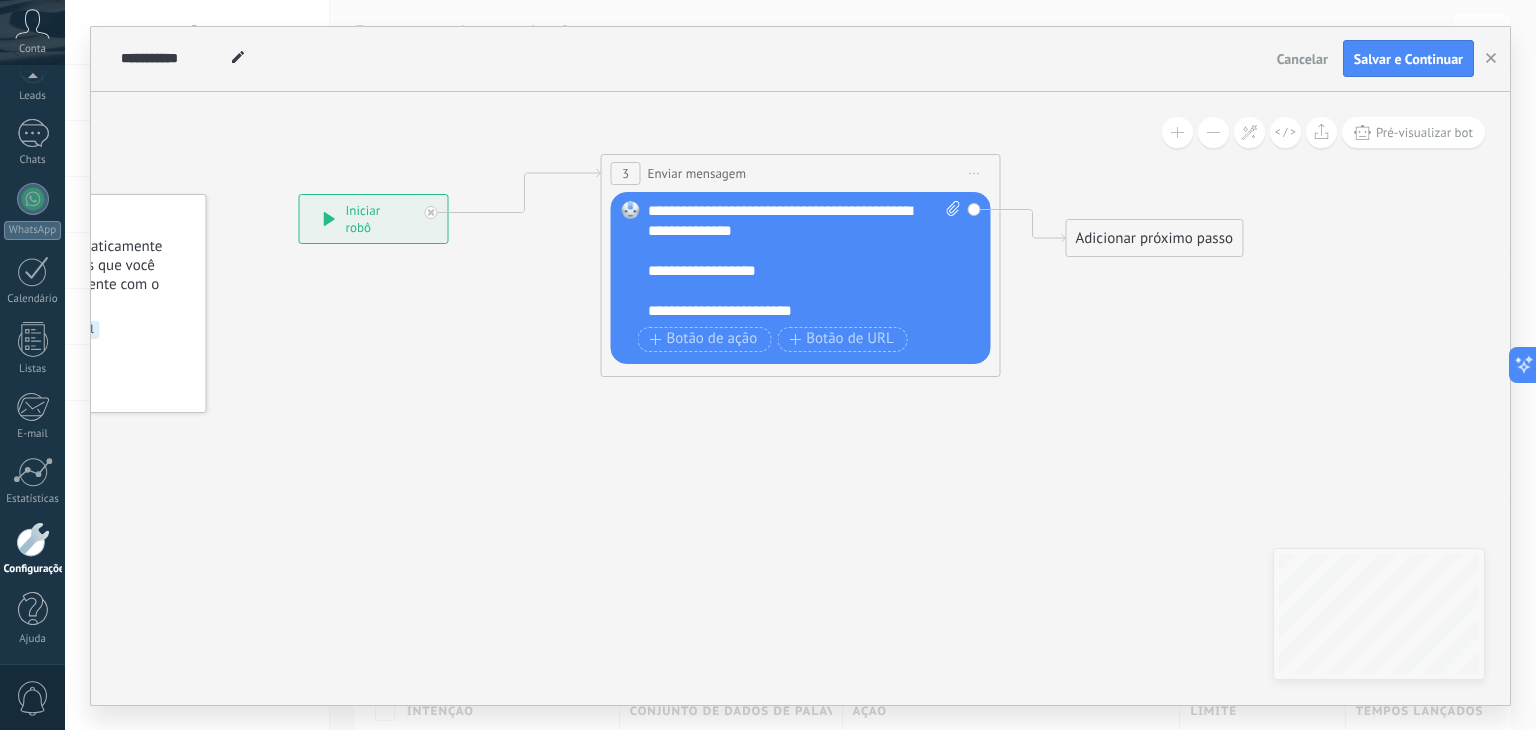 click on "Adicionar próximo passo" at bounding box center (1155, 238) 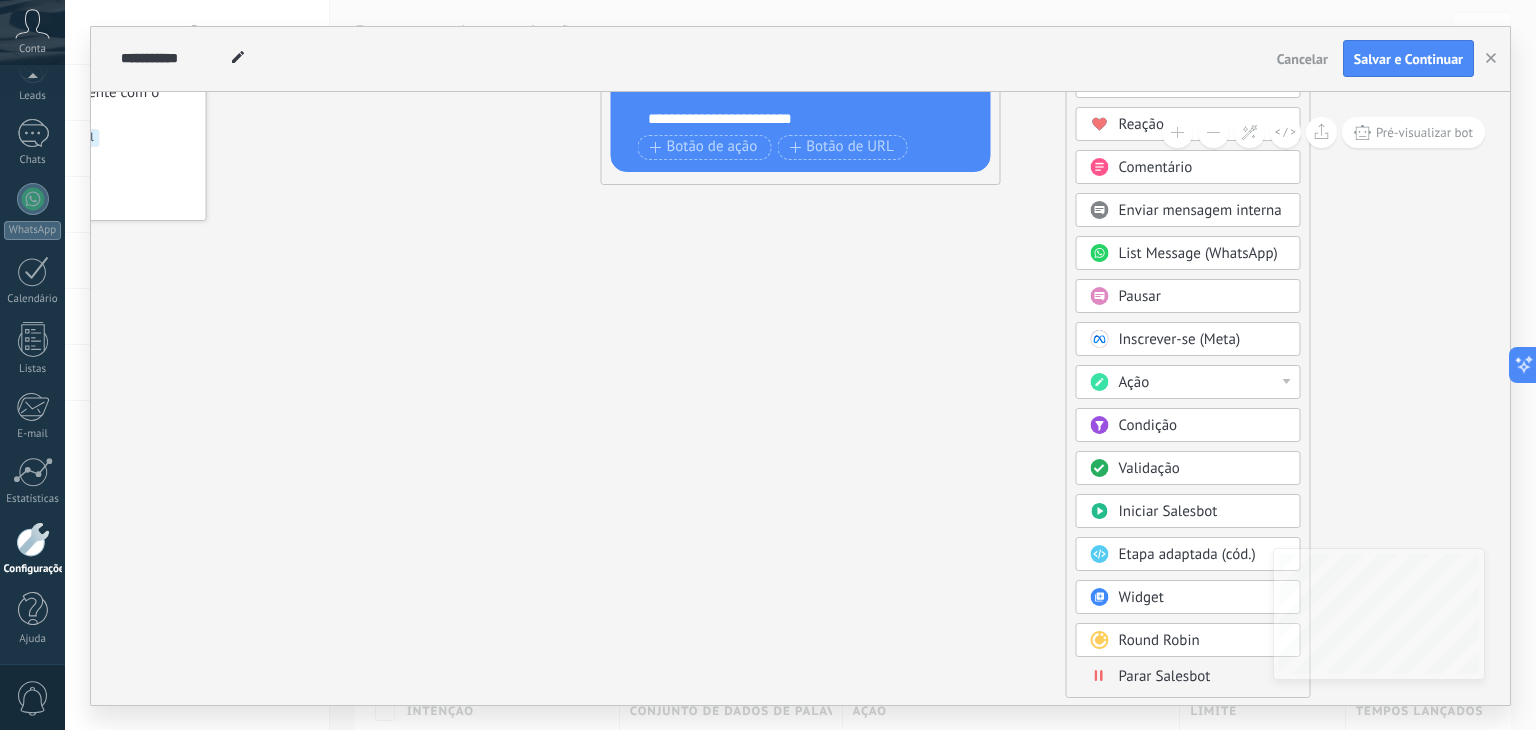 click on "Condição" at bounding box center (1203, 426) 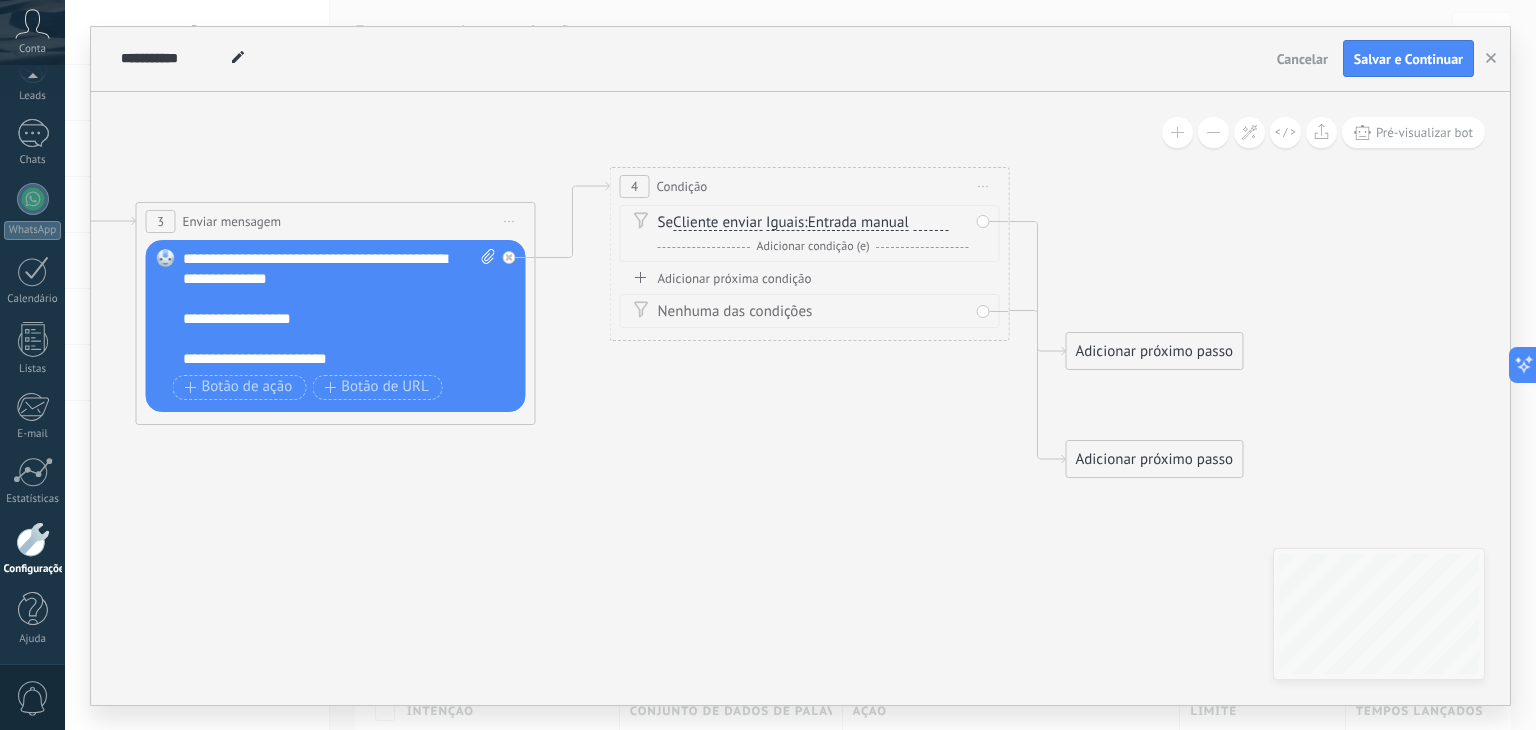 drag, startPoint x: 734, startPoint y: 287, endPoint x: 744, endPoint y: 188, distance: 99.50377 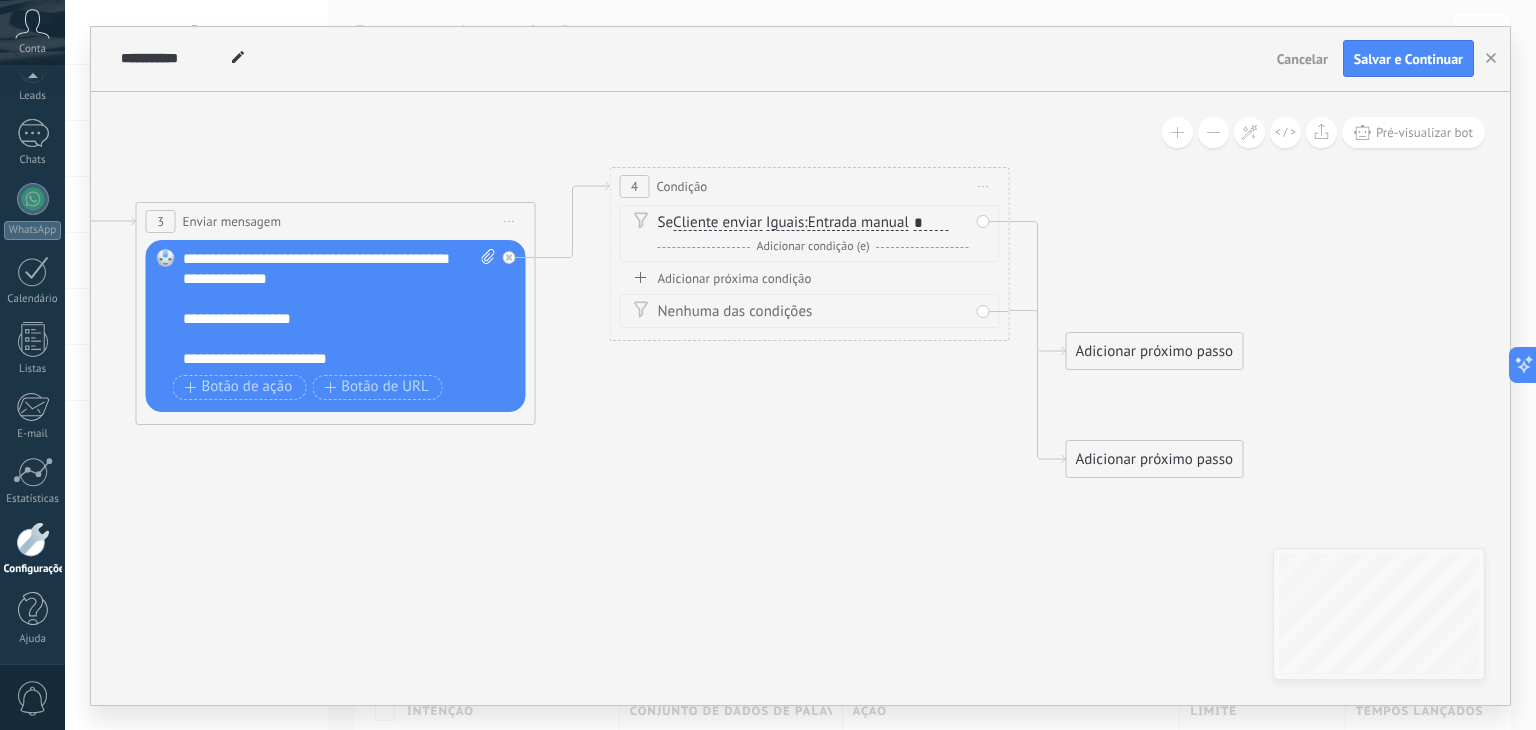 click 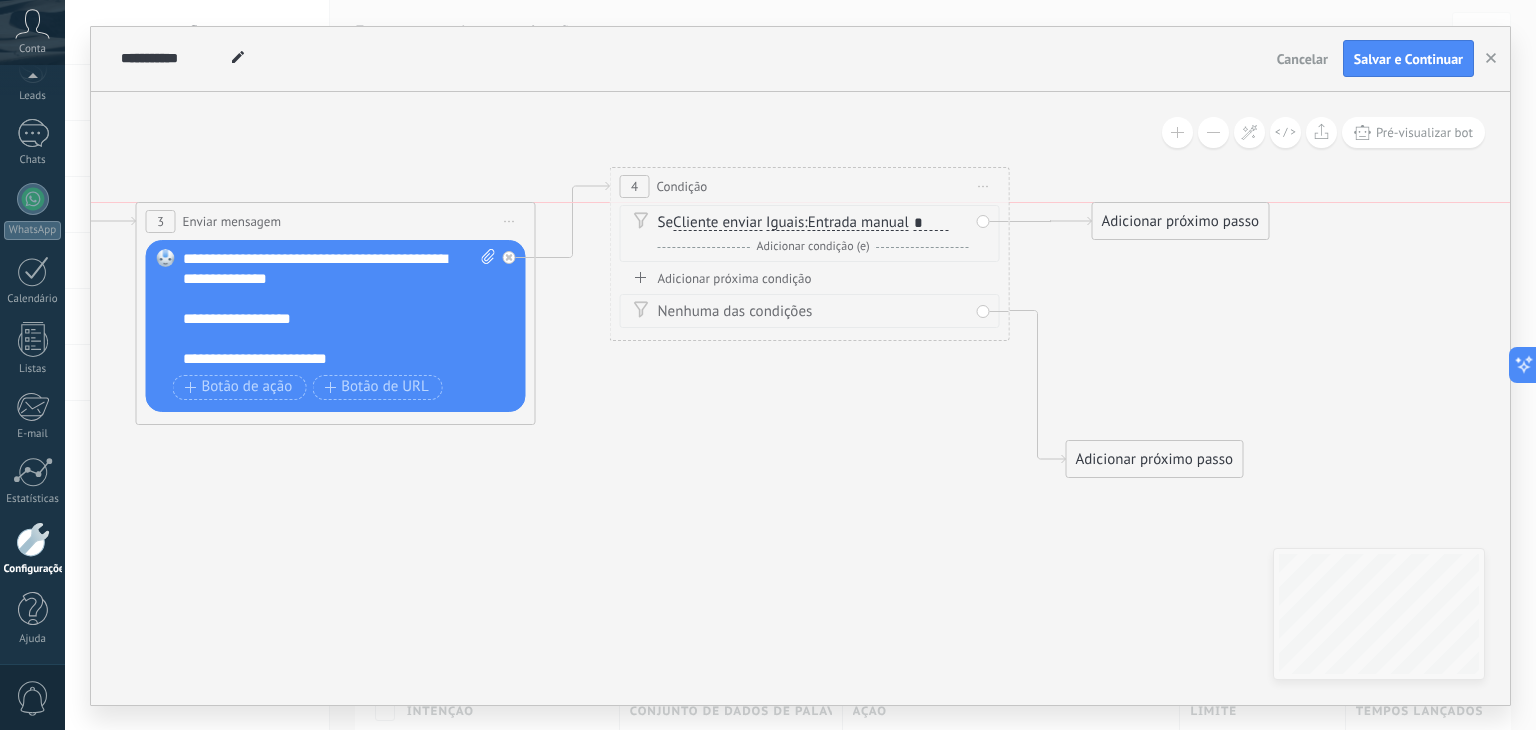 drag, startPoint x: 1103, startPoint y: 344, endPoint x: 1129, endPoint y: 222, distance: 124.73973 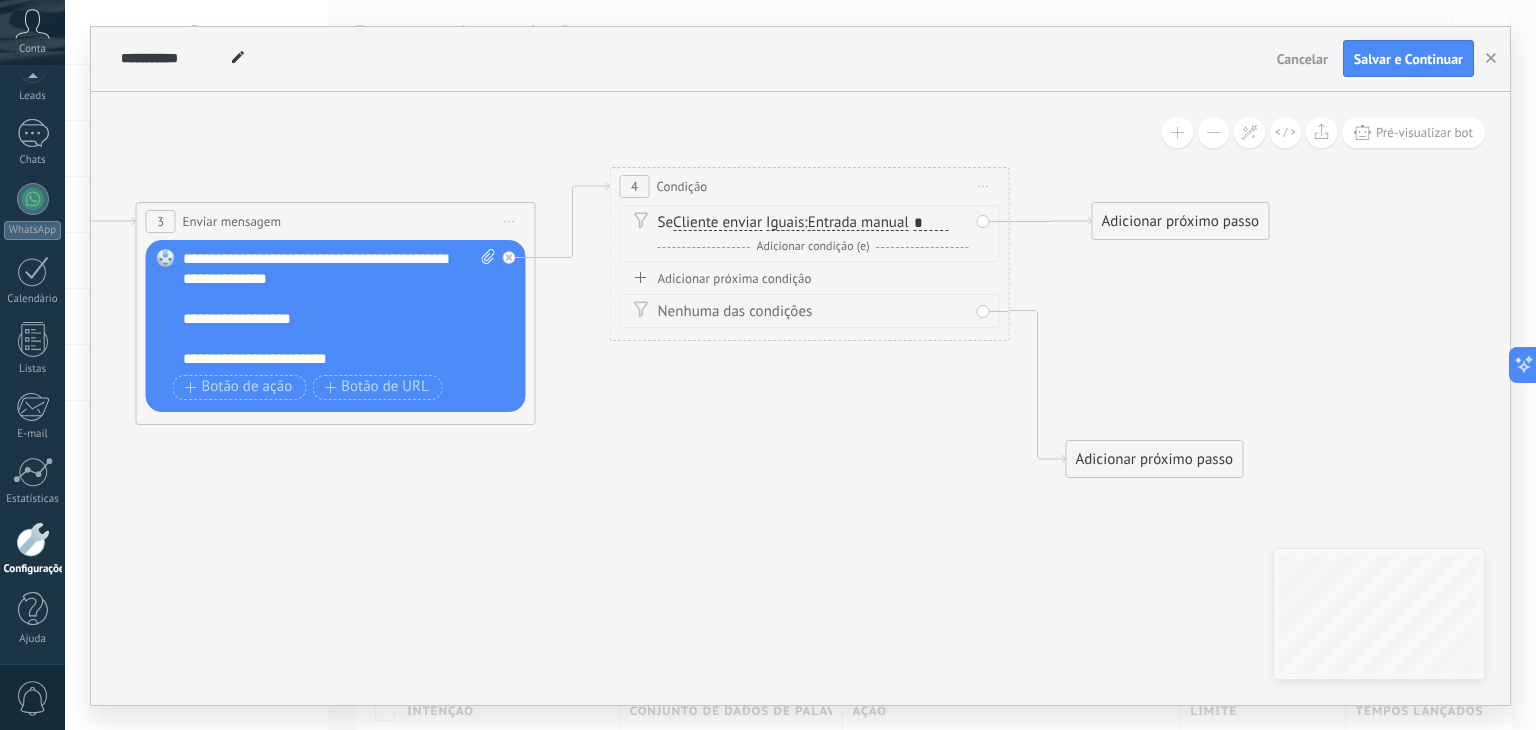 click on "Adicionar próxima condição" at bounding box center [810, 278] 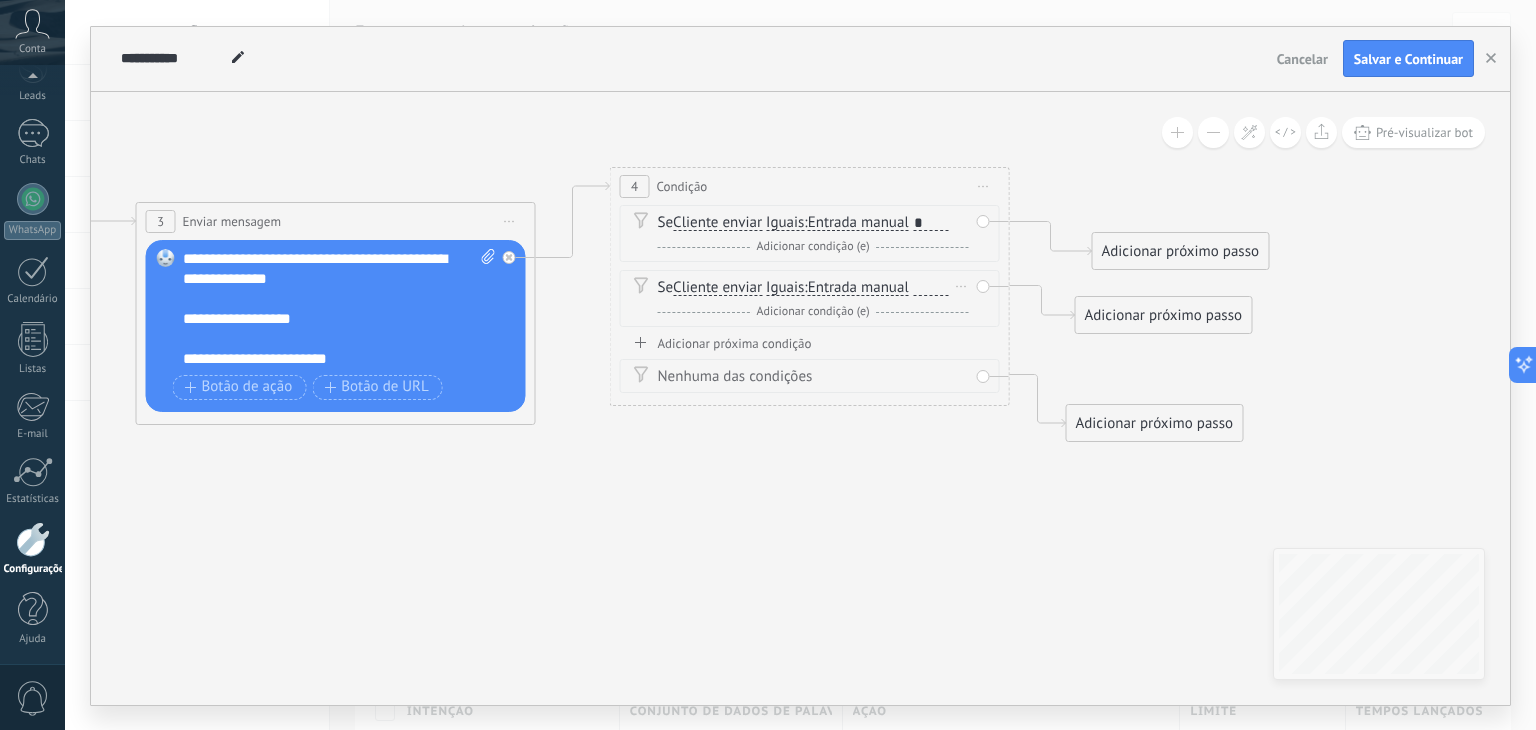 click at bounding box center [931, 288] 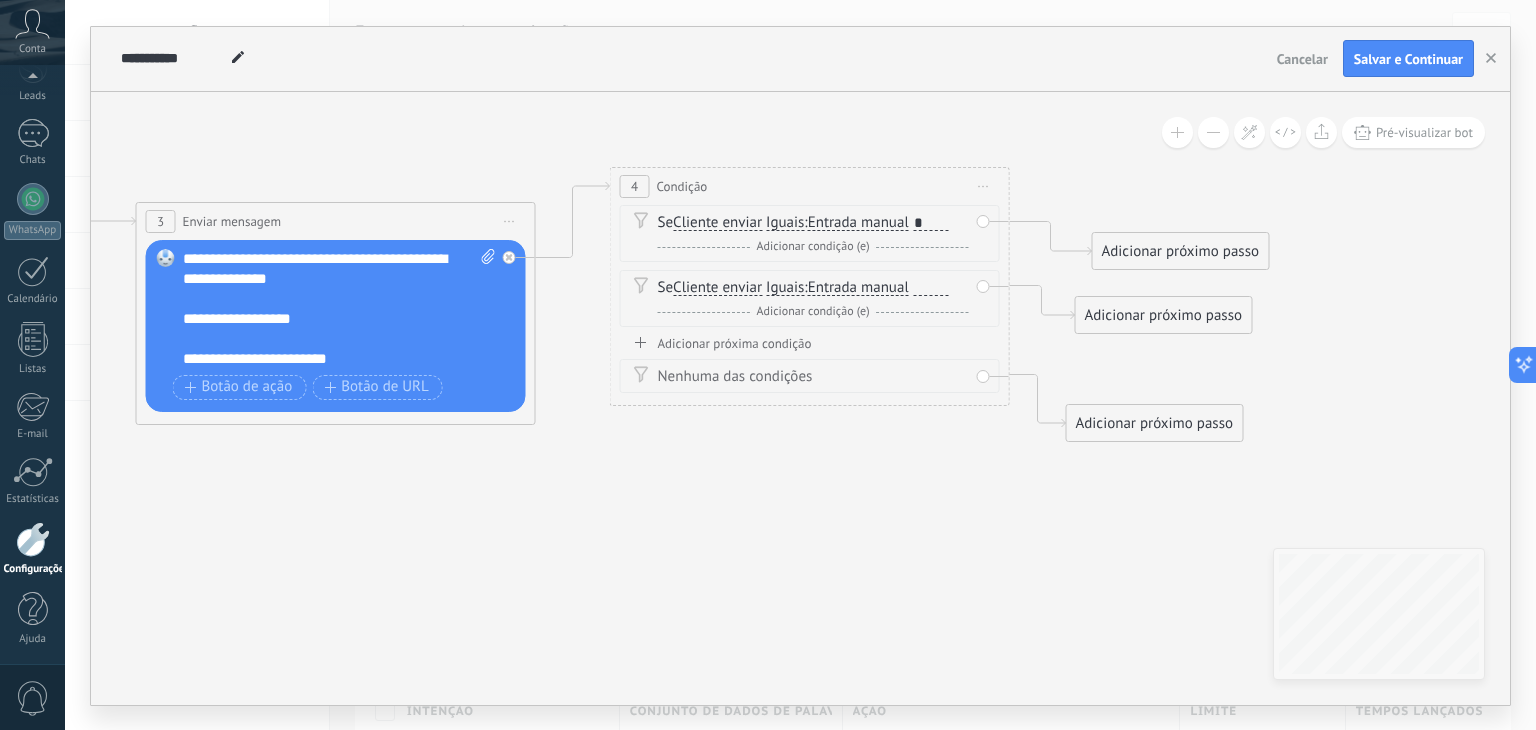 type 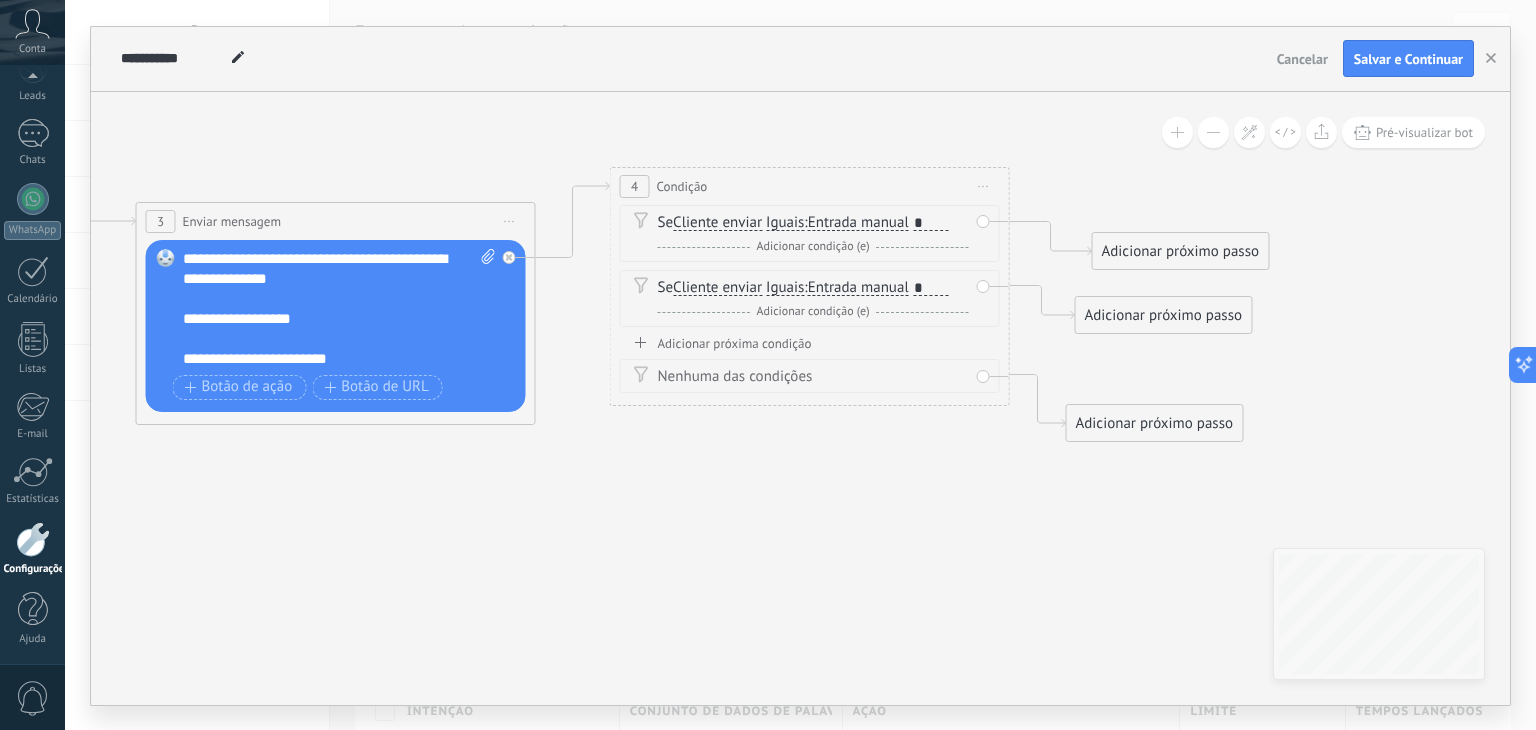 click on "Adicionar próxima condição" at bounding box center (810, 343) 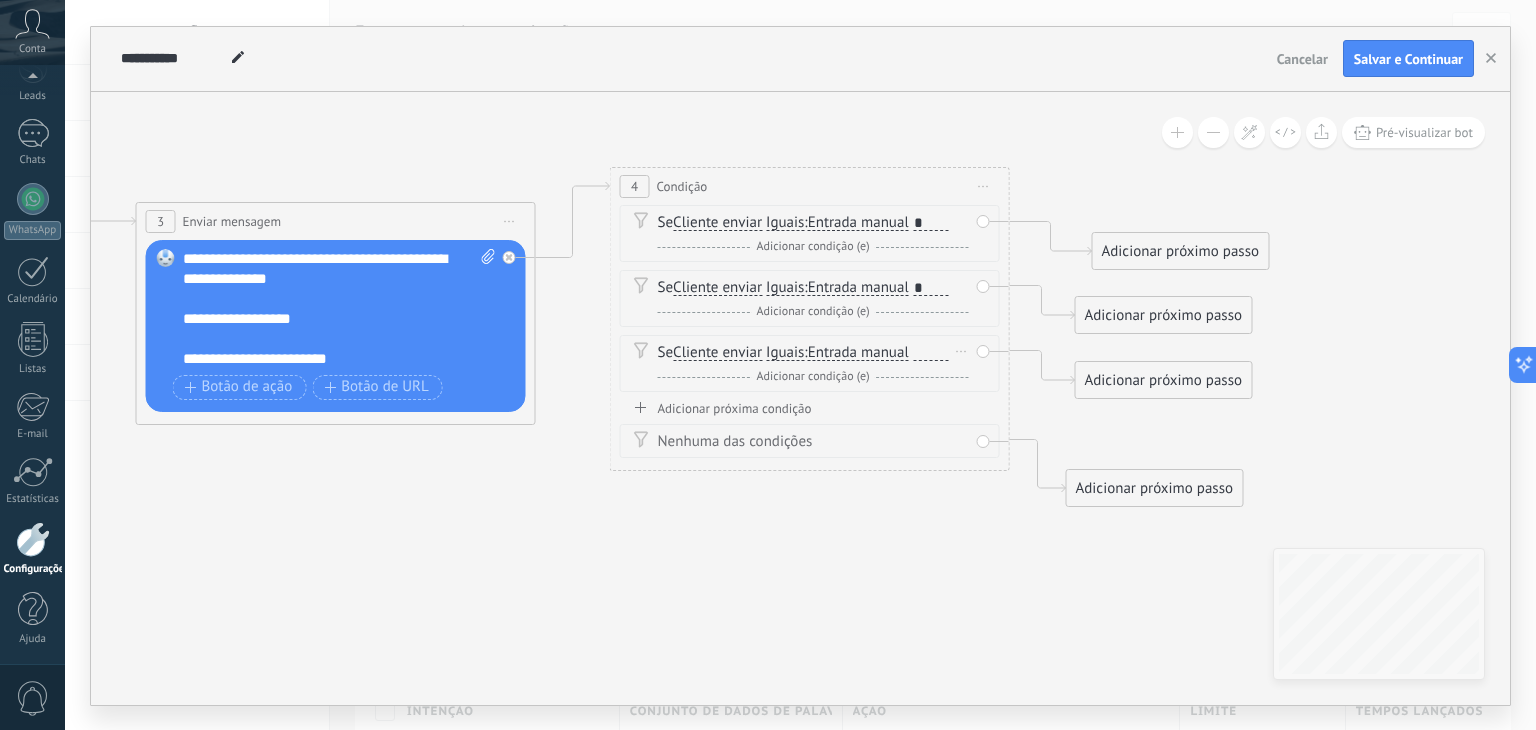 click at bounding box center [931, 353] 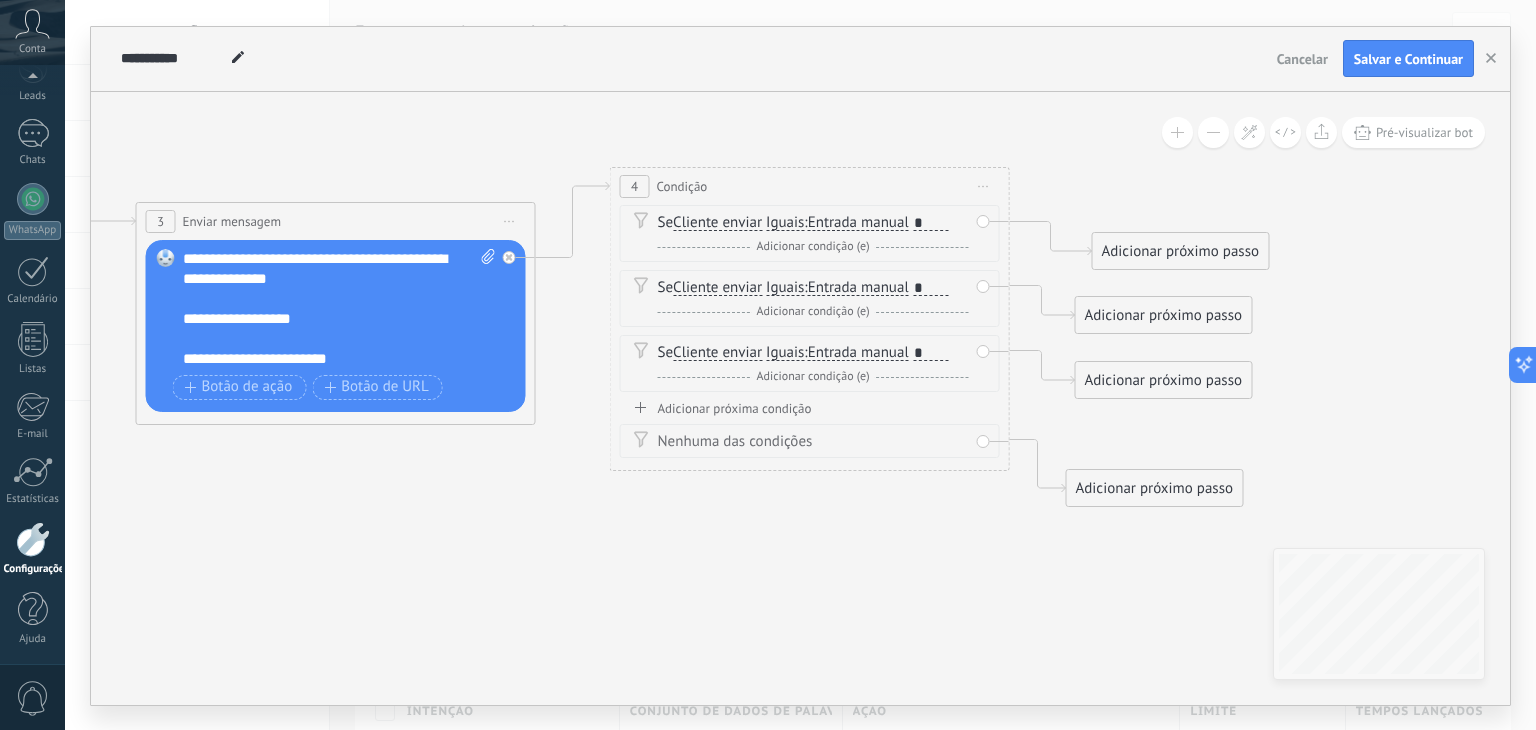 click on "Adicionar próxima condição" at bounding box center [810, 408] 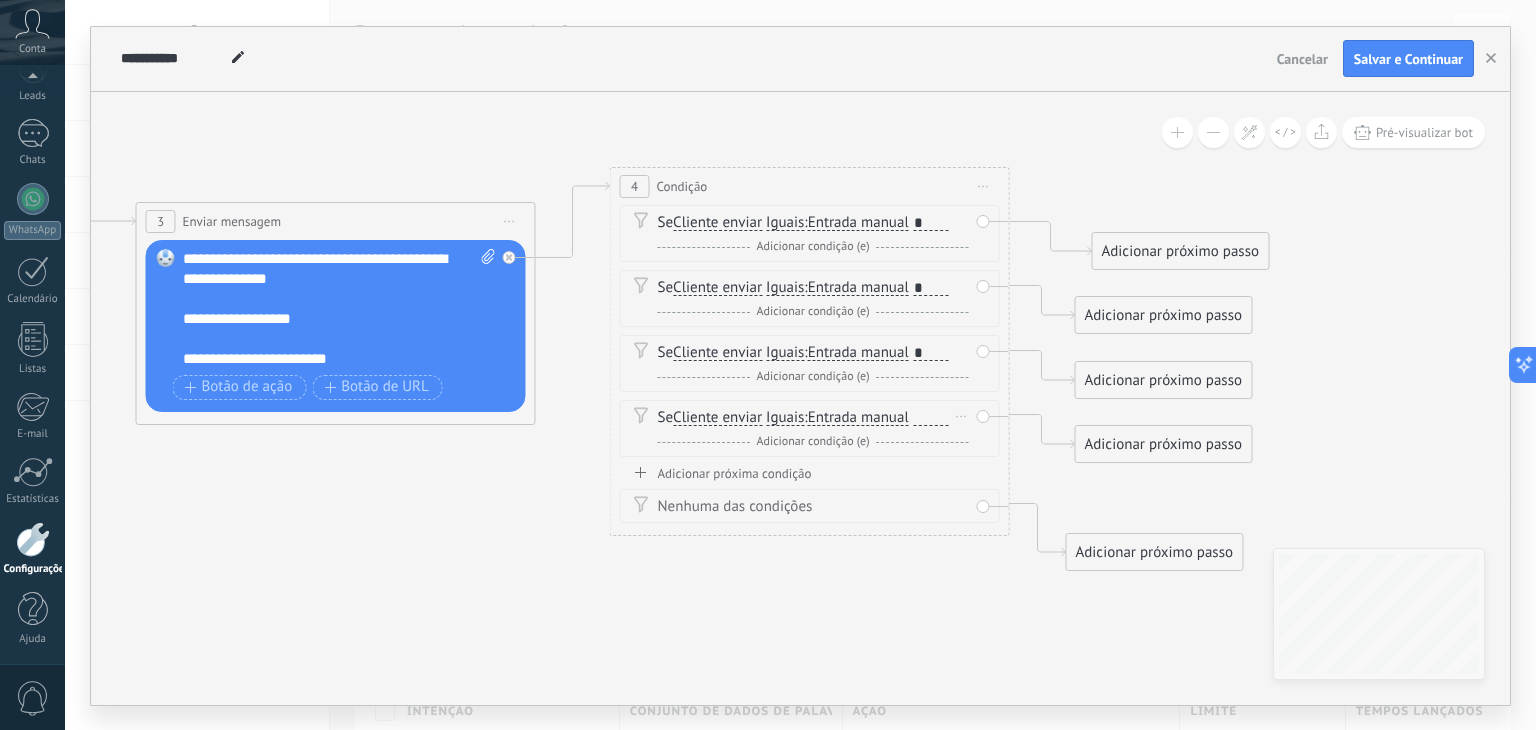 click at bounding box center (931, 418) 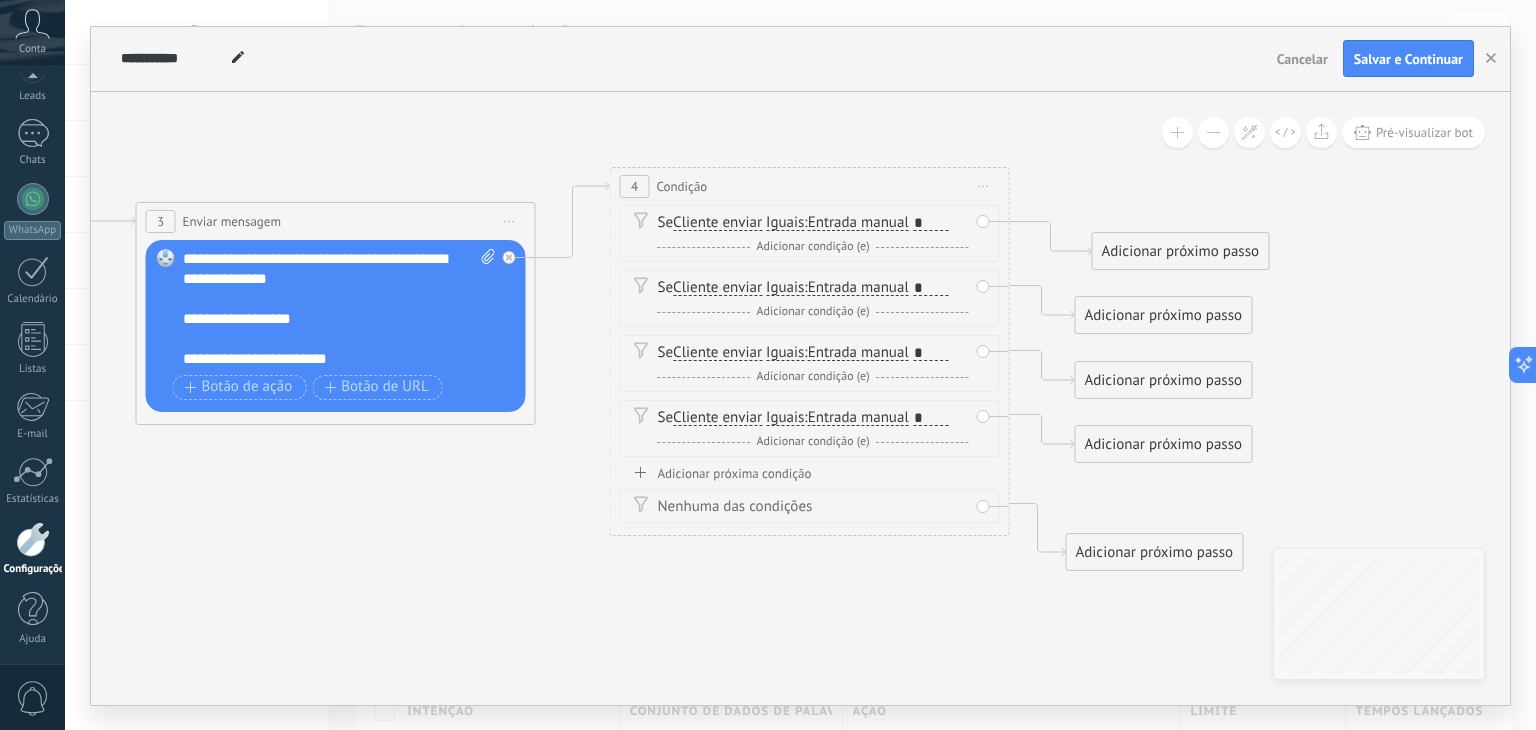 click on "Adicionar próxima condição" at bounding box center [810, 473] 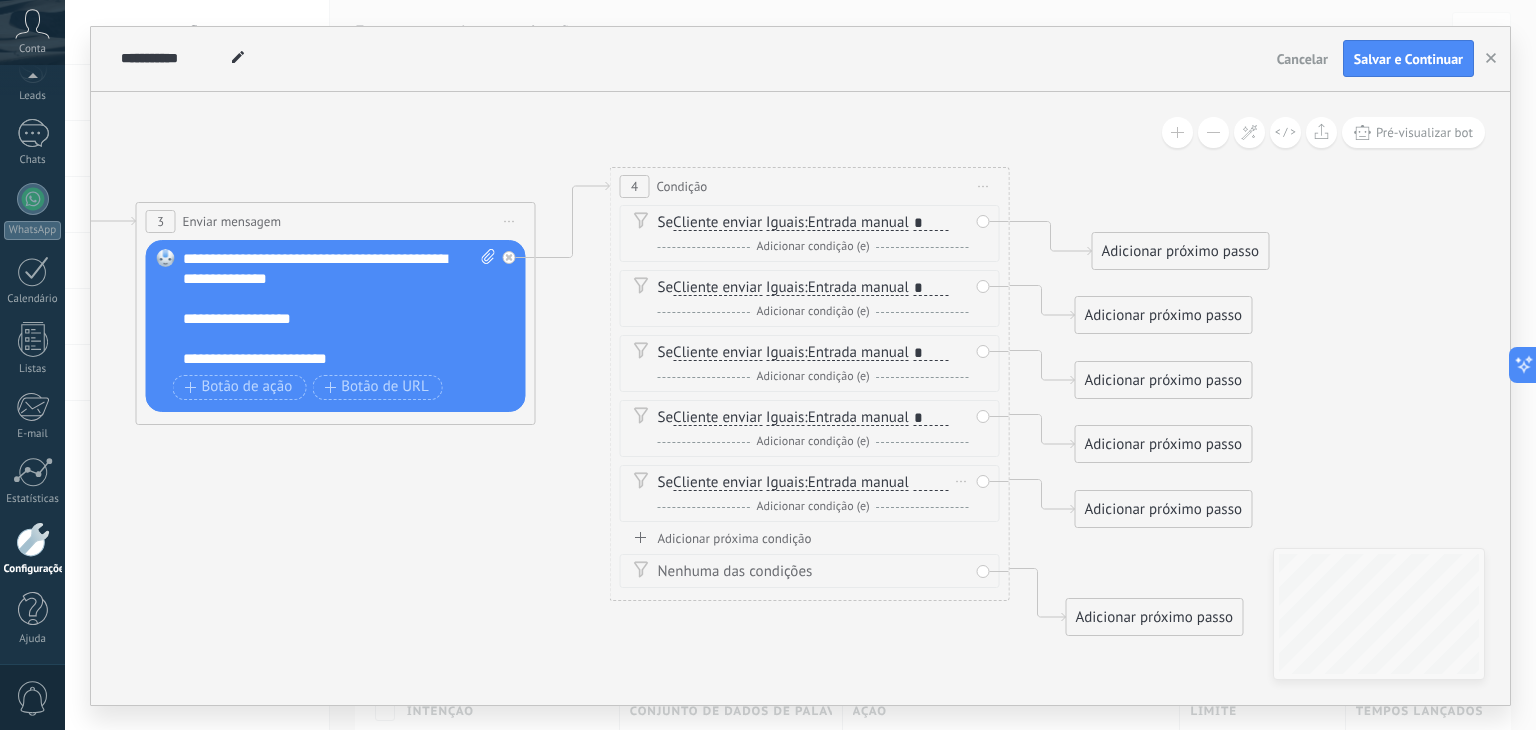 click at bounding box center (931, 483) 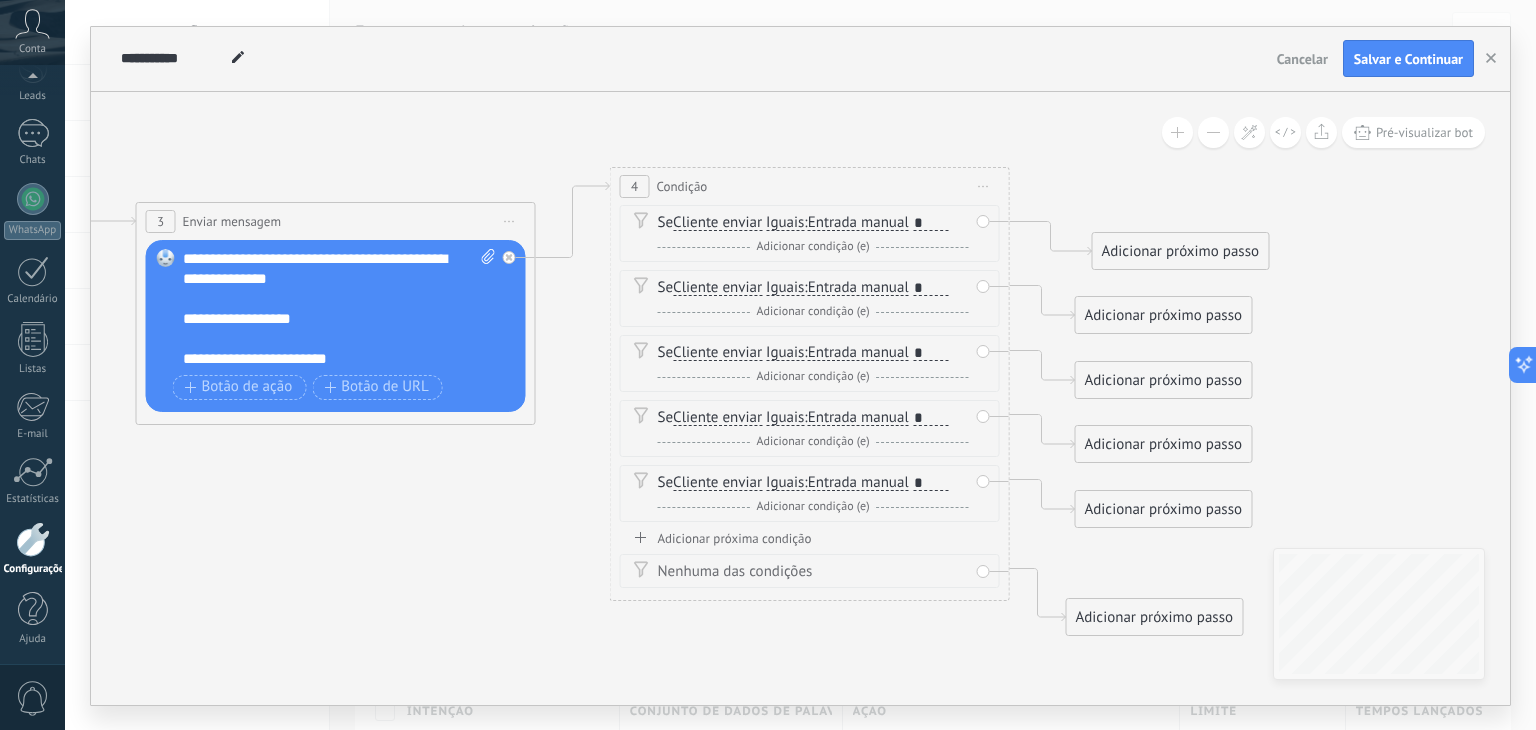 click on "Adicionar próxima condição" at bounding box center (810, 538) 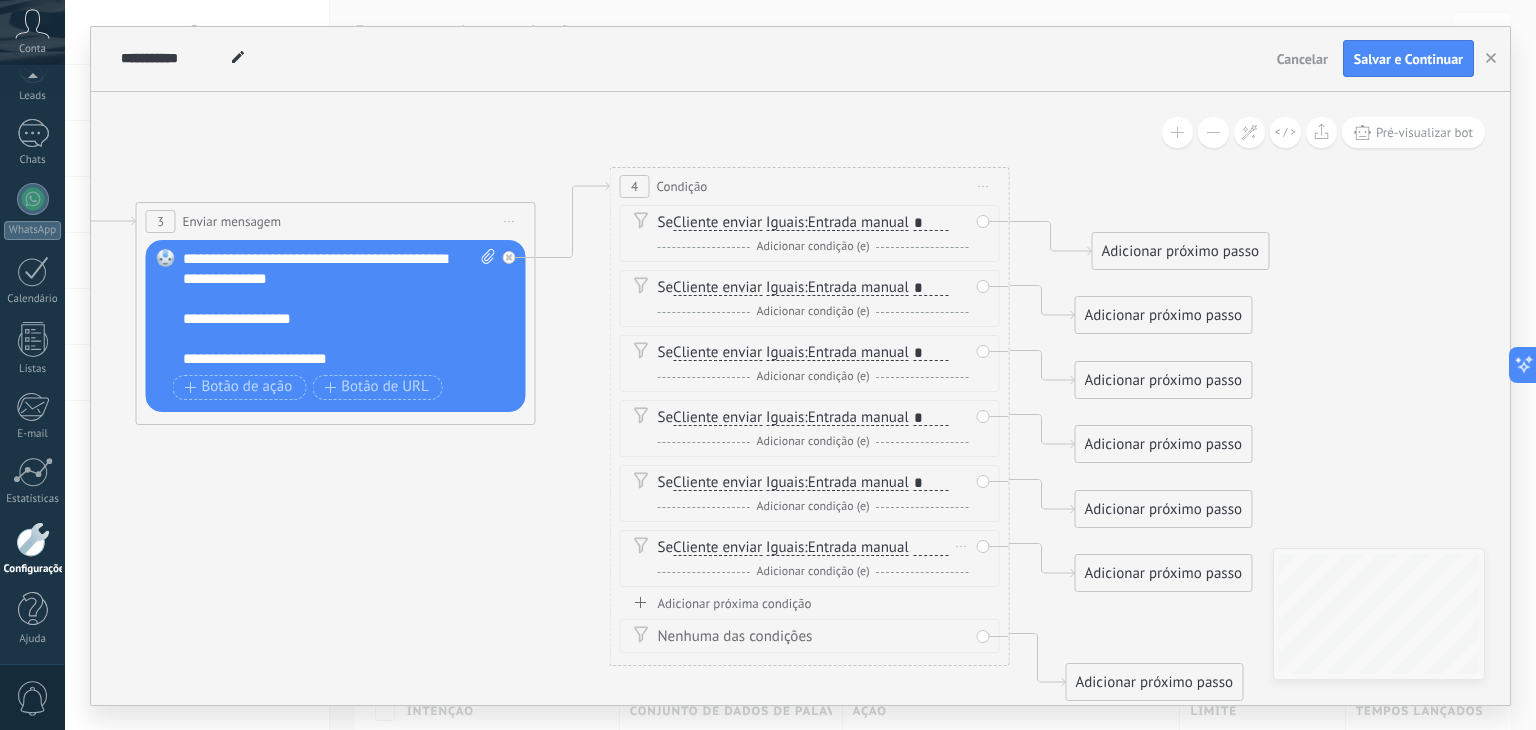 click at bounding box center [931, 548] 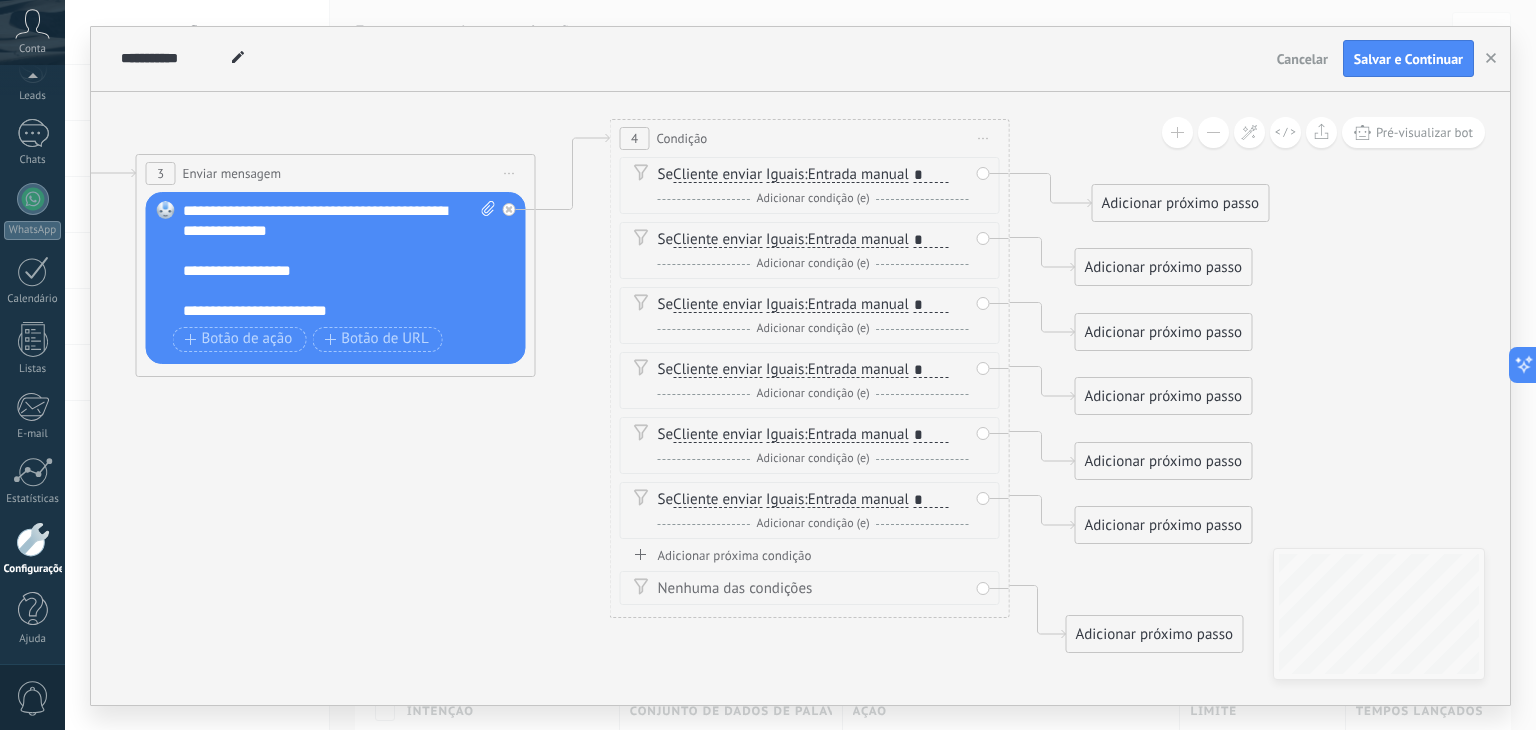 click on "Adicionar próxima condição" at bounding box center (810, 555) 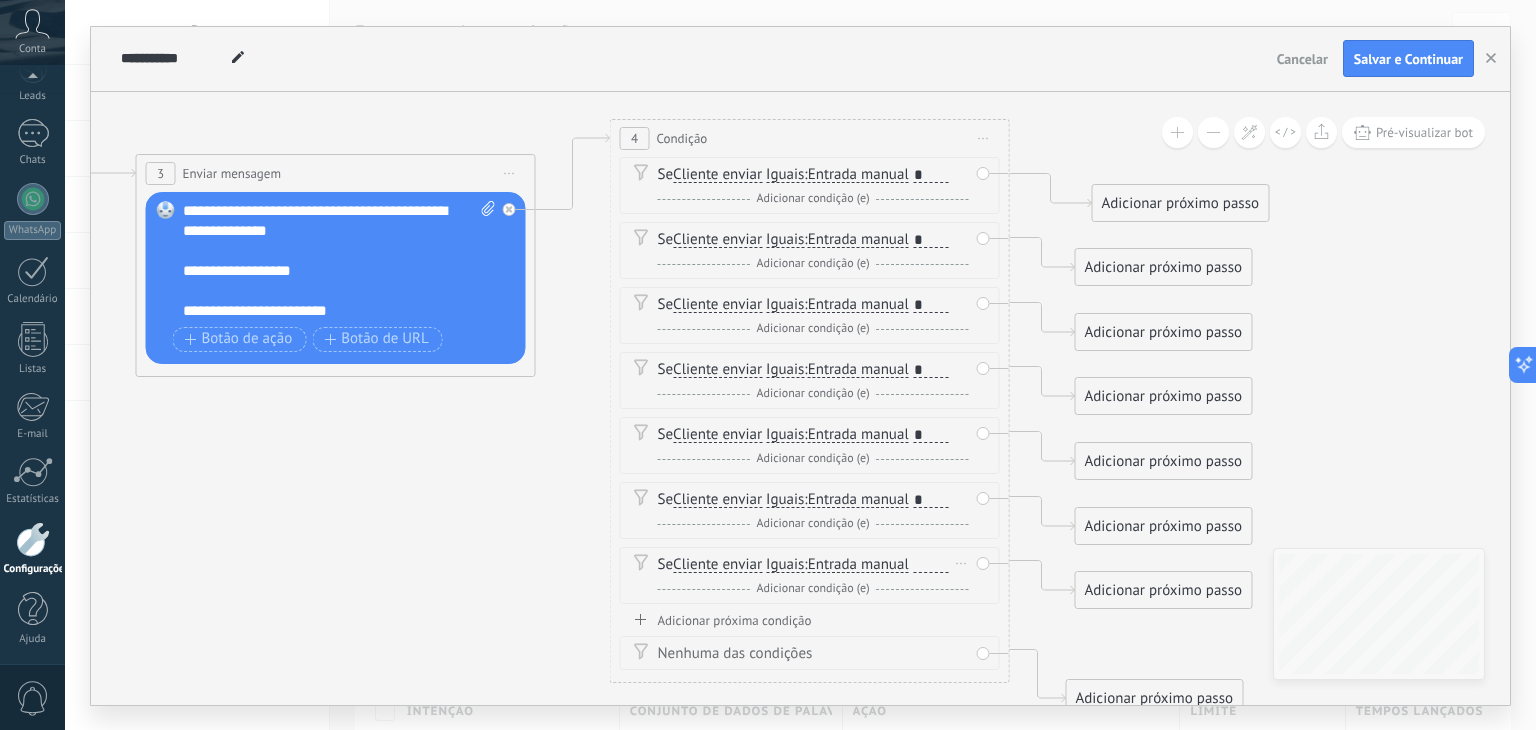 click on "Se
Cliente enviar
Cliente enviar
Emoção da conversa
Comentário do cliente
Cliente
Código de chat ativo
Mensageiro de chat ativo
Fonte de leads
Status da conversa
Status de resposta
E" at bounding box center (810, 575) 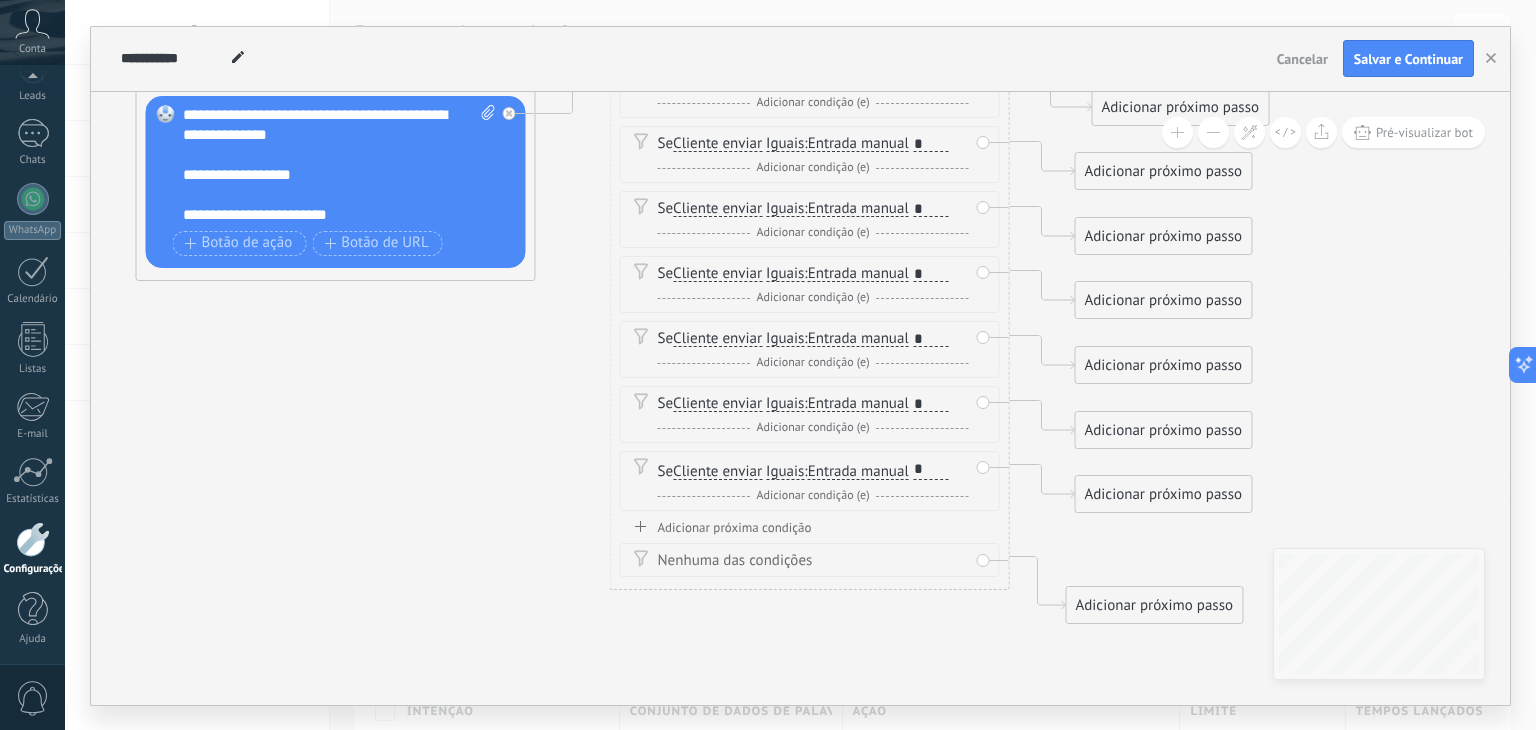 click on "Adicionar próxima condição" at bounding box center (810, 527) 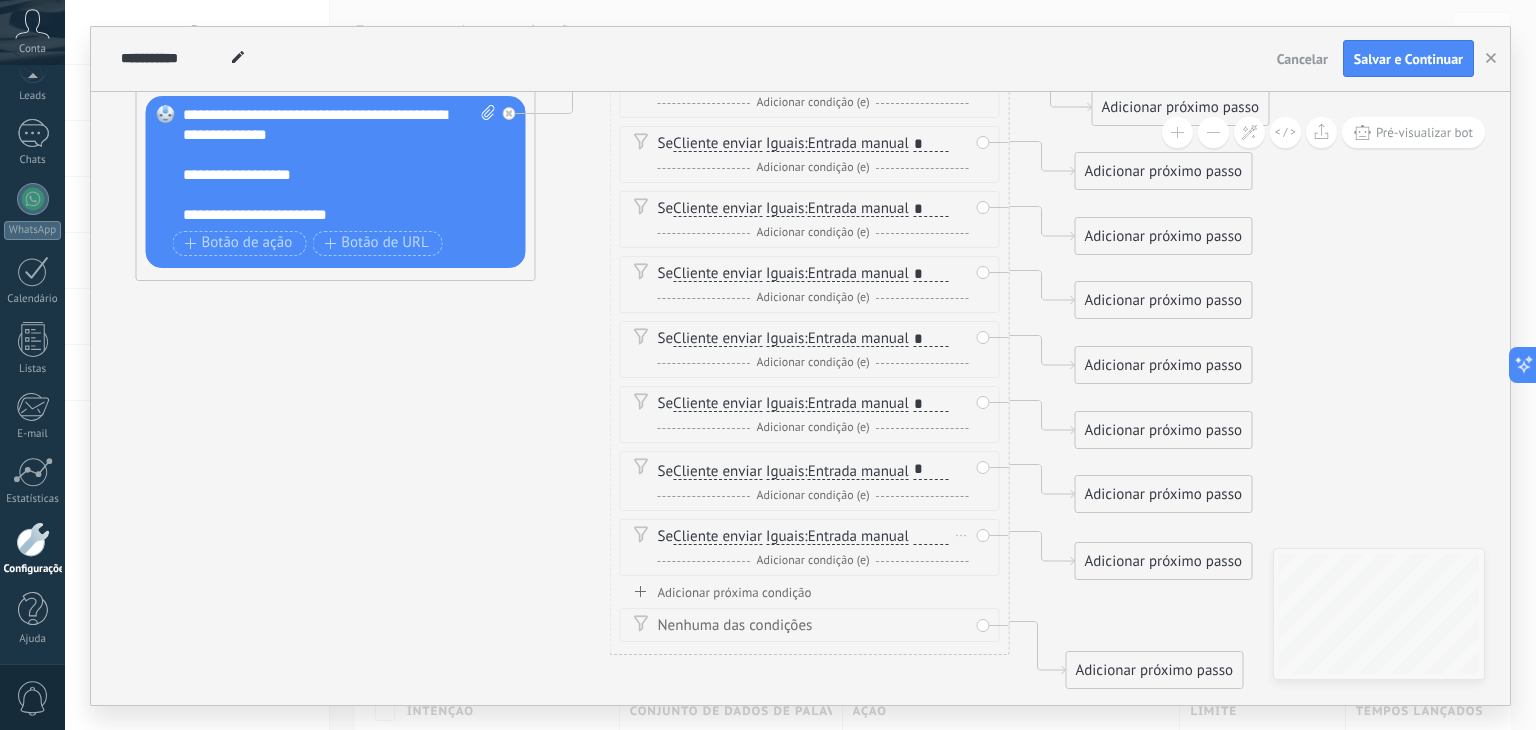 click at bounding box center (931, 537) 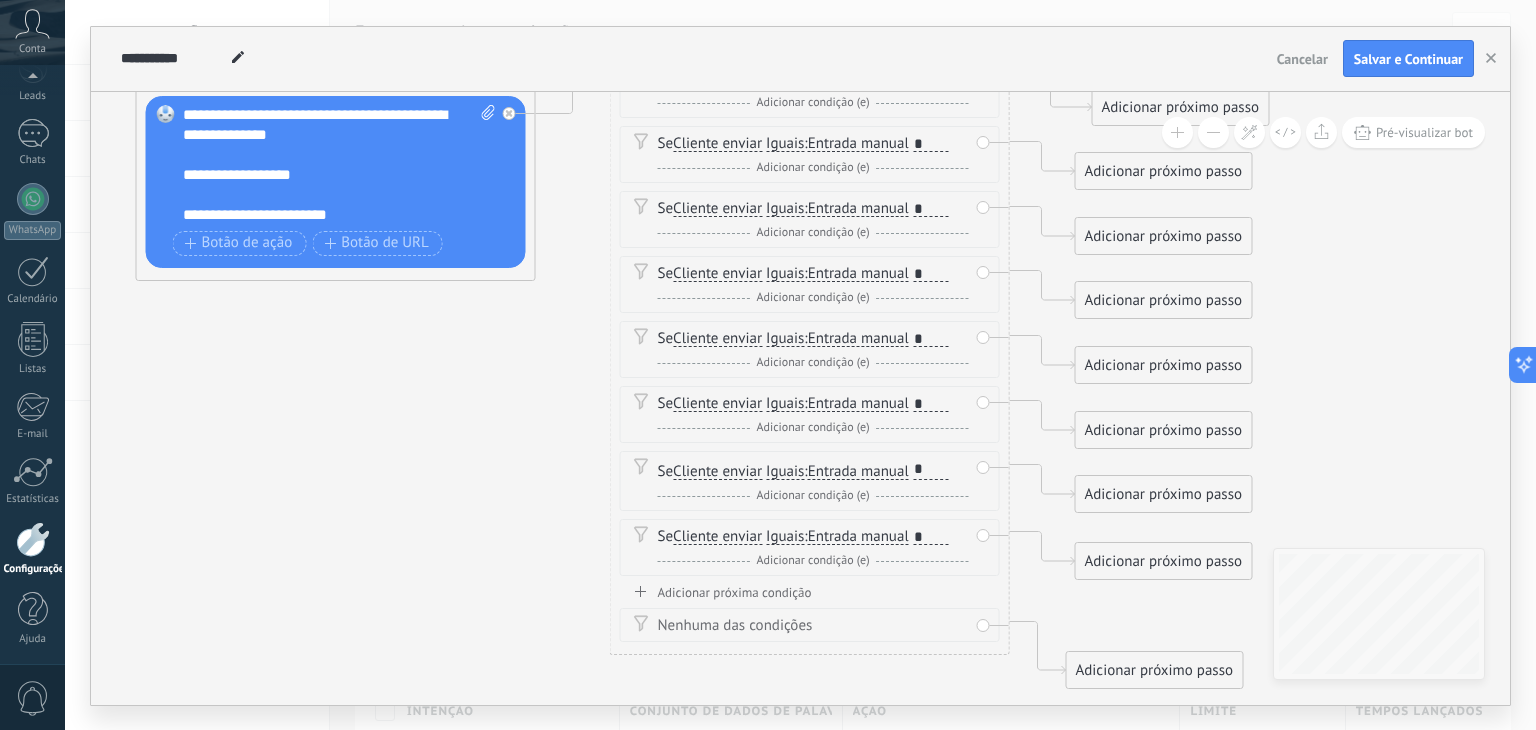 click on "Adicionar próxima condição" at bounding box center (810, 592) 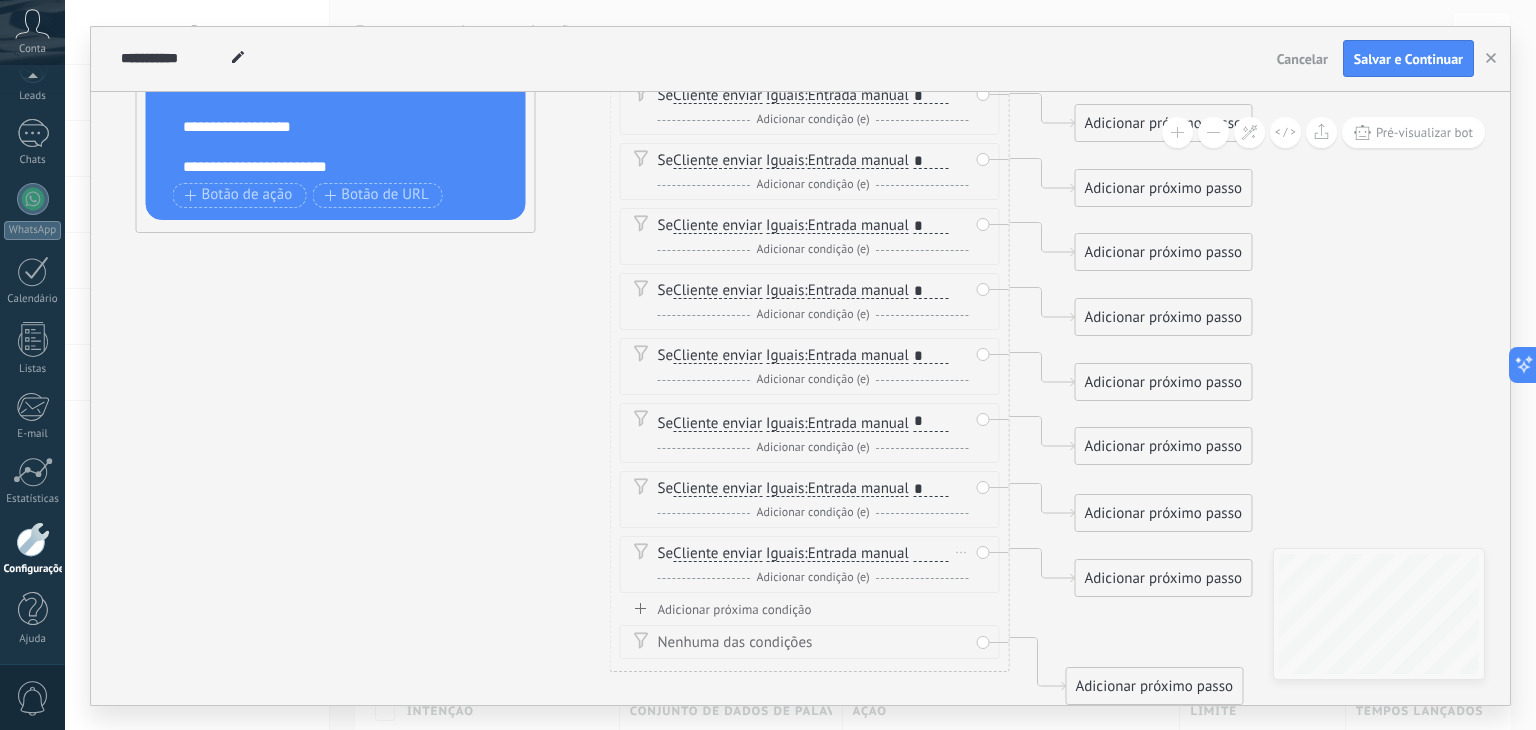 click at bounding box center (931, 554) 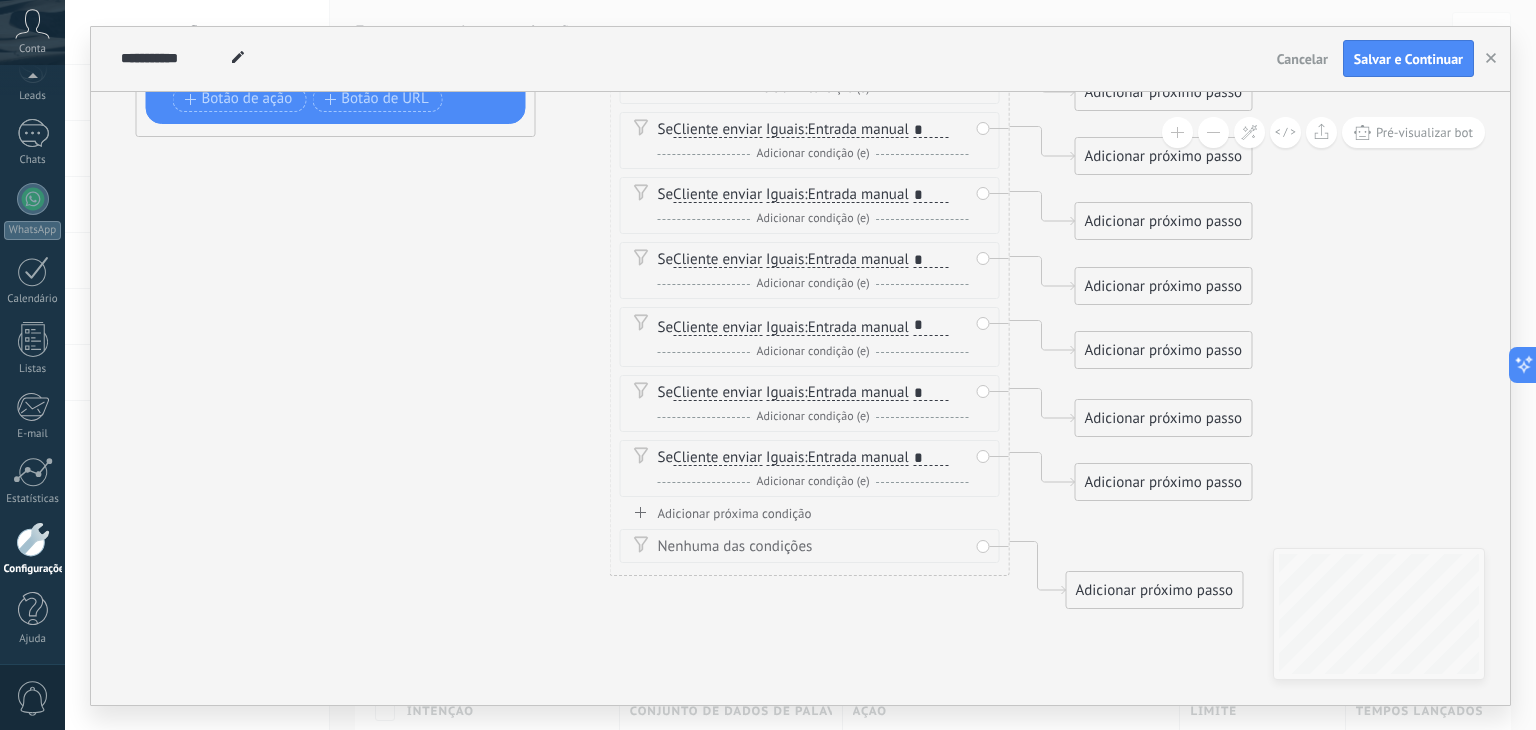 click on "Adicionar próxima condição" at bounding box center (810, 513) 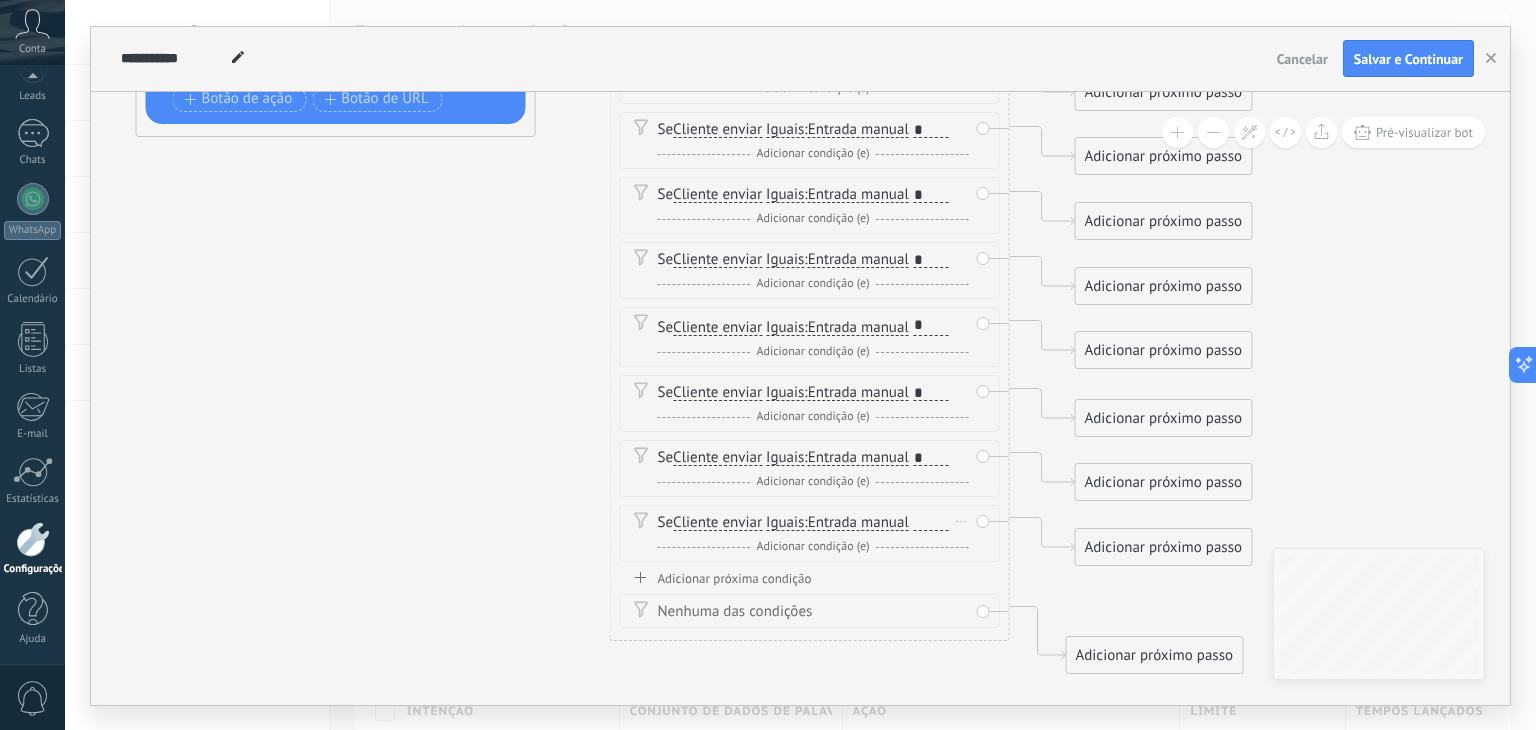 click at bounding box center [931, 523] 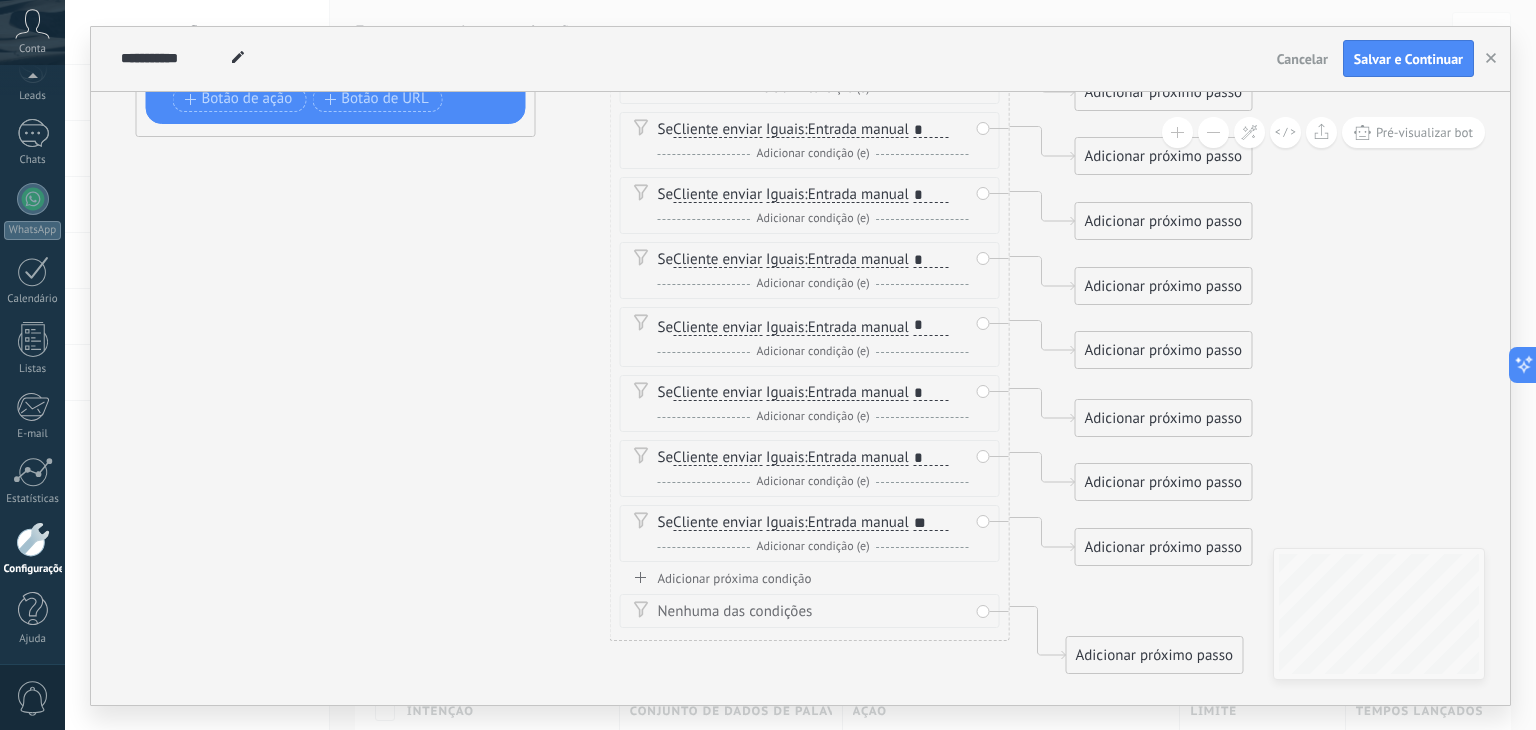 click 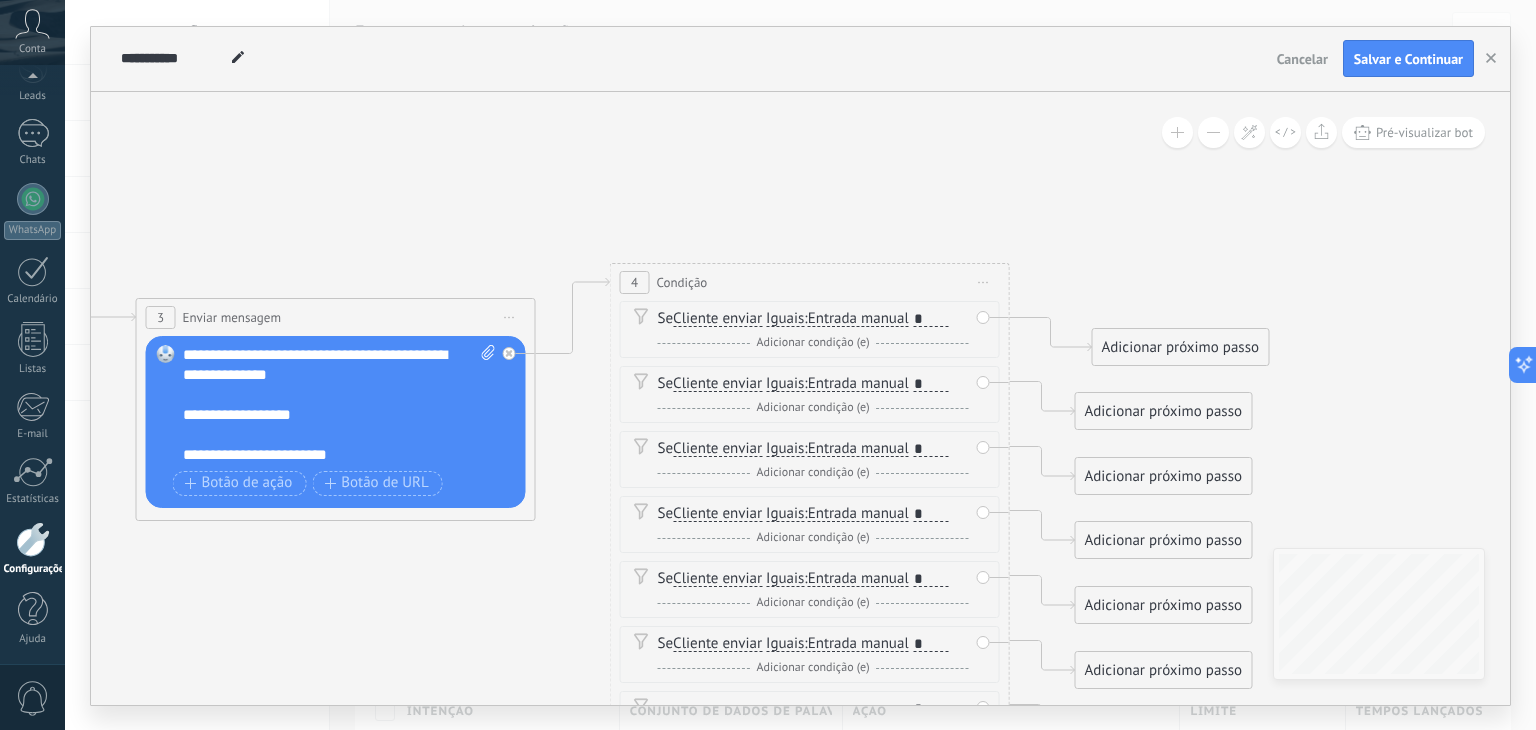 scroll, scrollTop: 100, scrollLeft: 0, axis: vertical 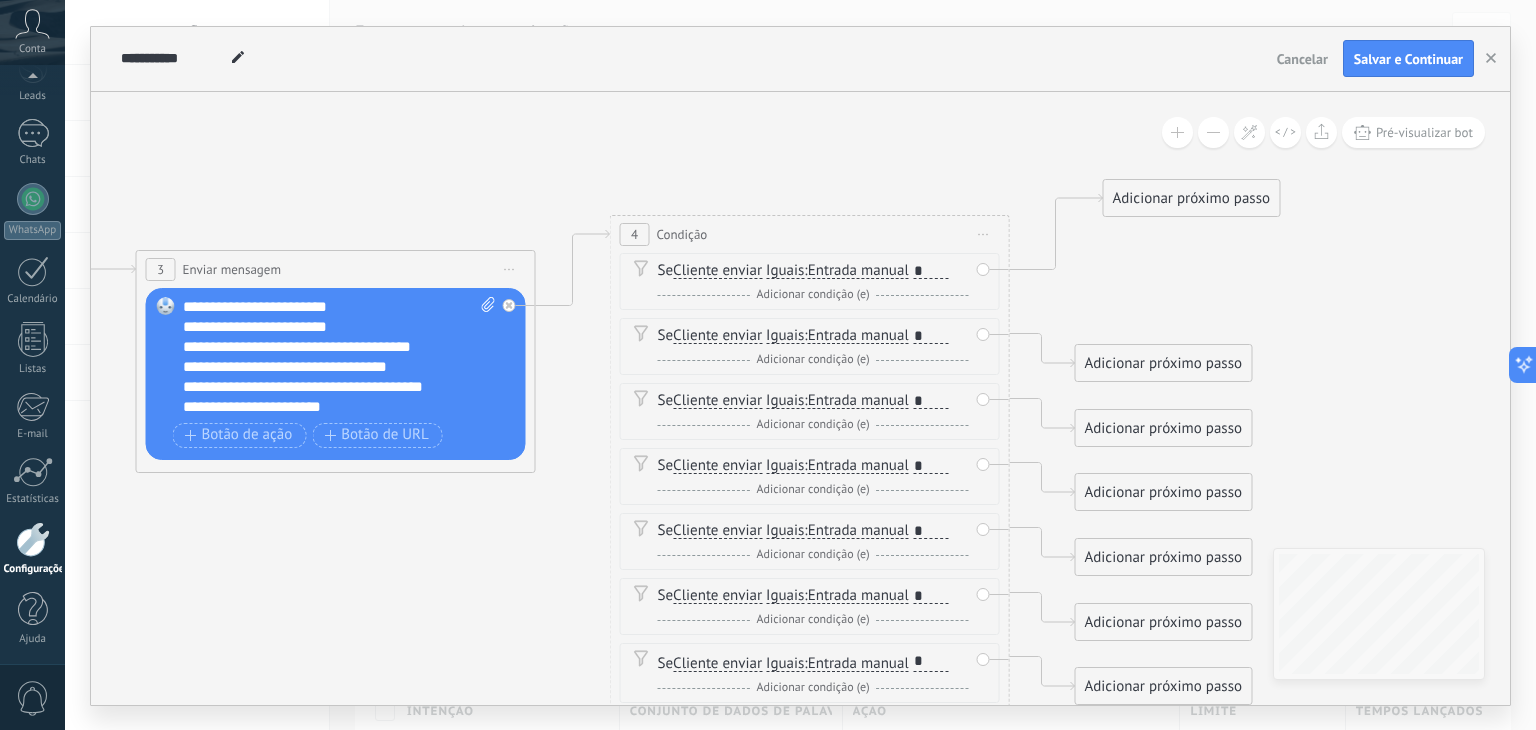 drag, startPoint x: 1124, startPoint y: 291, endPoint x: 1135, endPoint y: 191, distance: 100.60318 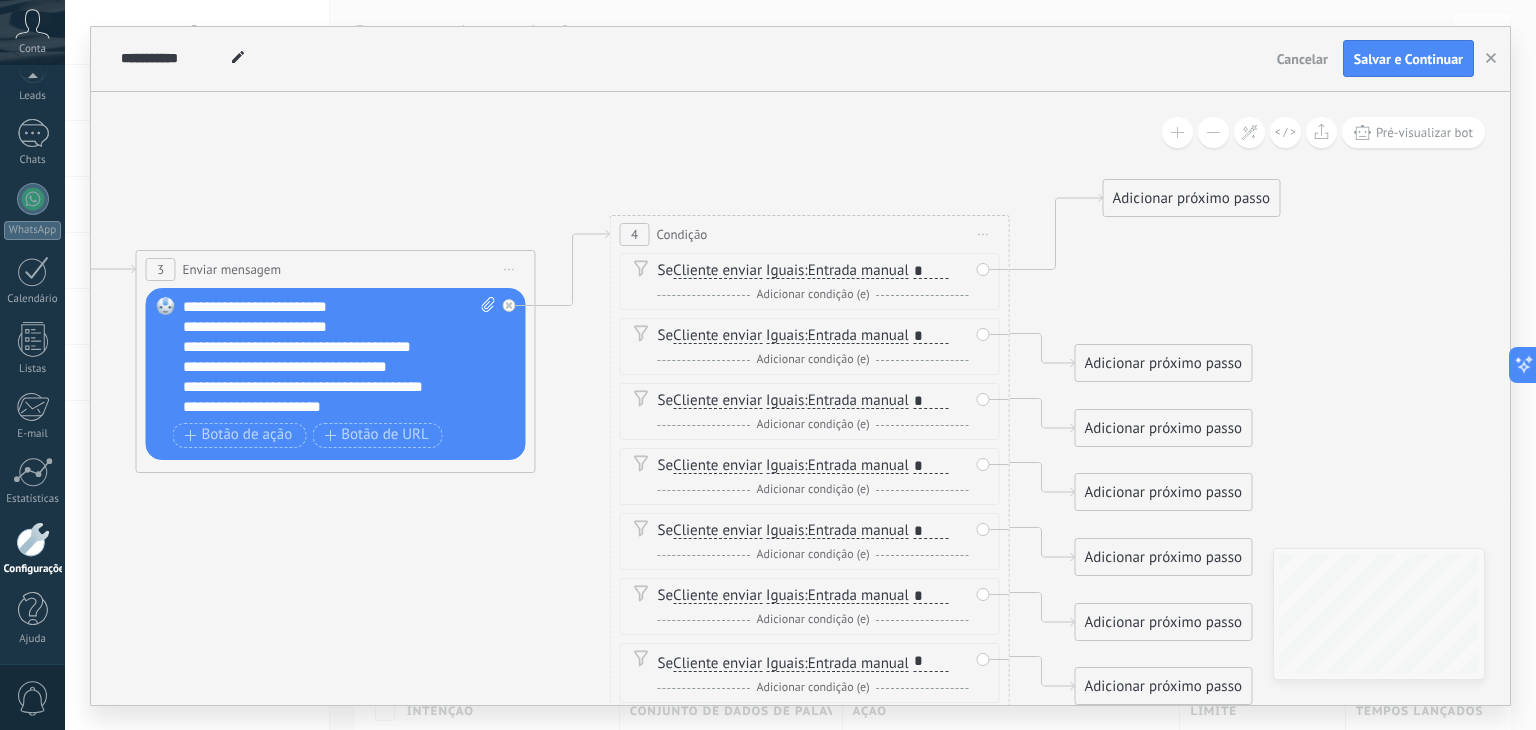 click on "Adicionar próximo passo" at bounding box center [1192, 198] 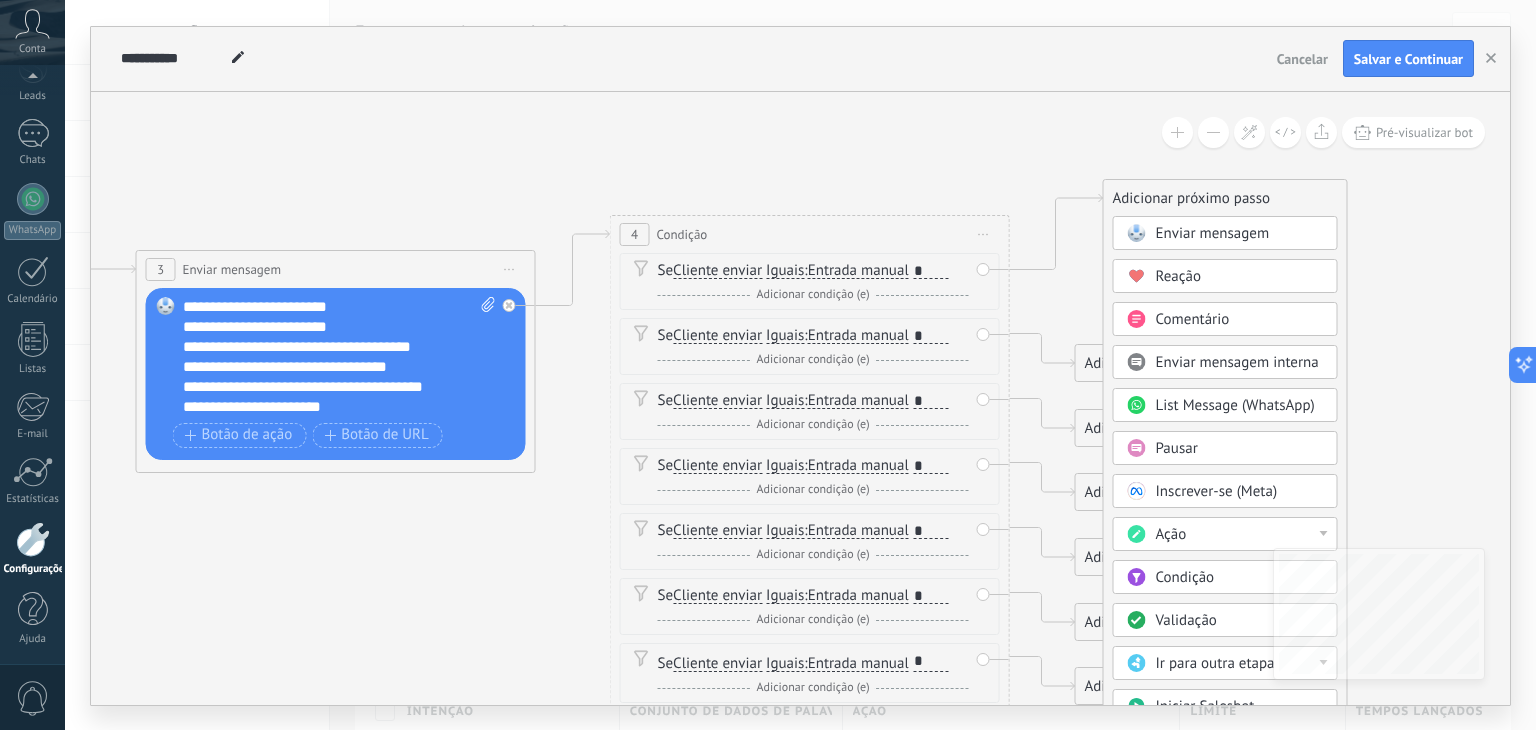 click on "Enviar mensagem" at bounding box center [1213, 233] 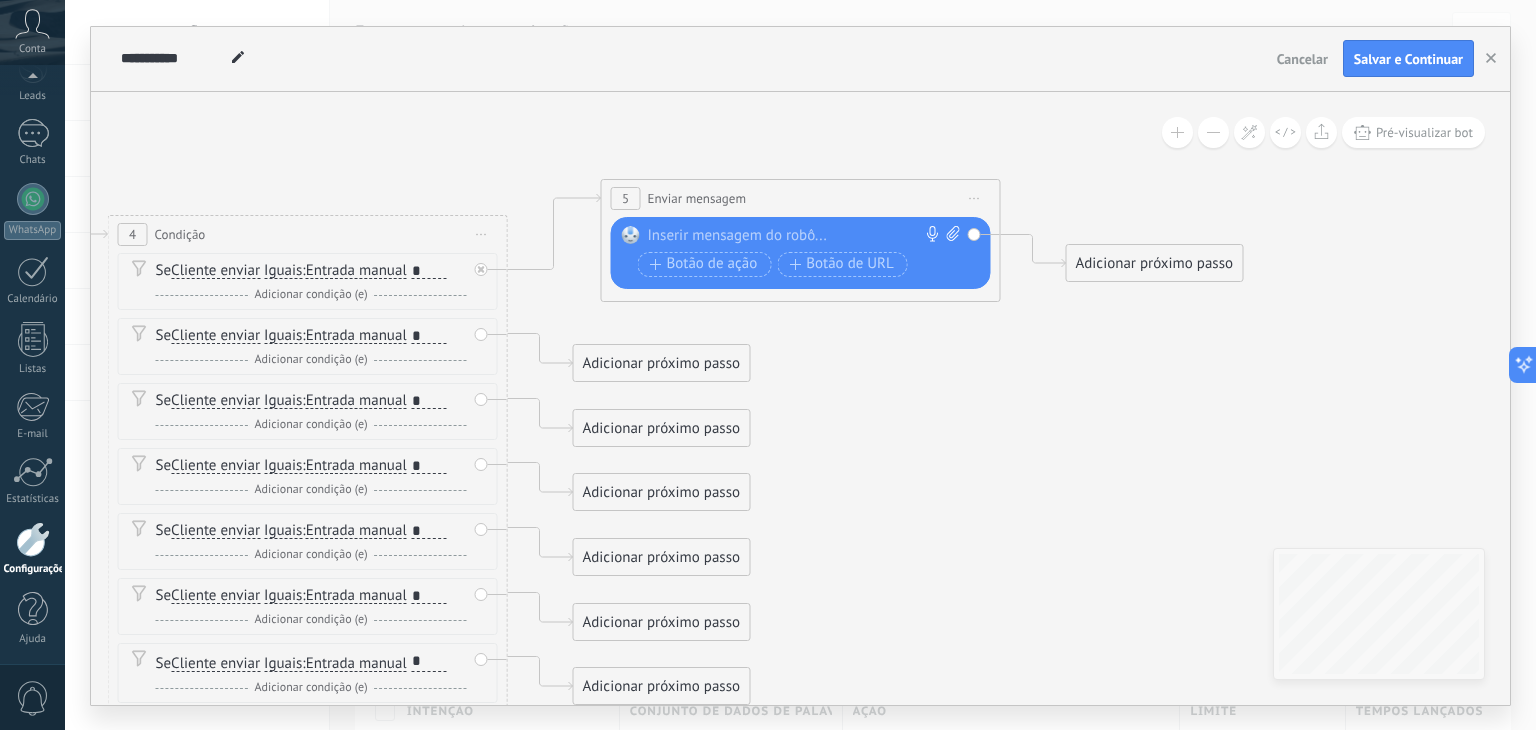 click at bounding box center (796, 236) 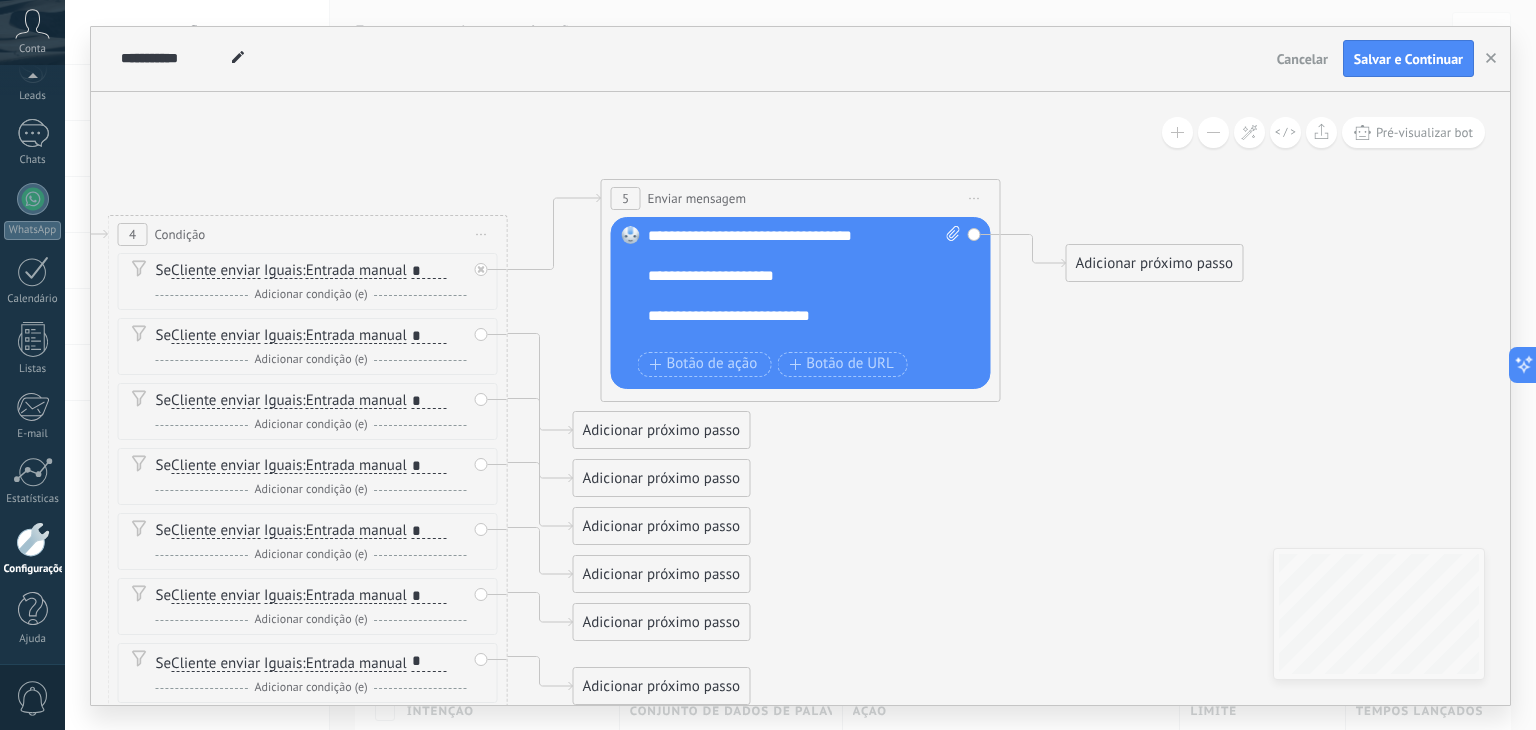 click on "**********" at bounding box center (805, 286) 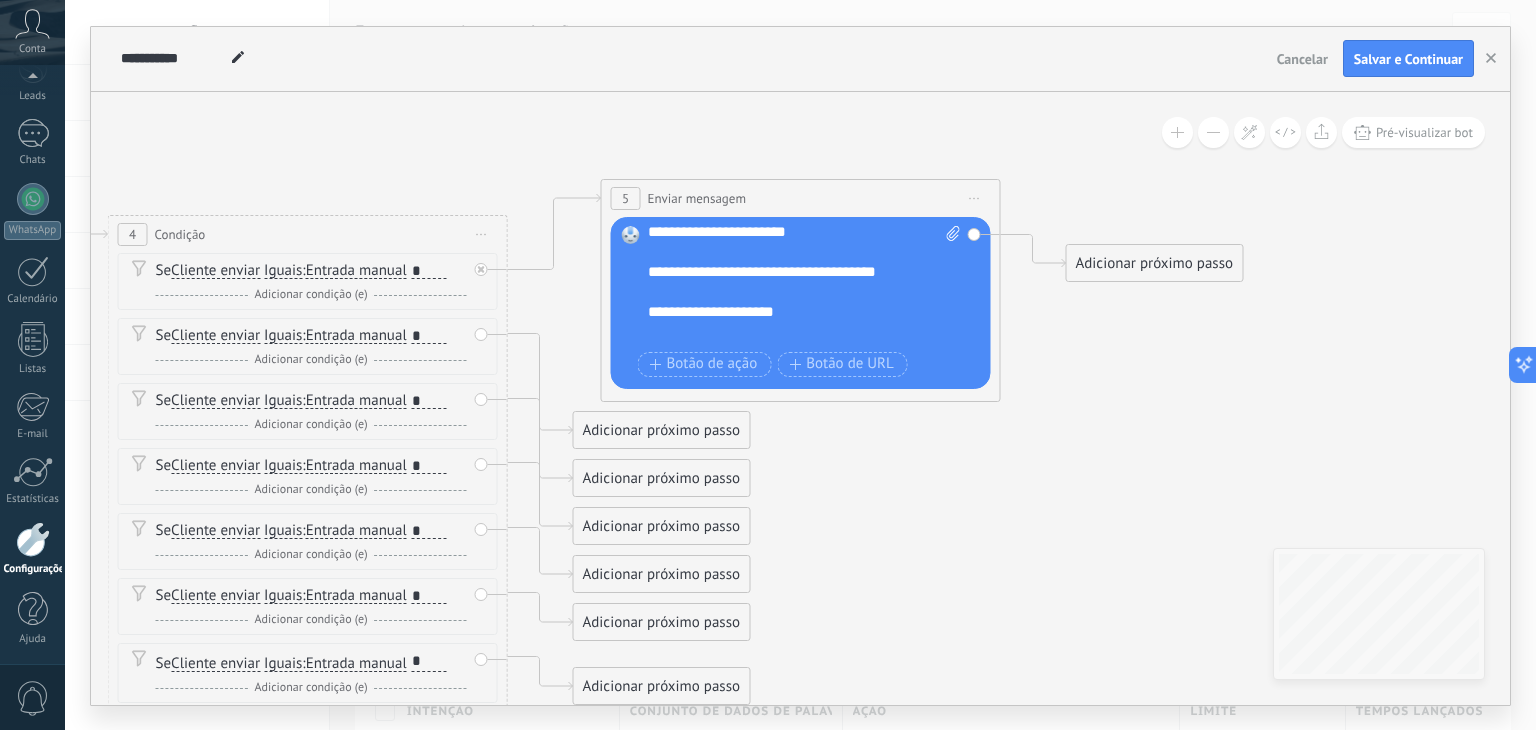 scroll, scrollTop: 0, scrollLeft: 0, axis: both 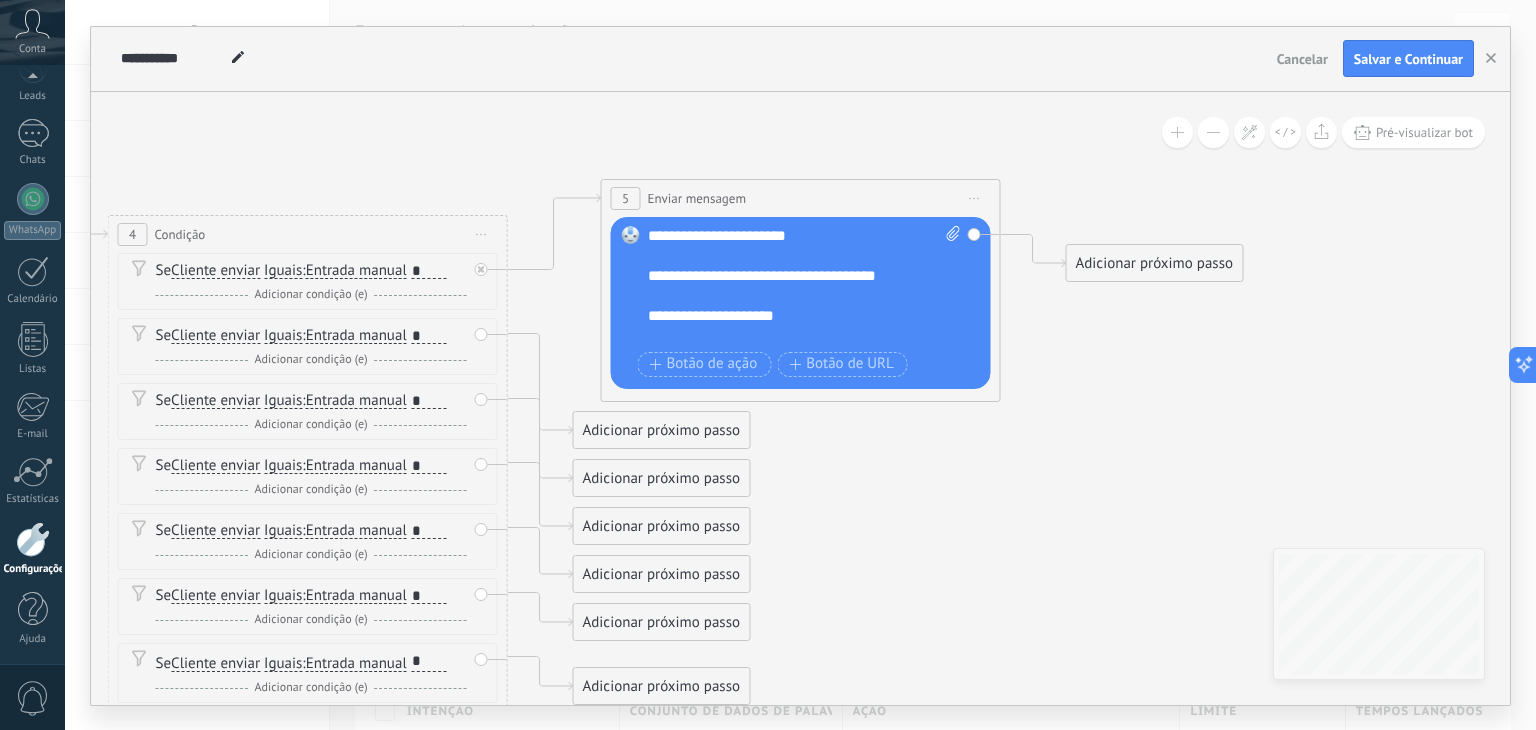 click on "Substituir
Remover
Converter para mensagem de voz
Arraste a imagem aqui para anexá-la.
Adicionar imagem
Upload
Arraste e solte
Arquivo não encontrado
Inserir mensagem do robô..." at bounding box center [801, 303] 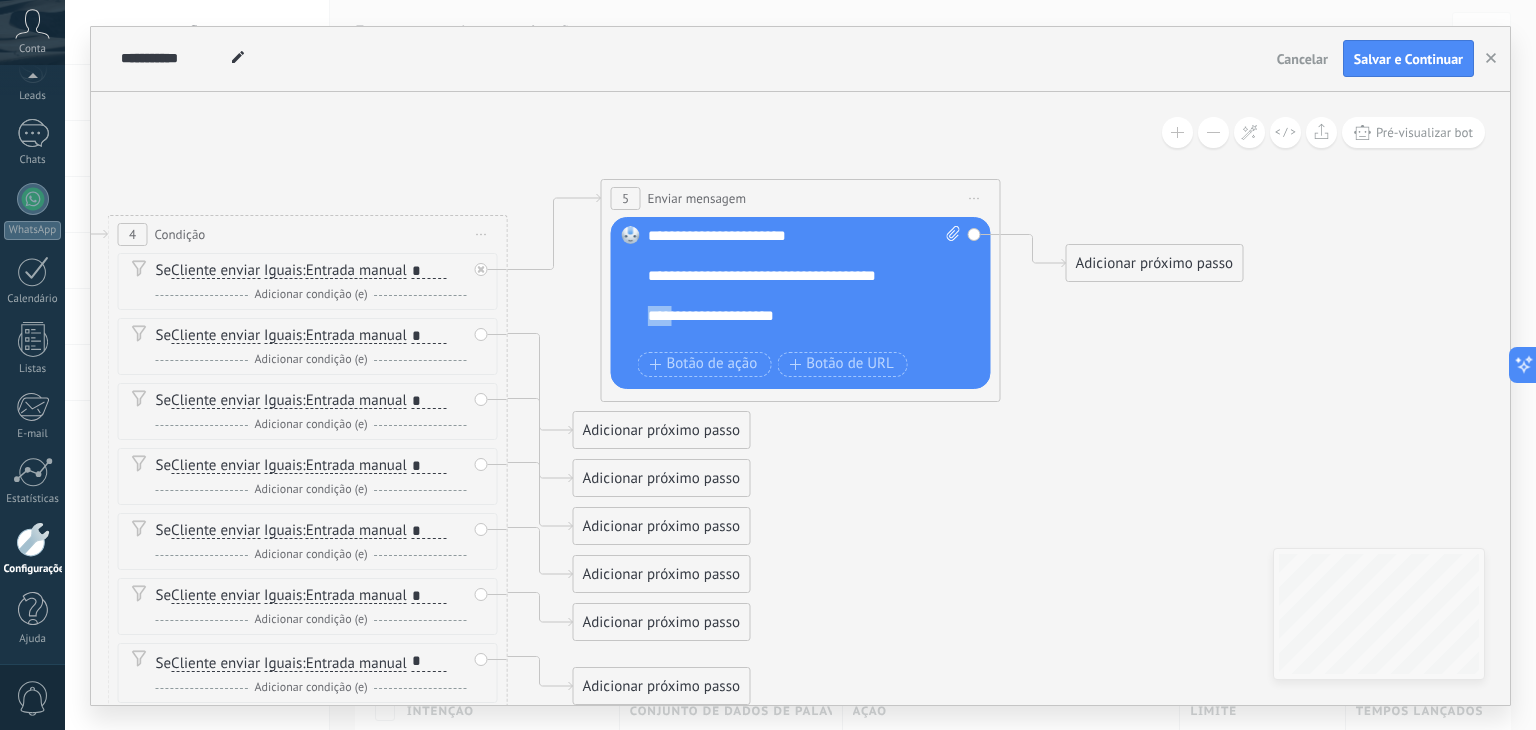 click on "**********" at bounding box center [787, 316] 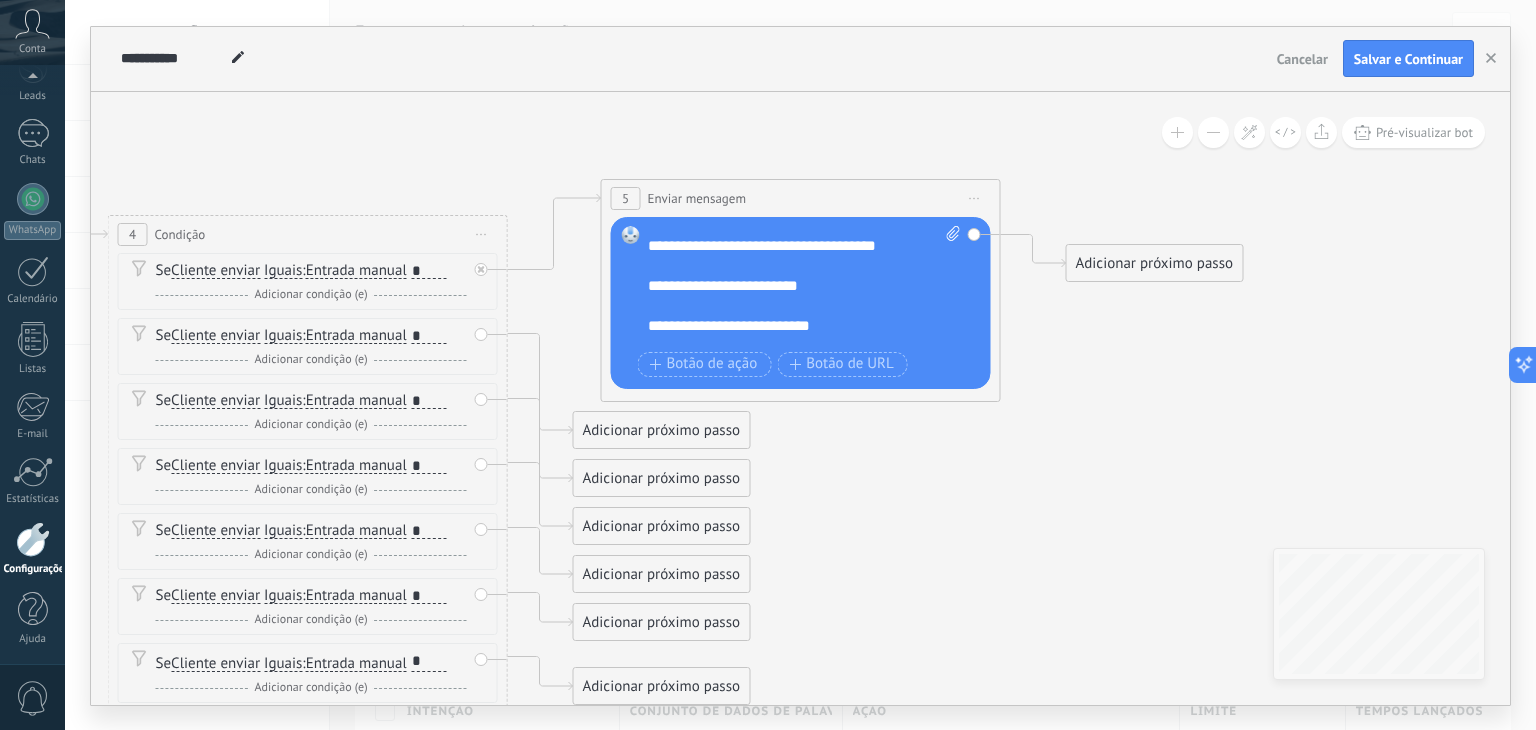 scroll, scrollTop: 80, scrollLeft: 0, axis: vertical 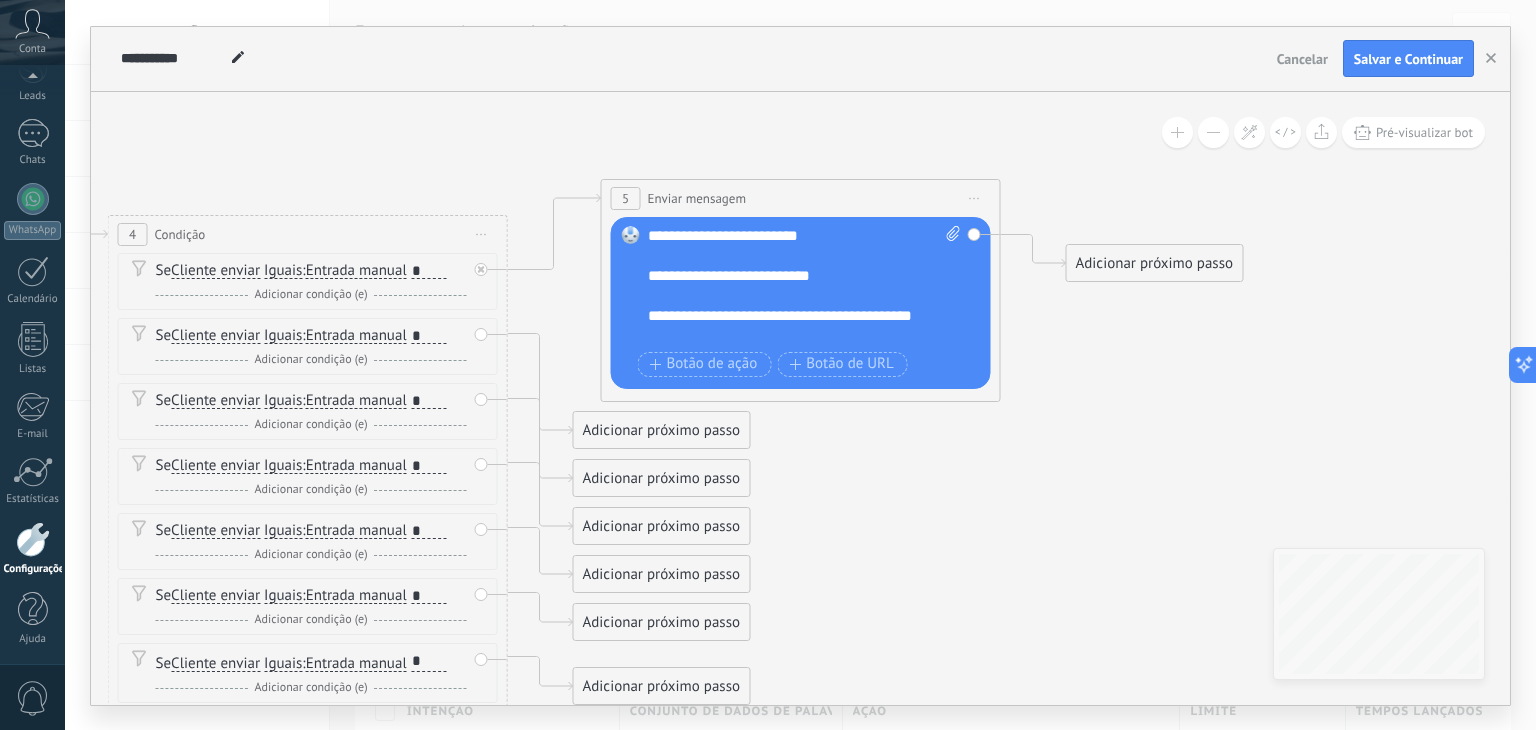 click on "**********" at bounding box center (787, 276) 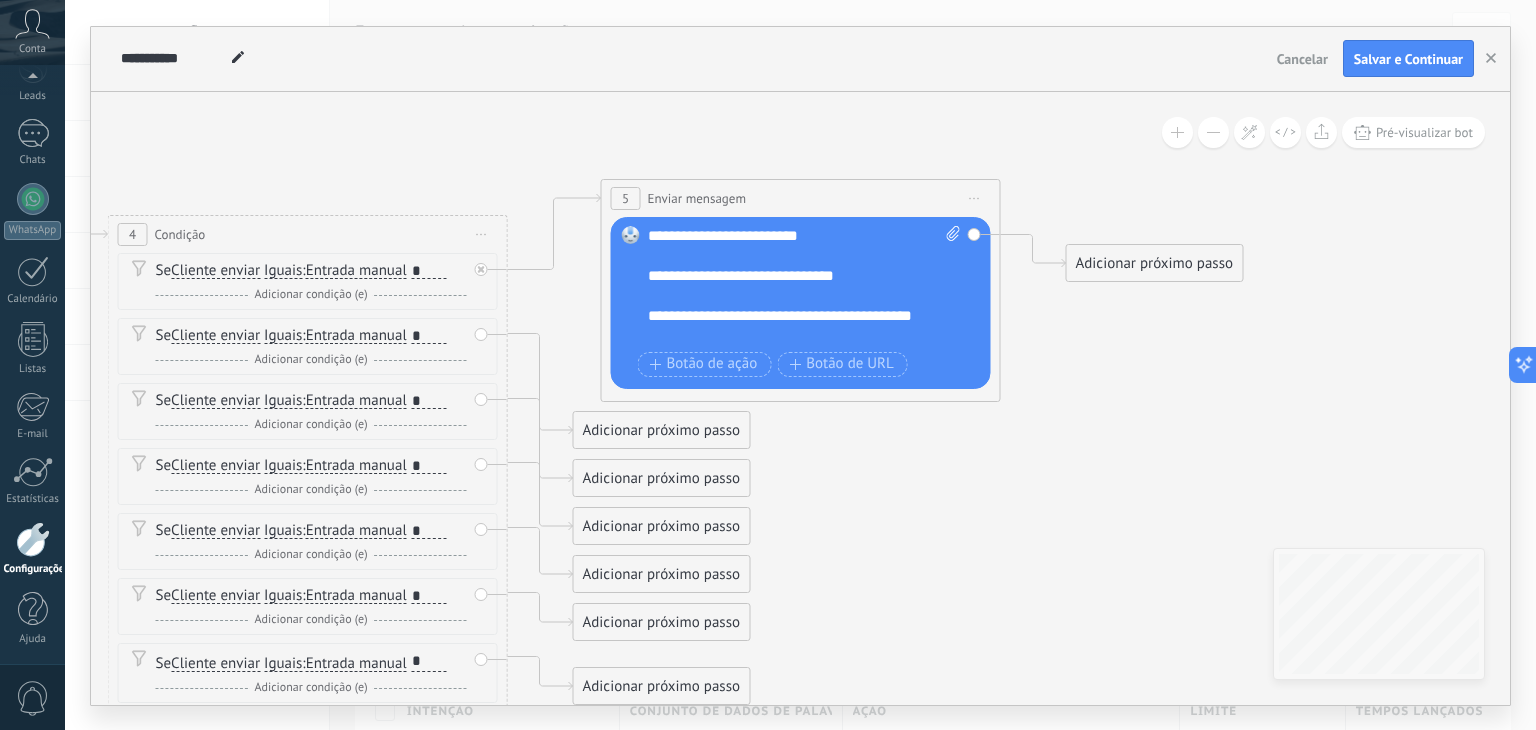 click on "**********" at bounding box center (787, 326) 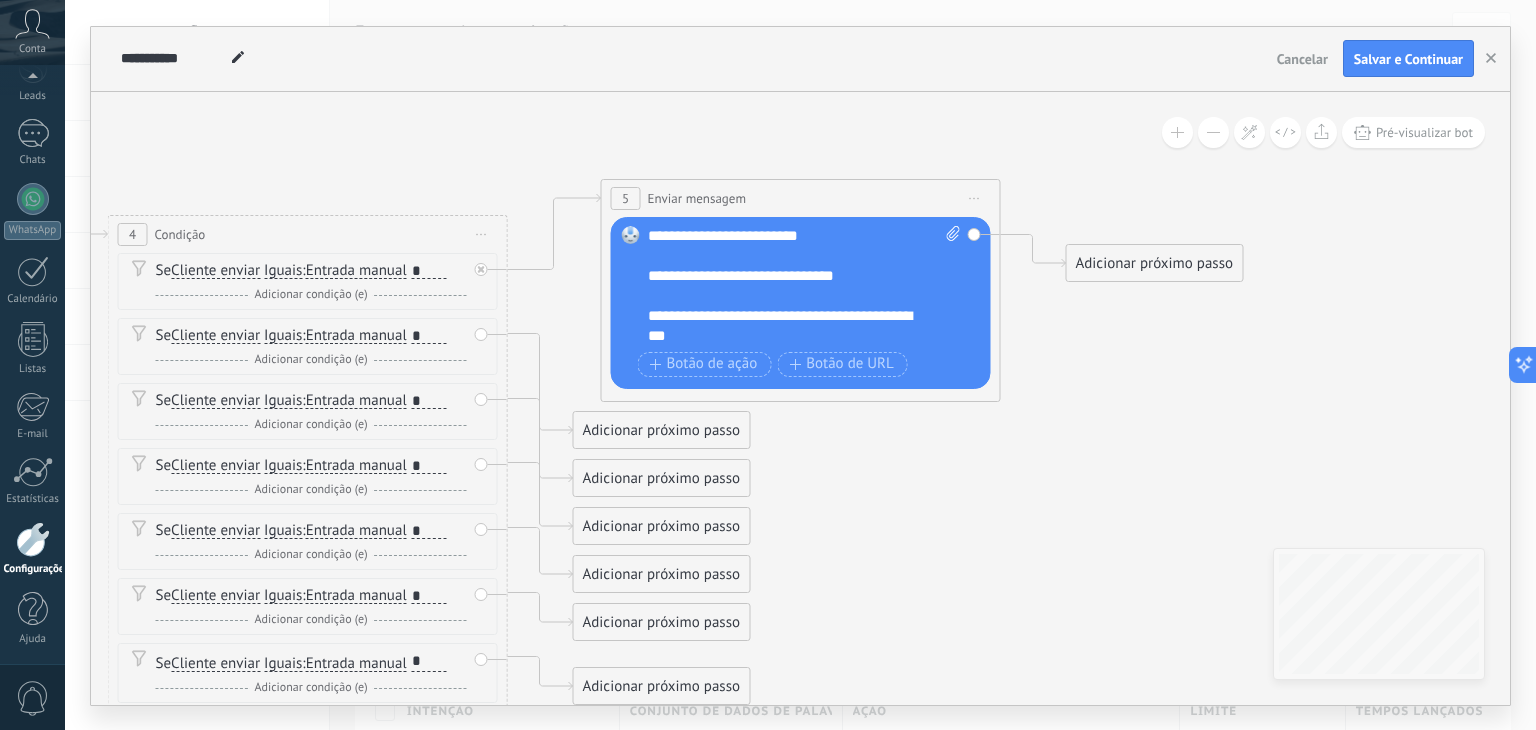 click on "**********" at bounding box center [787, 326] 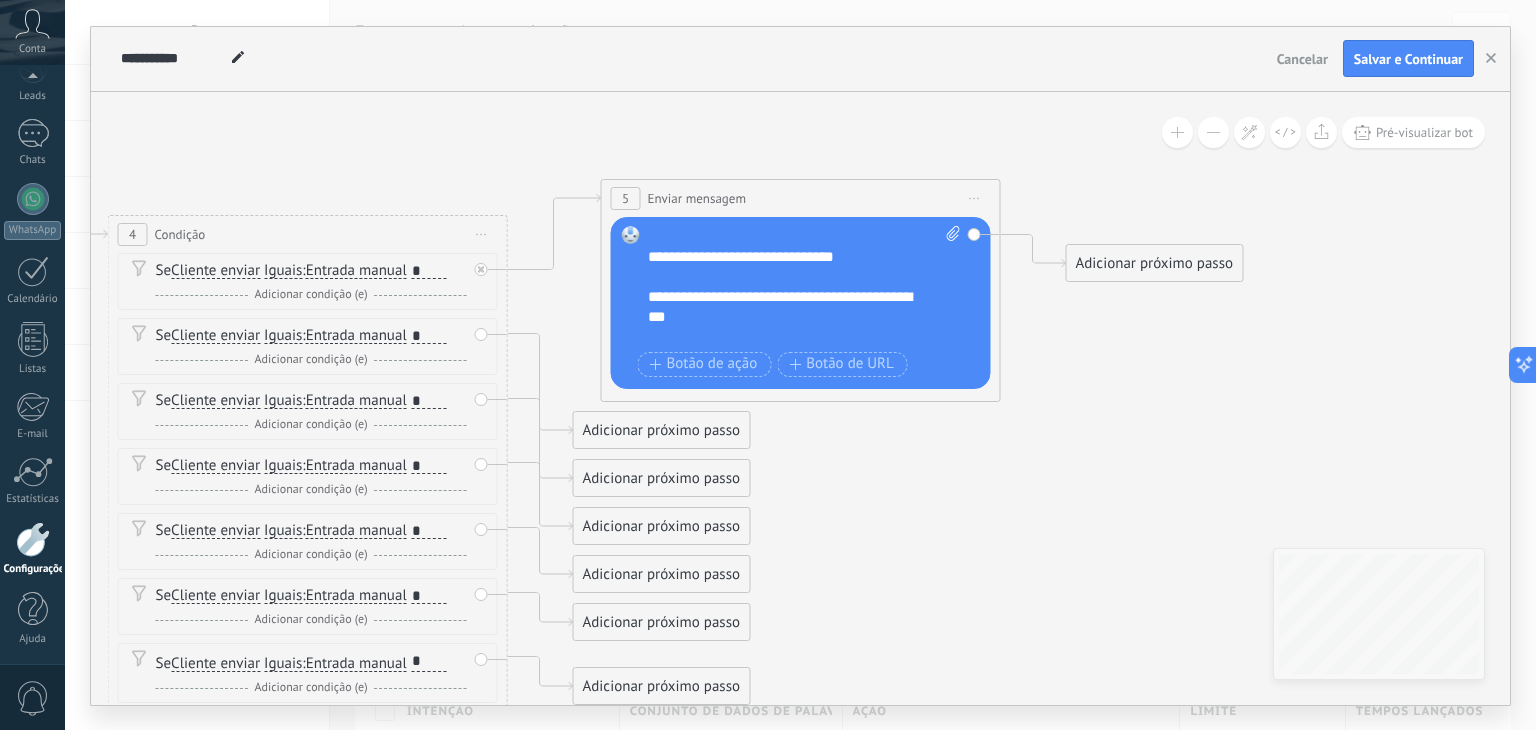 scroll, scrollTop: 119, scrollLeft: 0, axis: vertical 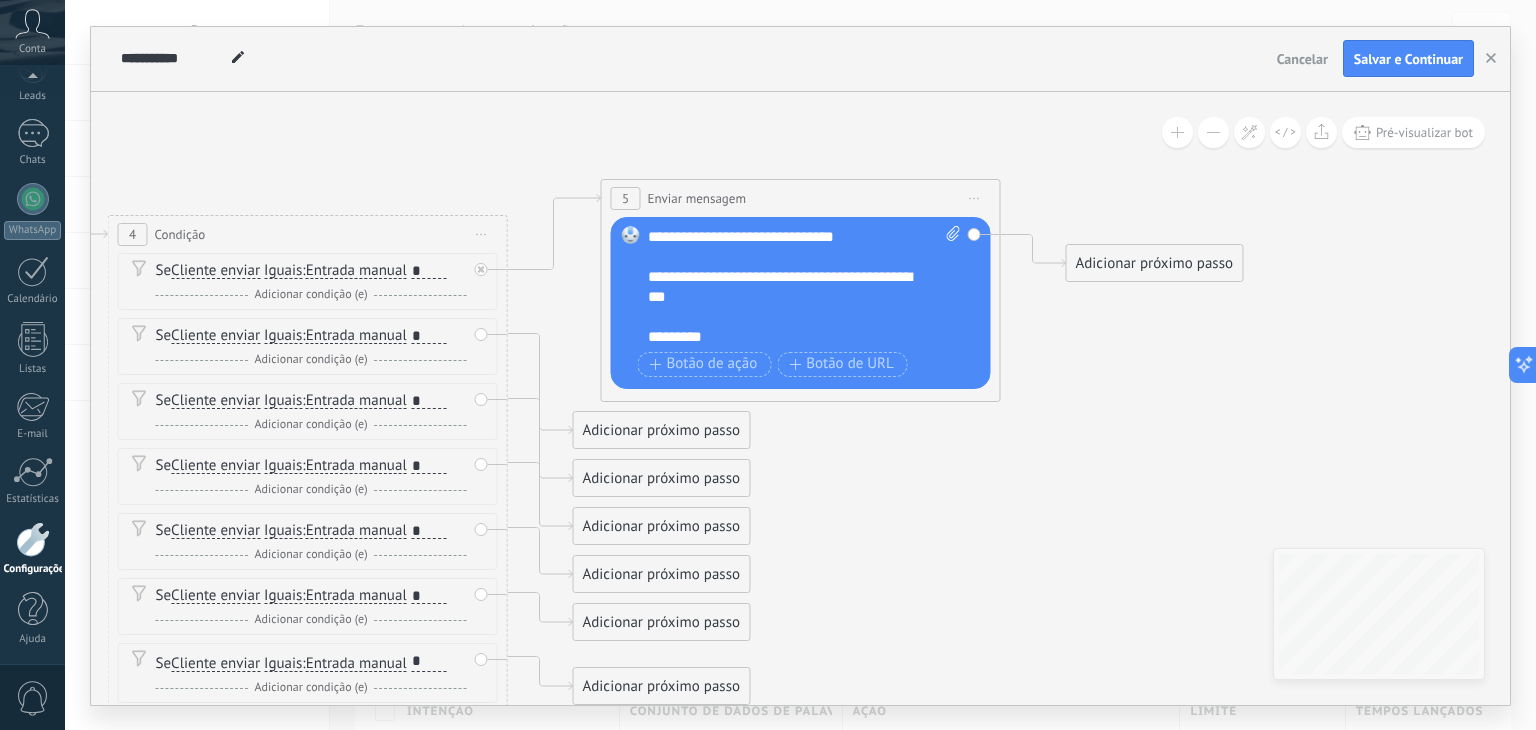 click 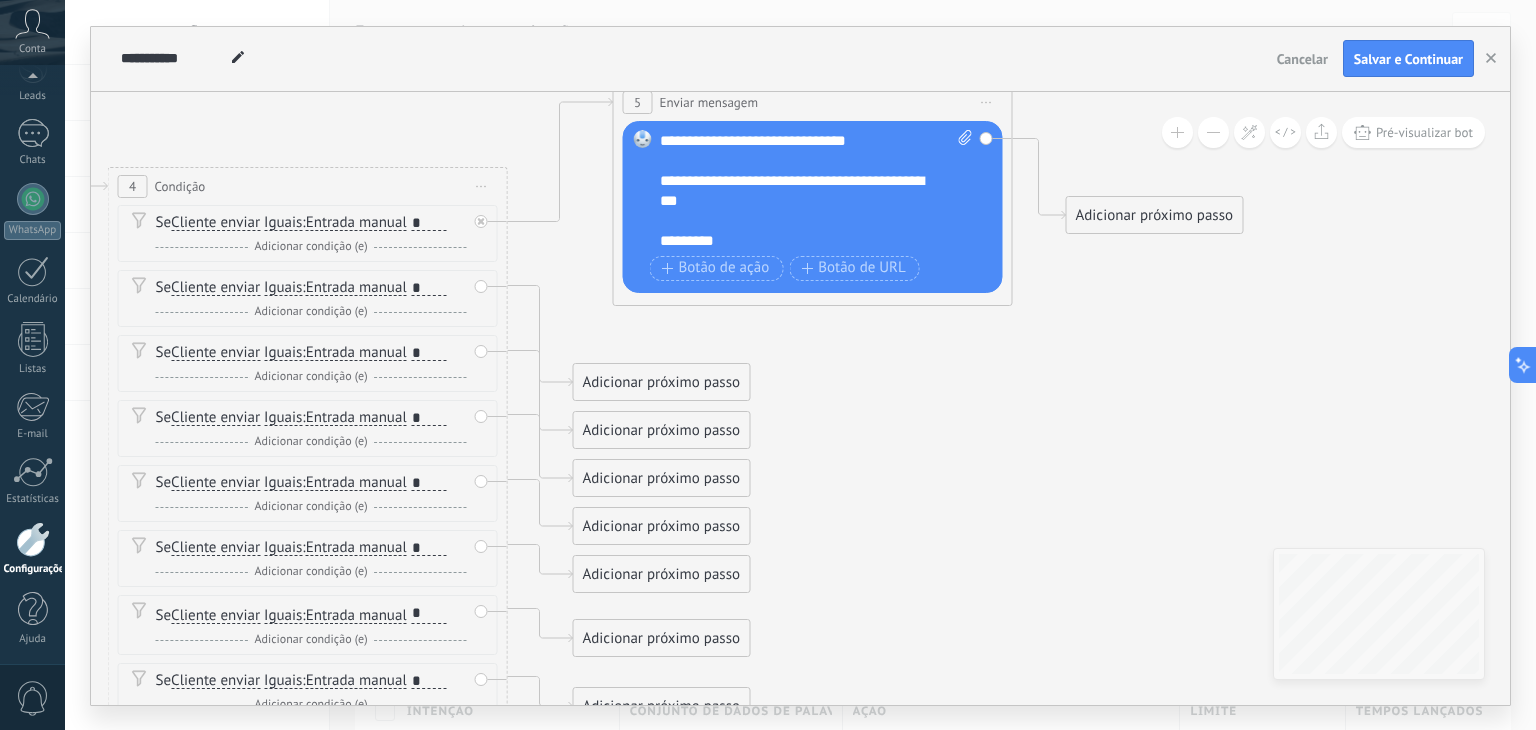 drag, startPoint x: 729, startPoint y: 137, endPoint x: 740, endPoint y: 89, distance: 49.24429 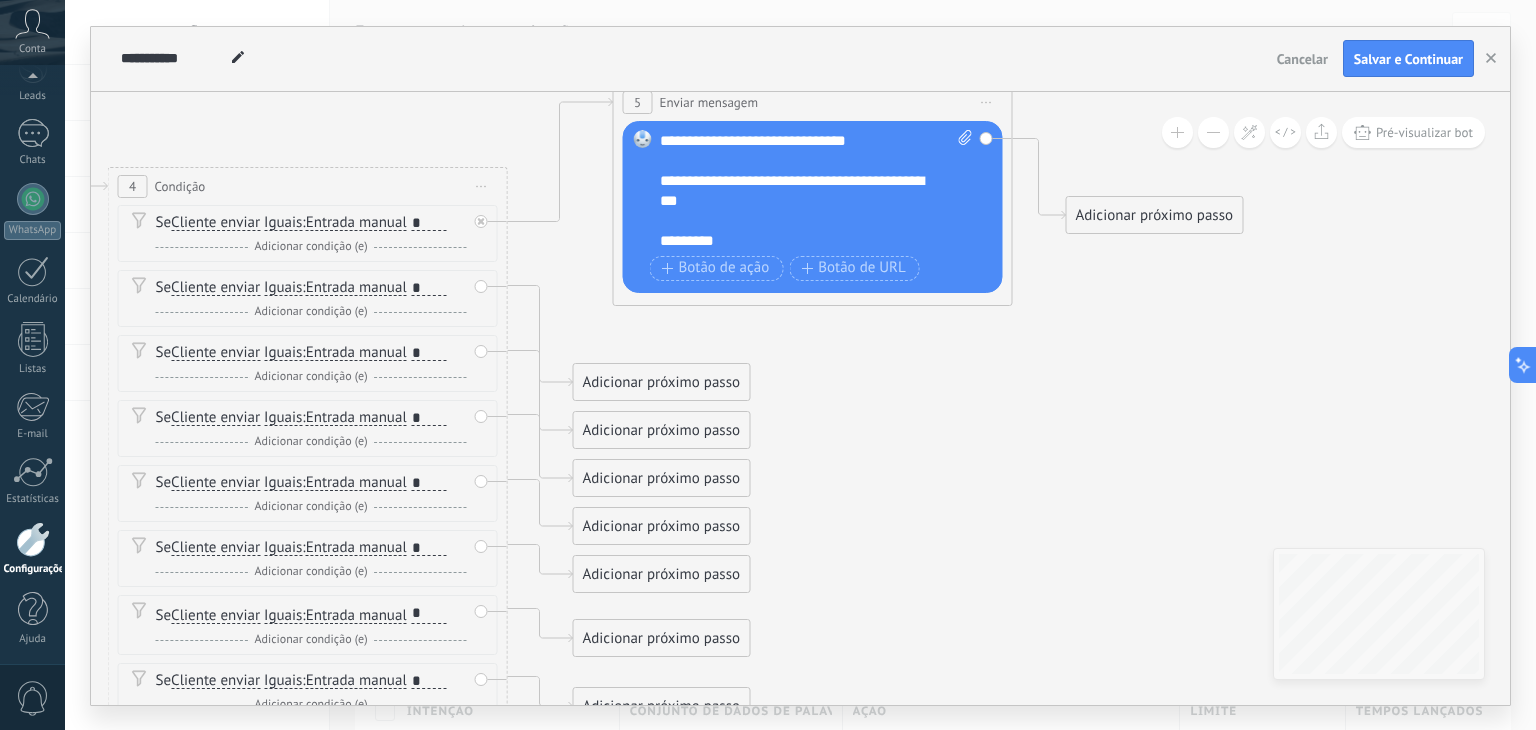 click on "**********" at bounding box center (800, 366) 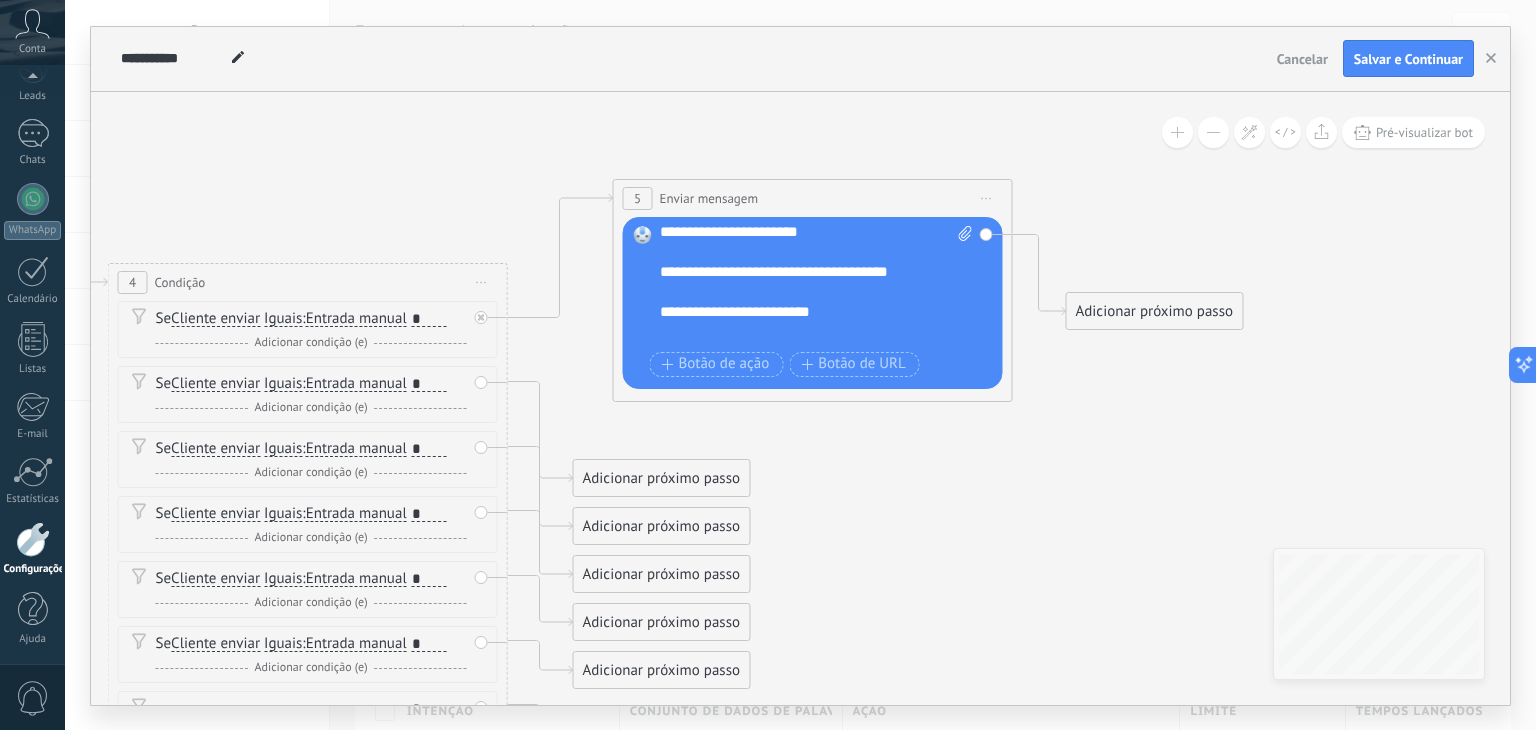 scroll, scrollTop: 0, scrollLeft: 0, axis: both 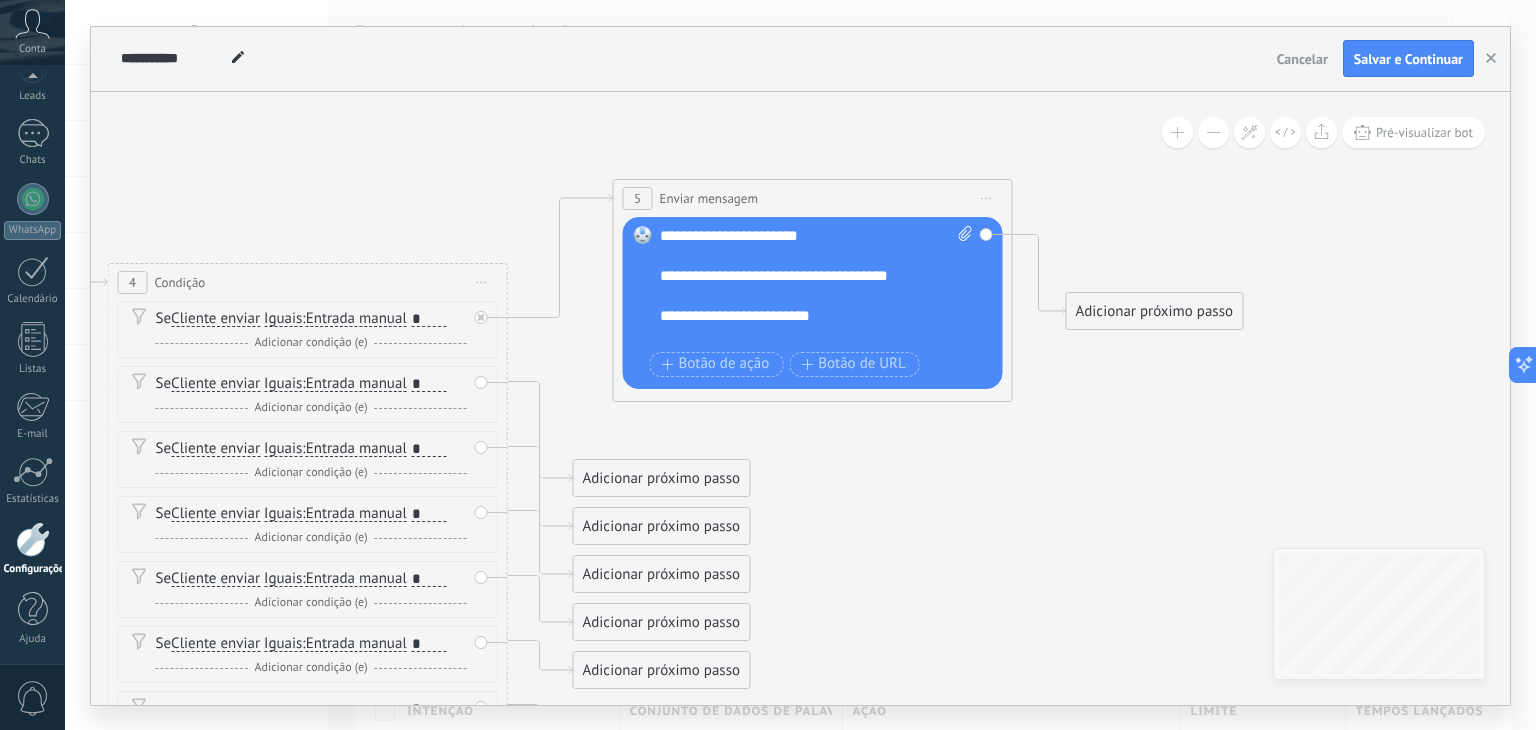 click on "Adicionar próximo passo" at bounding box center [1155, 311] 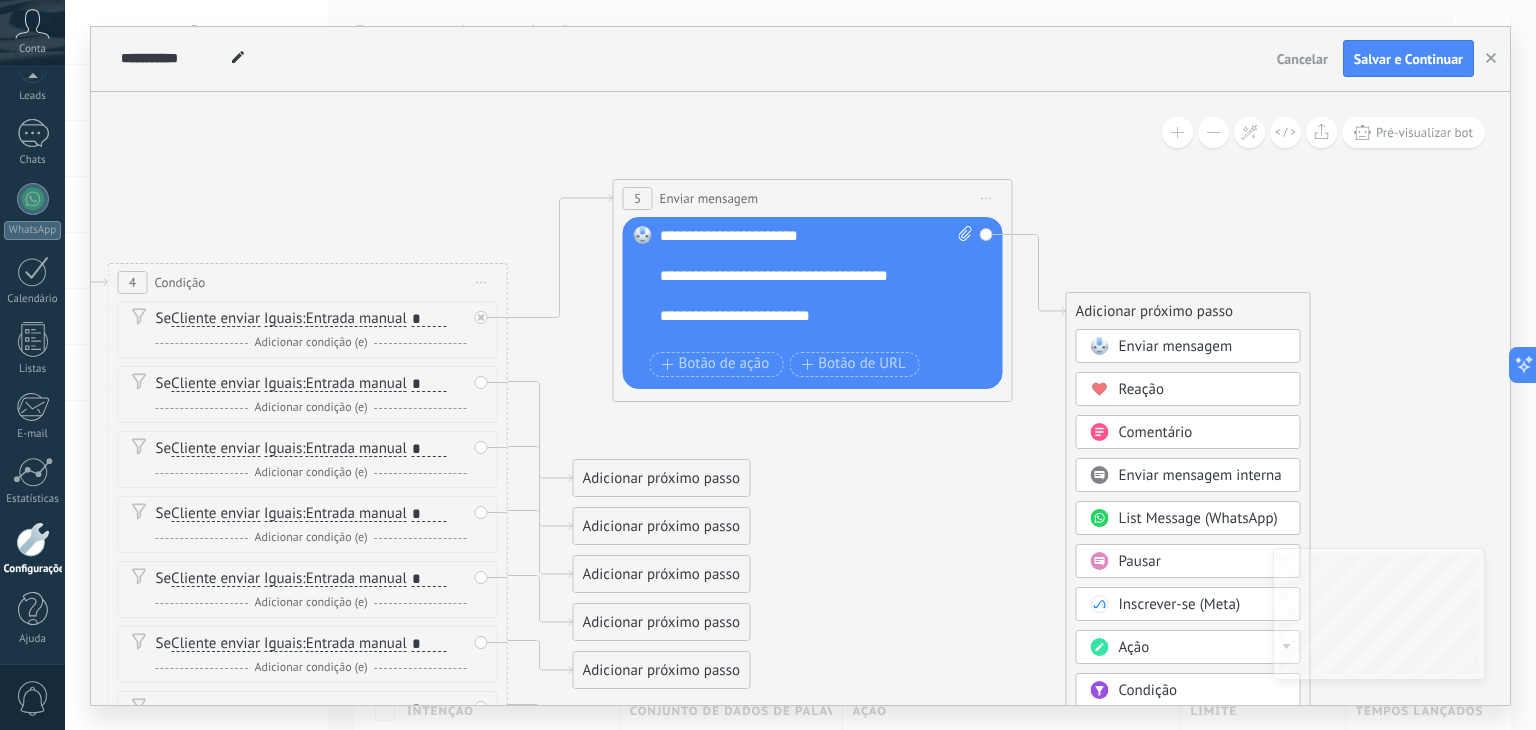 click on "Condição" at bounding box center (1148, 690) 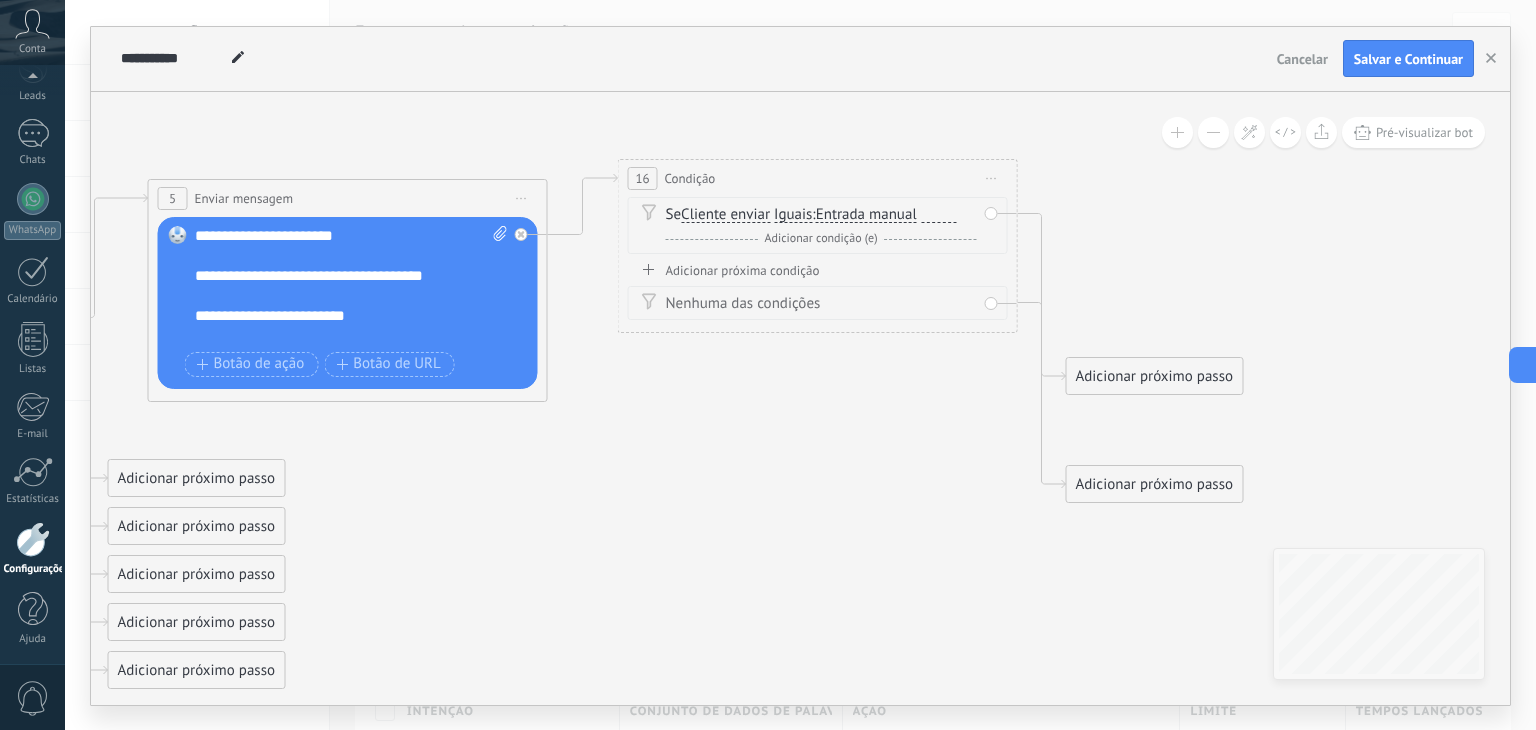 drag, startPoint x: 776, startPoint y: 307, endPoint x: 785, endPoint y: 198, distance: 109.370926 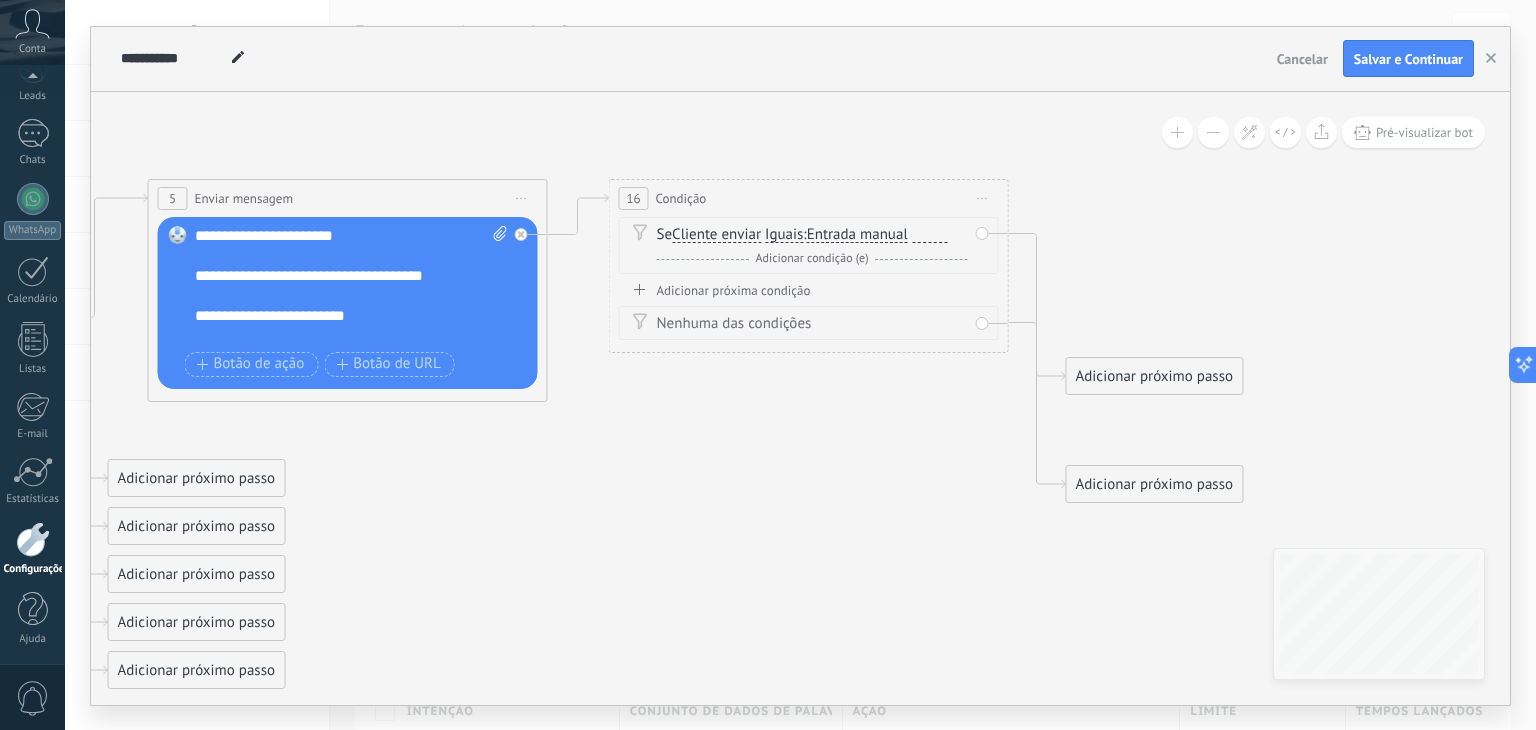 click at bounding box center (930, 235) 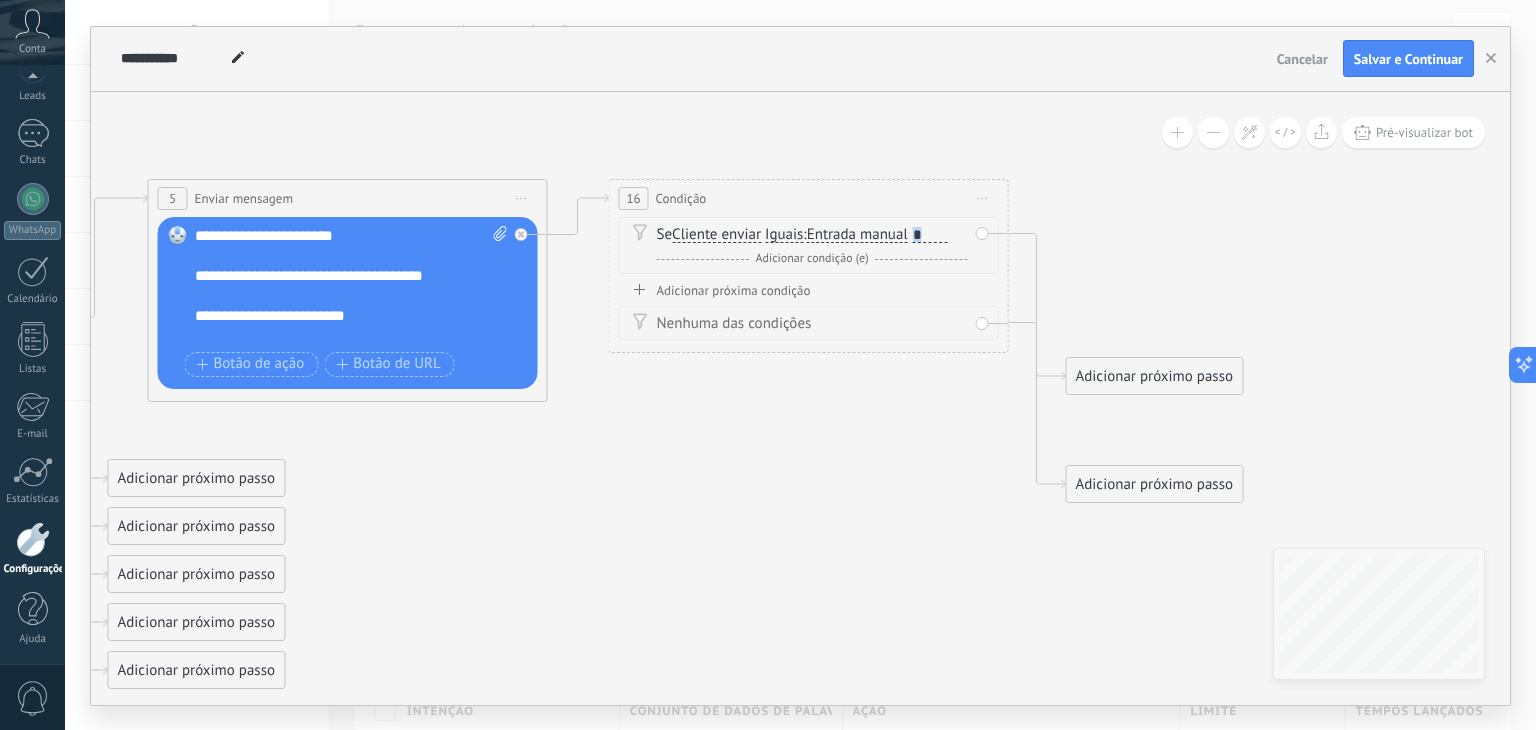 drag, startPoint x: 942, startPoint y: 230, endPoint x: 919, endPoint y: 232, distance: 23.086792 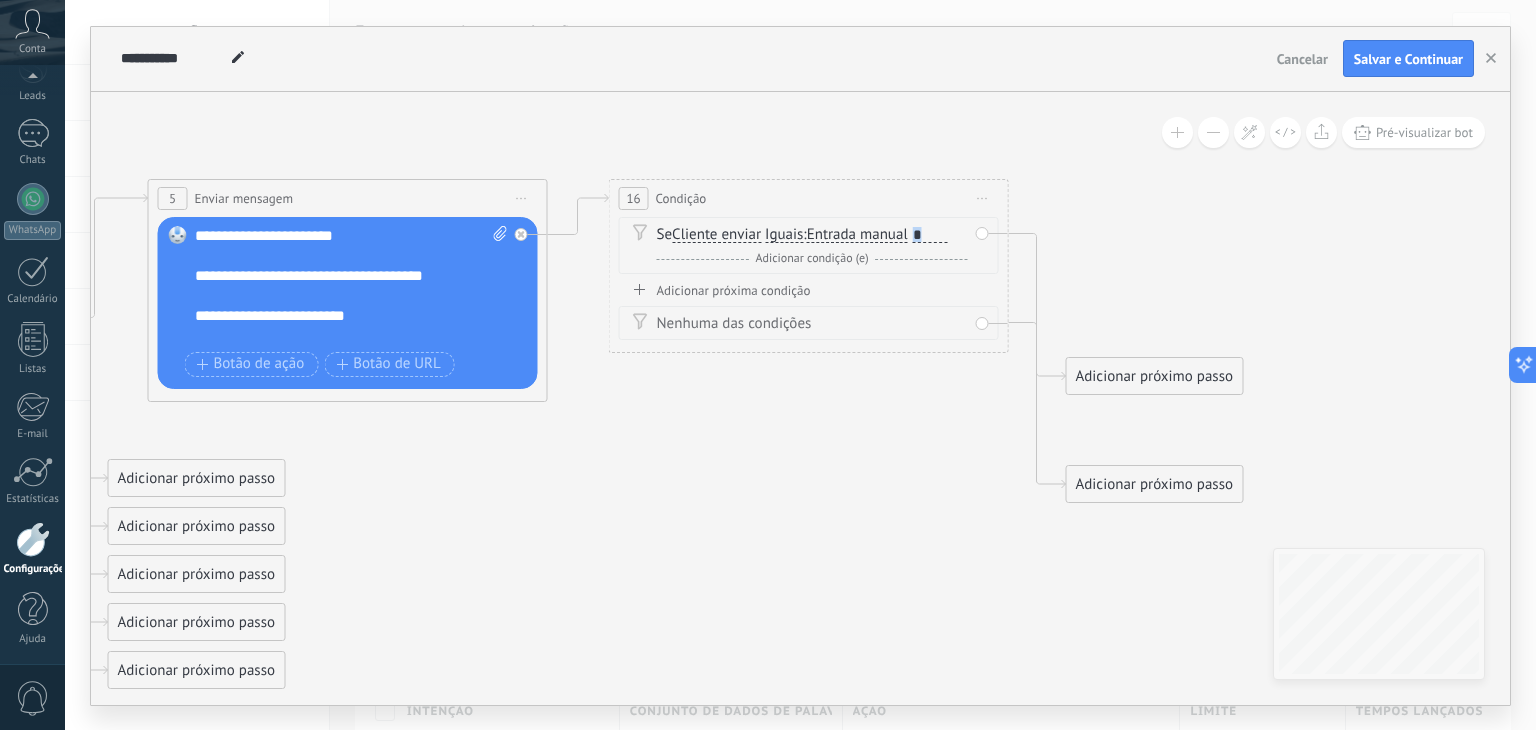 click on "*" at bounding box center (928, 236) 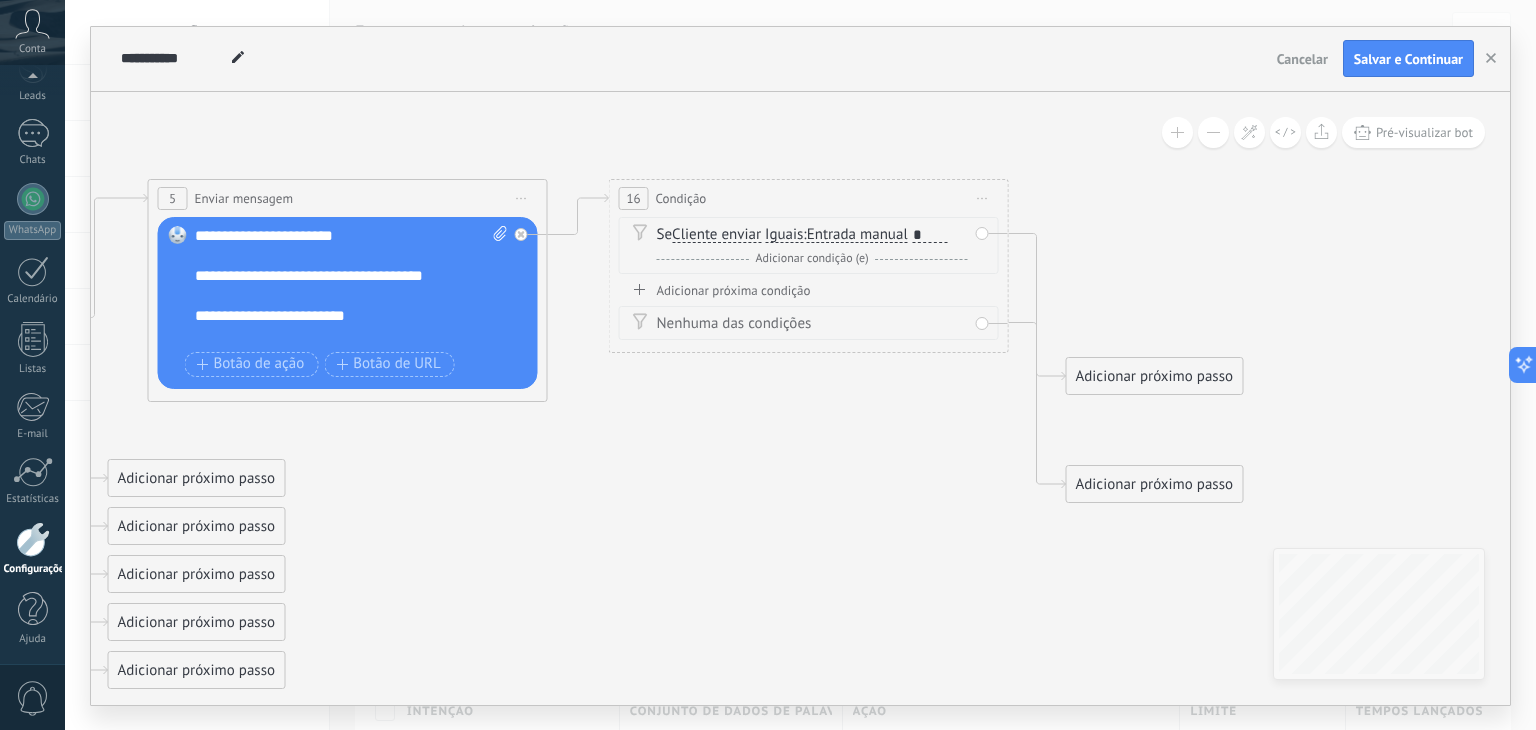 click on "Adicionar próxima condição" at bounding box center [809, 290] 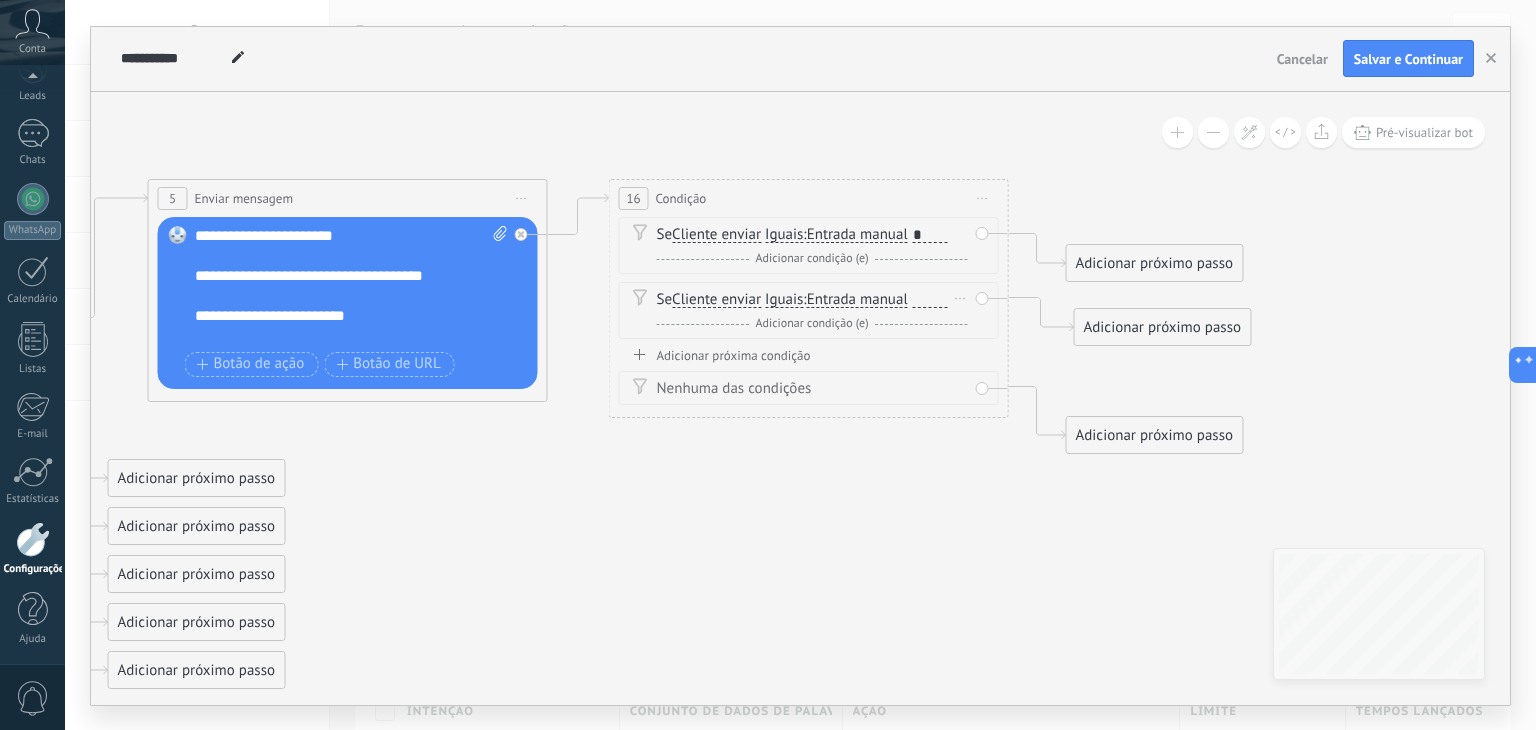 click at bounding box center [930, 300] 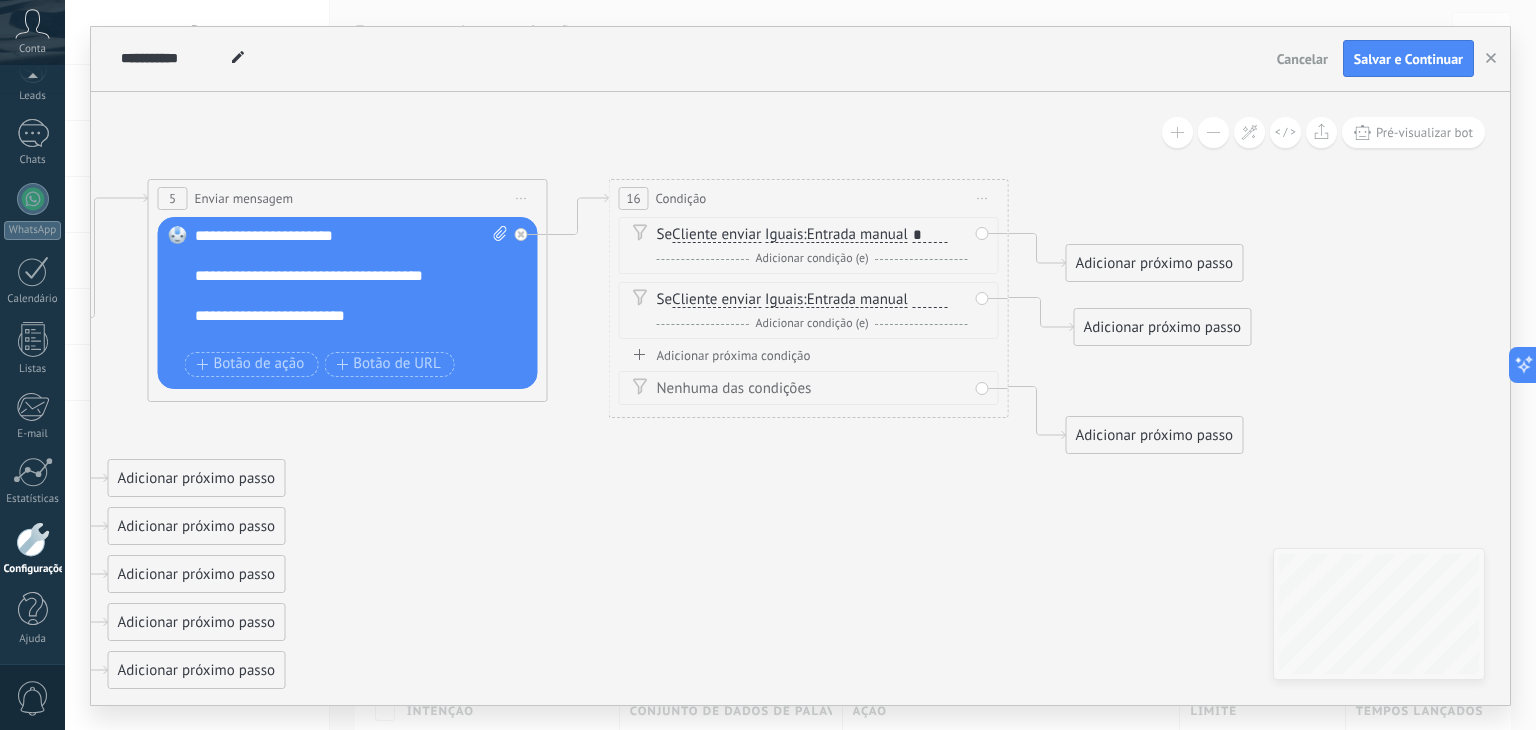 type 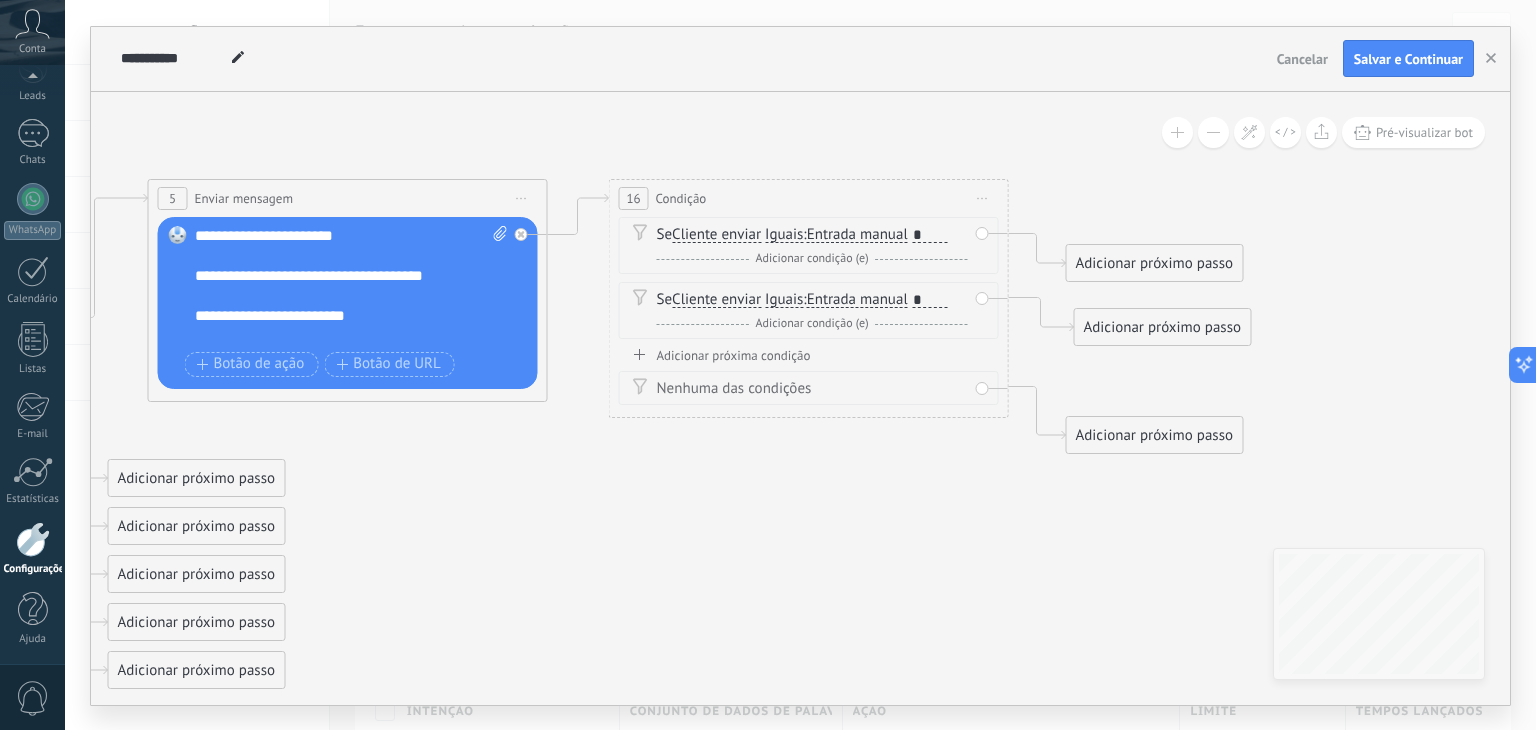 click on "Adicionar próxima condição" at bounding box center (809, 355) 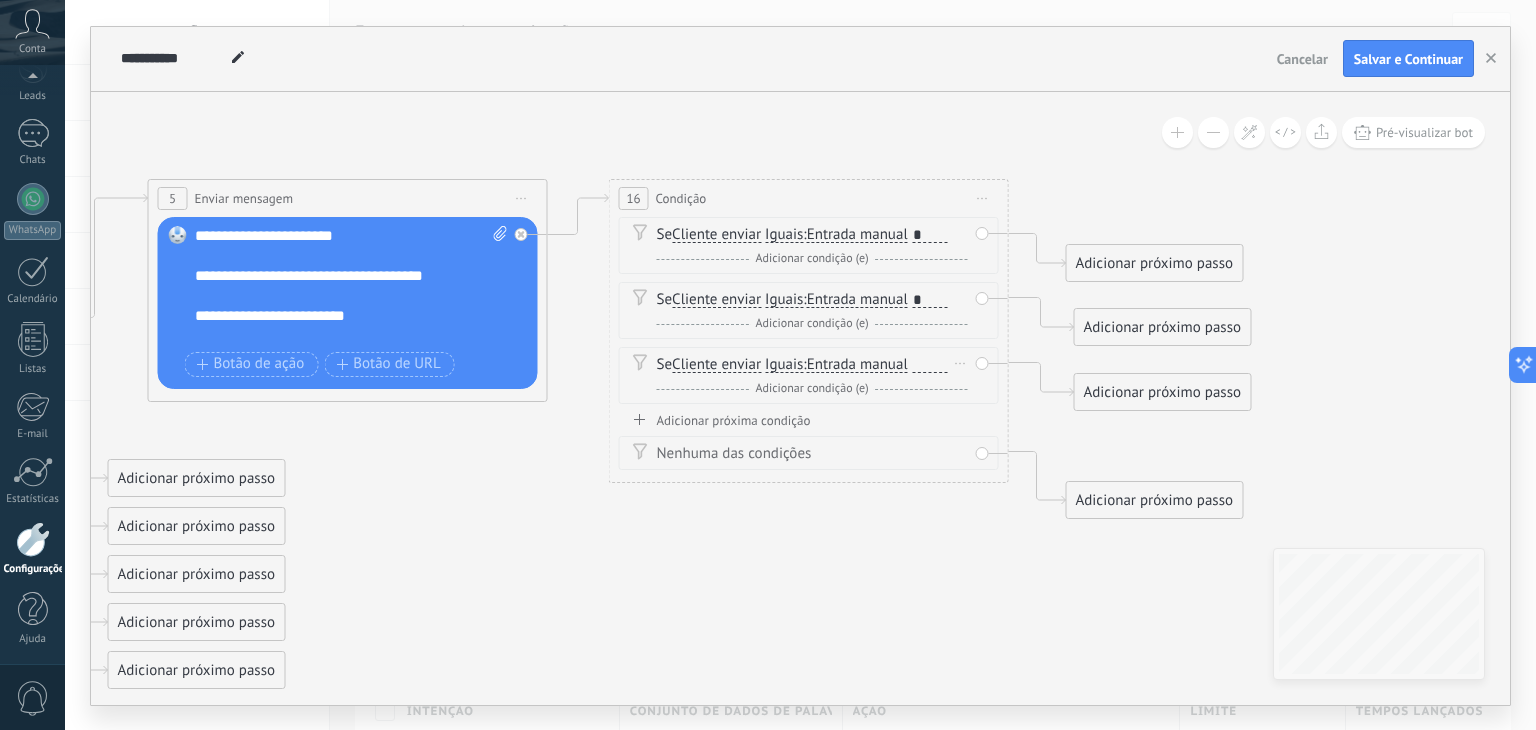 click at bounding box center [930, 365] 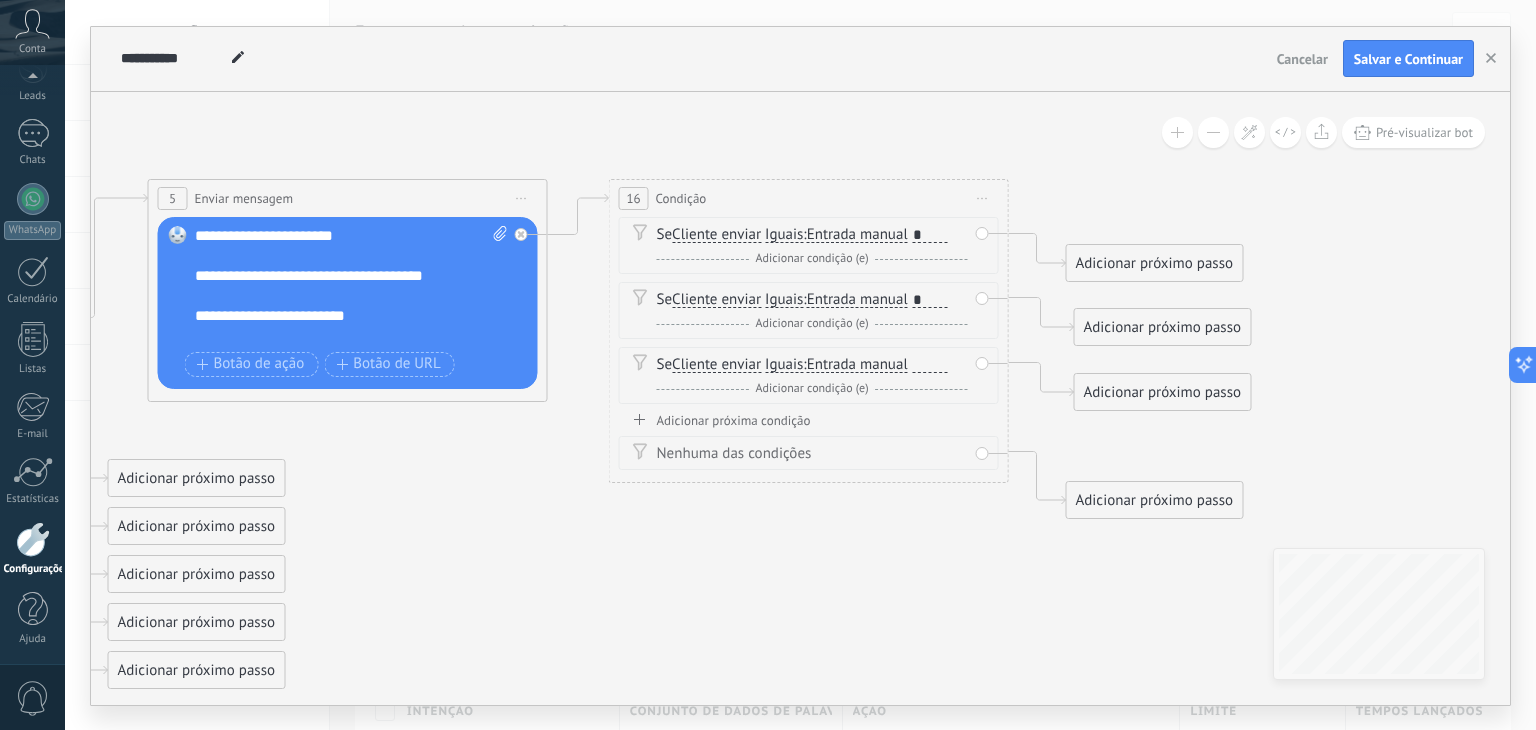type 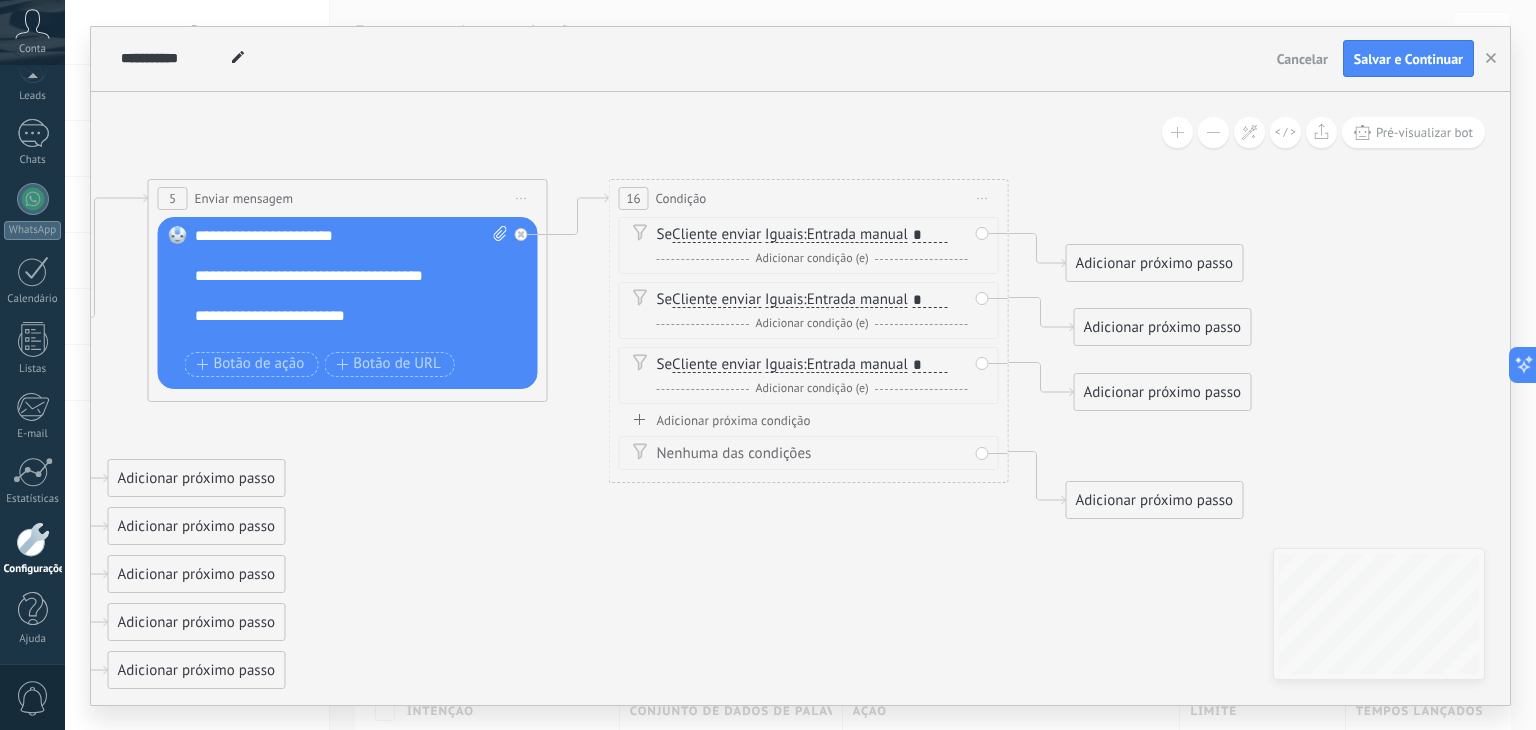 click on "Nenhuma das condições" at bounding box center (812, 454) 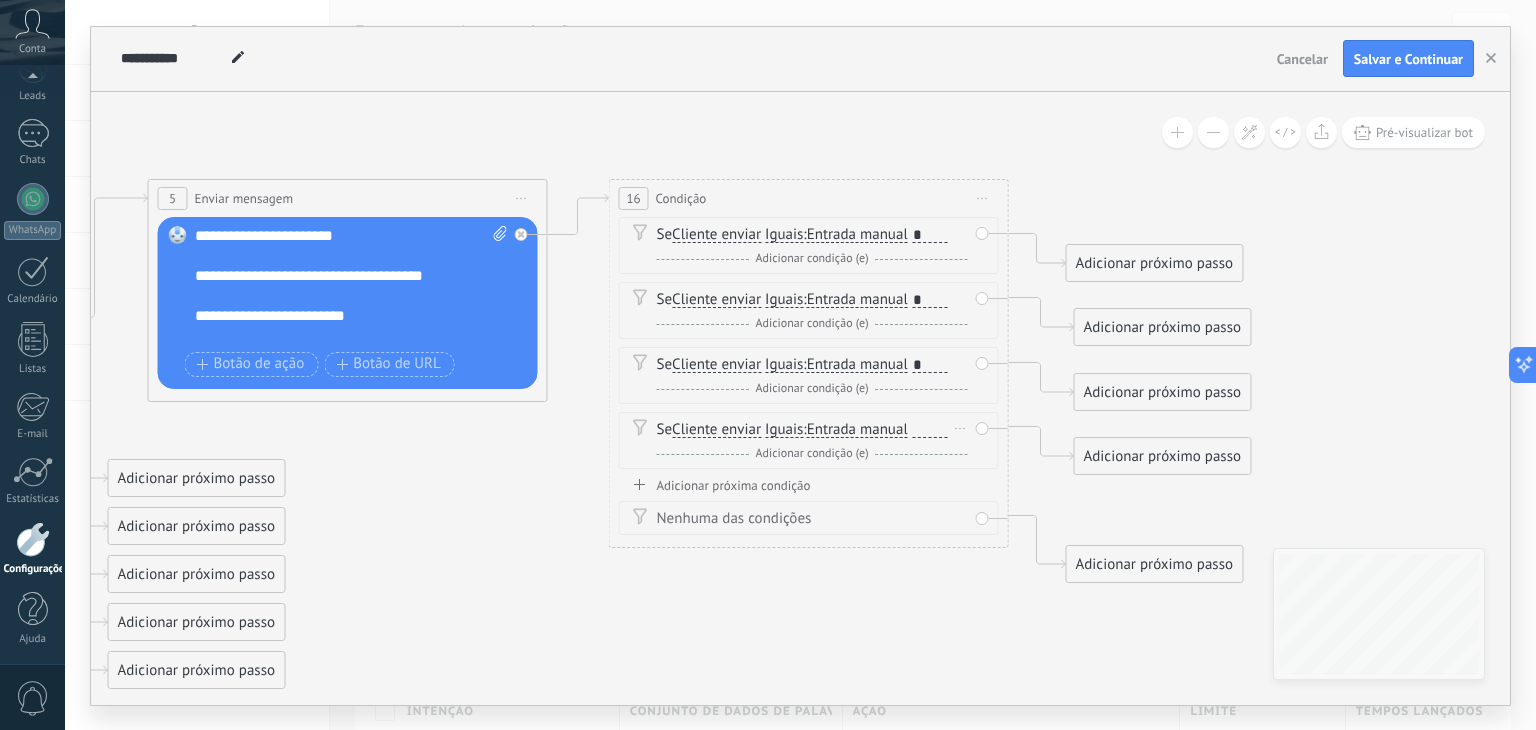click at bounding box center [930, 430] 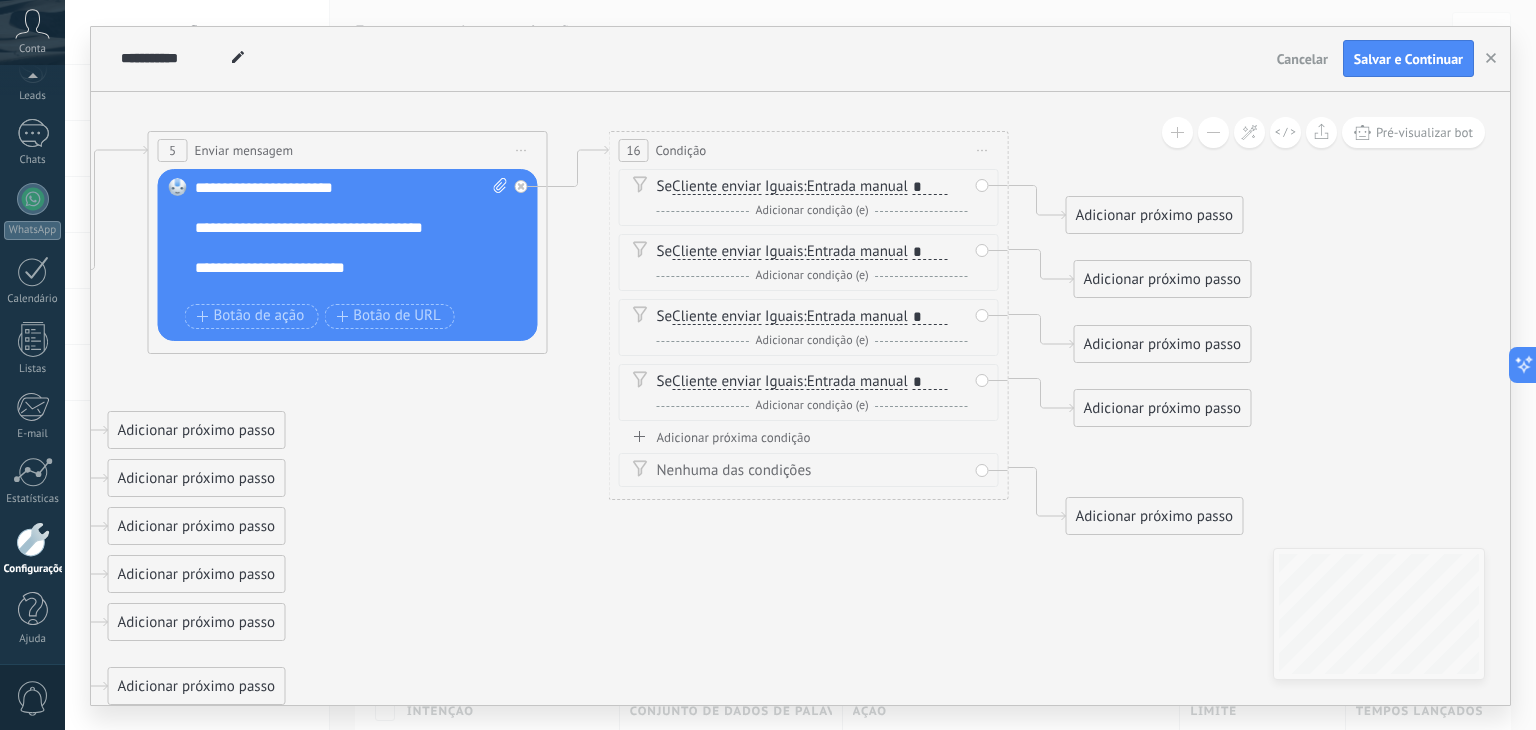 click on "Adicionar próxima condição" at bounding box center [809, 437] 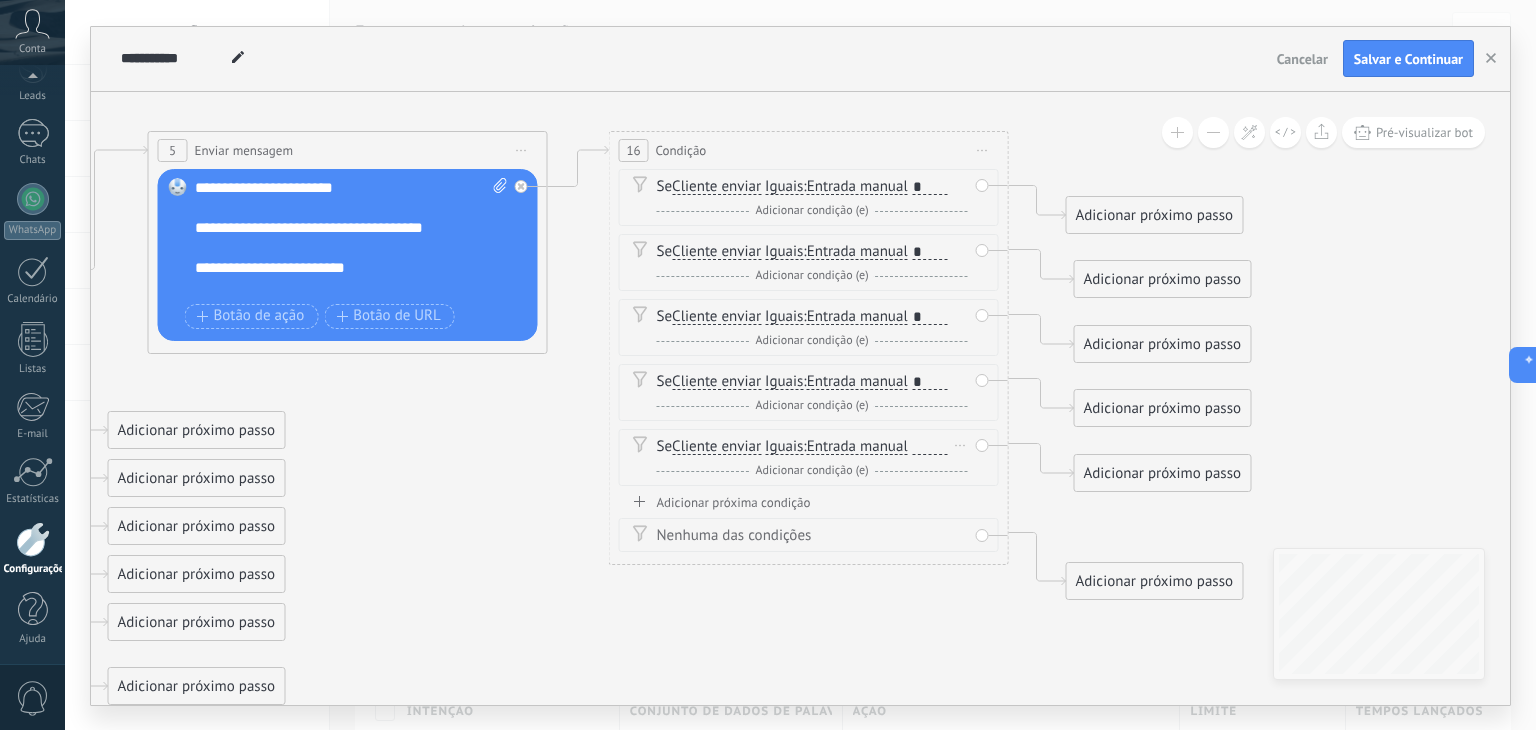 click at bounding box center (930, 447) 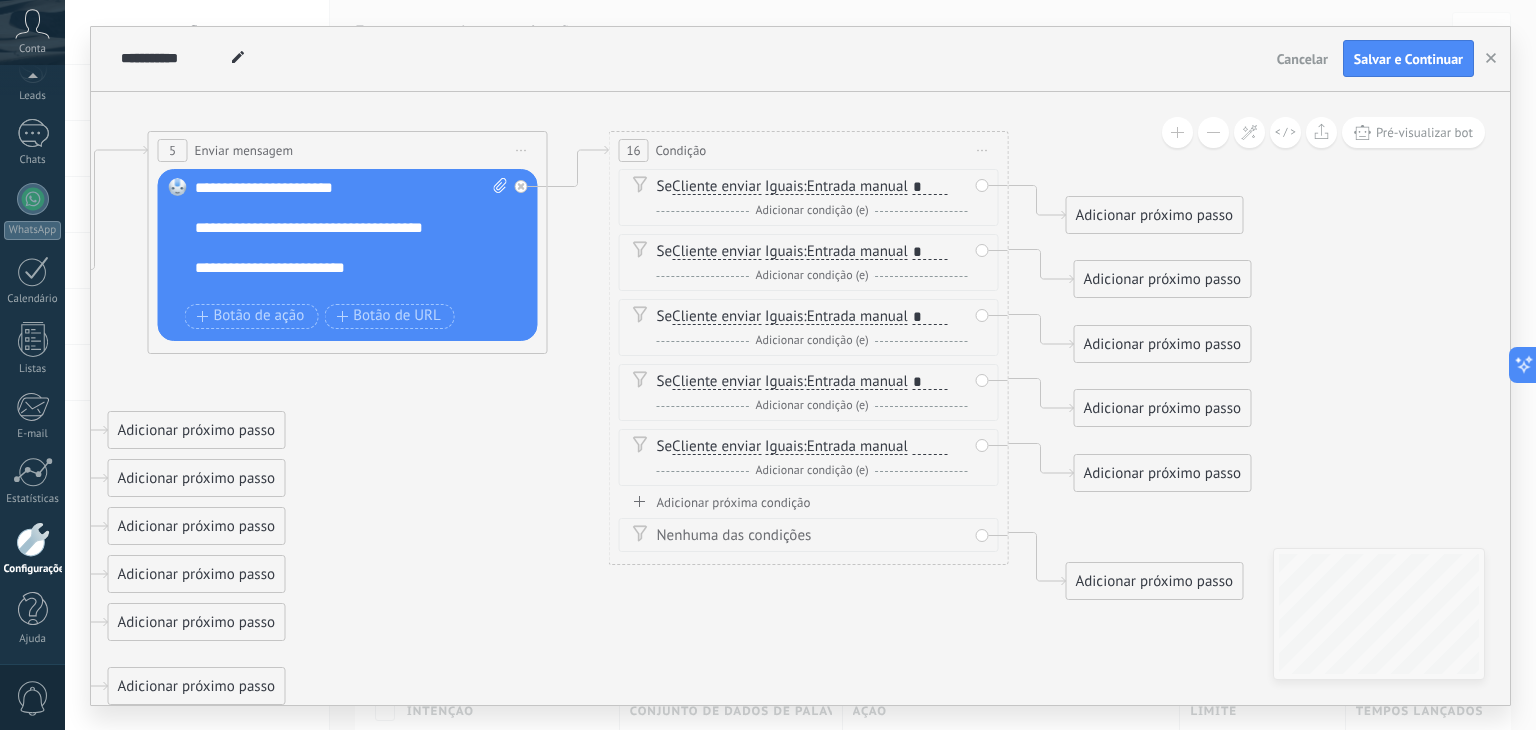 type 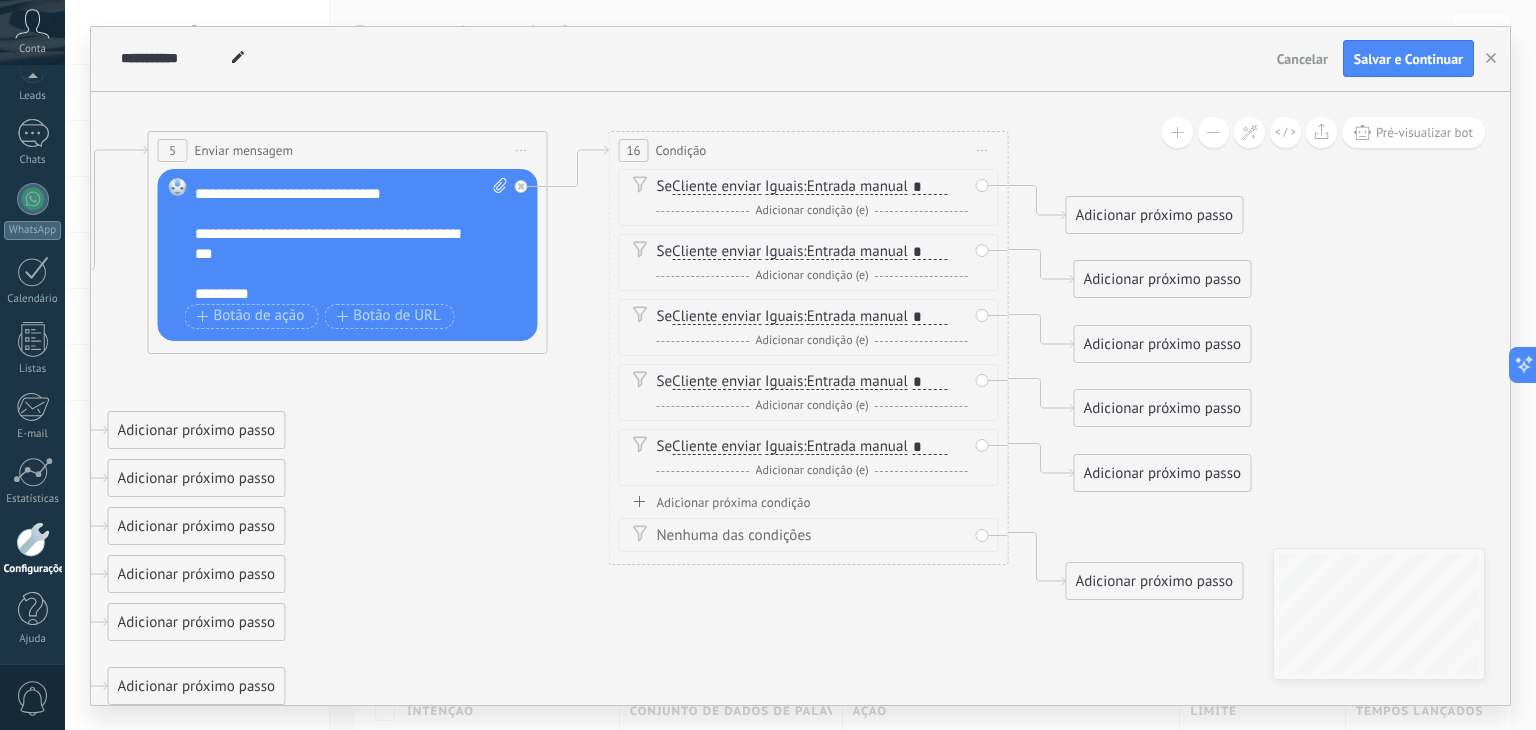 scroll, scrollTop: 120, scrollLeft: 0, axis: vertical 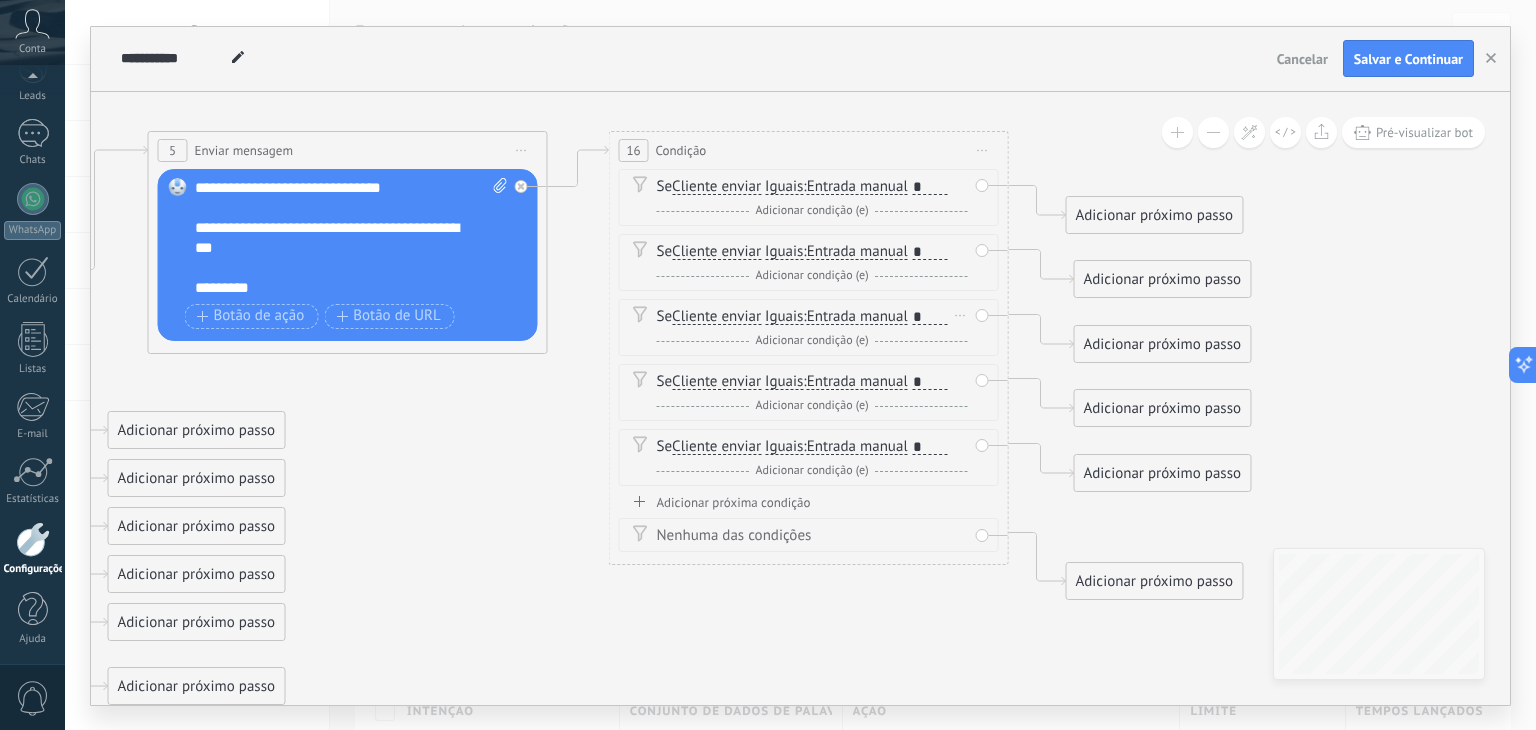 drag, startPoint x: 845, startPoint y: 637, endPoint x: 967, endPoint y: 347, distance: 314.61722 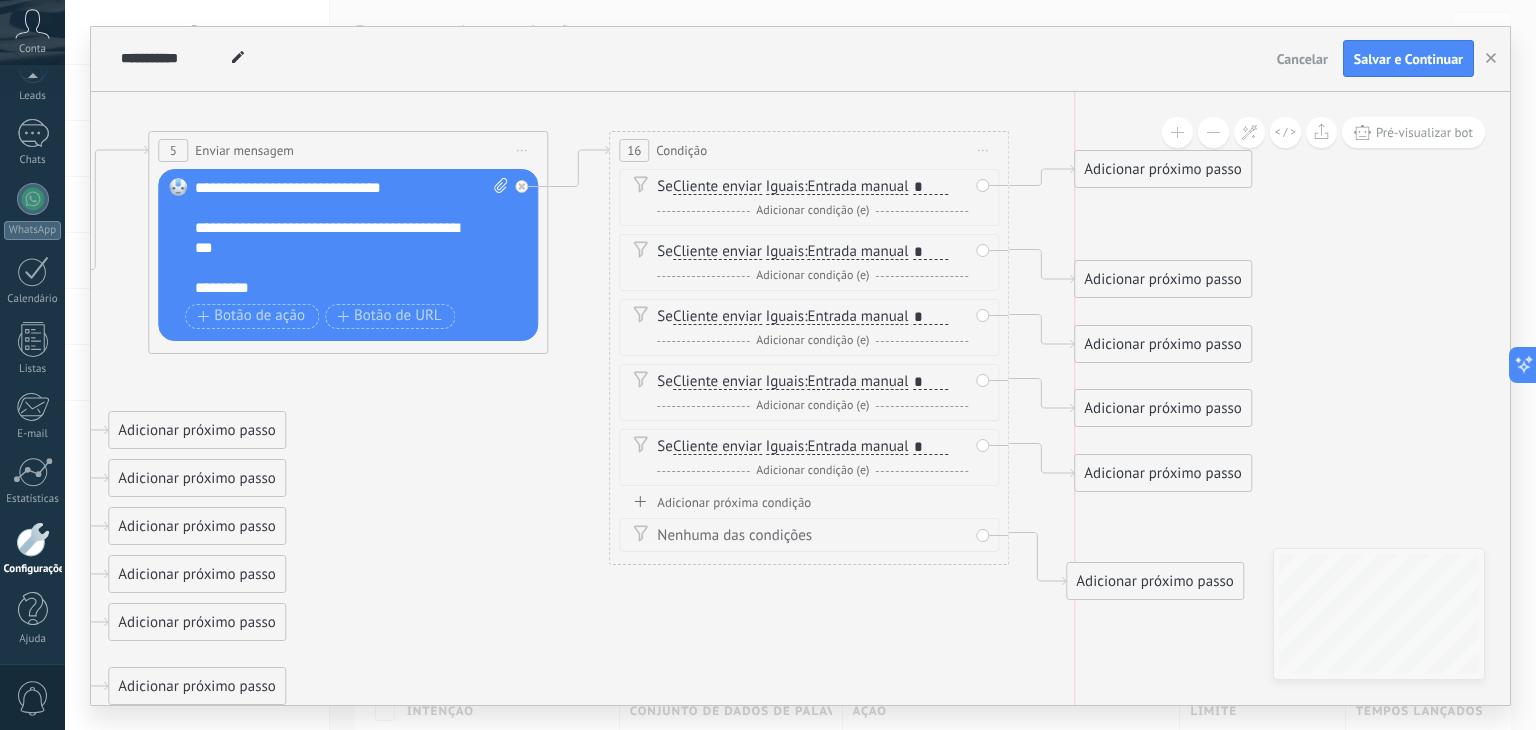 drag, startPoint x: 1106, startPoint y: 192, endPoint x: 1122, endPoint y: 169, distance: 28.01785 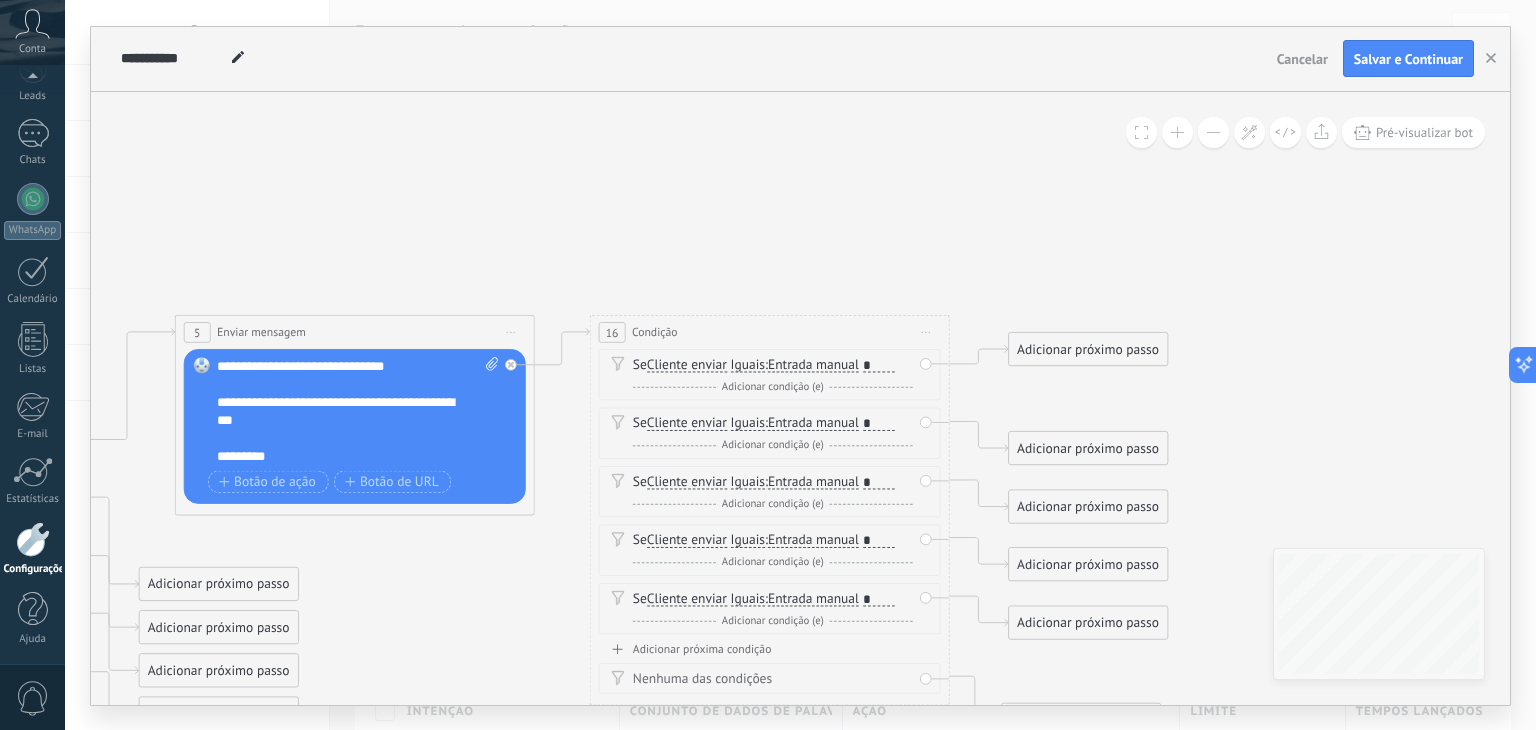 click on "Adicionar próximo passo" at bounding box center [1088, 349] 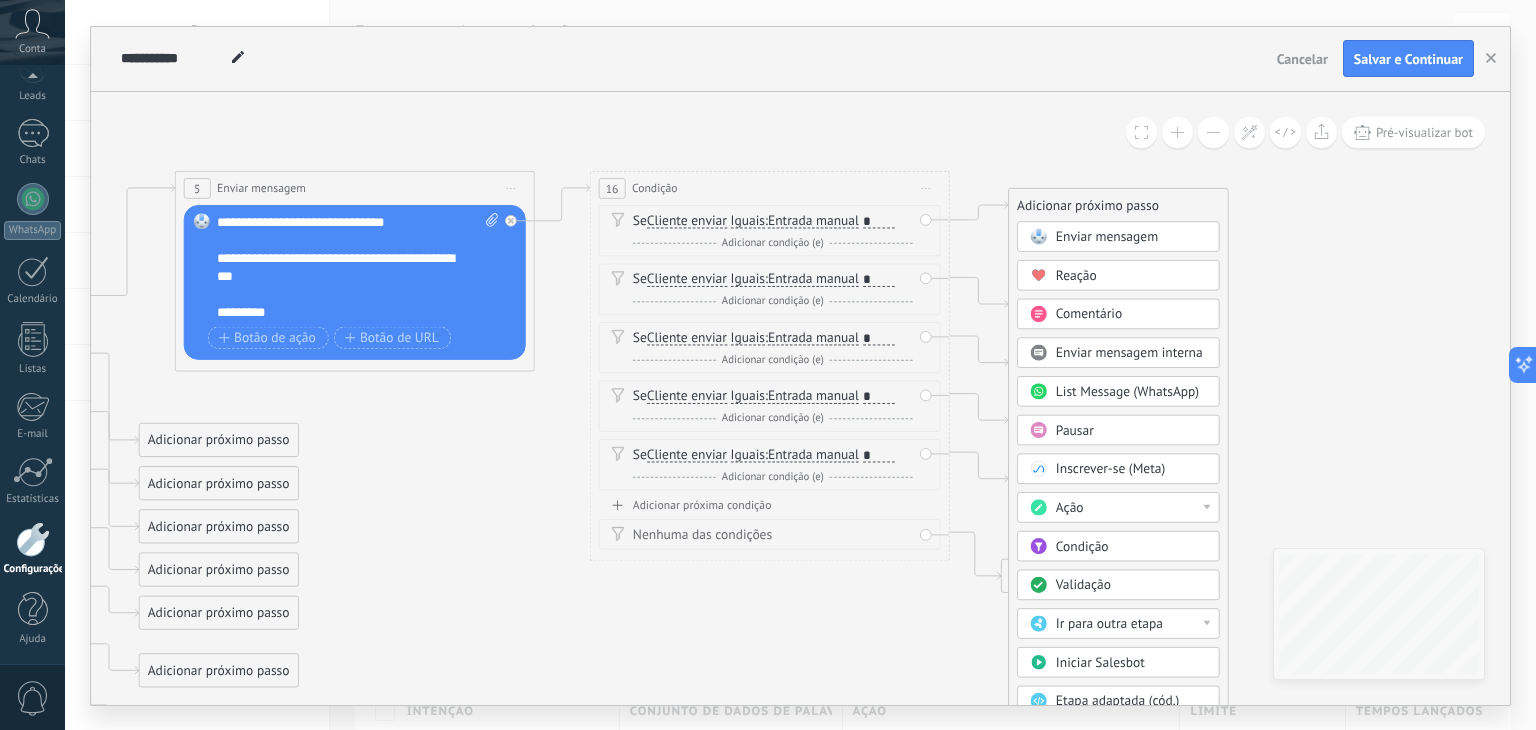 click on "Ação" at bounding box center [1131, 508] 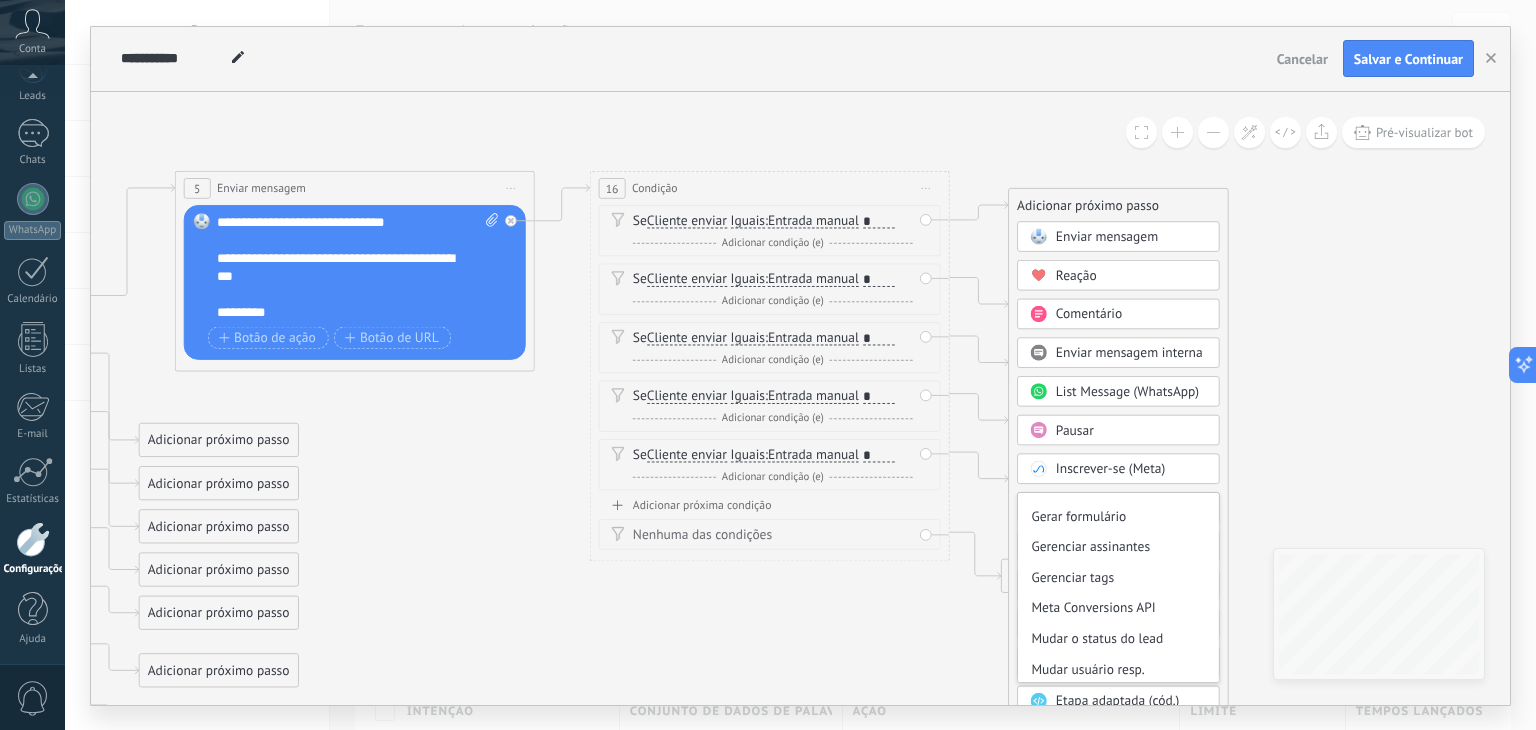 scroll, scrollTop: 265, scrollLeft: 0, axis: vertical 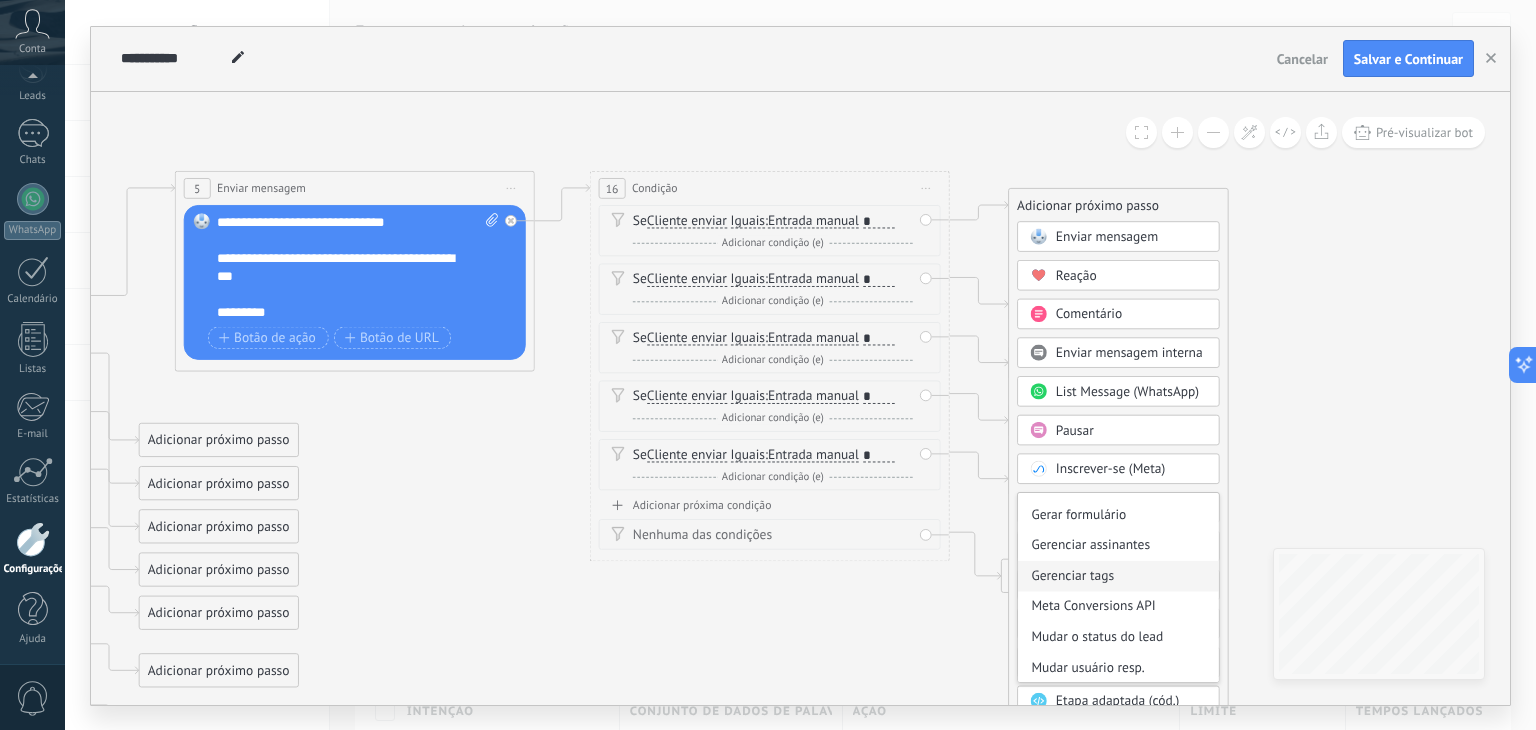 click on "Gerenciar tags" at bounding box center (1118, 575) 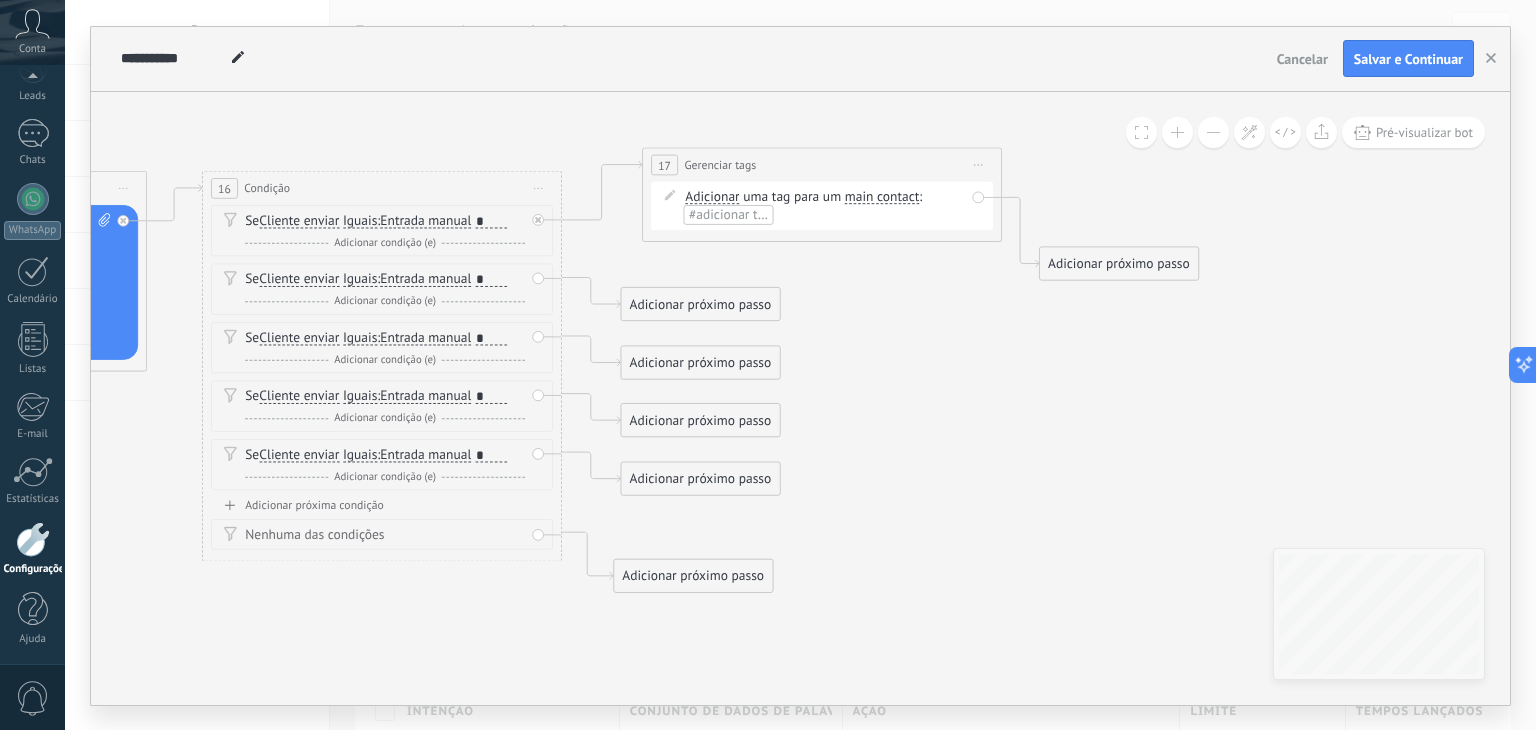 drag, startPoint x: 780, startPoint y: 211, endPoint x: 804, endPoint y: 166, distance: 51 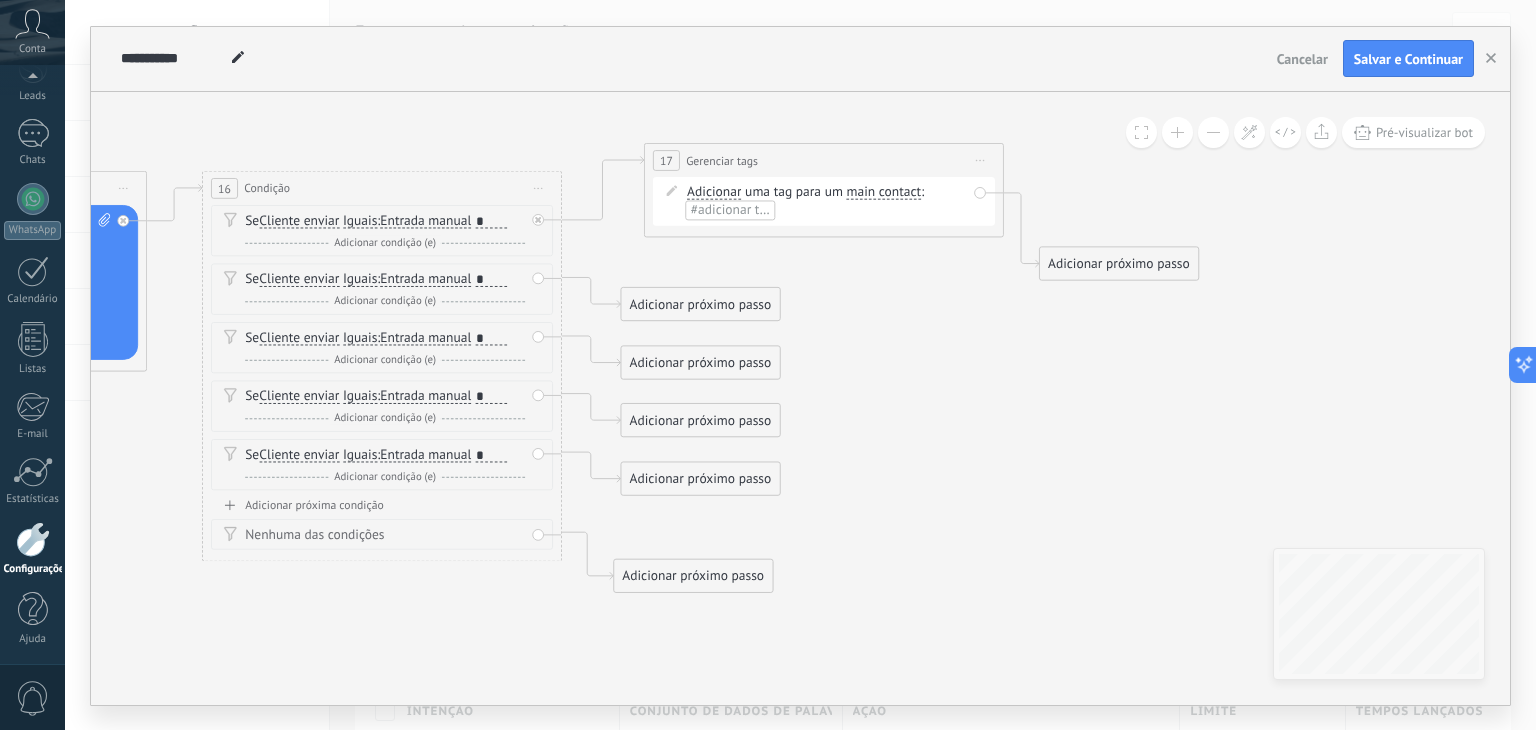 click on "#adicionar tags" at bounding box center (735, 209) 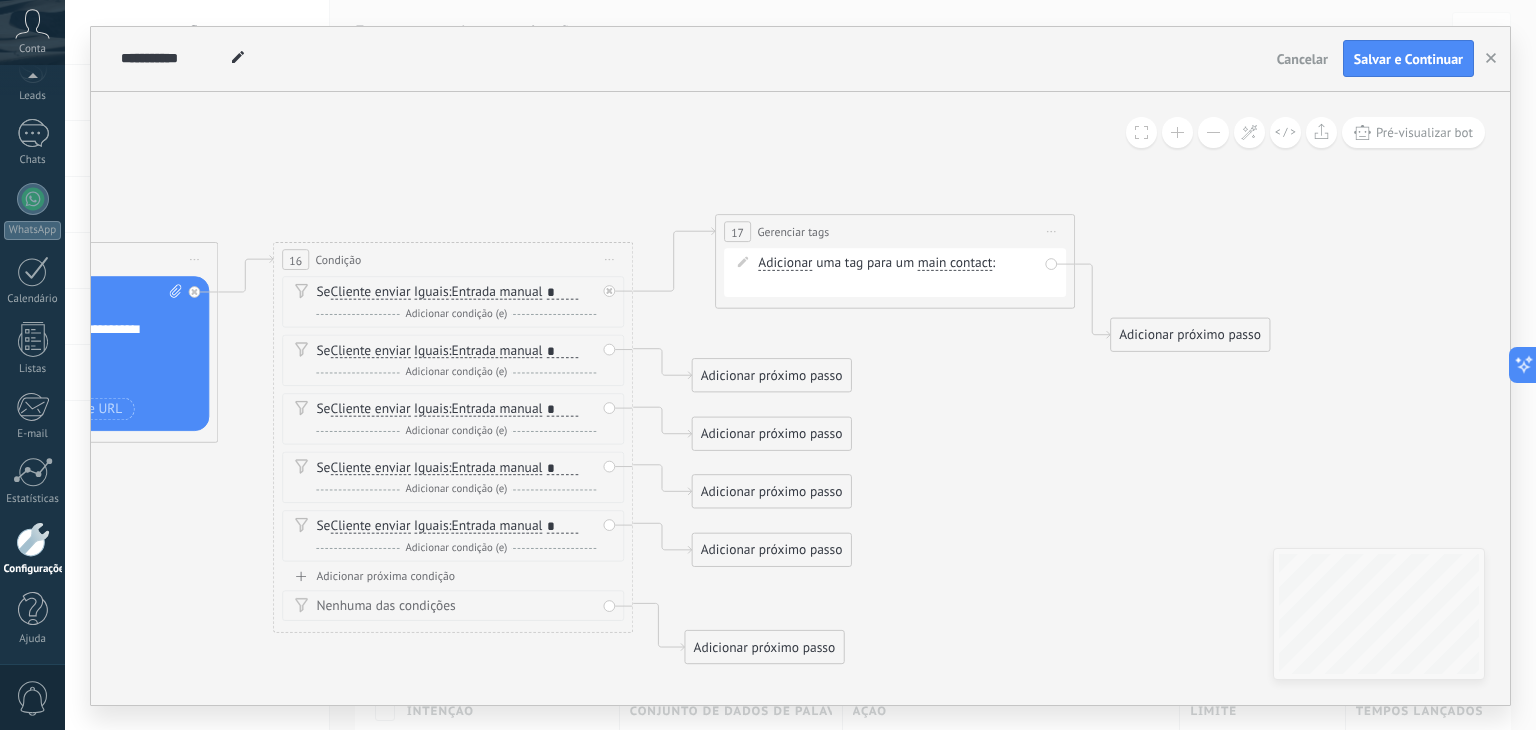 drag, startPoint x: 938, startPoint y: 487, endPoint x: 998, endPoint y: 560, distance: 94.493385 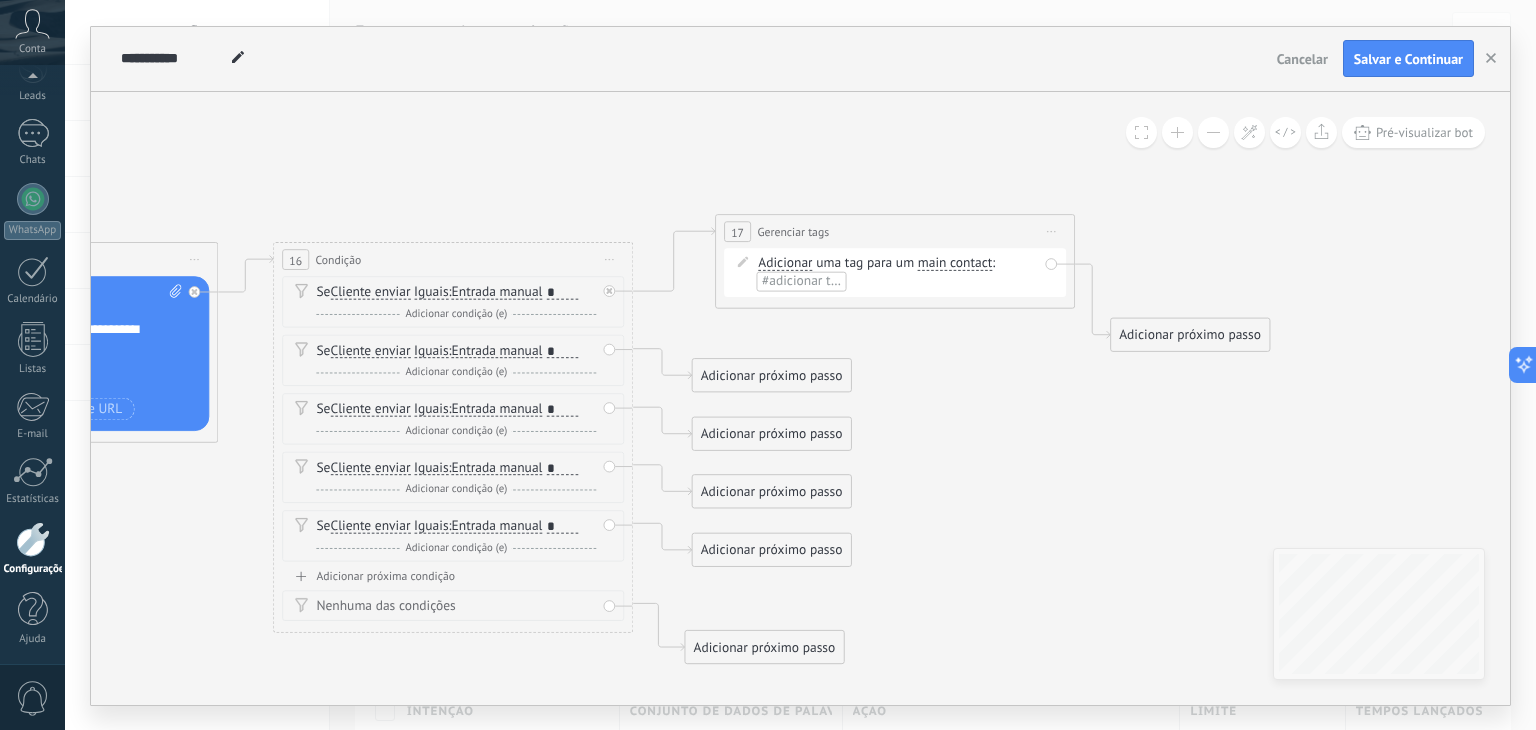 click on "#adicionar tags" at bounding box center [806, 280] 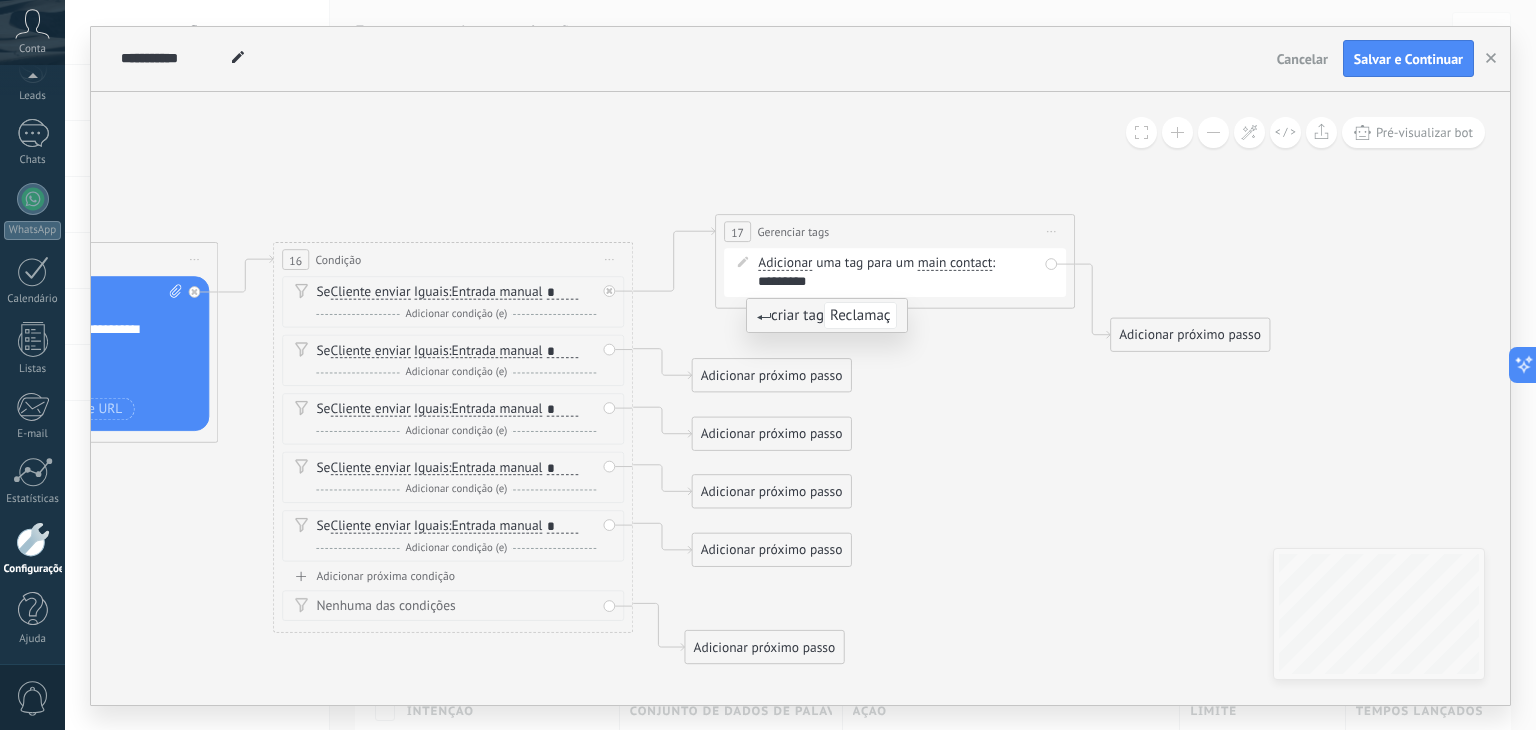 type on "**********" 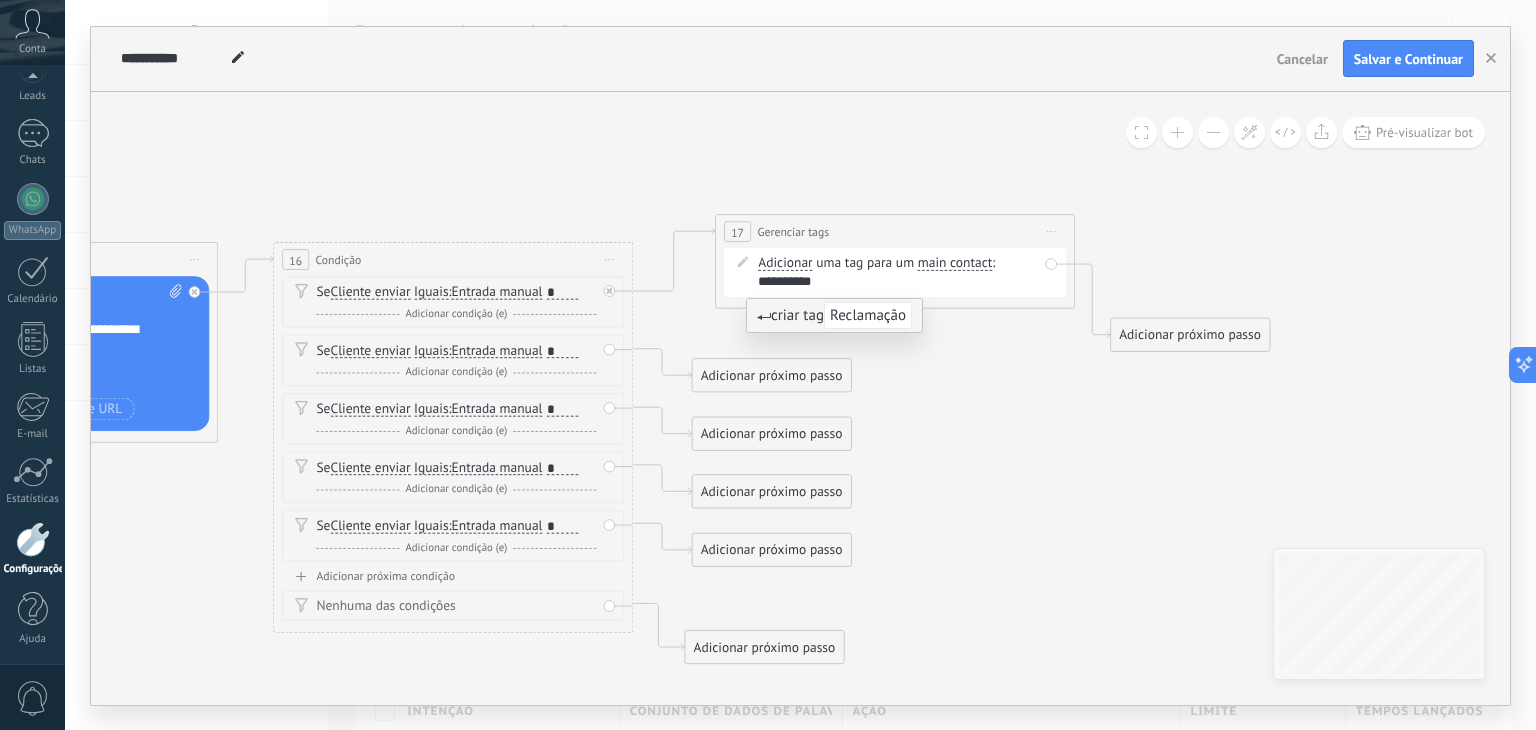 drag, startPoint x: 837, startPoint y: 284, endPoint x: 754, endPoint y: 285, distance: 83.00603 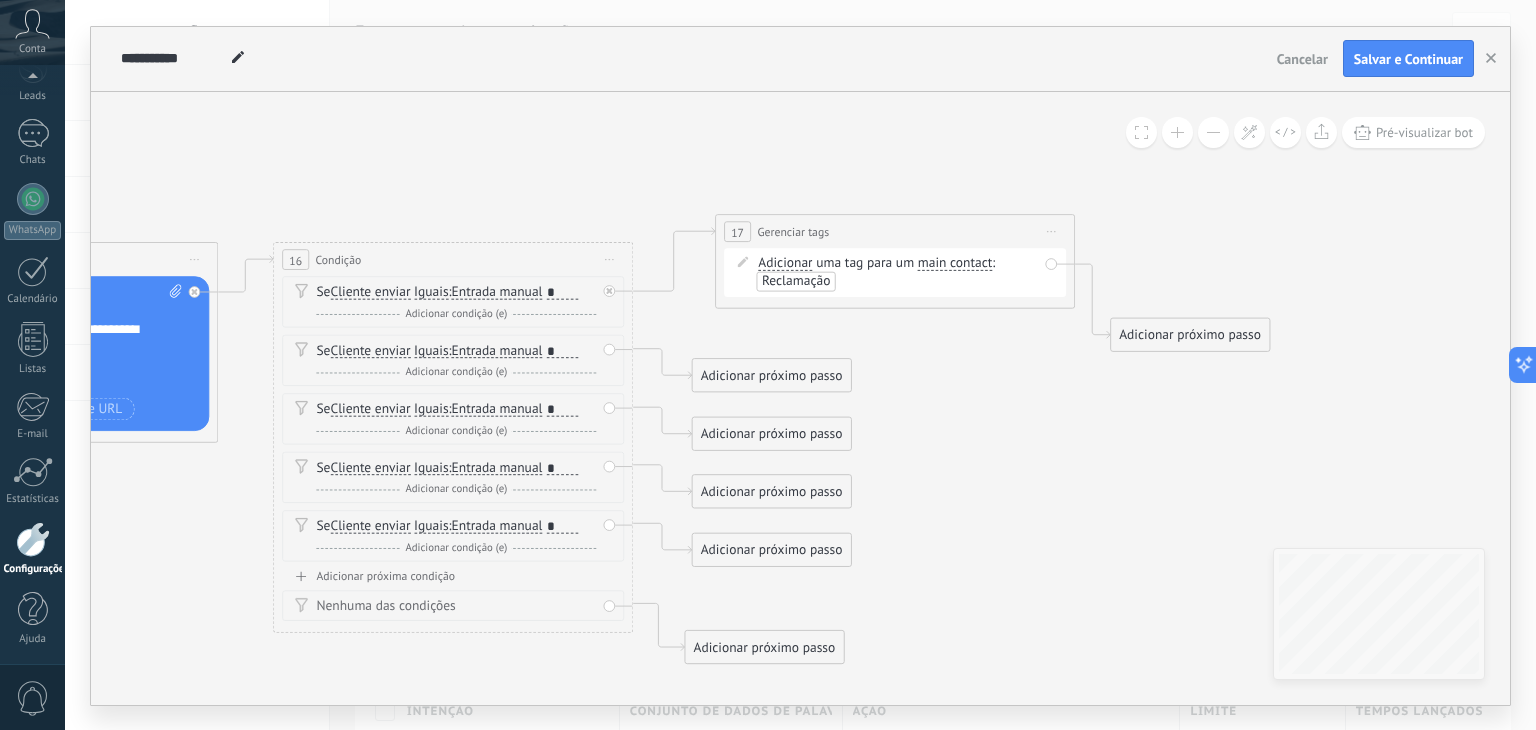 click on "Reclamação" at bounding box center (796, 280) 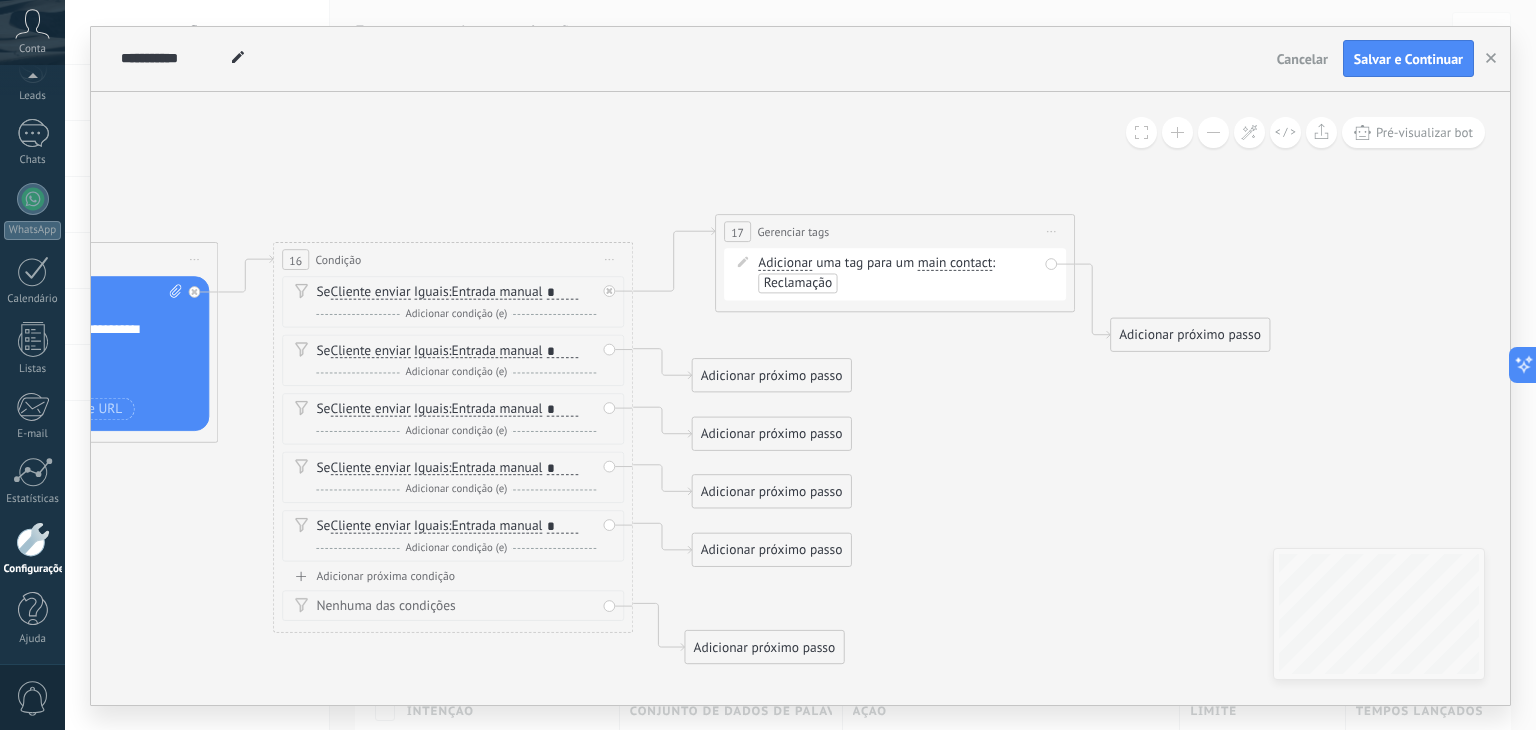click on "Reclamação" at bounding box center [798, 282] 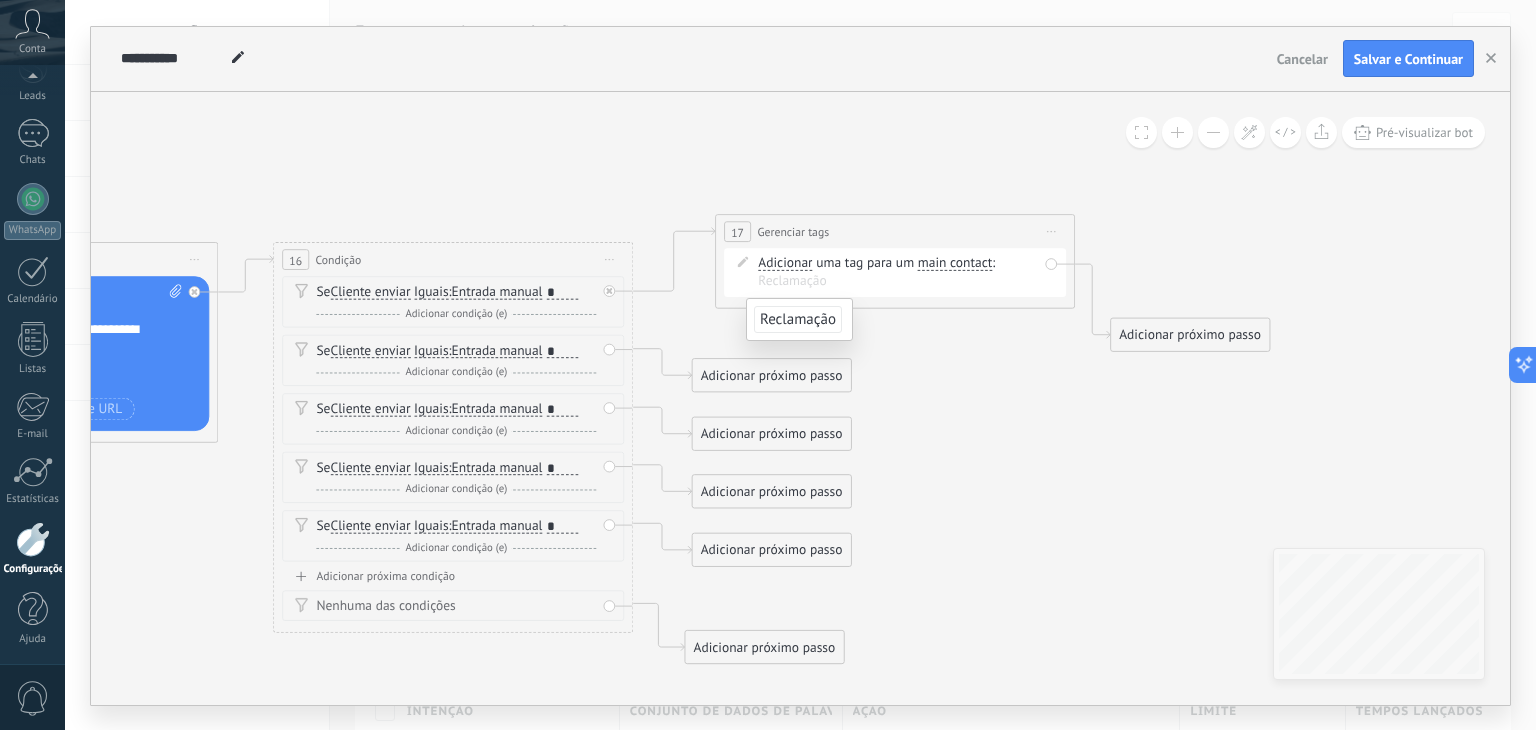 click on "Reclamação" at bounding box center [798, 319] 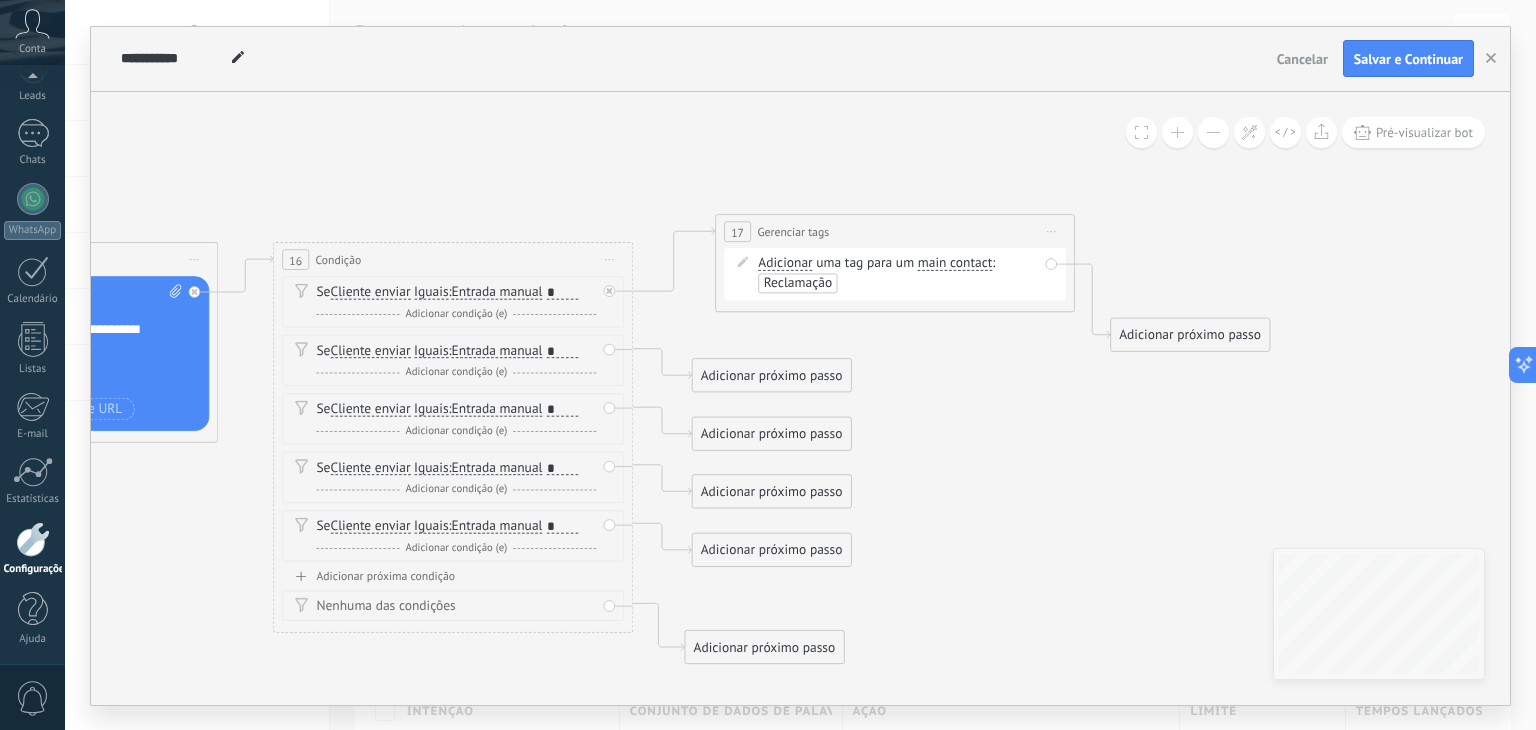 click on "Reclamação" at bounding box center [798, 282] 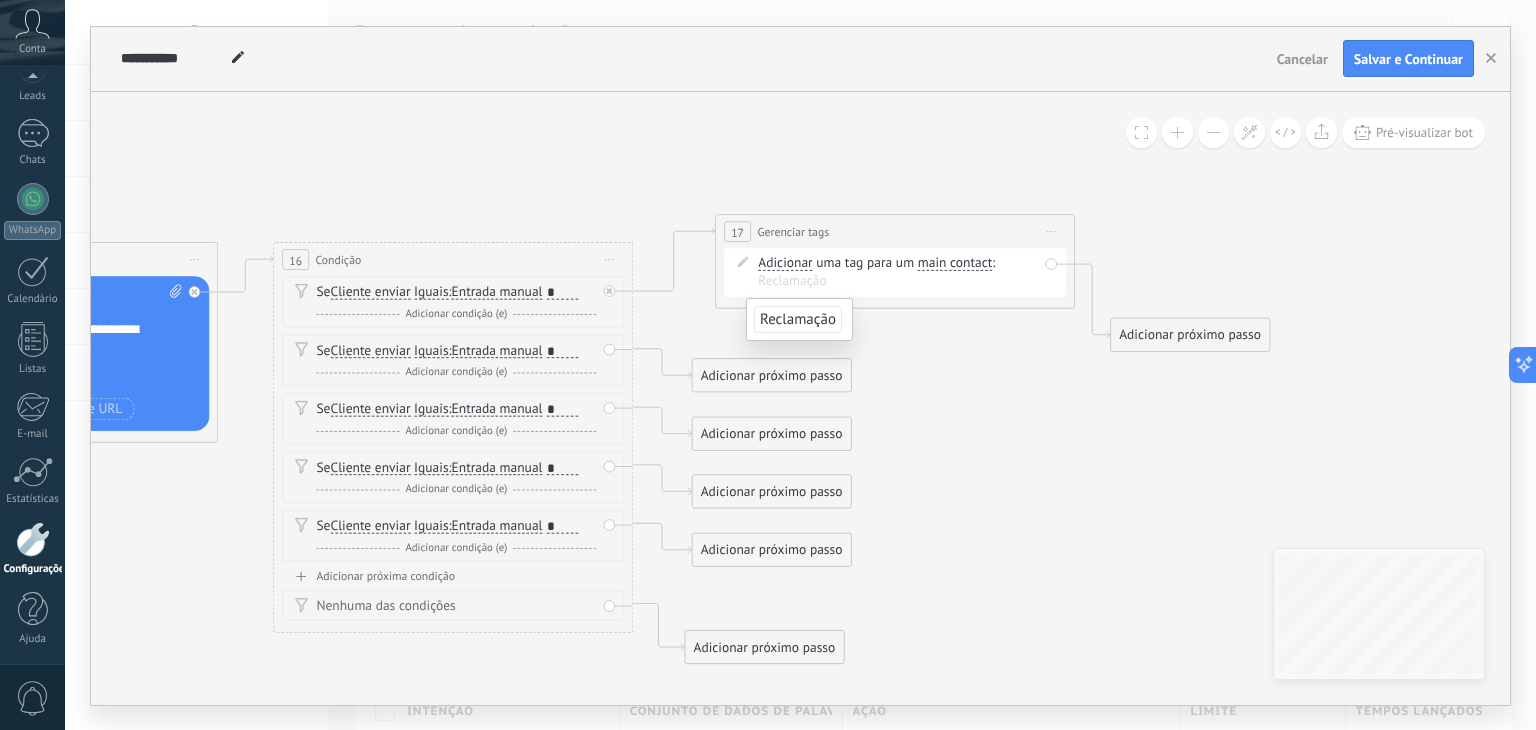 click at bounding box center [803, 281] 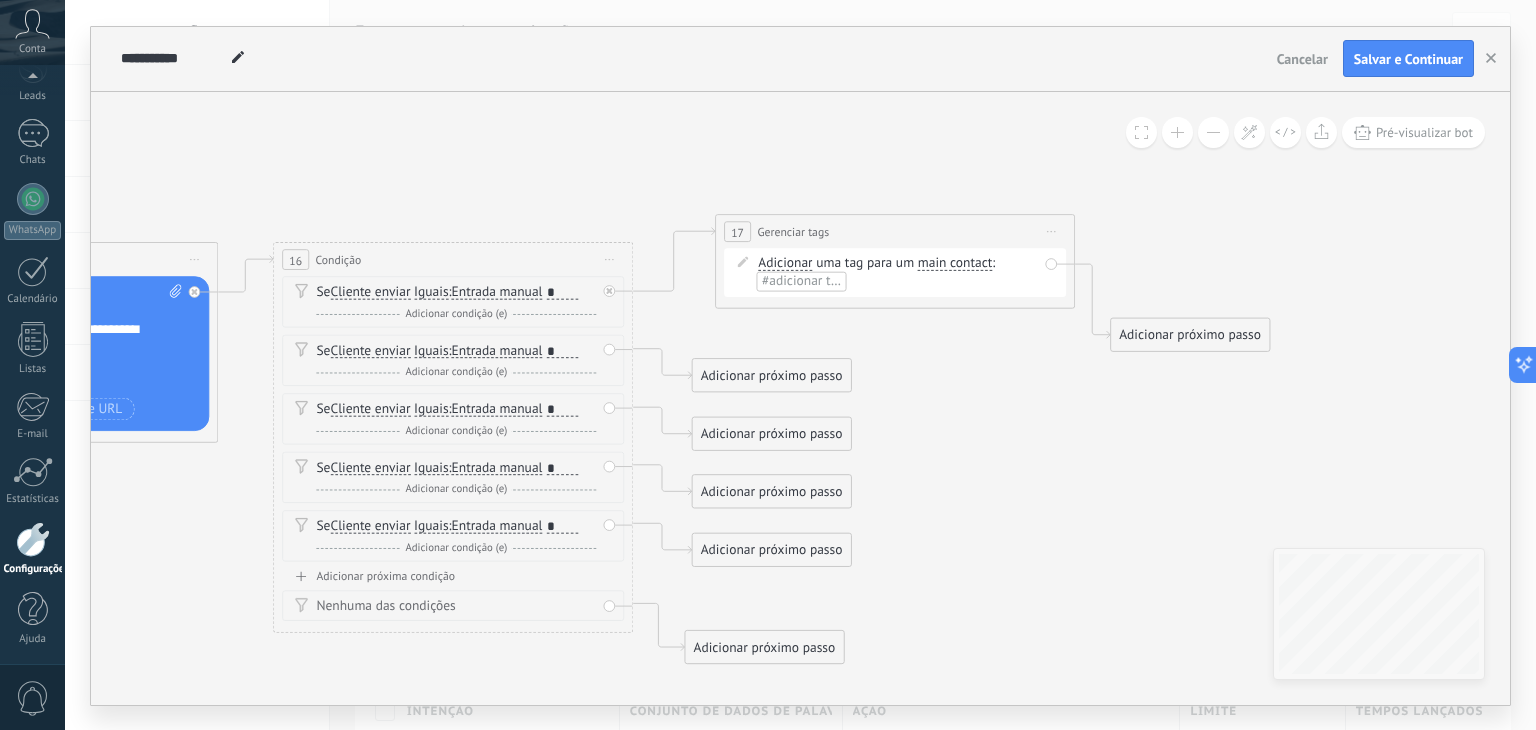 click on "#adicionar tags" at bounding box center [806, 280] 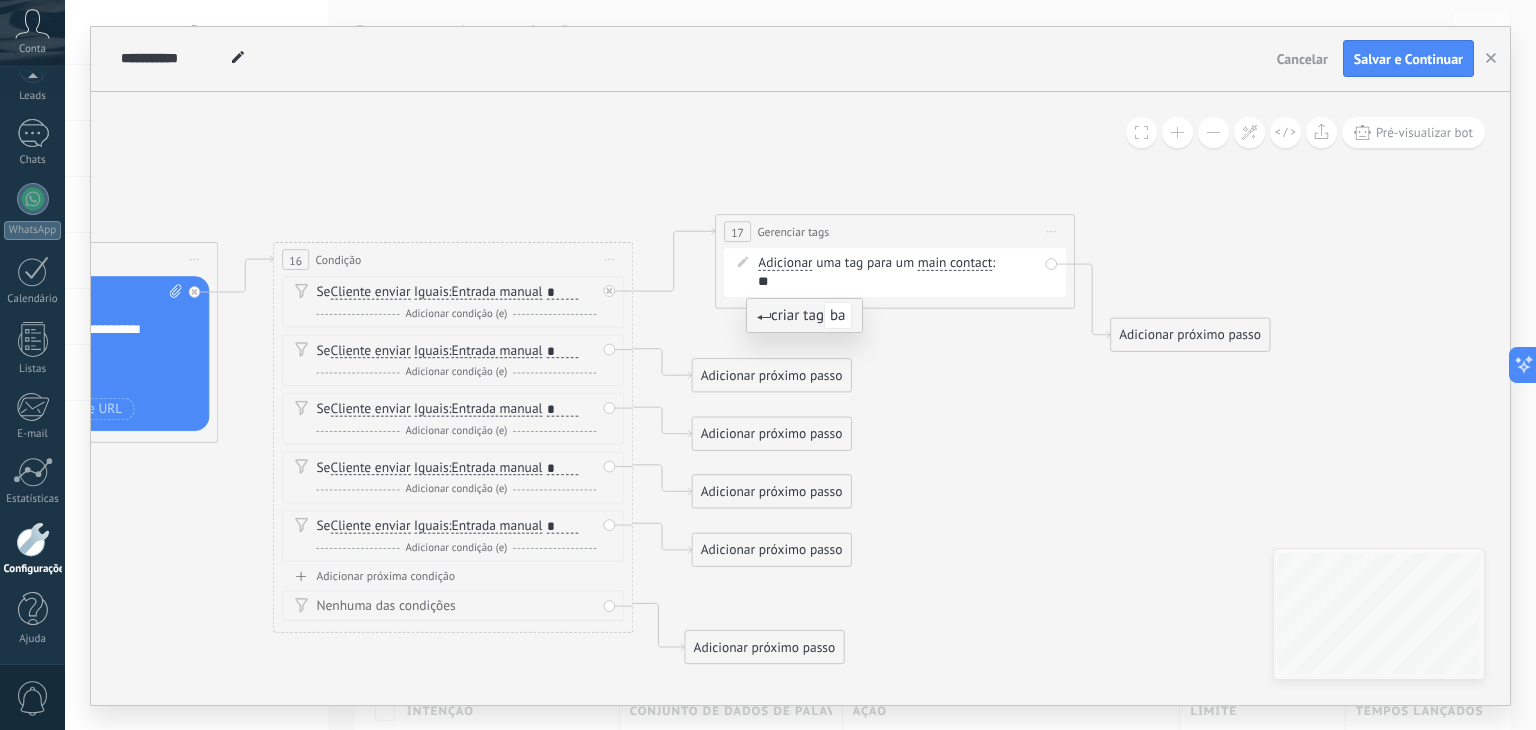 type on "*" 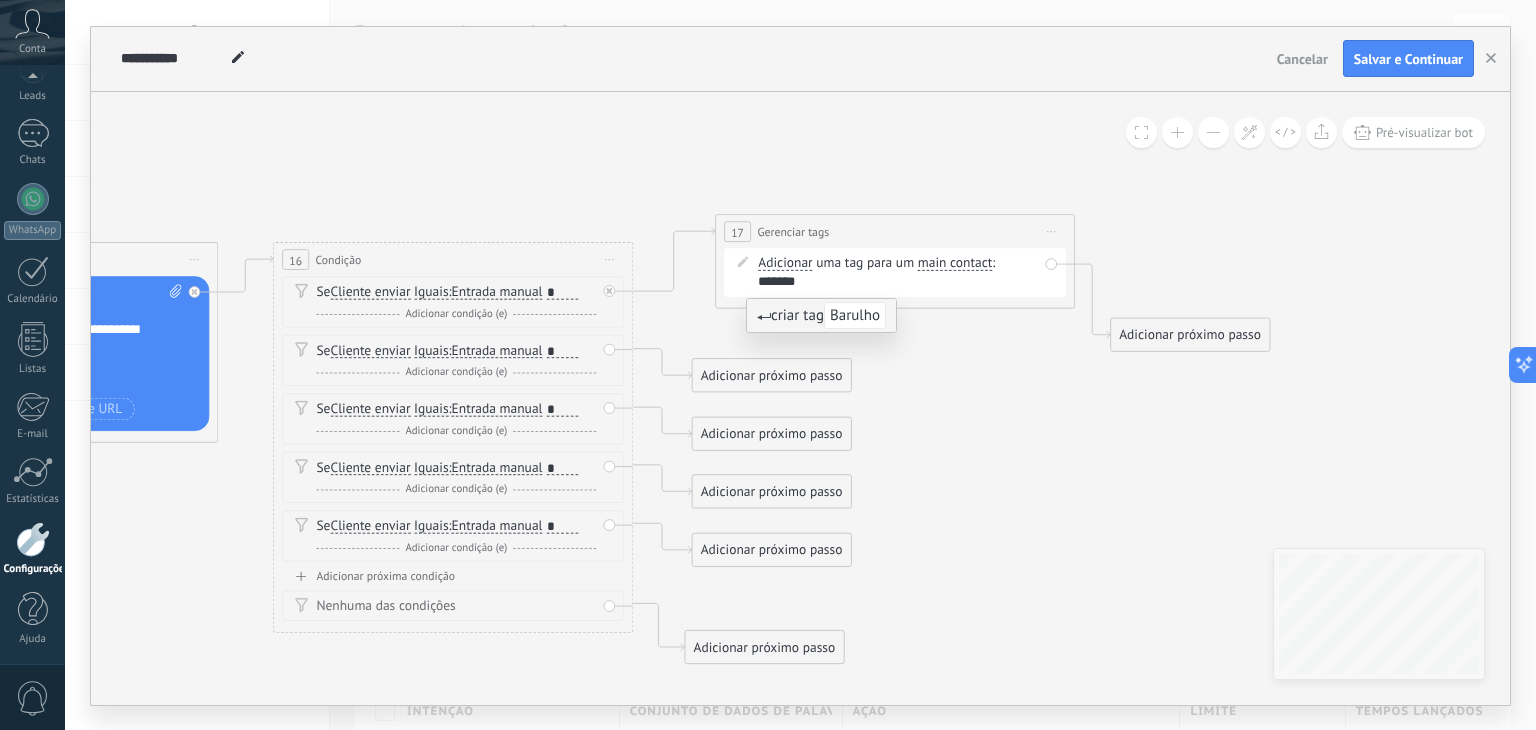 type on "*******" 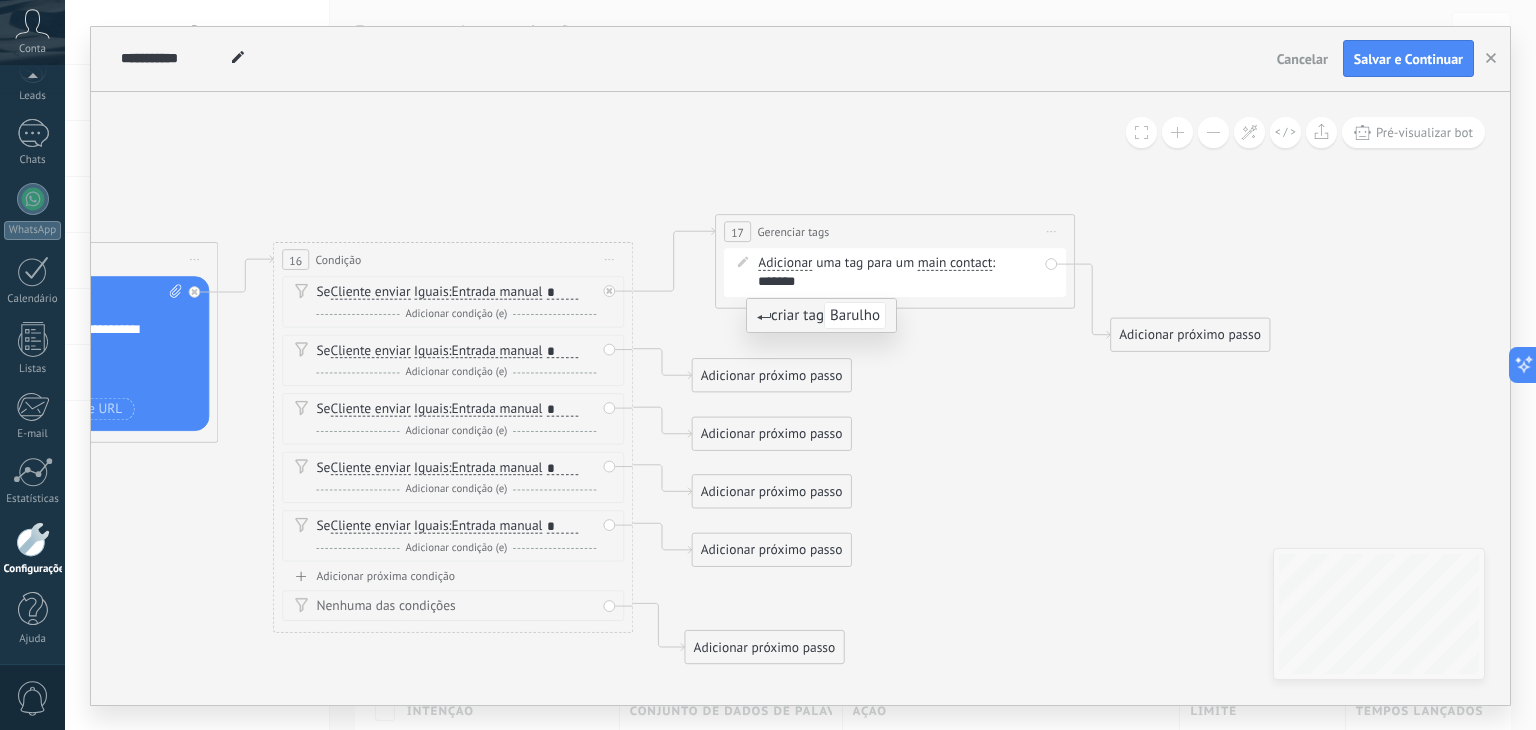 click on "Barulho" at bounding box center [855, 315] 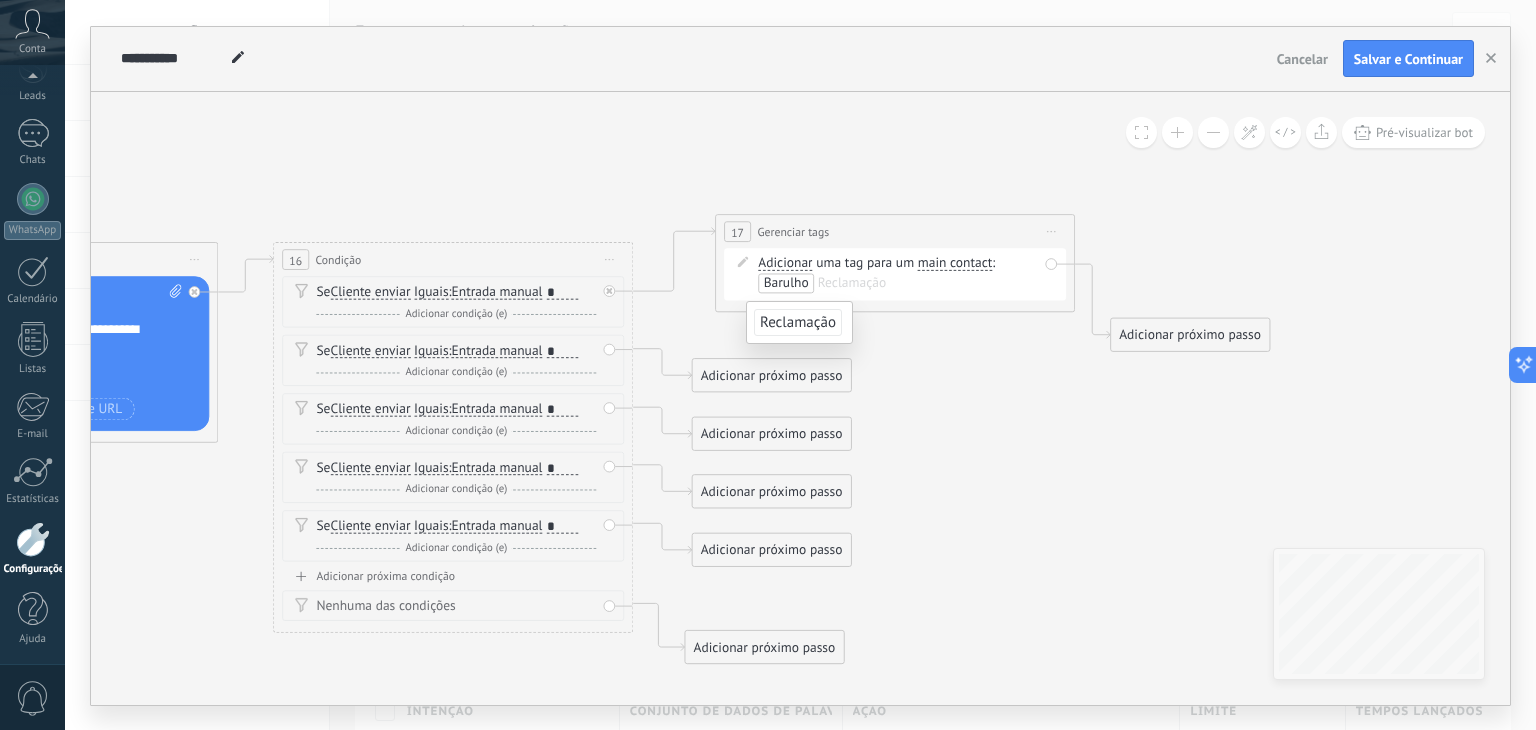 click 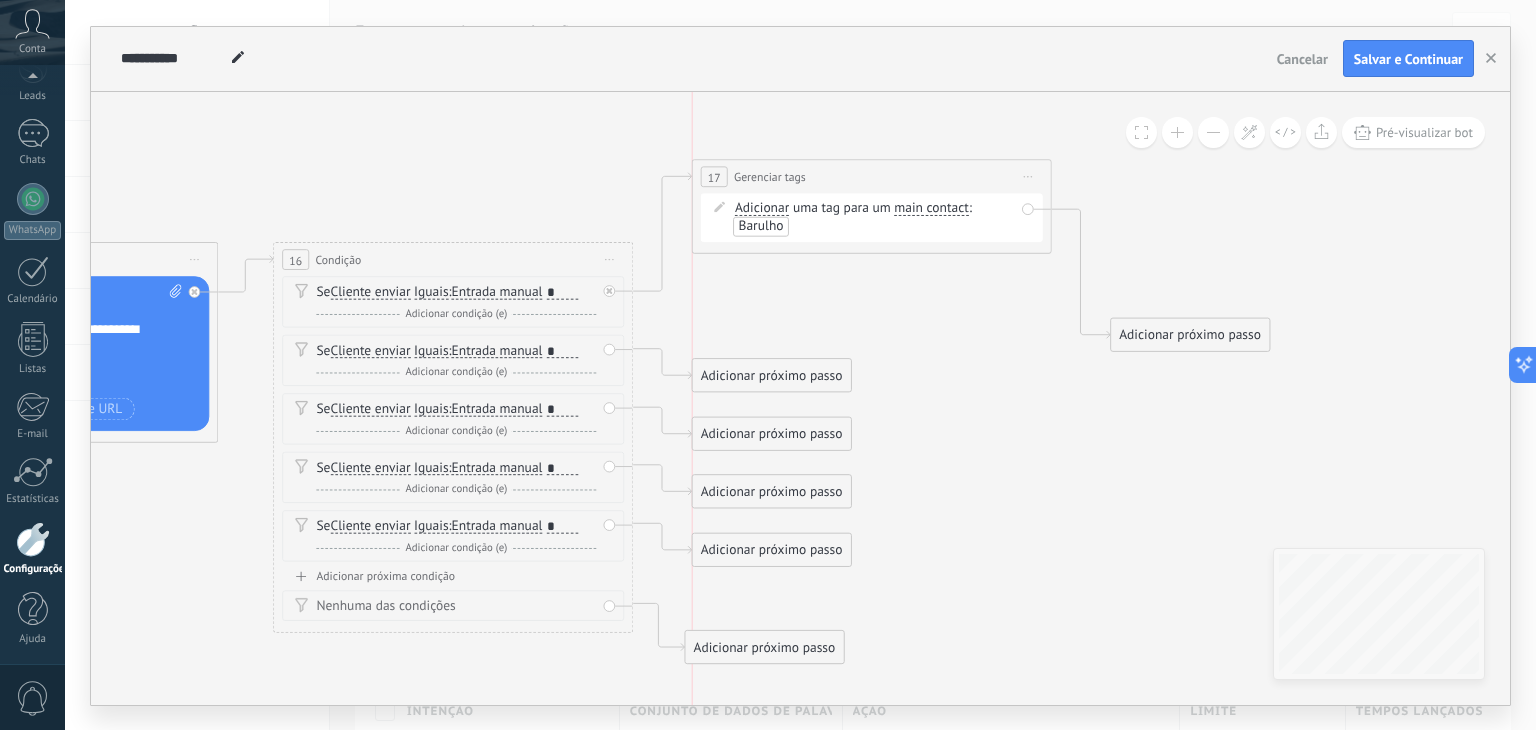 drag, startPoint x: 960, startPoint y: 221, endPoint x: 968, endPoint y: 173, distance: 48.6621 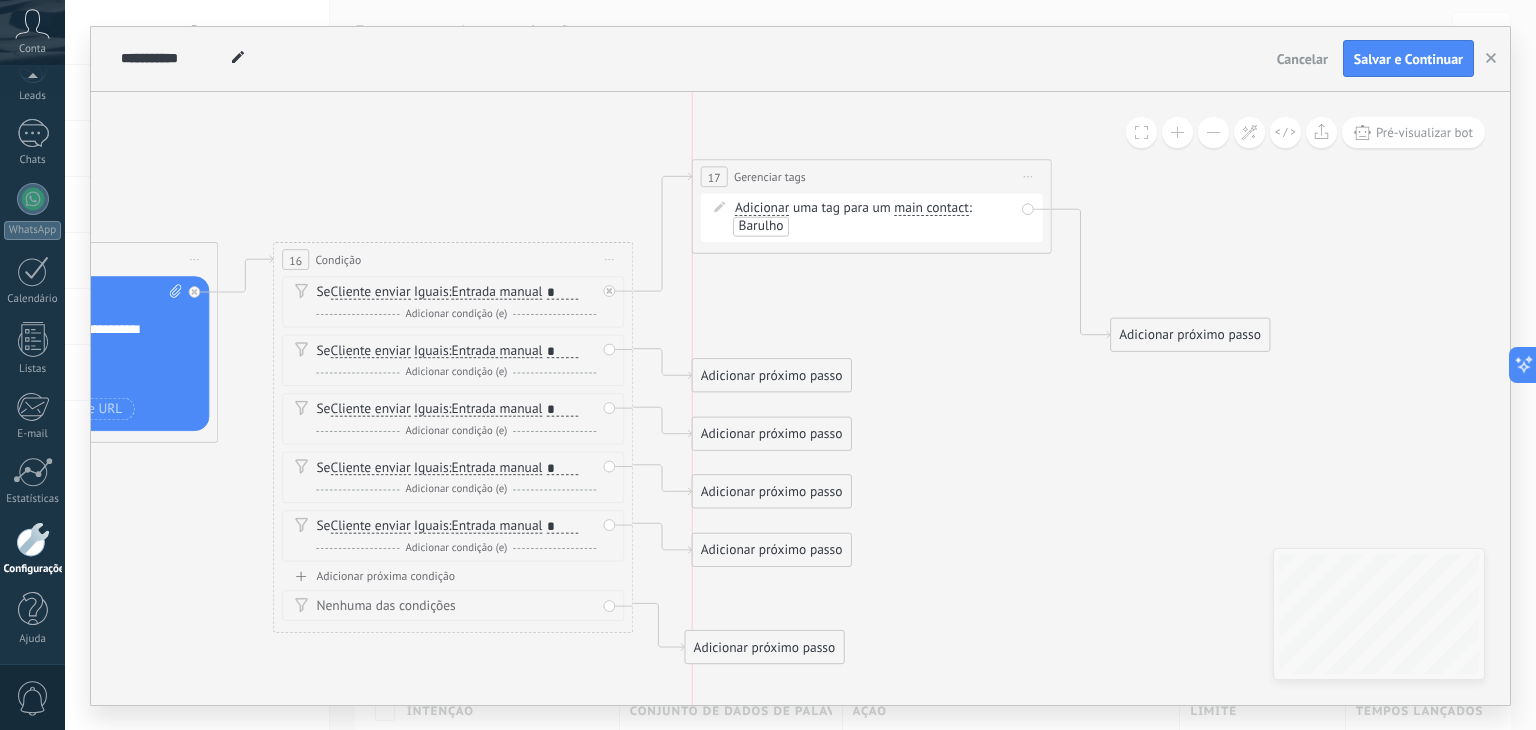 click on "**********" at bounding box center (872, 176) 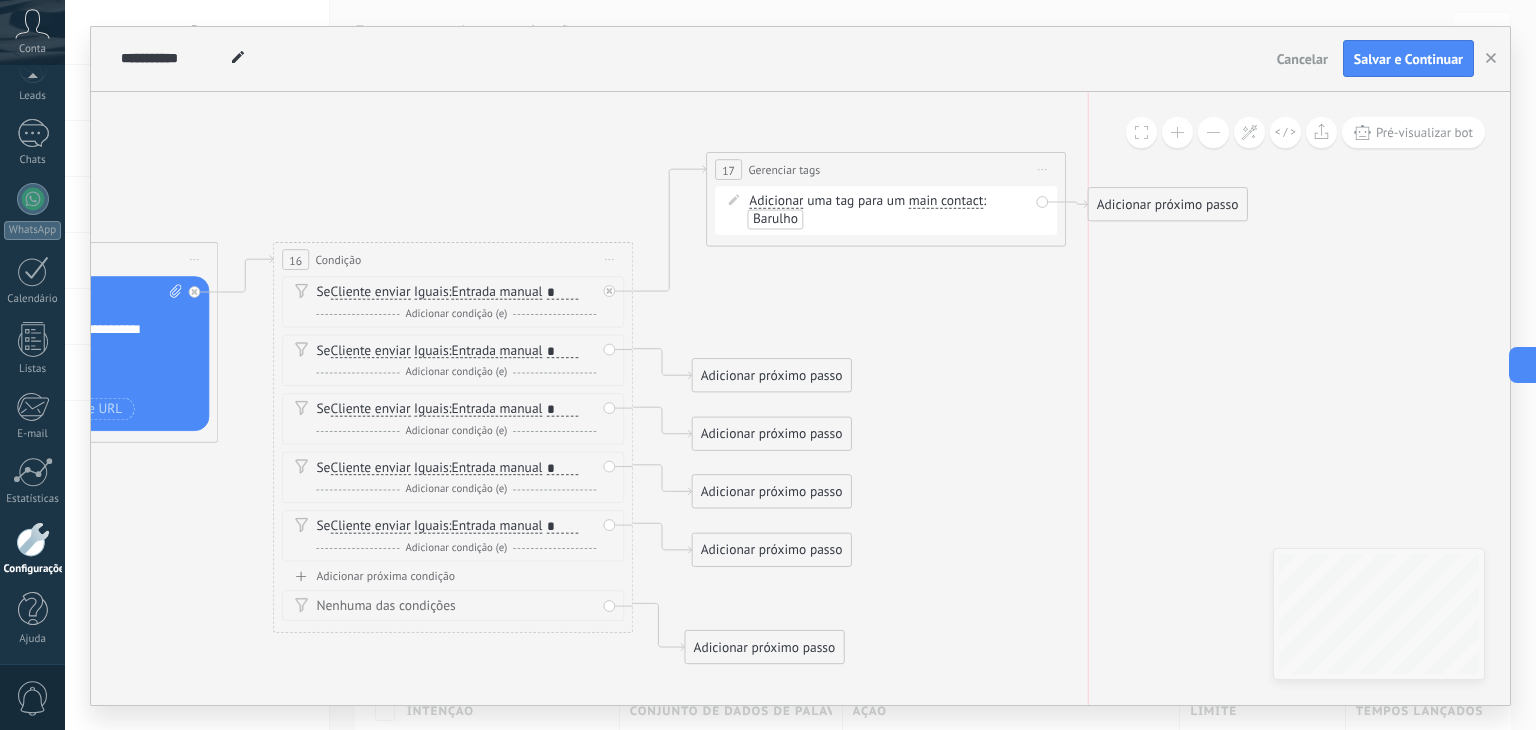 drag, startPoint x: 1159, startPoint y: 335, endPoint x: 1126, endPoint y: 203, distance: 136.06248 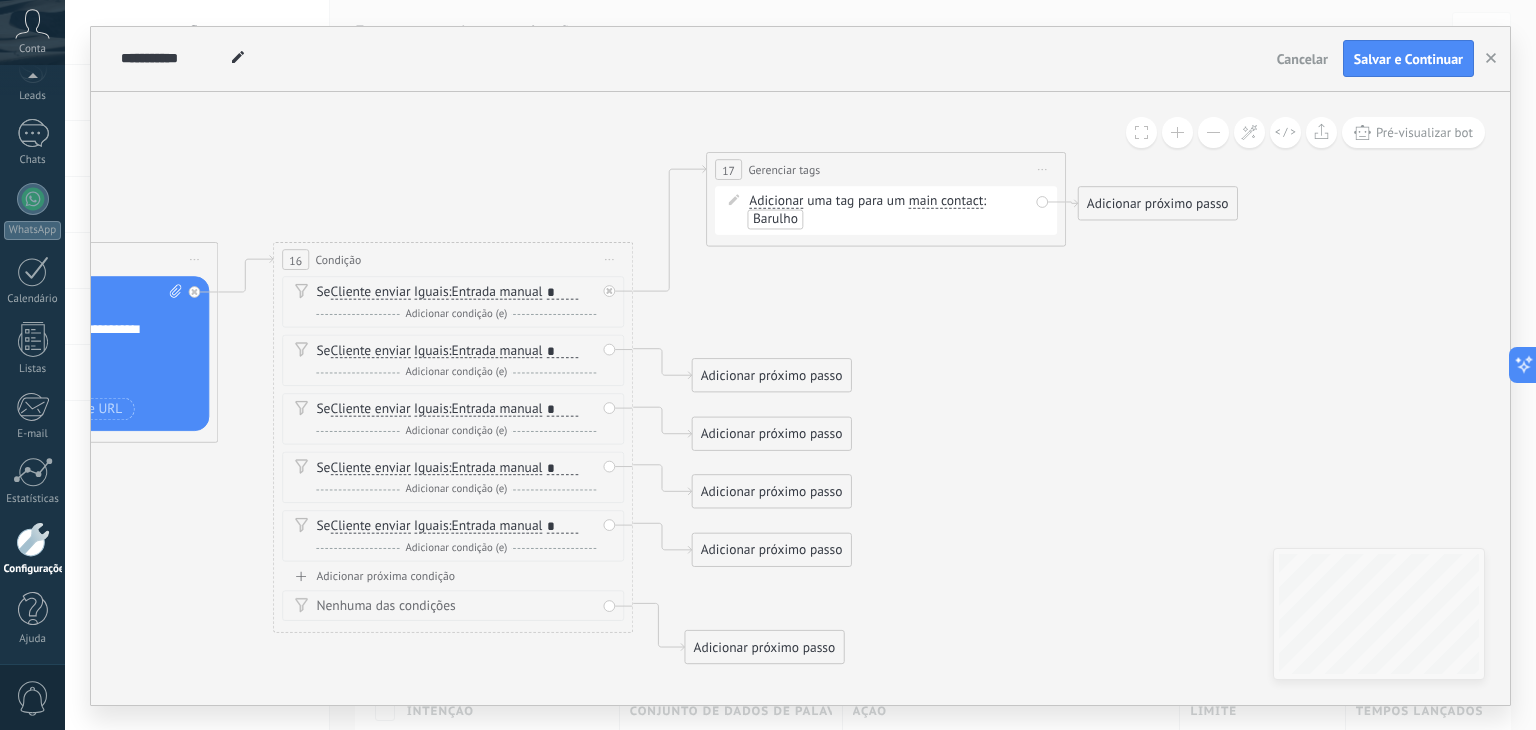 click on "Adicionar próximo passo" at bounding box center (1158, 204) 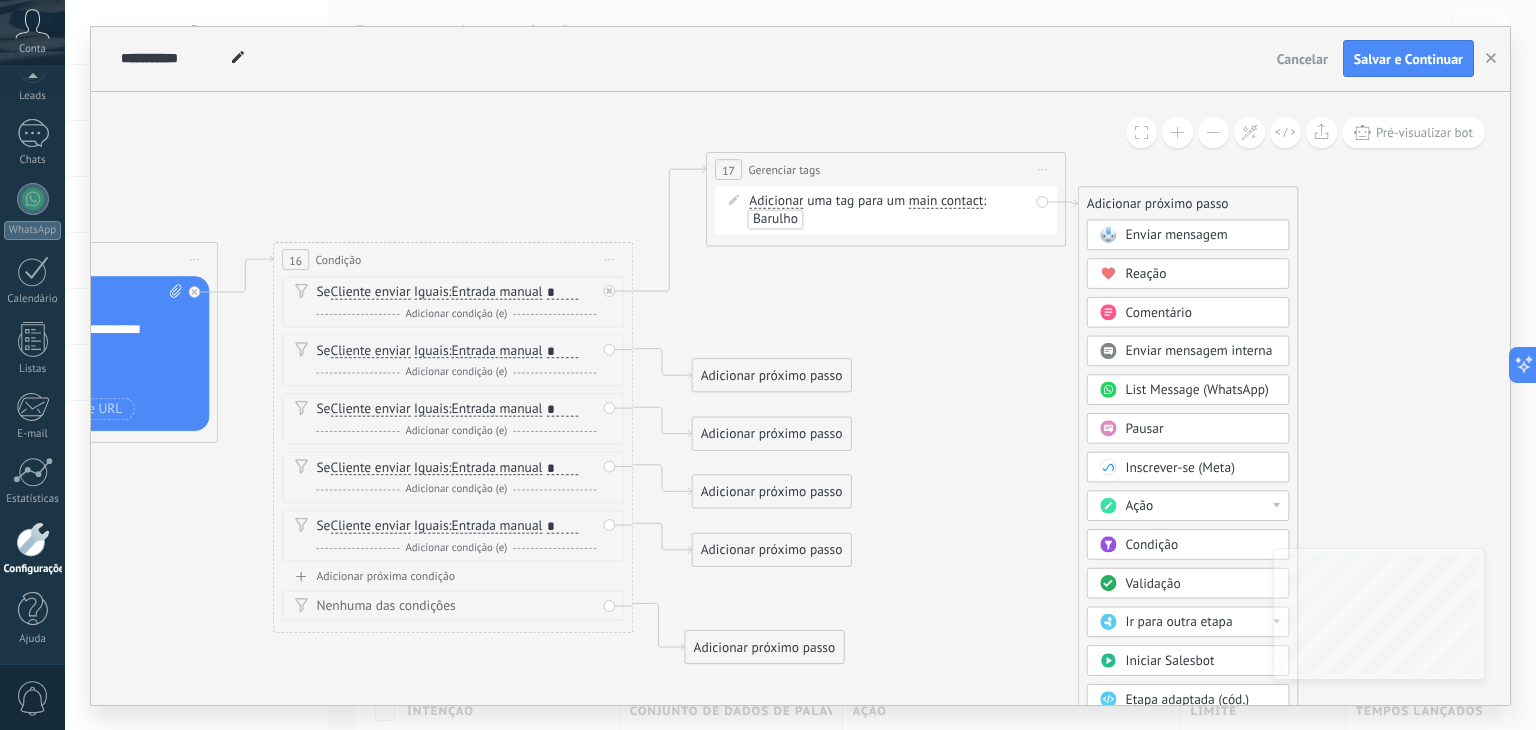 click on "Ação" at bounding box center (1201, 506) 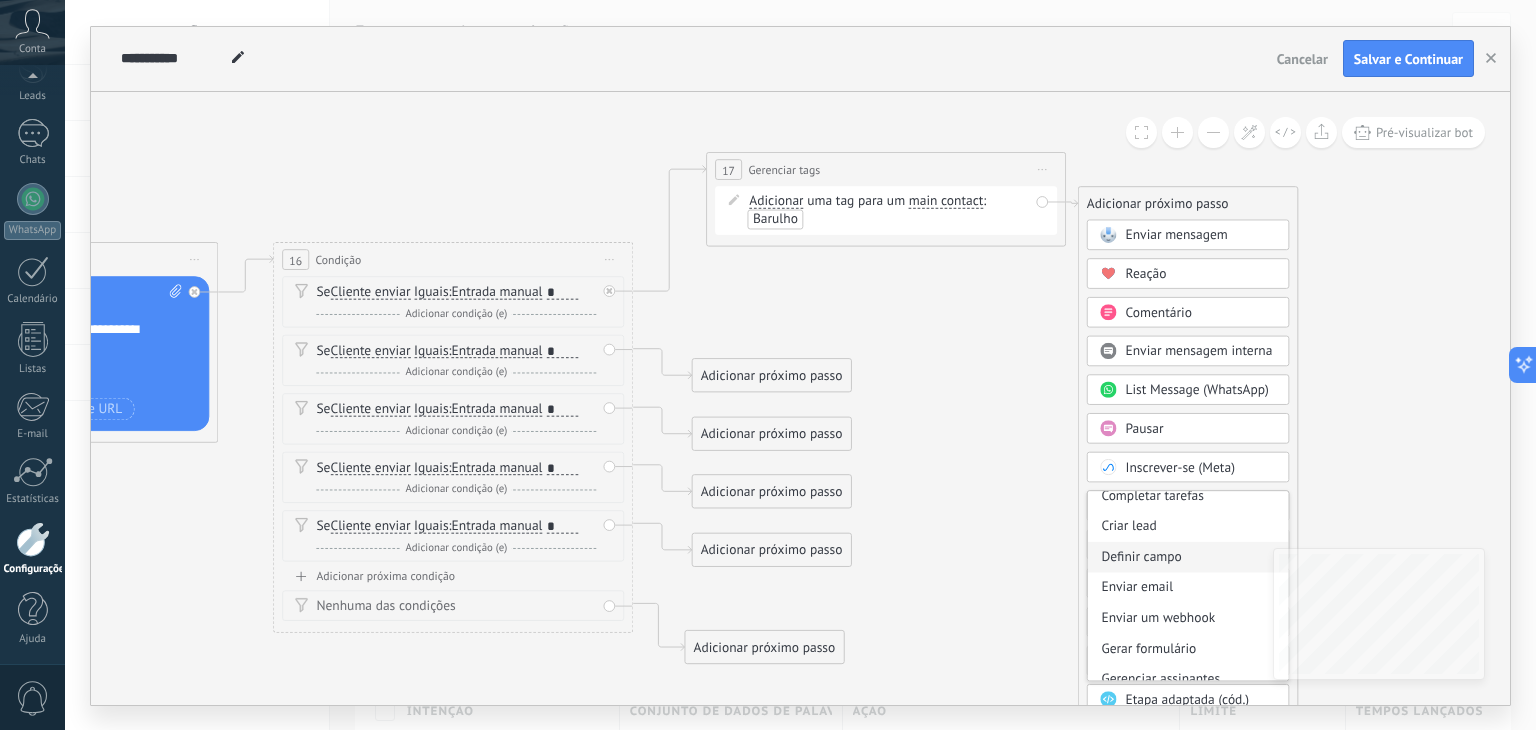 scroll, scrollTop: 65, scrollLeft: 0, axis: vertical 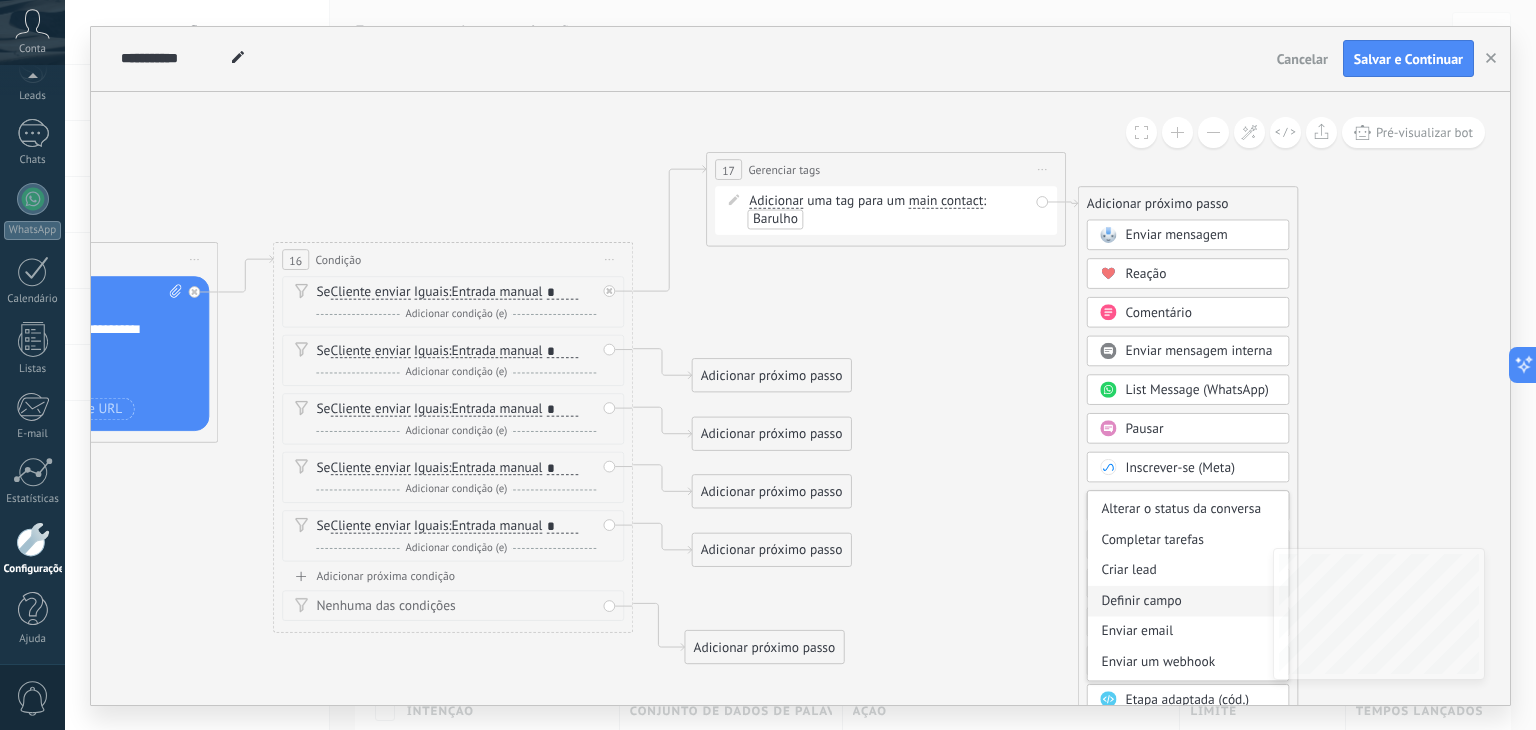 click on "Definir campo" at bounding box center (1188, 600) 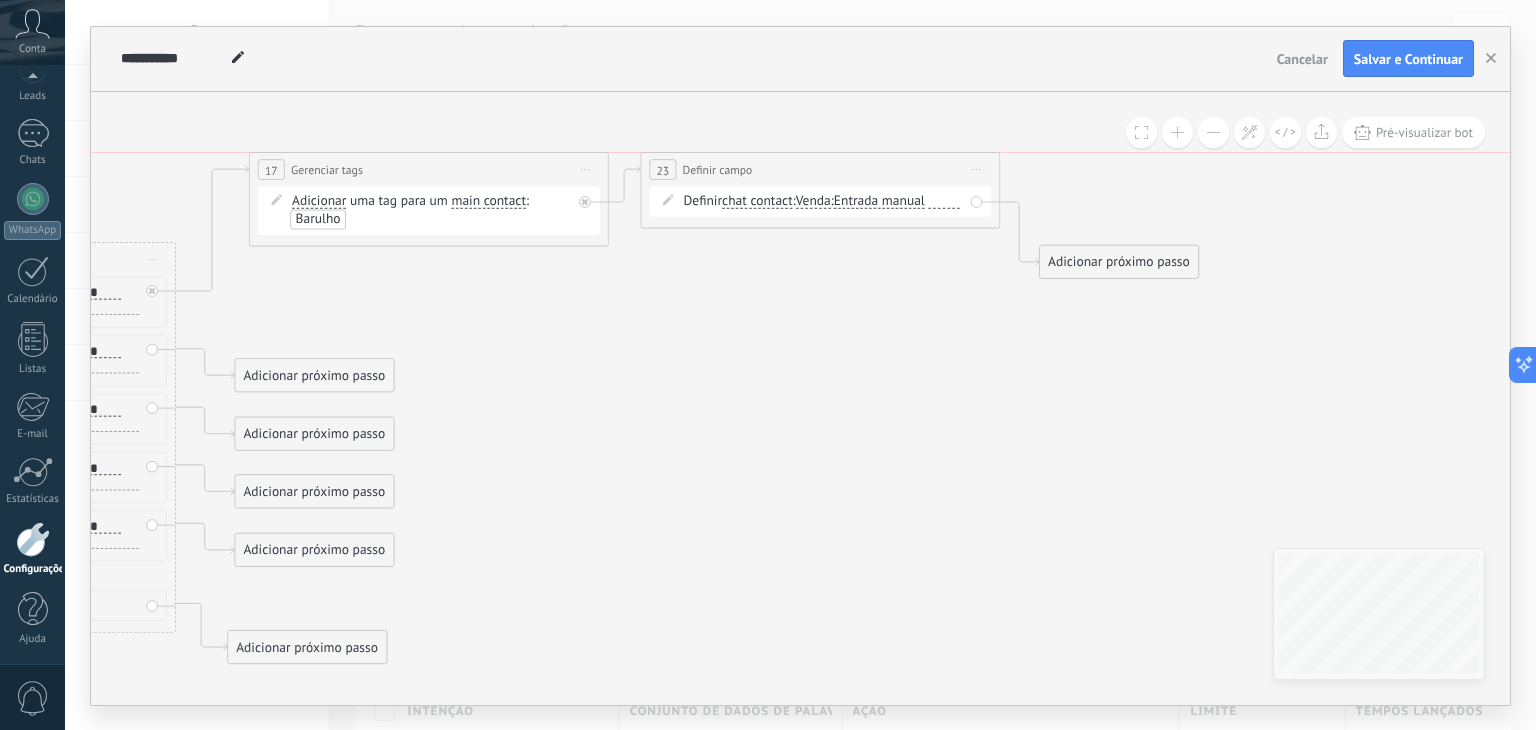 drag, startPoint x: 850, startPoint y: 193, endPoint x: 862, endPoint y: 181, distance: 16.970562 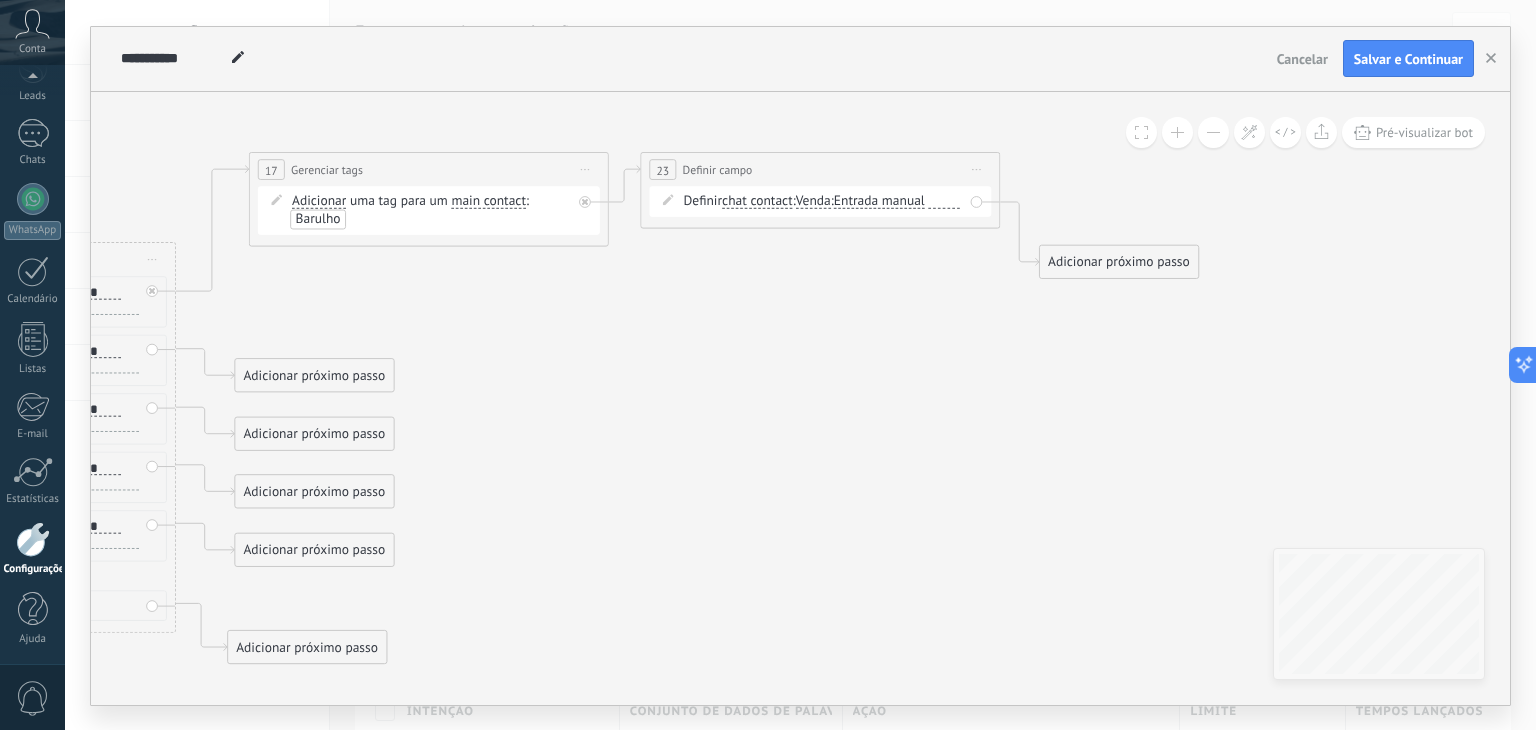 click on "Venda" at bounding box center [813, 201] 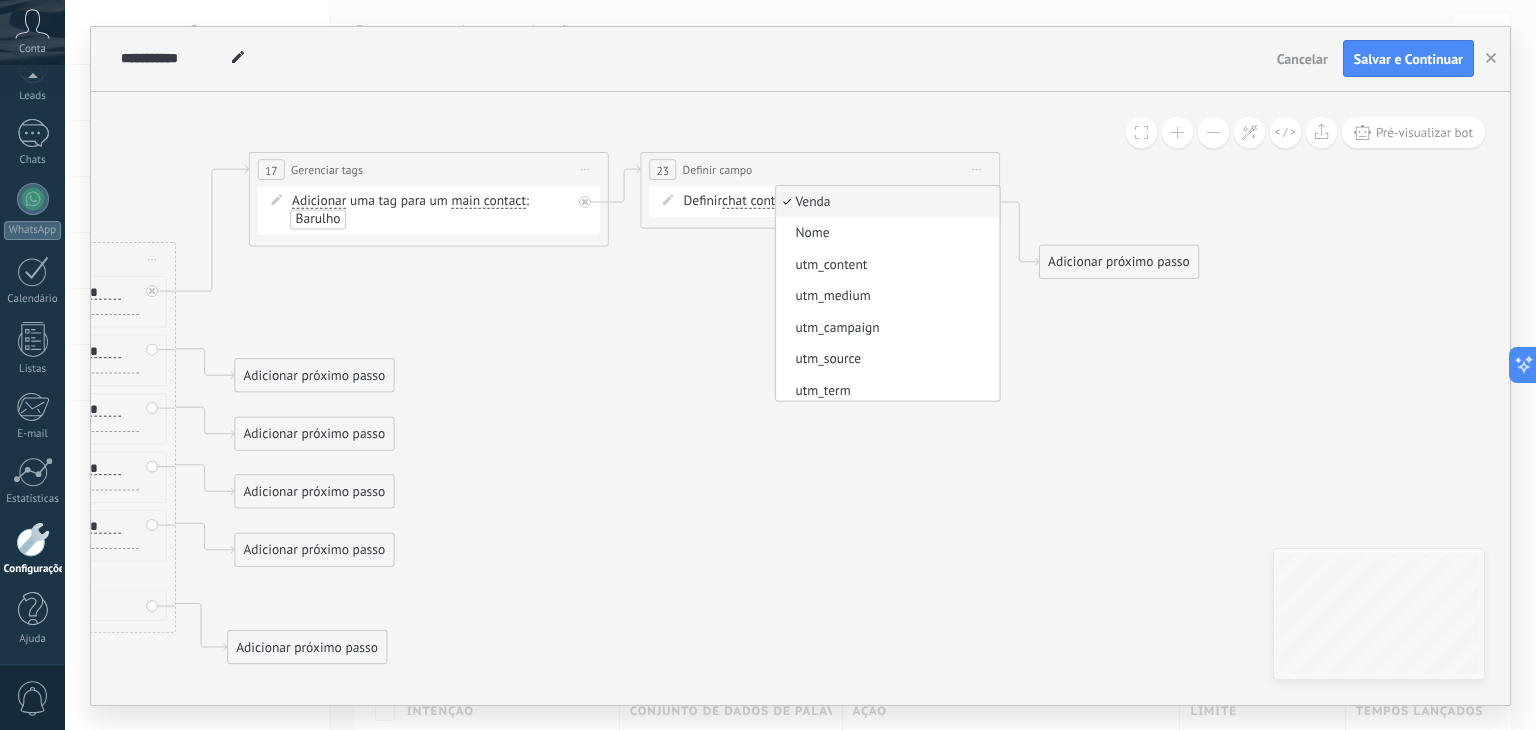 click on "Venda" at bounding box center [885, 202] 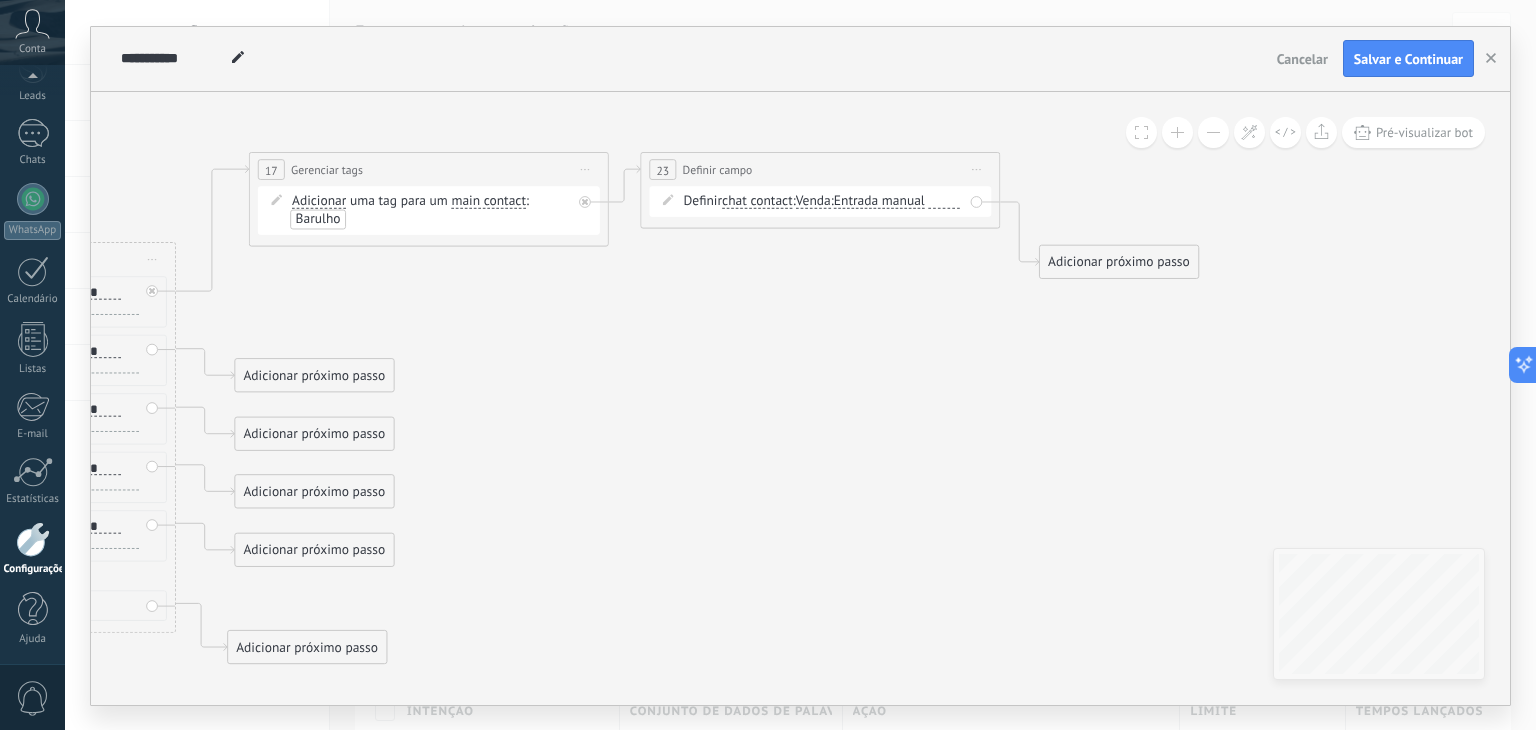 click on "chat contact" at bounding box center (757, 201) 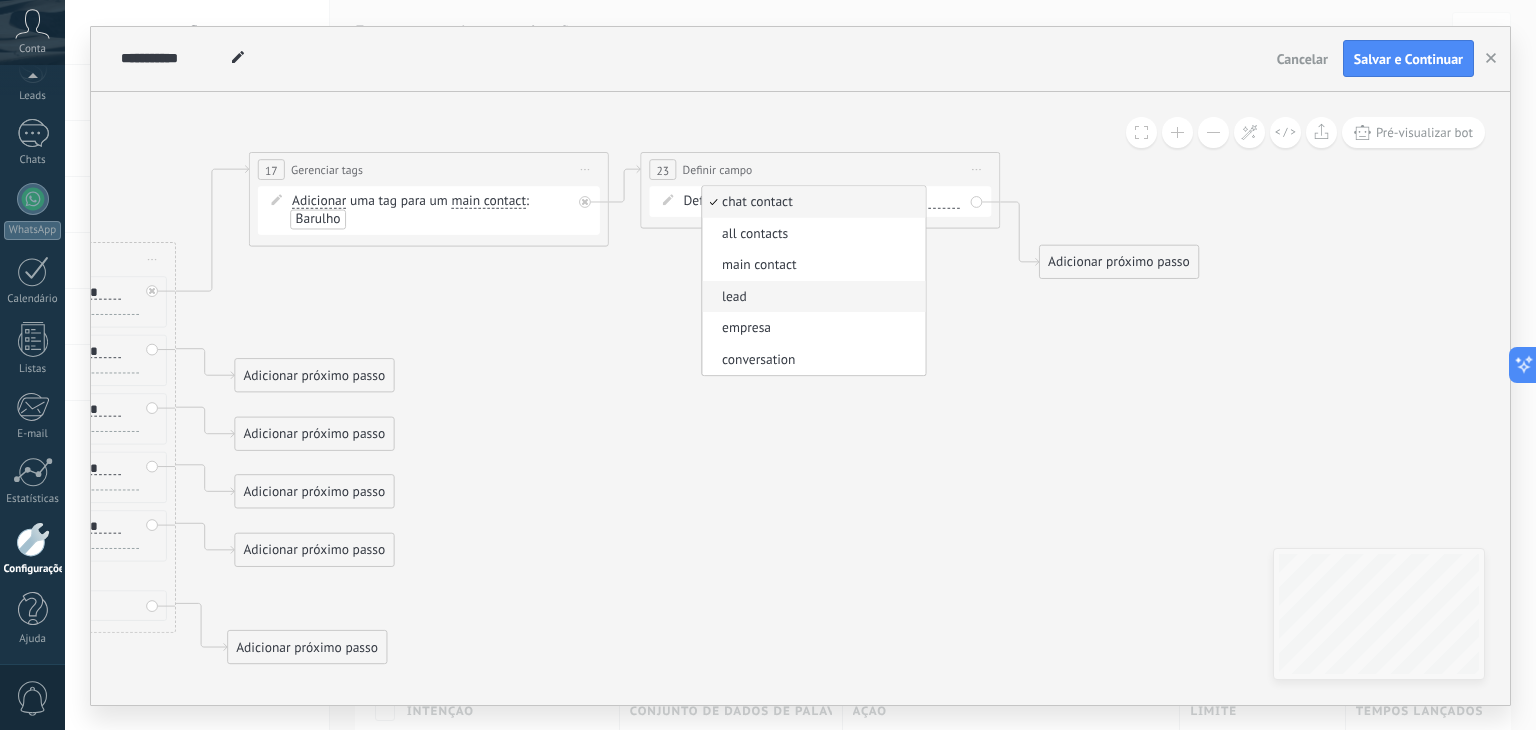 click on "lead" at bounding box center [811, 297] 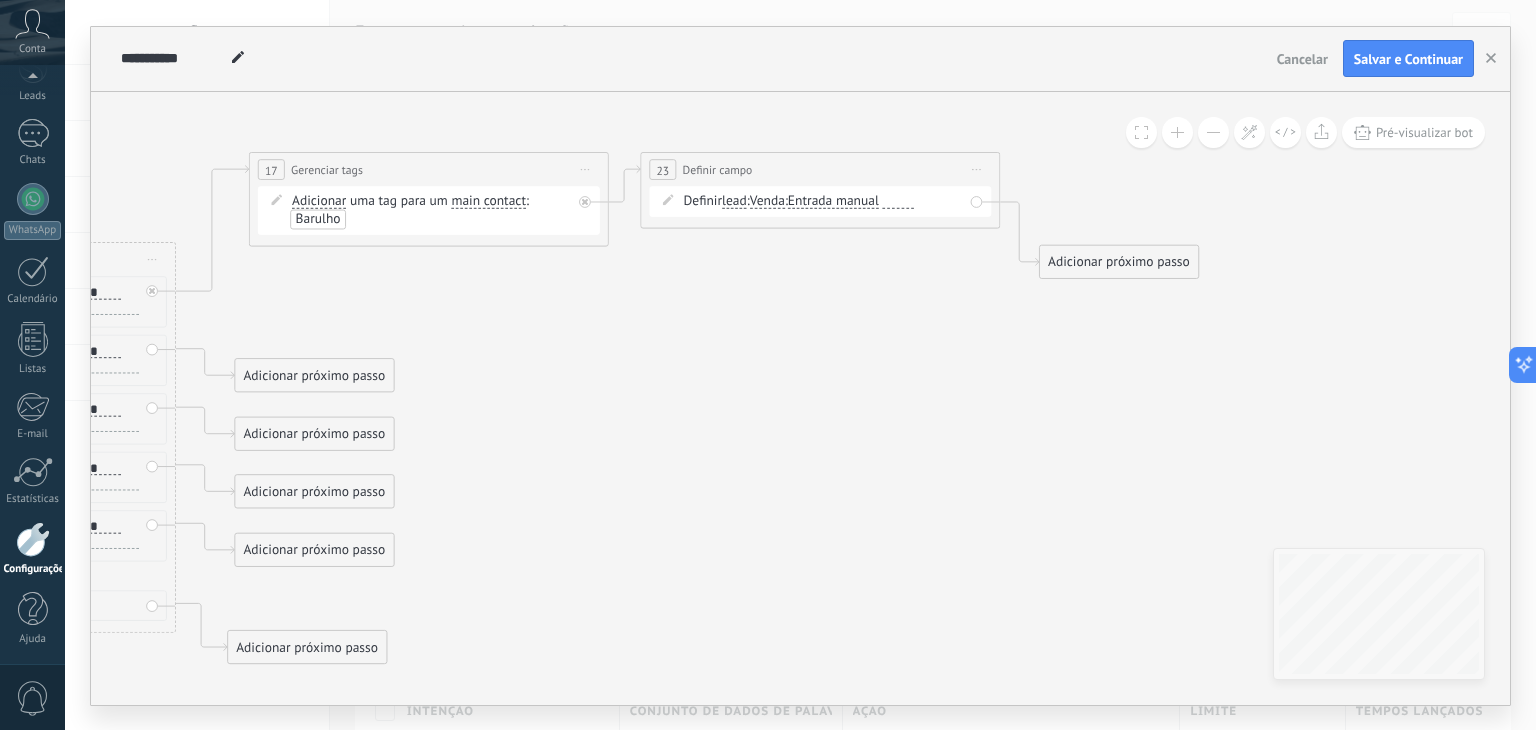 click on "Entrada manual" at bounding box center (833, 201) 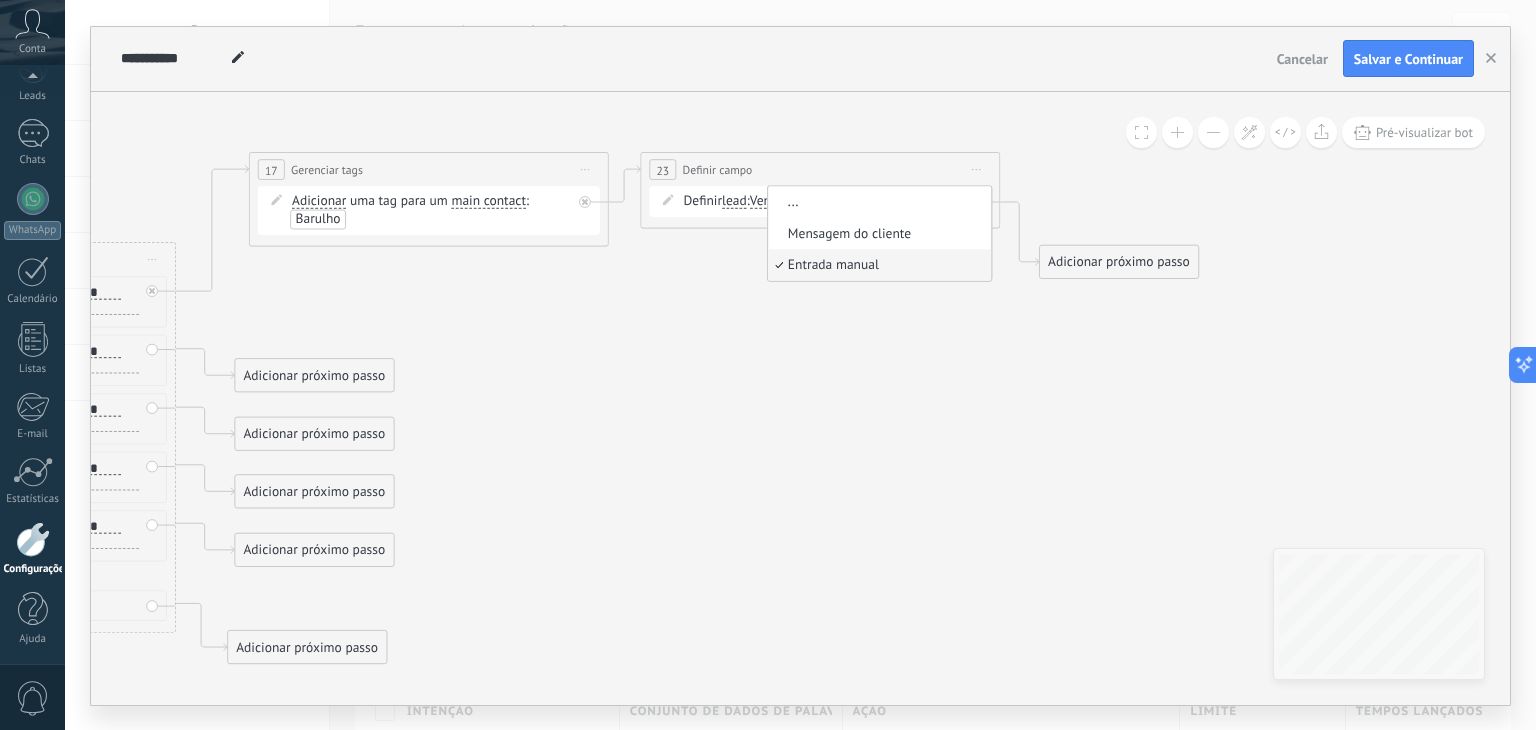 click on "..." at bounding box center (877, 202) 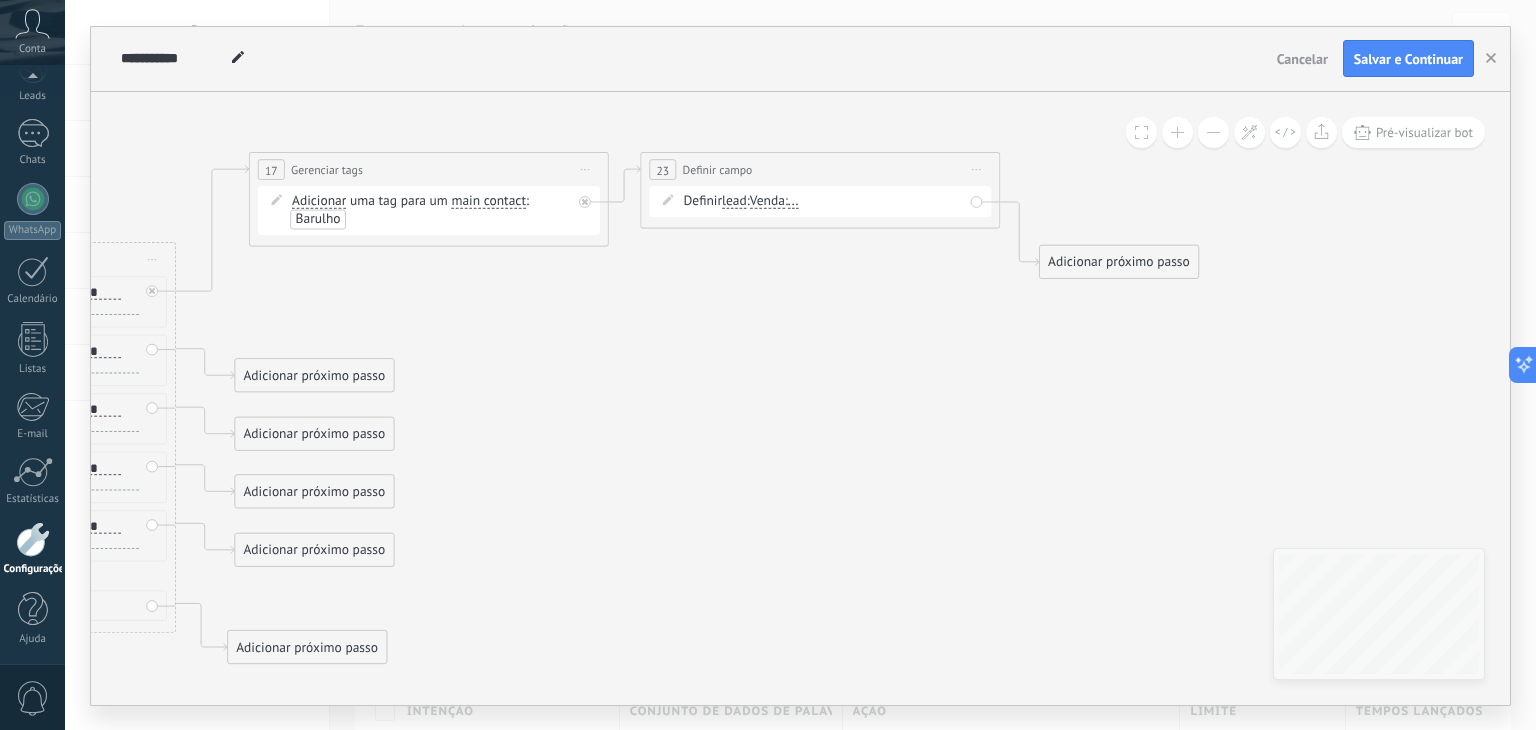 click on "Definir
lead
chat contact
all contacts
main contact
lead
empresa
conversation
lead
chat contact
all contacts
main contact" at bounding box center [824, 201] 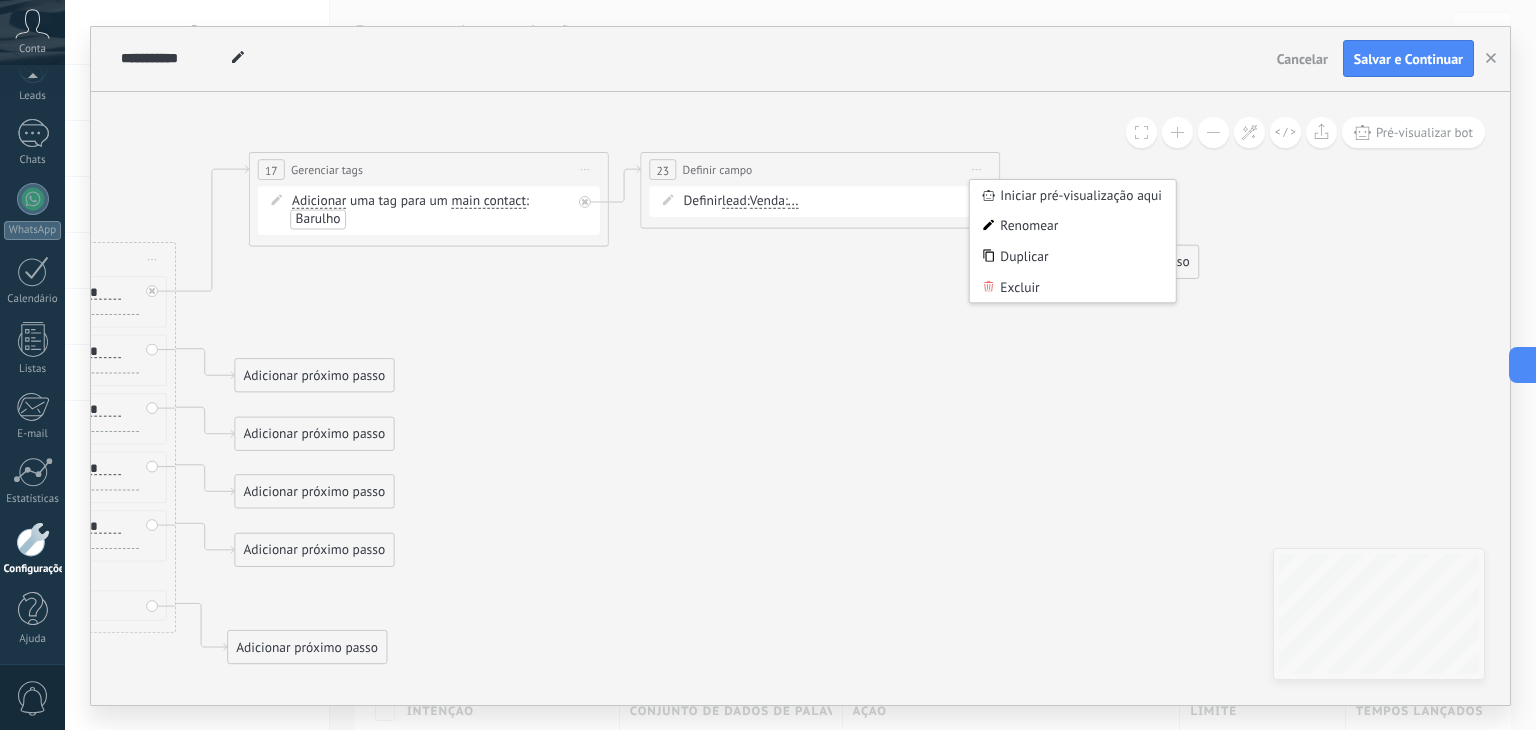 drag, startPoint x: 1032, startPoint y: 281, endPoint x: 996, endPoint y: 278, distance: 36.124783 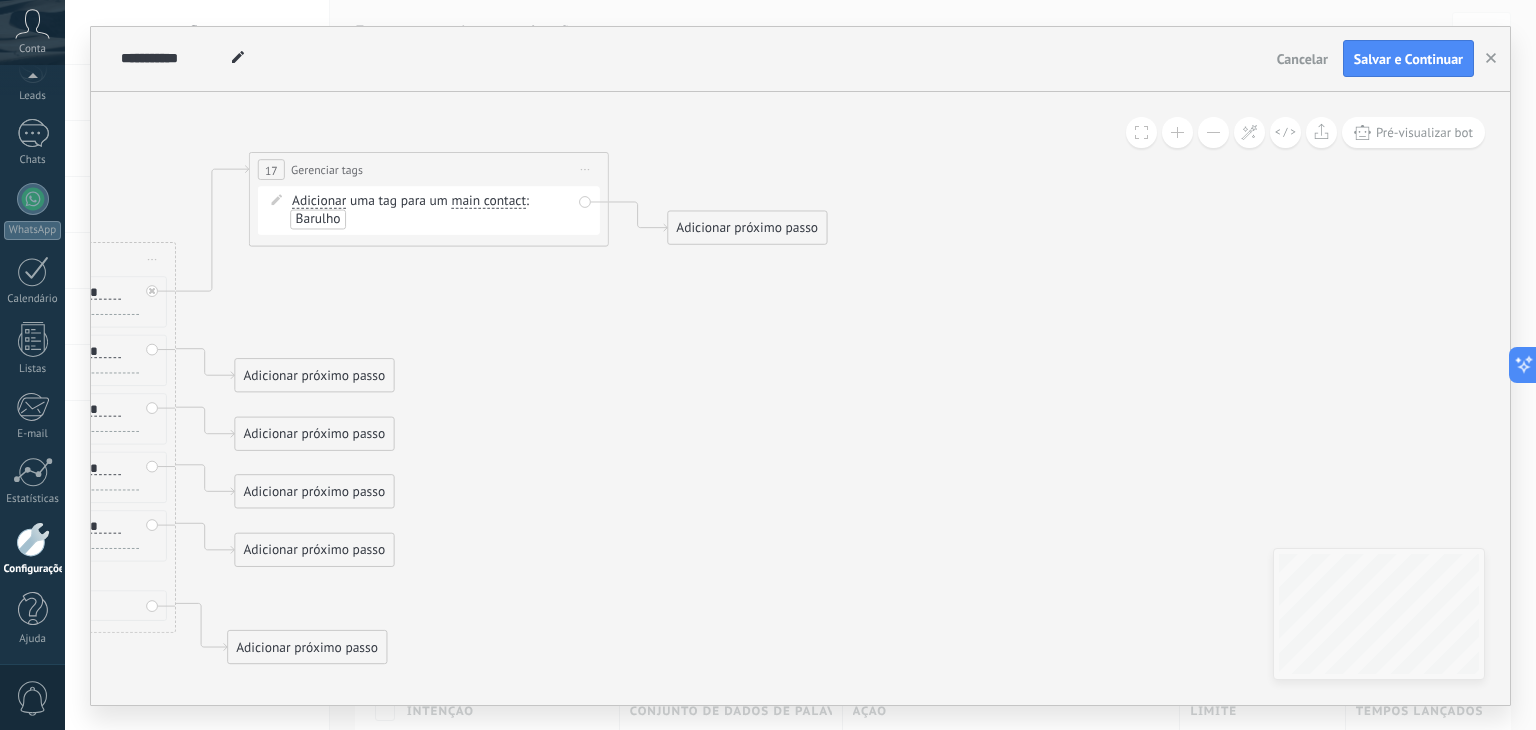 click on "Adicionar próximo passo" at bounding box center (747, 228) 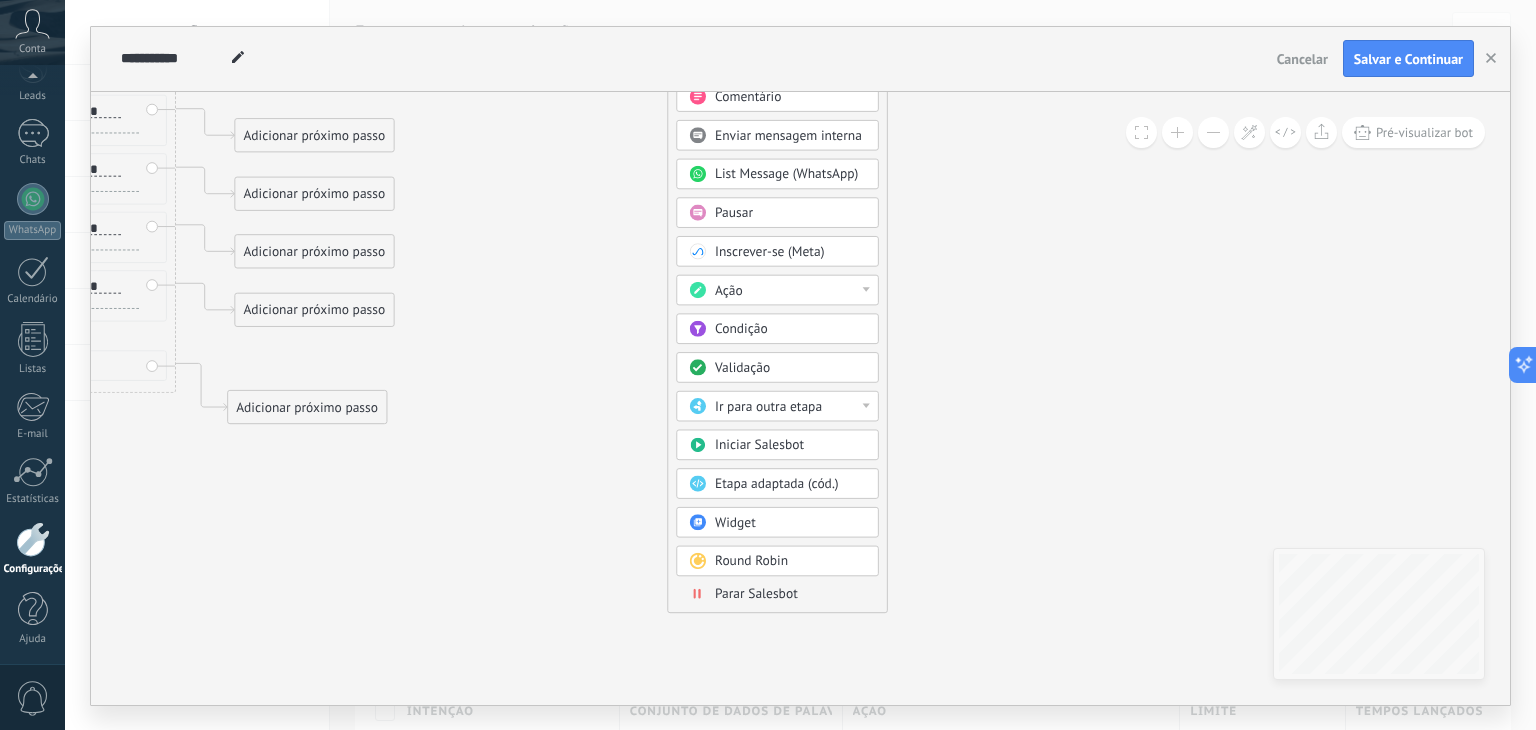 click on "Ir para outra etapa" at bounding box center [790, 407] 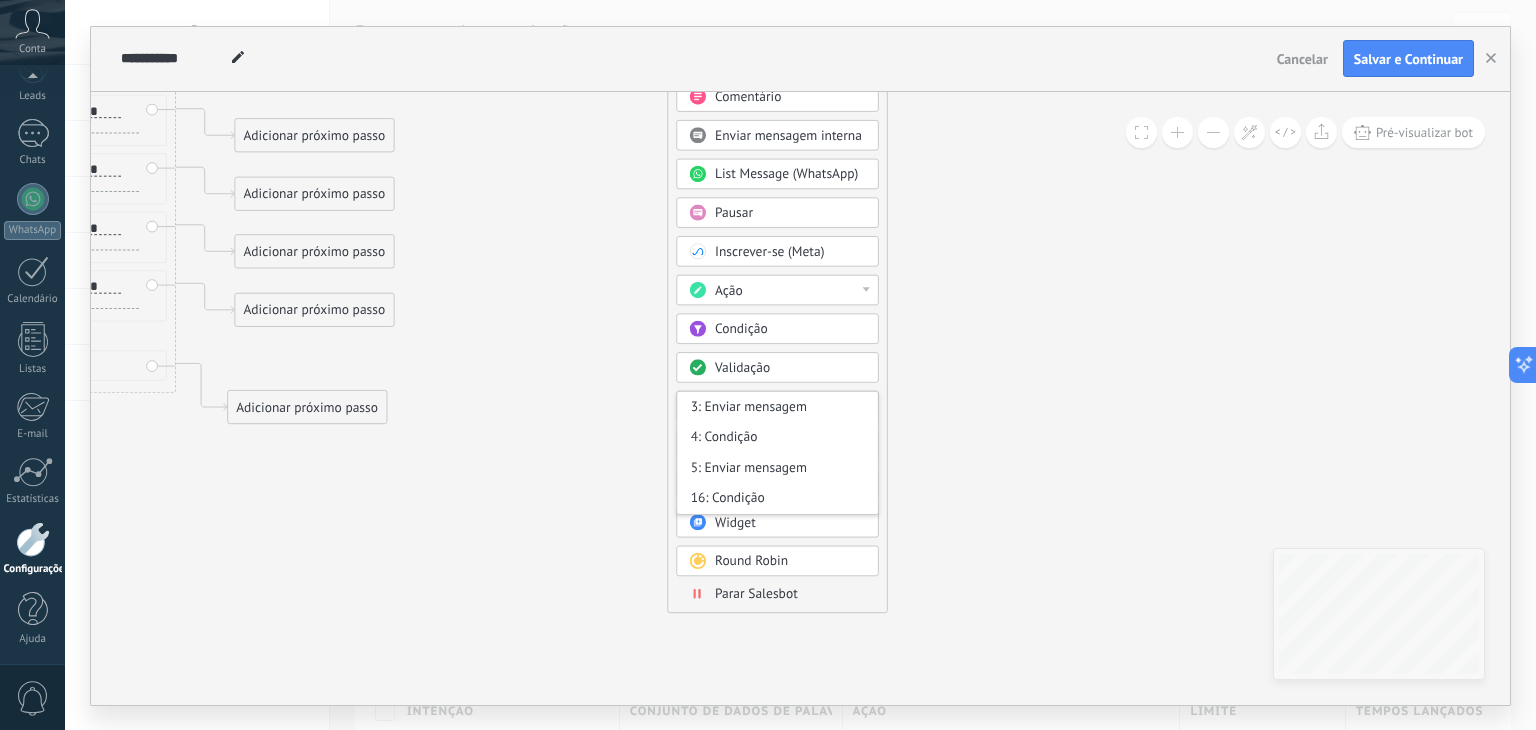 click on "Adicionar próximo passo
Enviar mensagem
Enviar mensagem
Enviar mensagem
Reação
Comentário
Enviar mensagem interna" at bounding box center [777, 291] 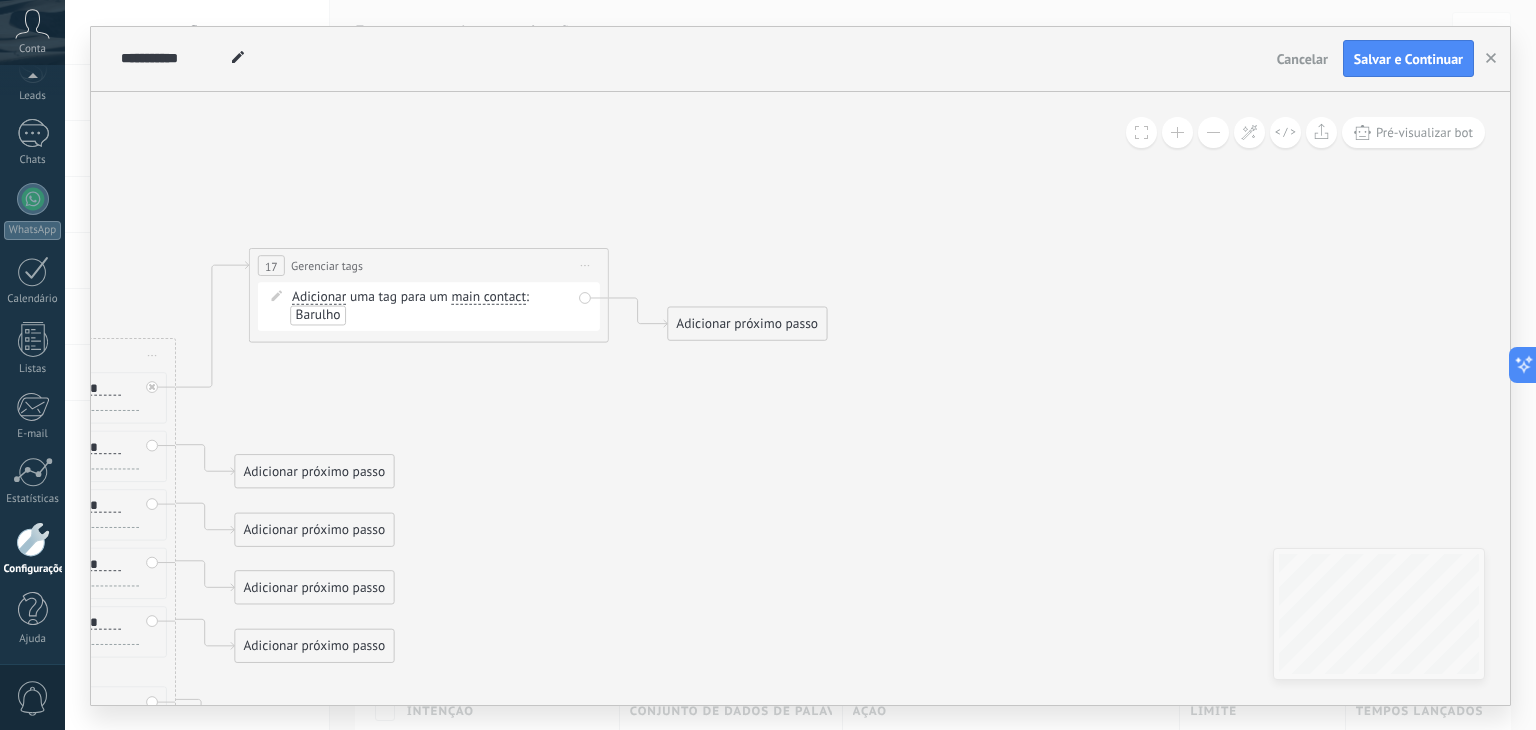 click on "Adicionar próximo passo" at bounding box center (747, 324) 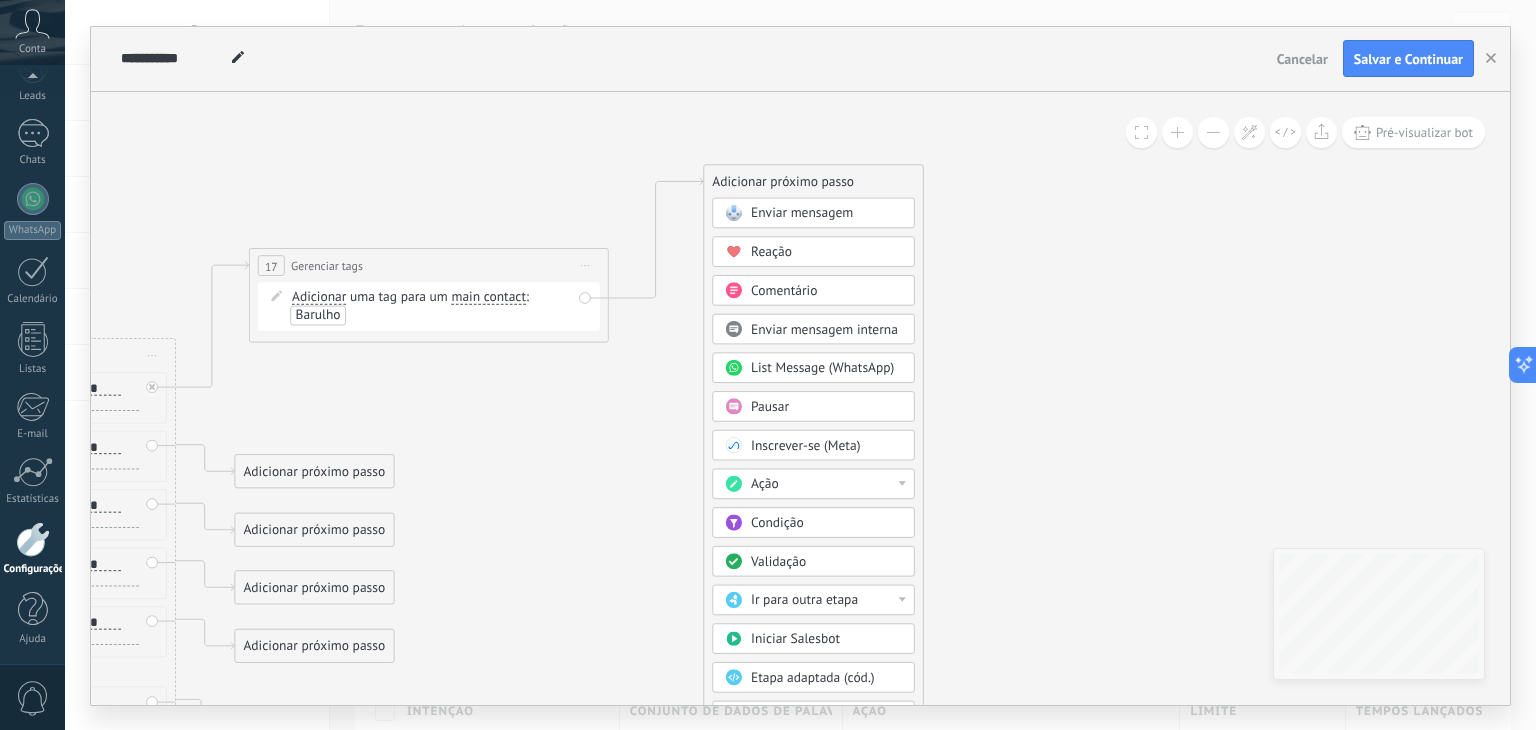 drag, startPoint x: 740, startPoint y: 325, endPoint x: 777, endPoint y: 183, distance: 146.74127 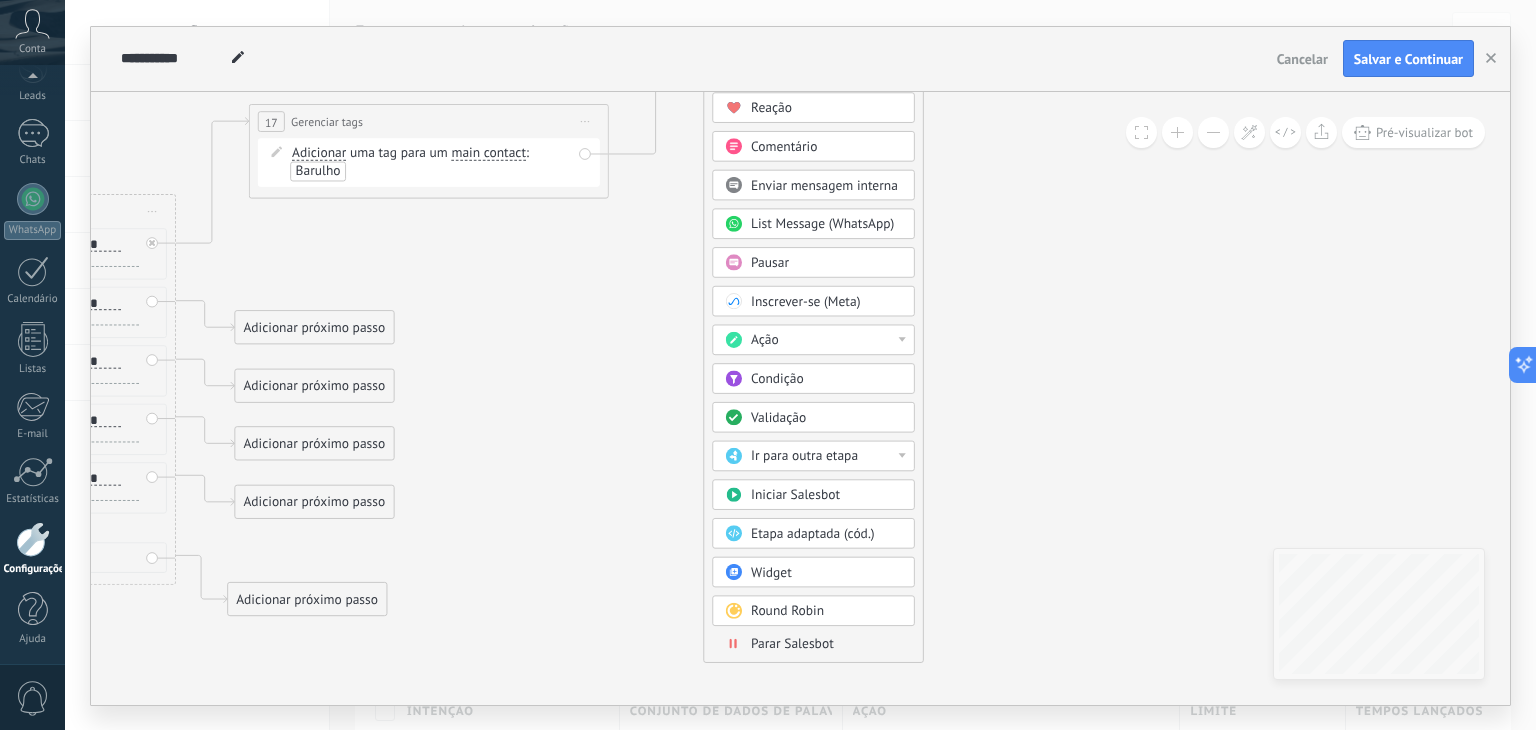 click on "Ir para outra etapa" at bounding box center [804, 455] 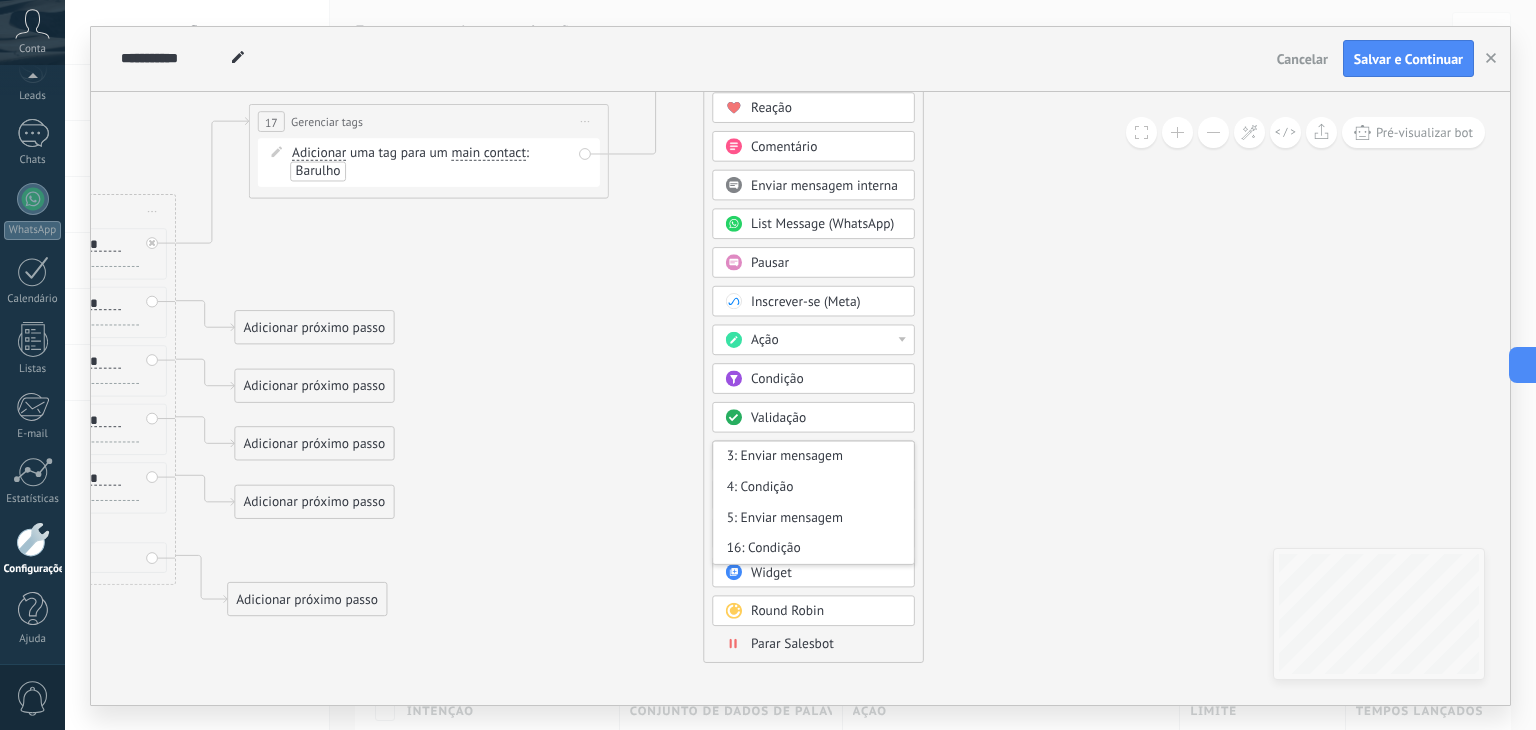 drag, startPoint x: 831, startPoint y: 419, endPoint x: 875, endPoint y: 332, distance: 97.49359 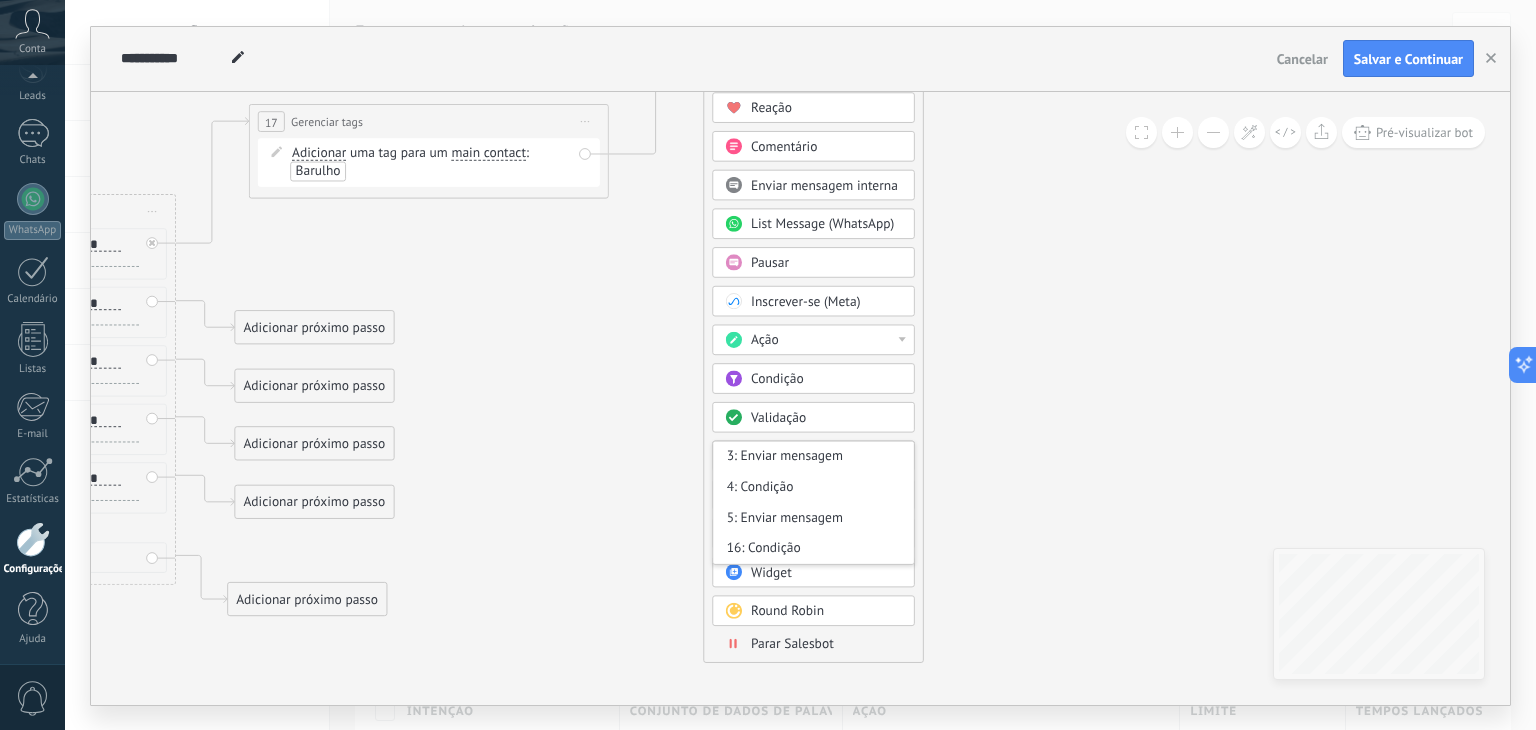 click on "Ação" at bounding box center [826, 340] 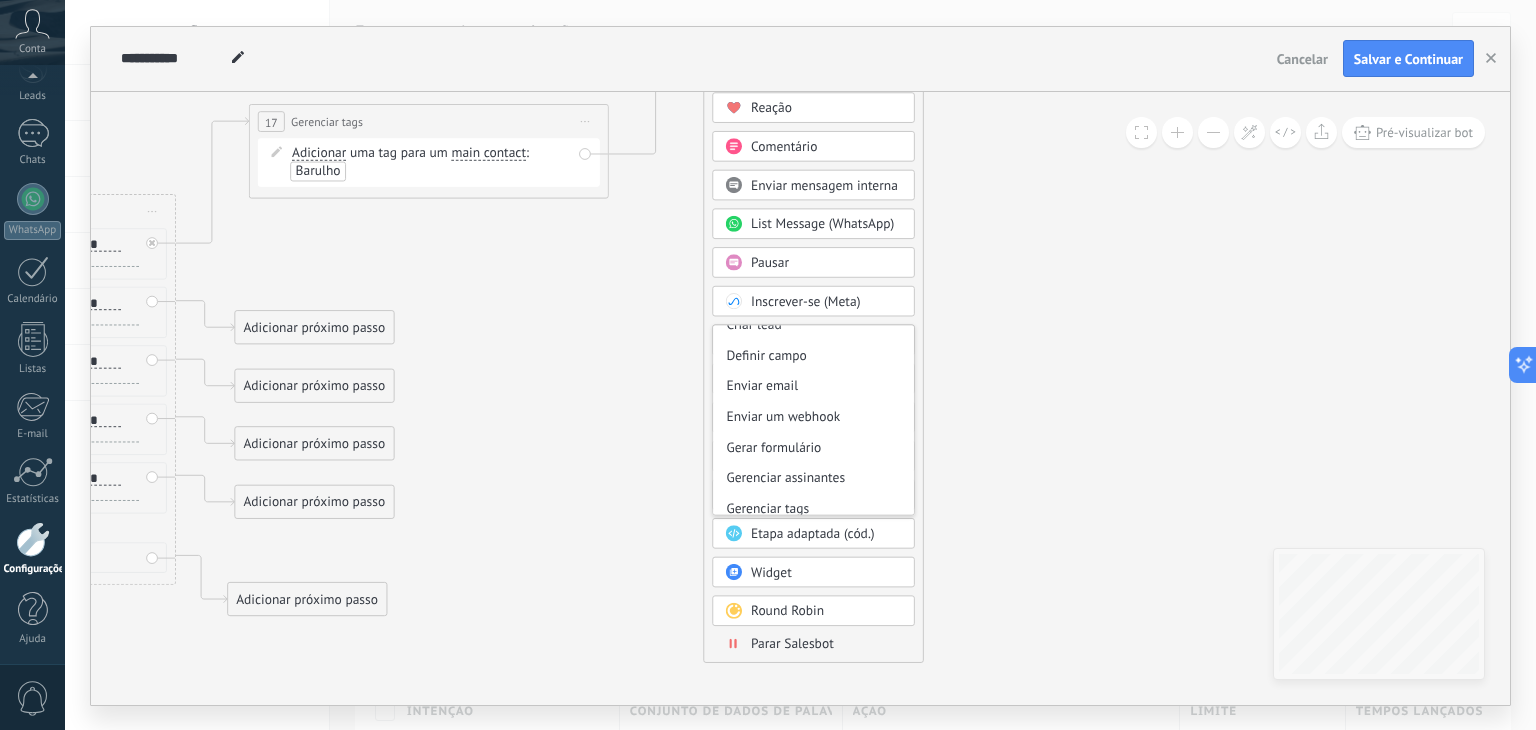scroll, scrollTop: 265, scrollLeft: 0, axis: vertical 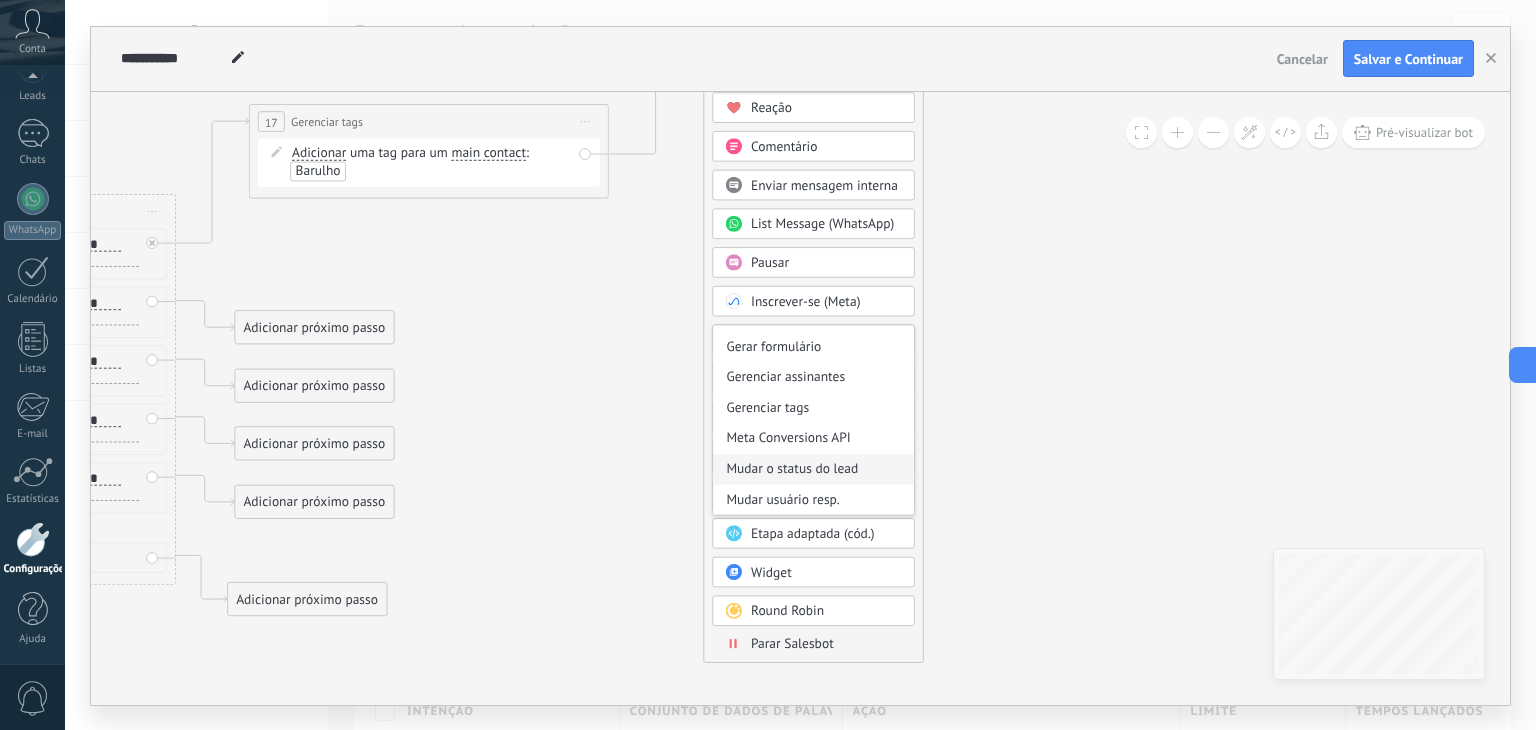click on "Mudar o status do lead" at bounding box center [813, 469] 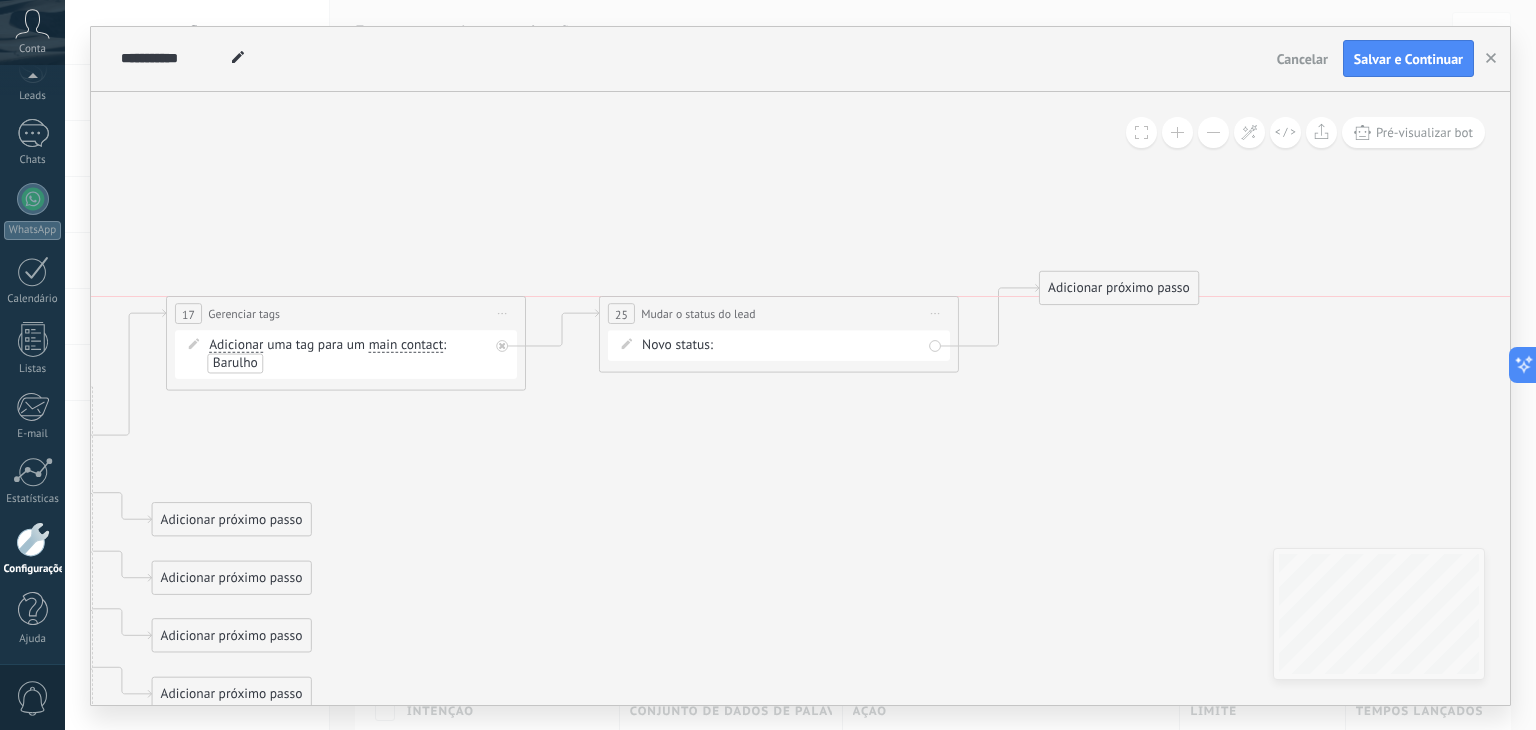 drag, startPoint x: 785, startPoint y: 230, endPoint x: 764, endPoint y: 308, distance: 80.77747 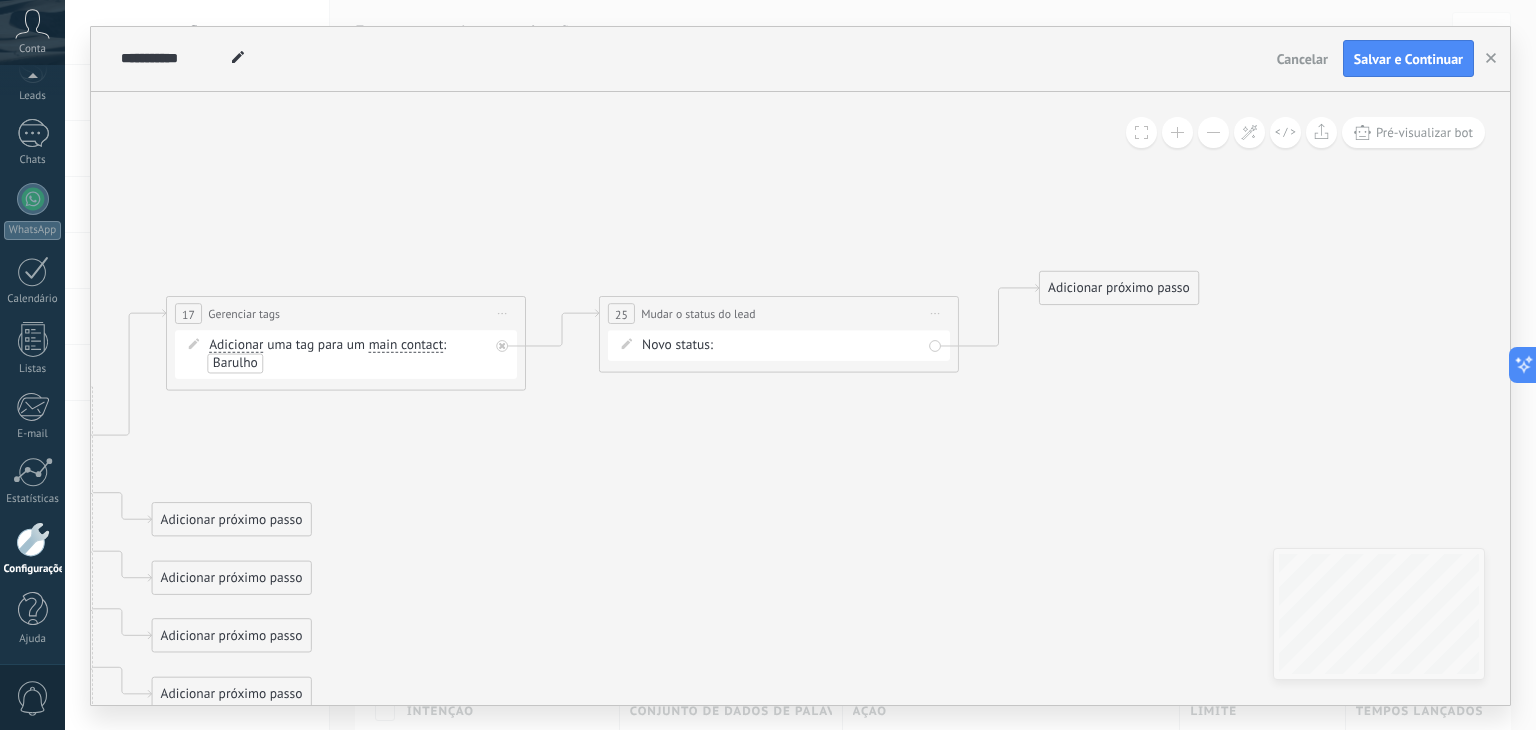 click on "Contato inicial Discussões Tomada de decisão Discussão de contrato Fechado - ganho Fechado - perdido" at bounding box center [0, 0] 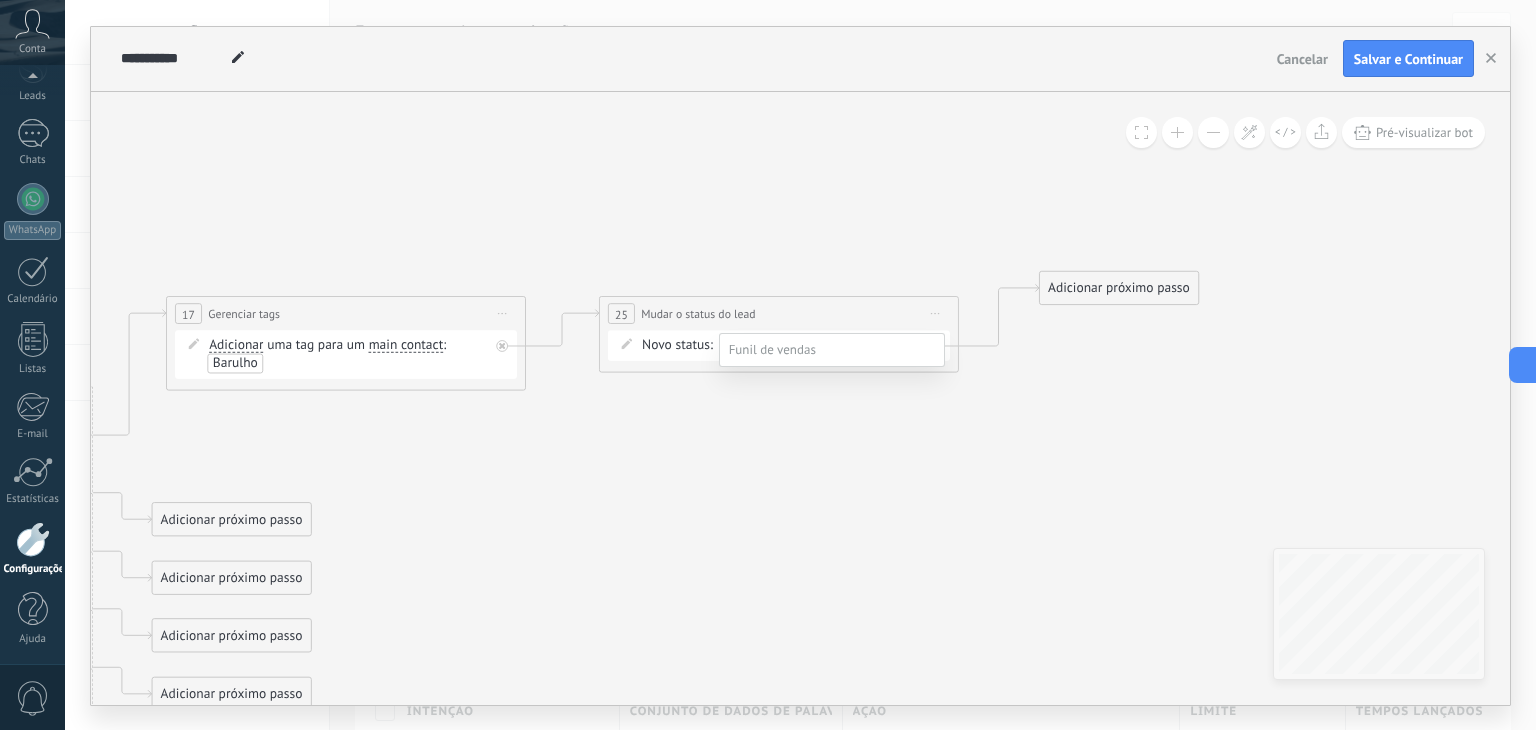 click on "Discussões" at bounding box center [0, 0] 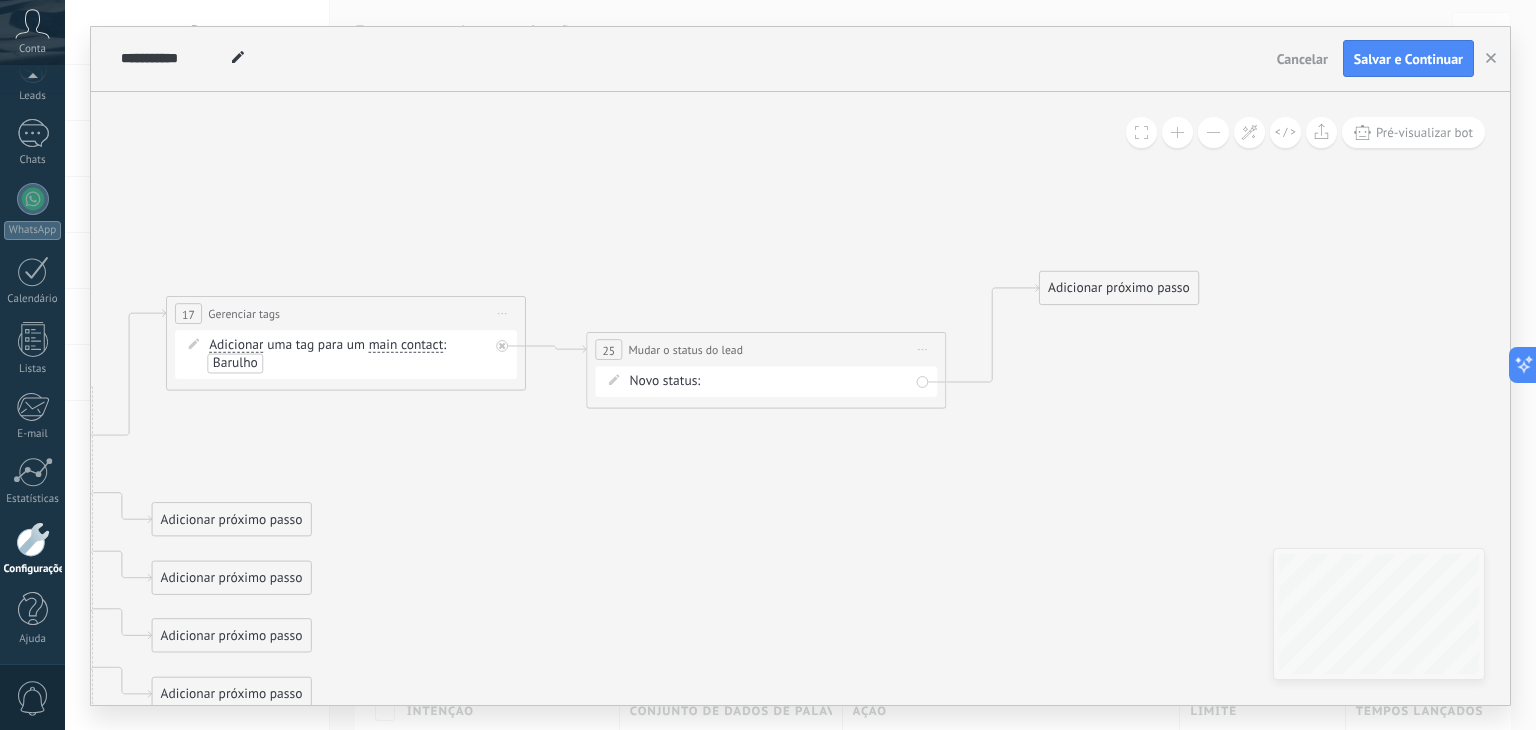 drag, startPoint x: 736, startPoint y: 322, endPoint x: 724, endPoint y: 350, distance: 30.463093 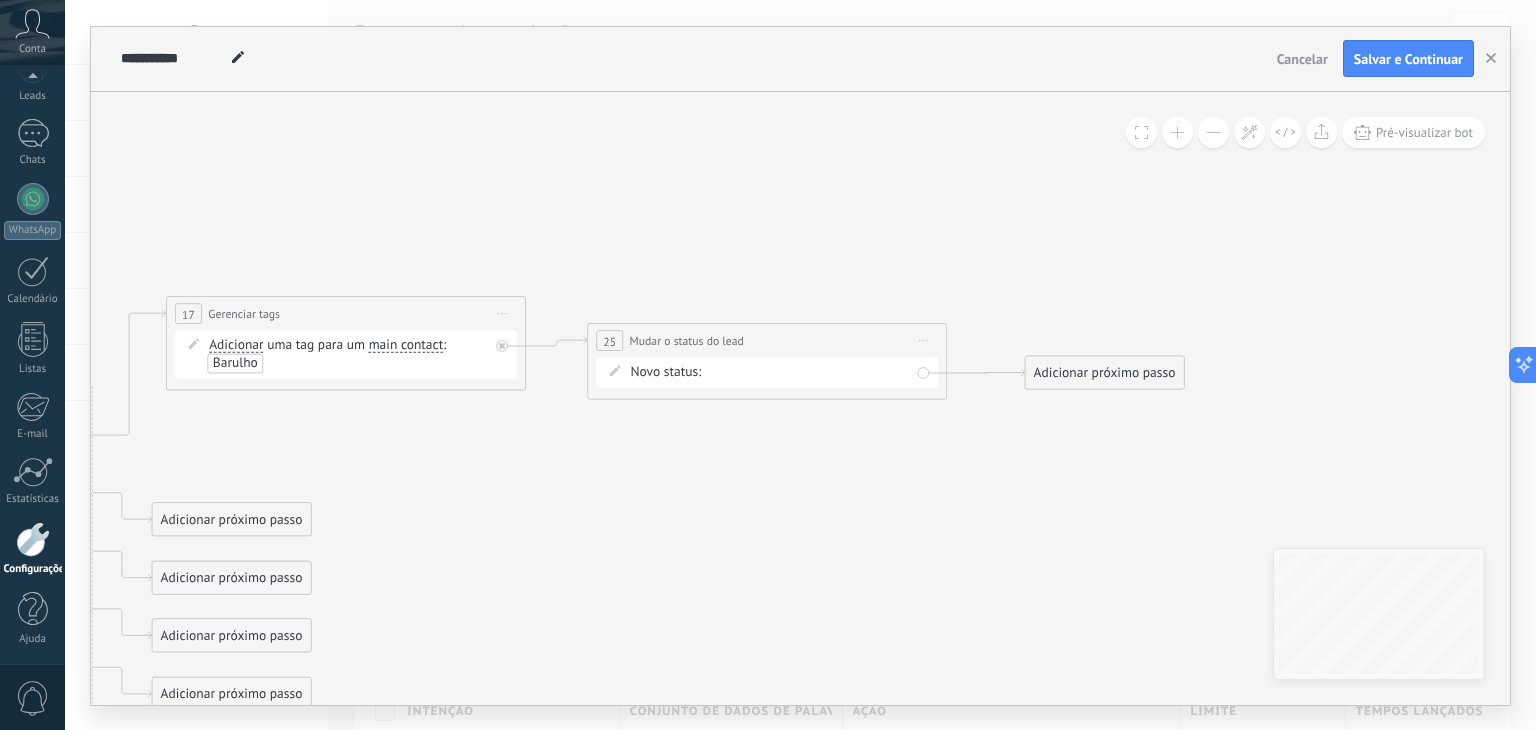 drag, startPoint x: 1112, startPoint y: 294, endPoint x: 1098, endPoint y: 379, distance: 86.145226 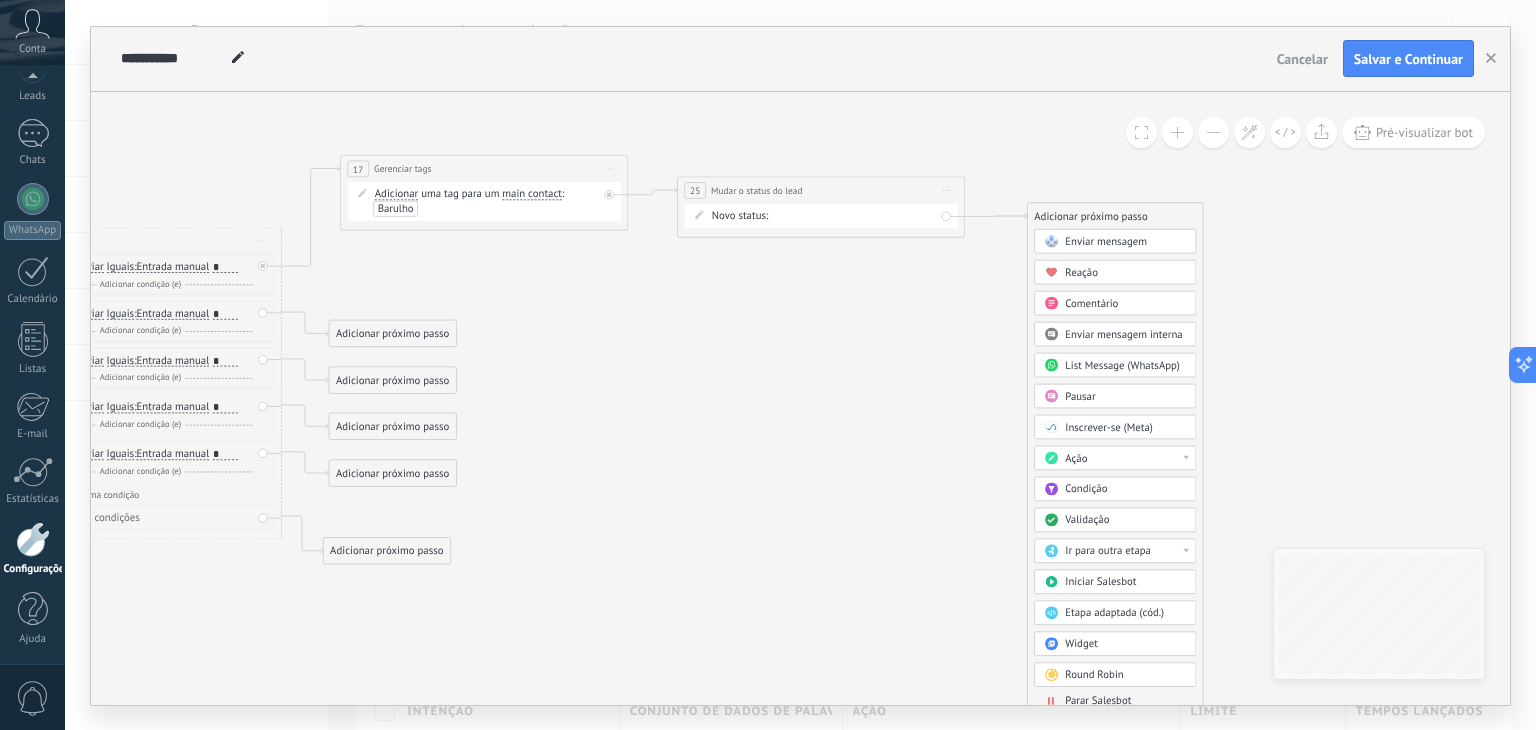 click on "Enviar mensagem" at bounding box center [1106, 241] 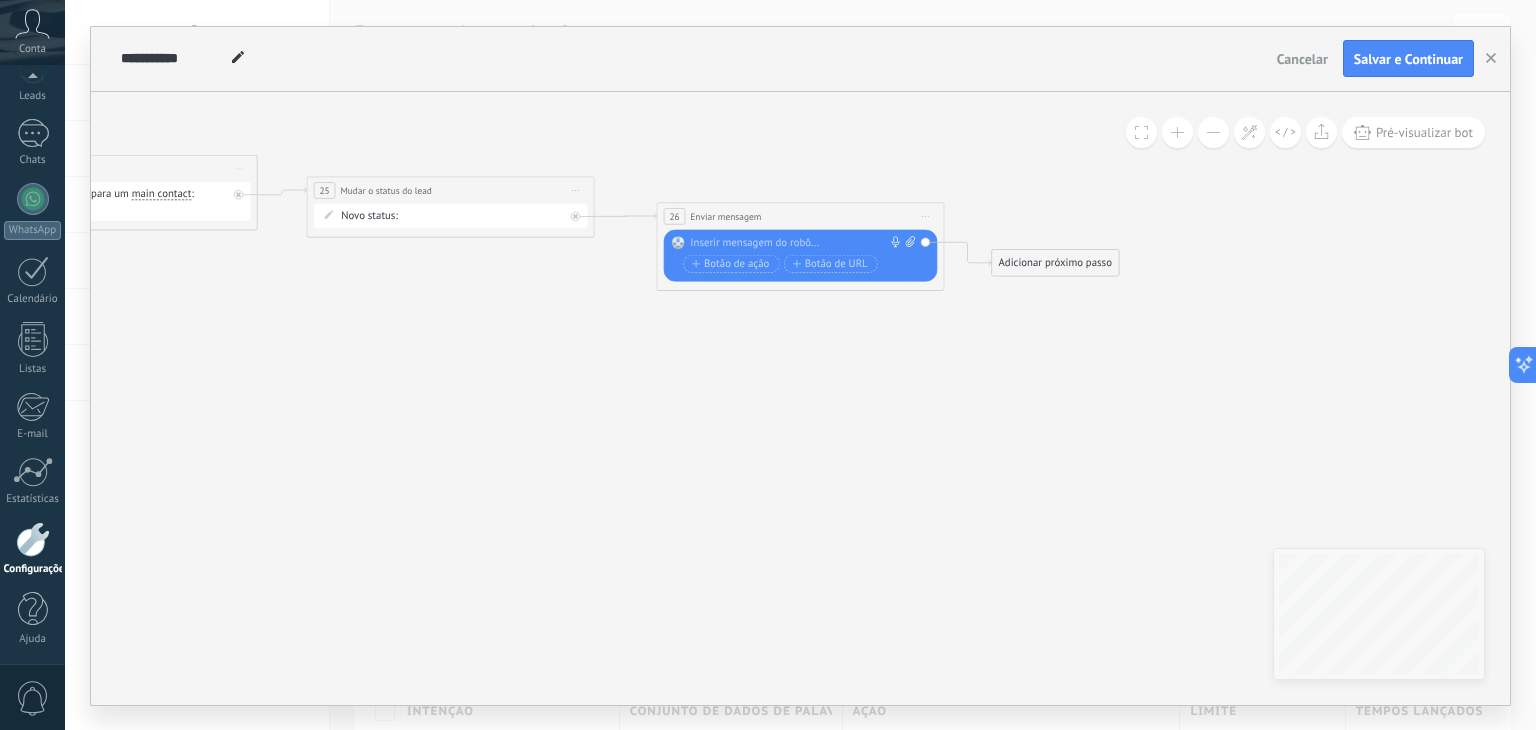 click at bounding box center (797, 243) 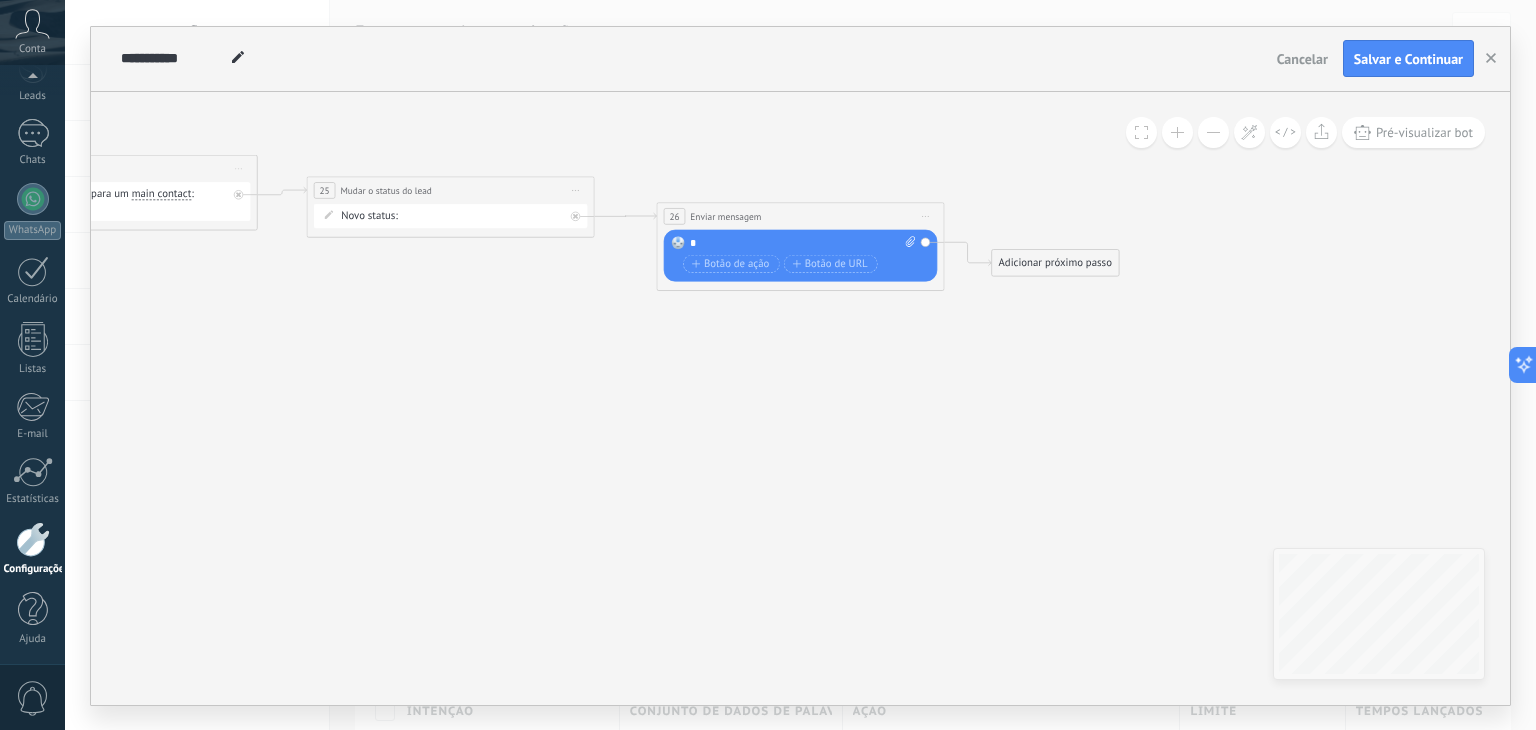 type 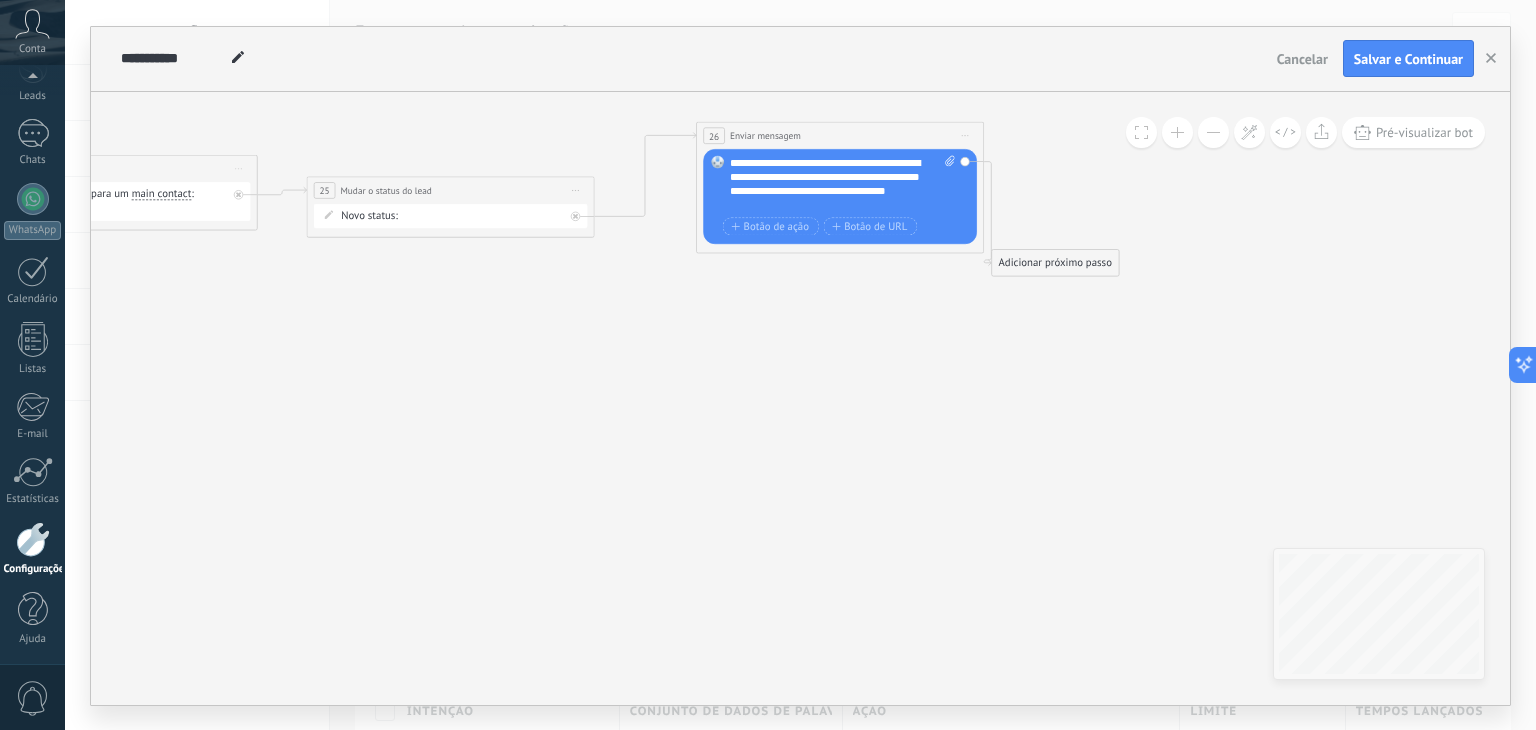 drag, startPoint x: 807, startPoint y: 216, endPoint x: 845, endPoint y: 135, distance: 89.470665 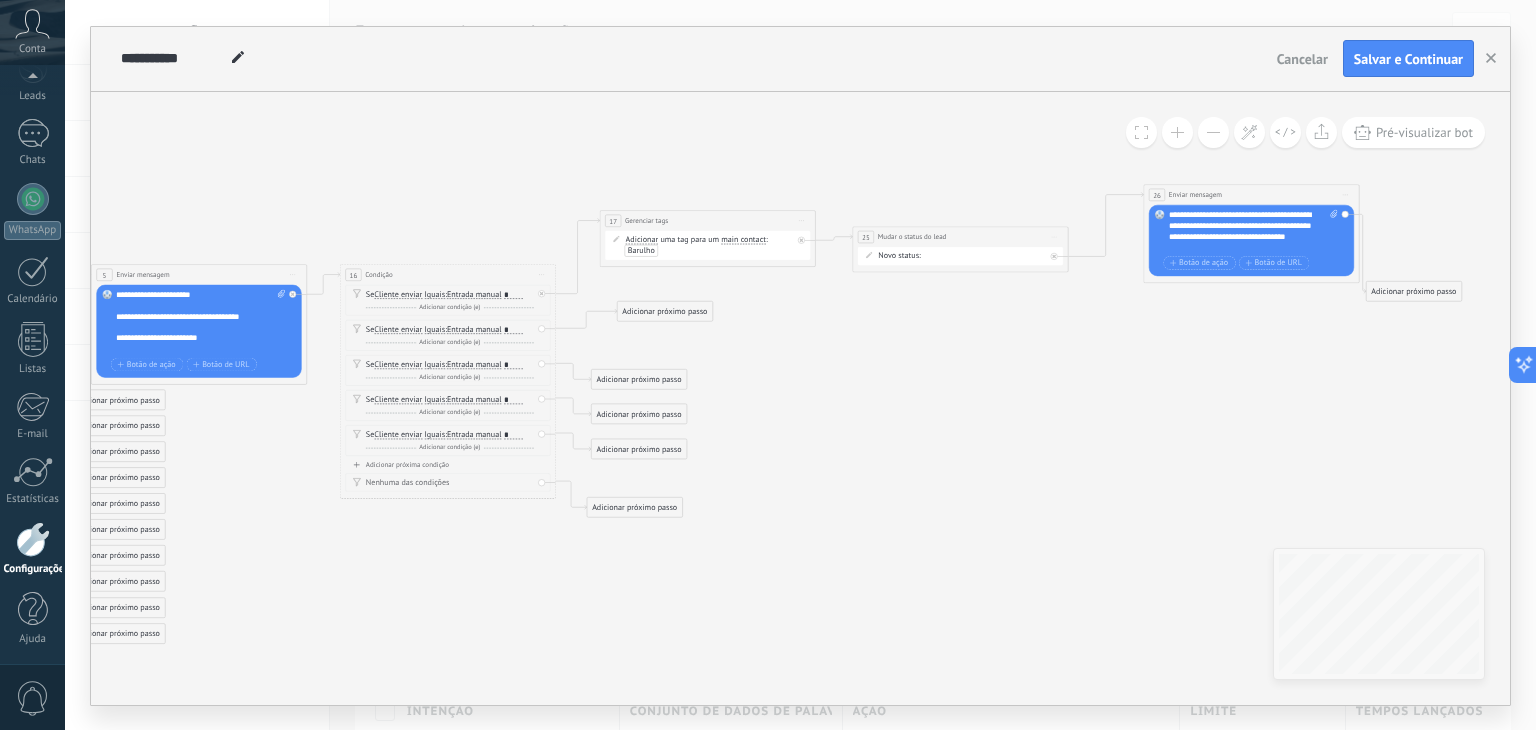 drag, startPoint x: 639, startPoint y: 349, endPoint x: 656, endPoint y: 305, distance: 47.169907 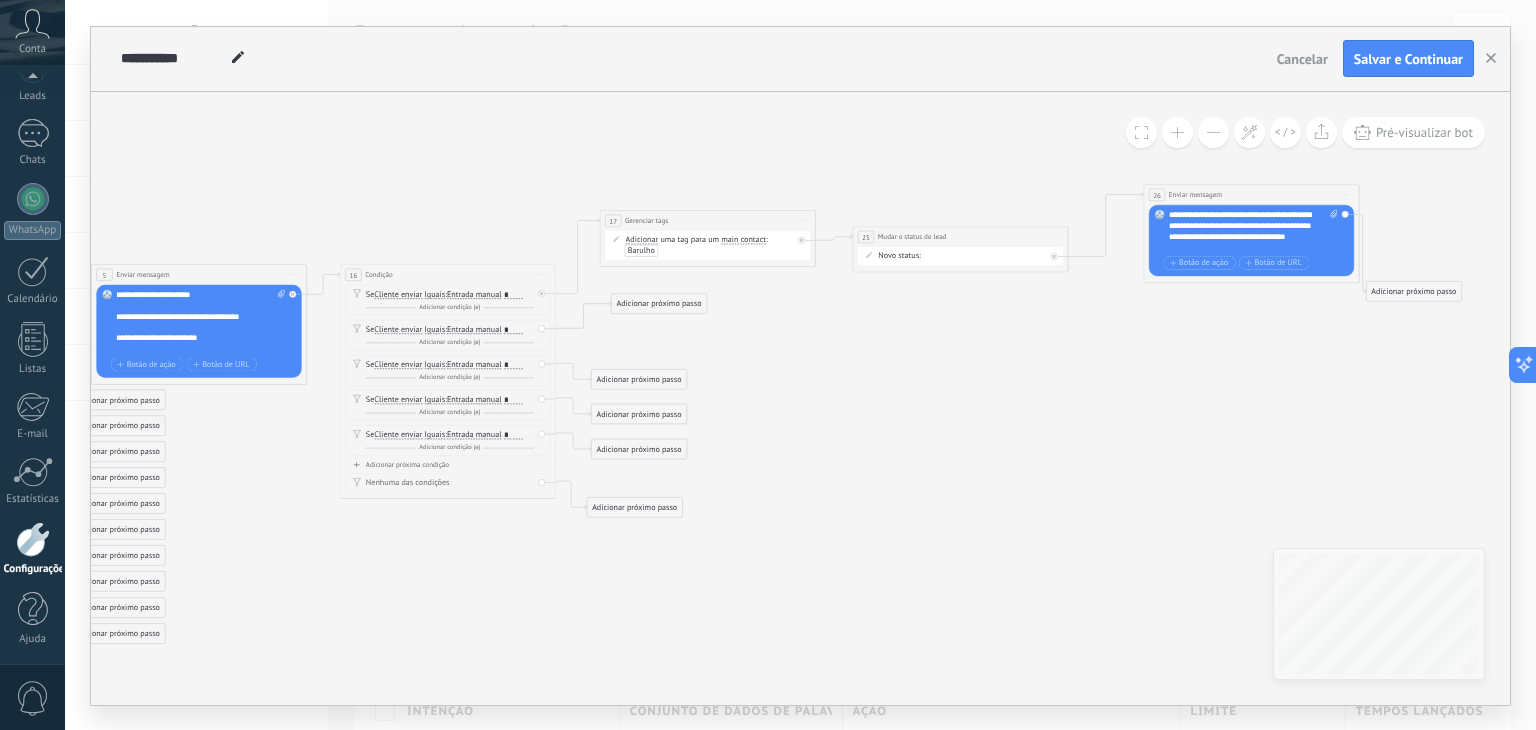 click on "Adicionar próximo passo" at bounding box center [659, 304] 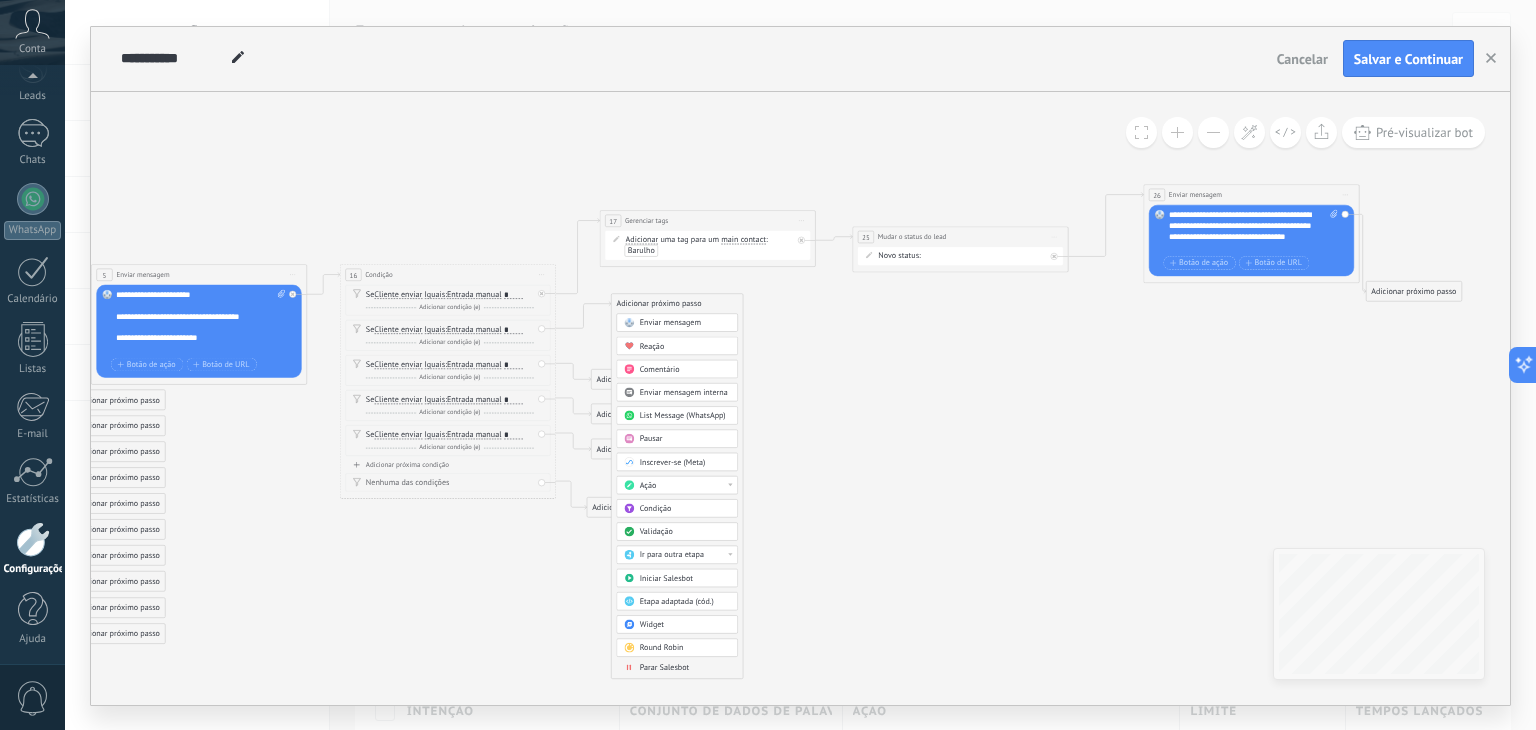 click on "Ação" at bounding box center (685, 485) 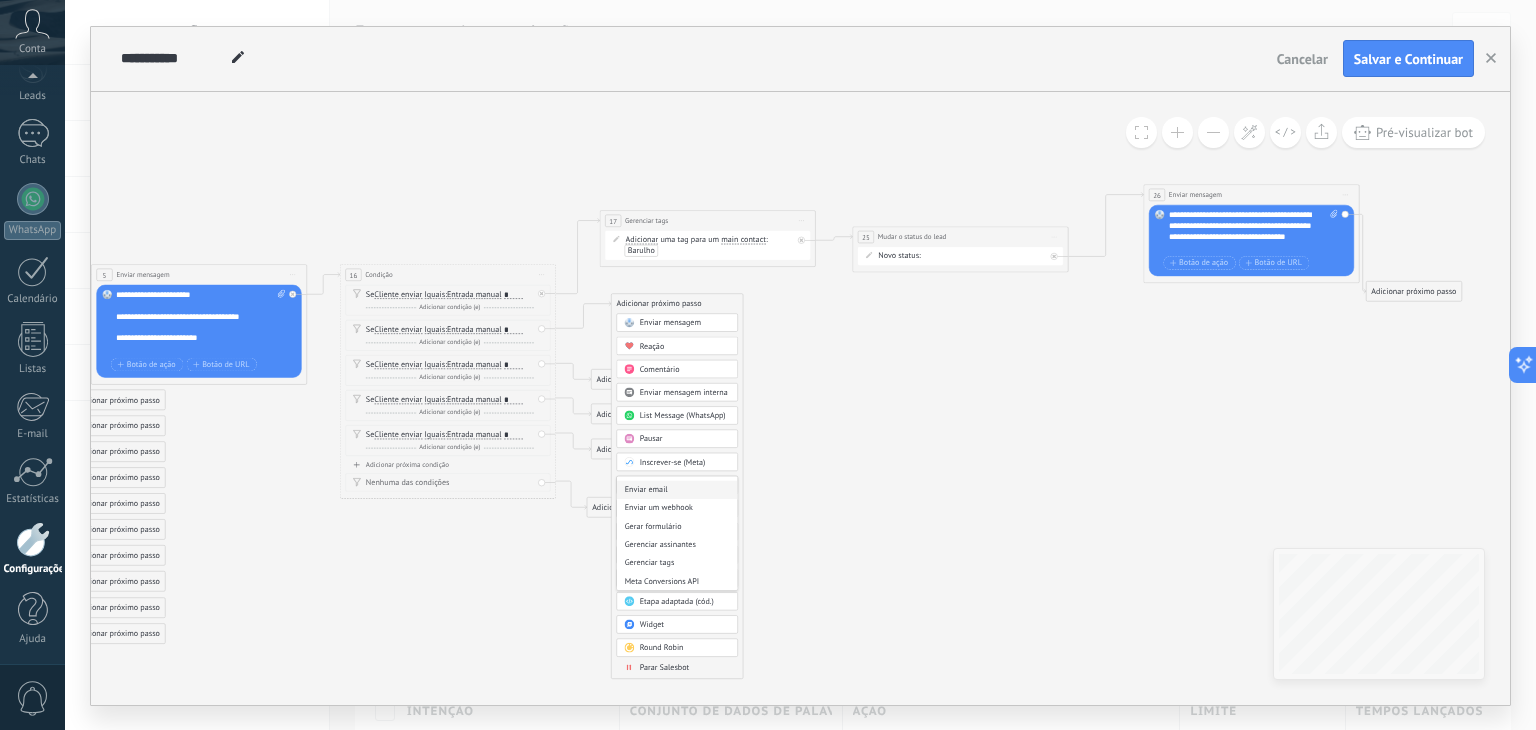 scroll, scrollTop: 200, scrollLeft: 0, axis: vertical 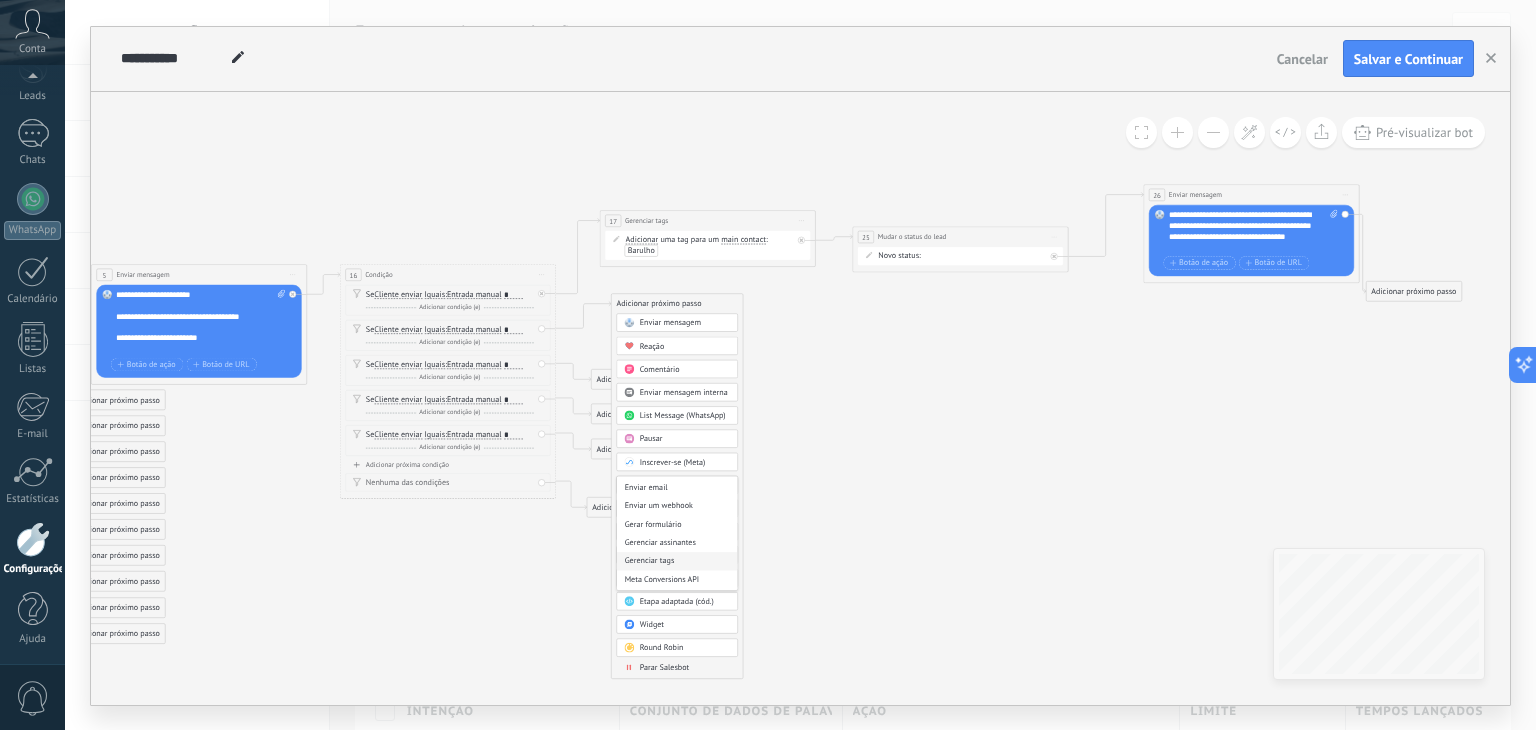 click on "Gerenciar tags" at bounding box center [677, 561] 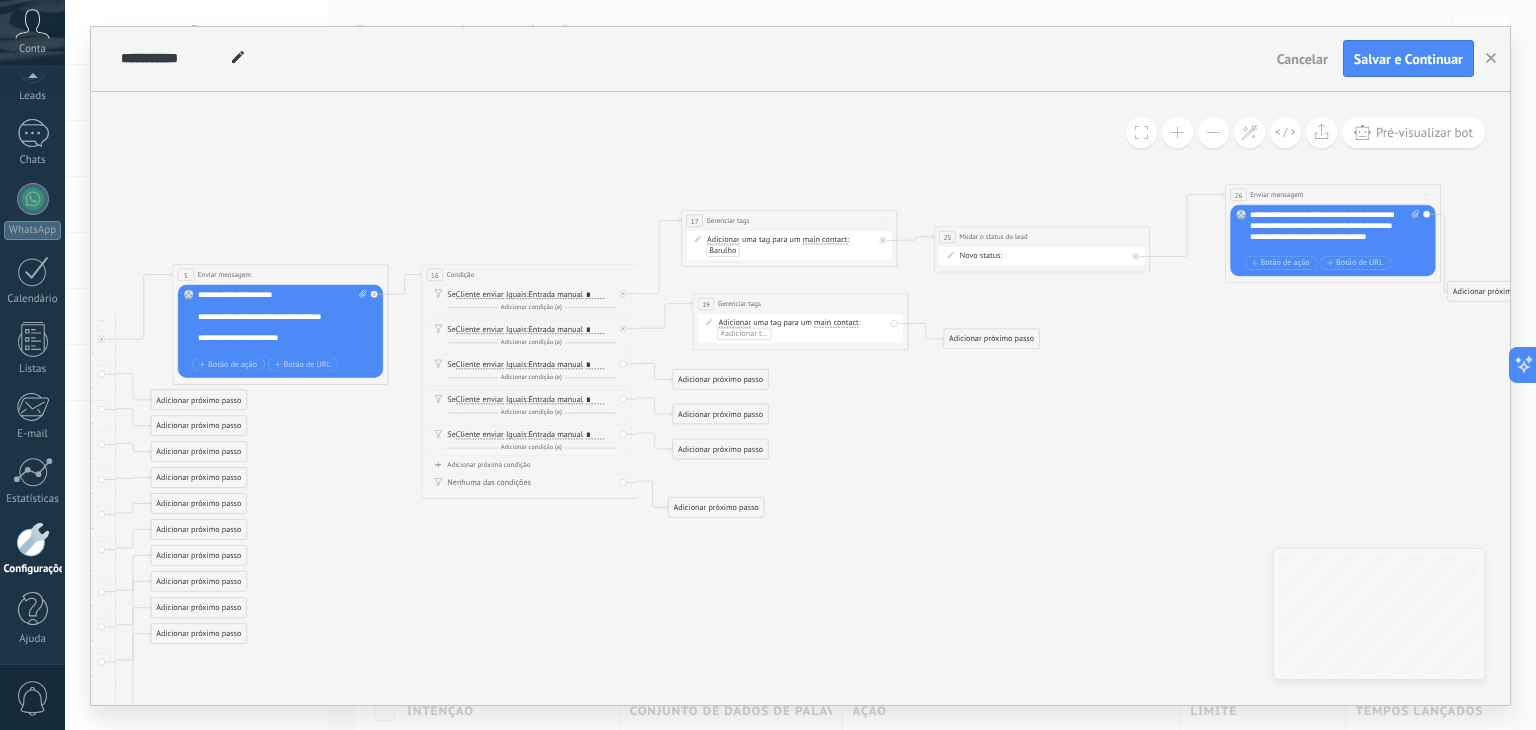 click on "#adicionar tags" at bounding box center [747, 333] 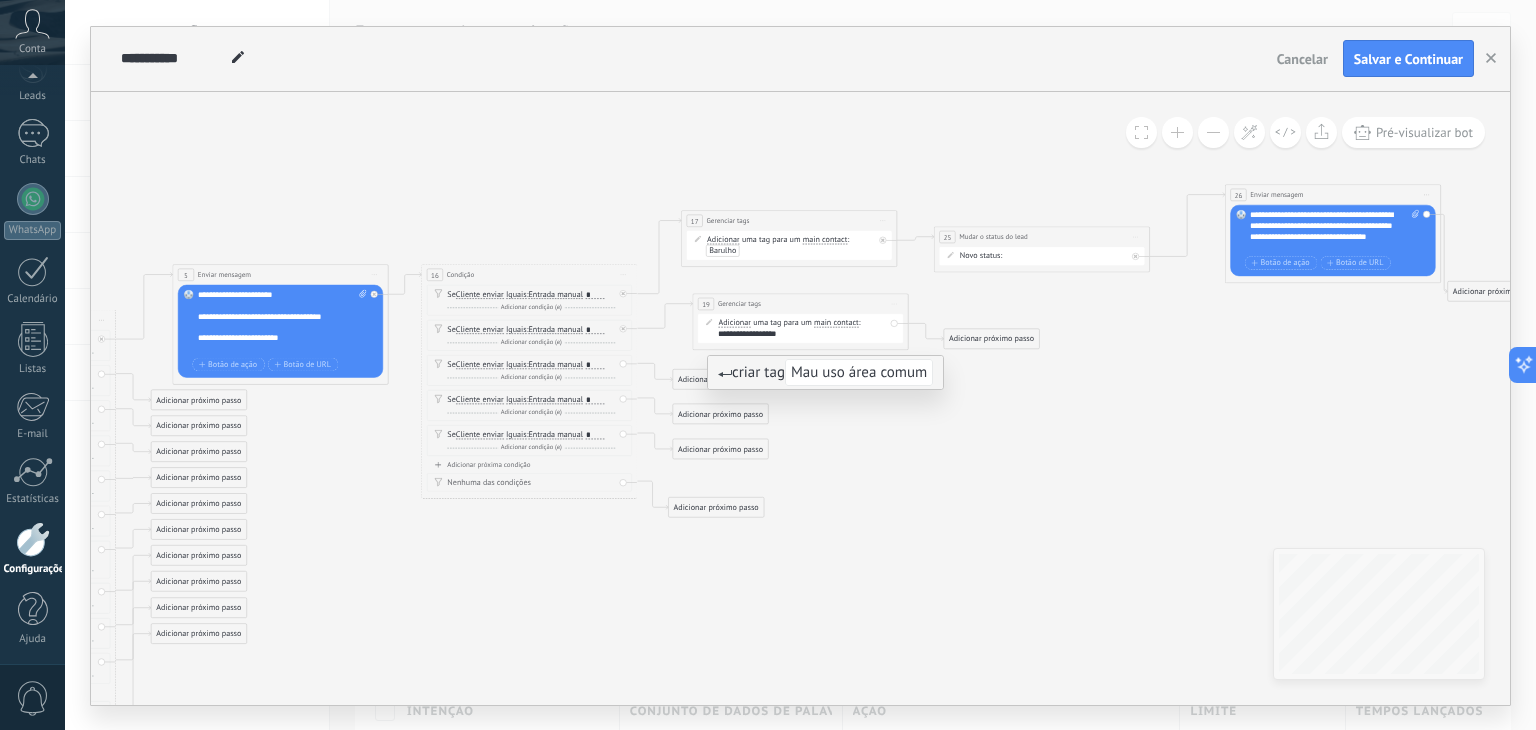scroll, scrollTop: 0, scrollLeft: 5, axis: horizontal 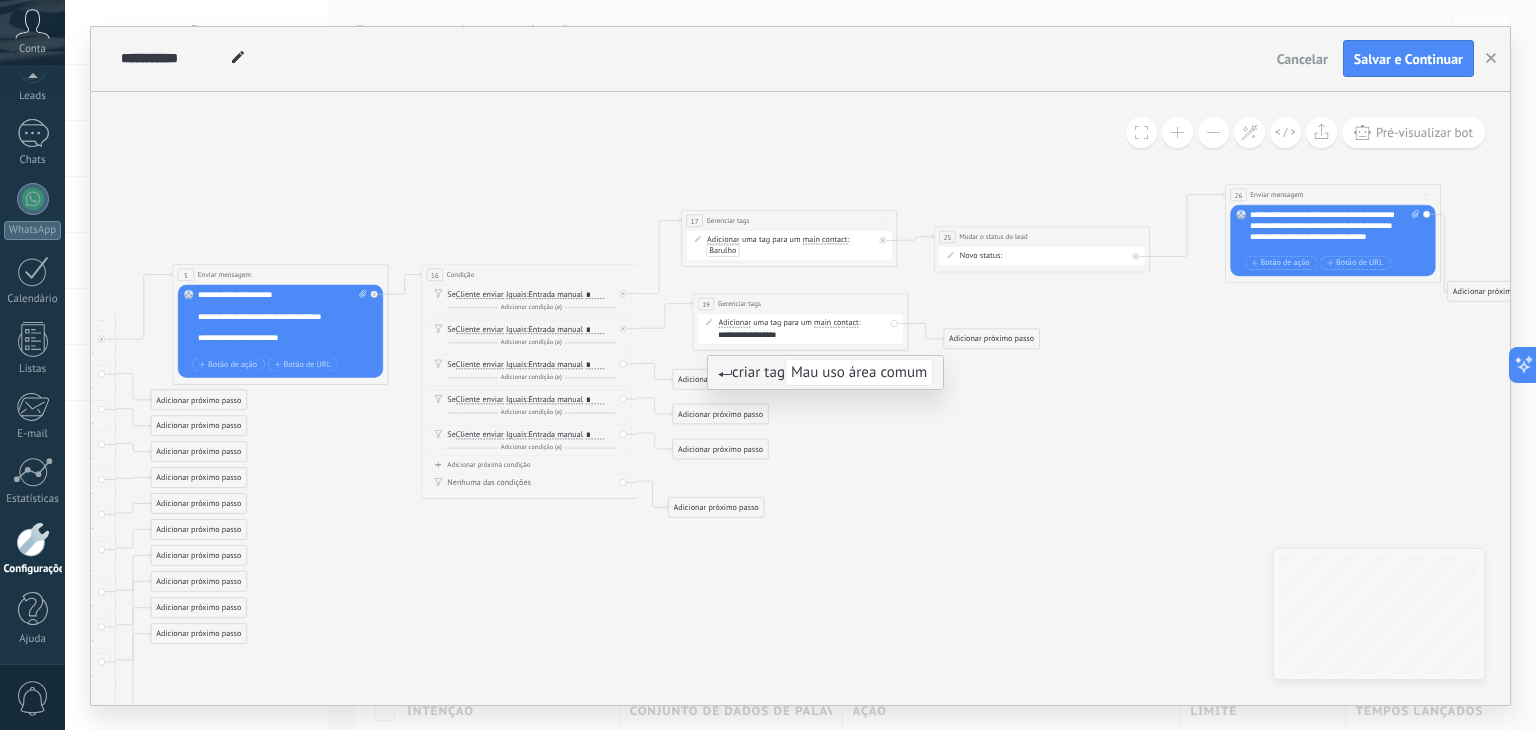 type on "**********" 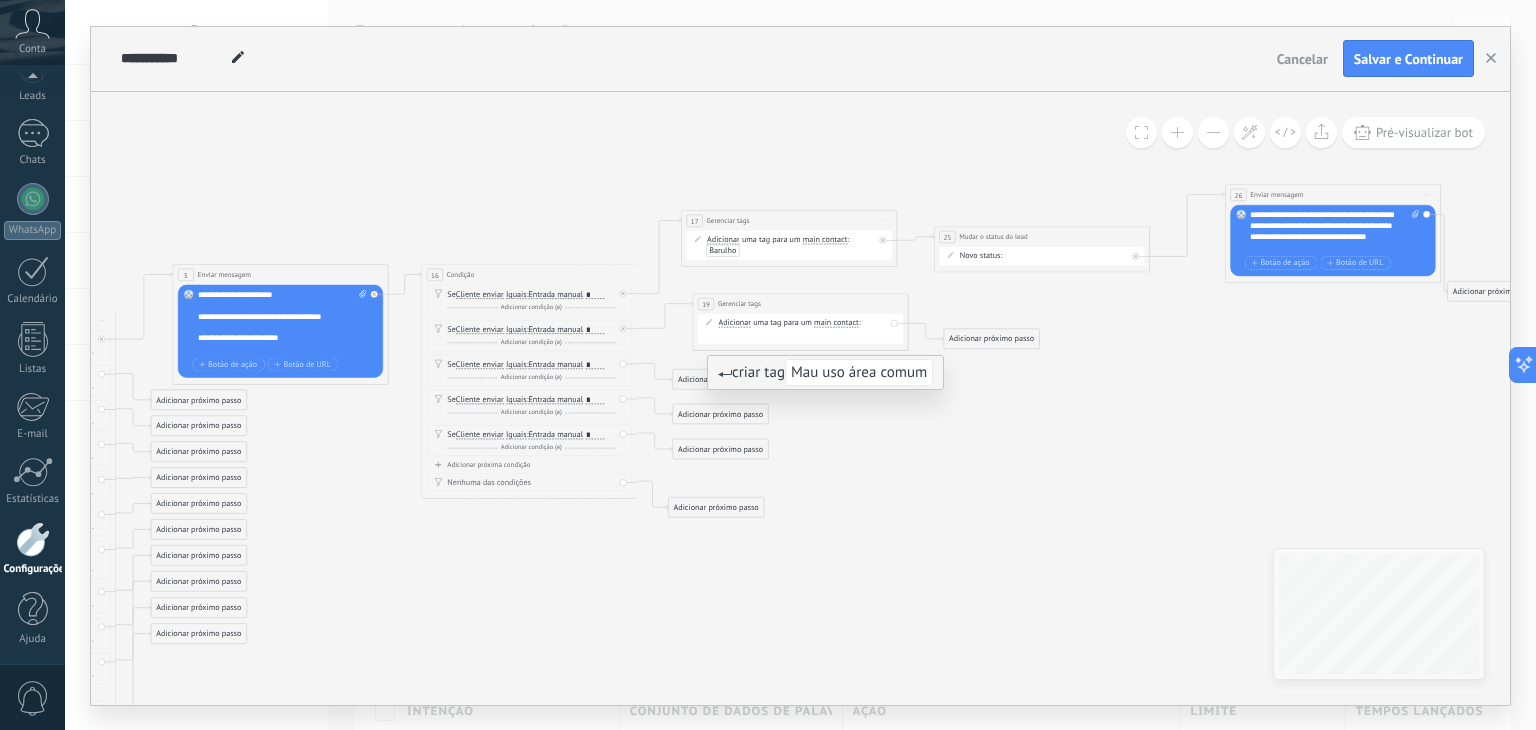 scroll, scrollTop: 0, scrollLeft: 0, axis: both 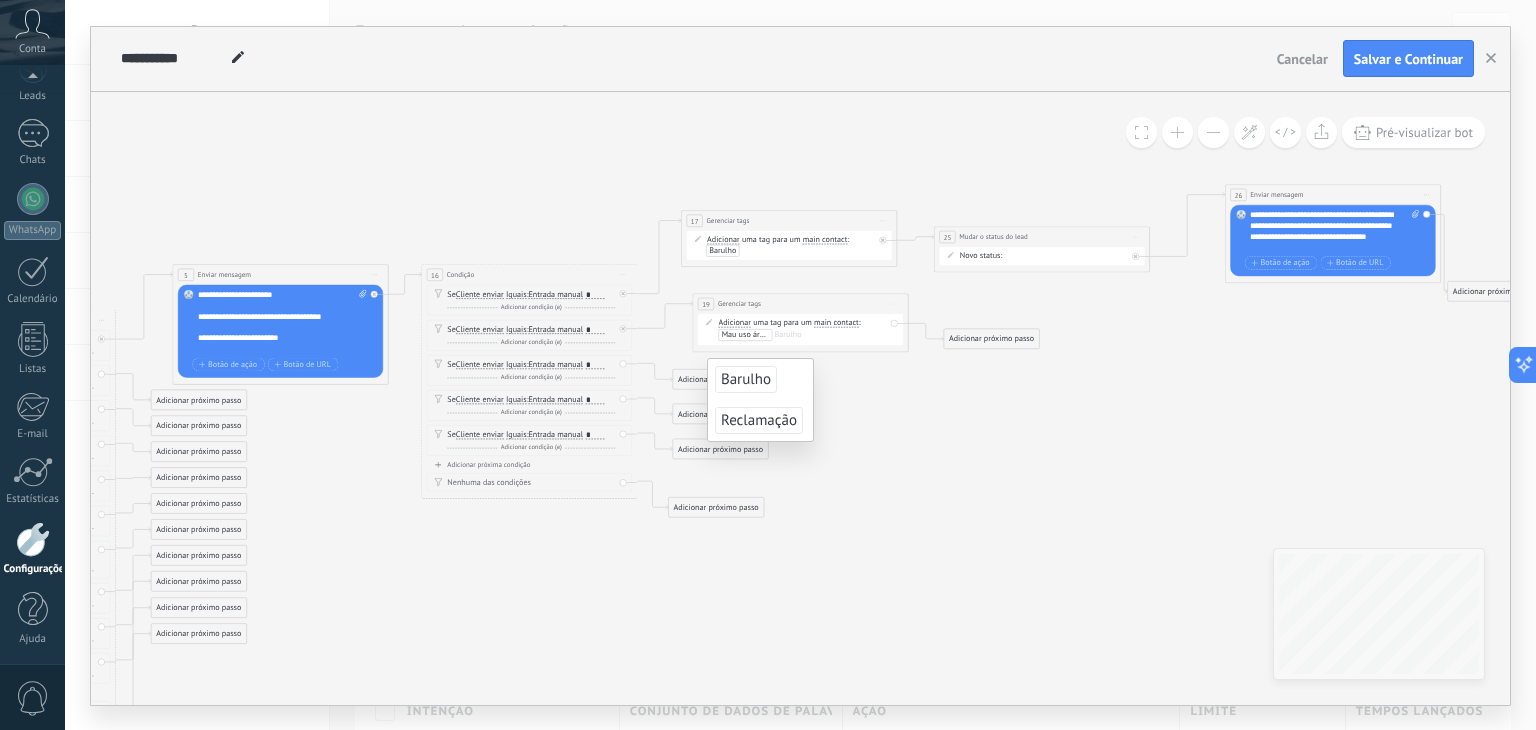 click on "Adicionar próximo passo" at bounding box center (991, 339) 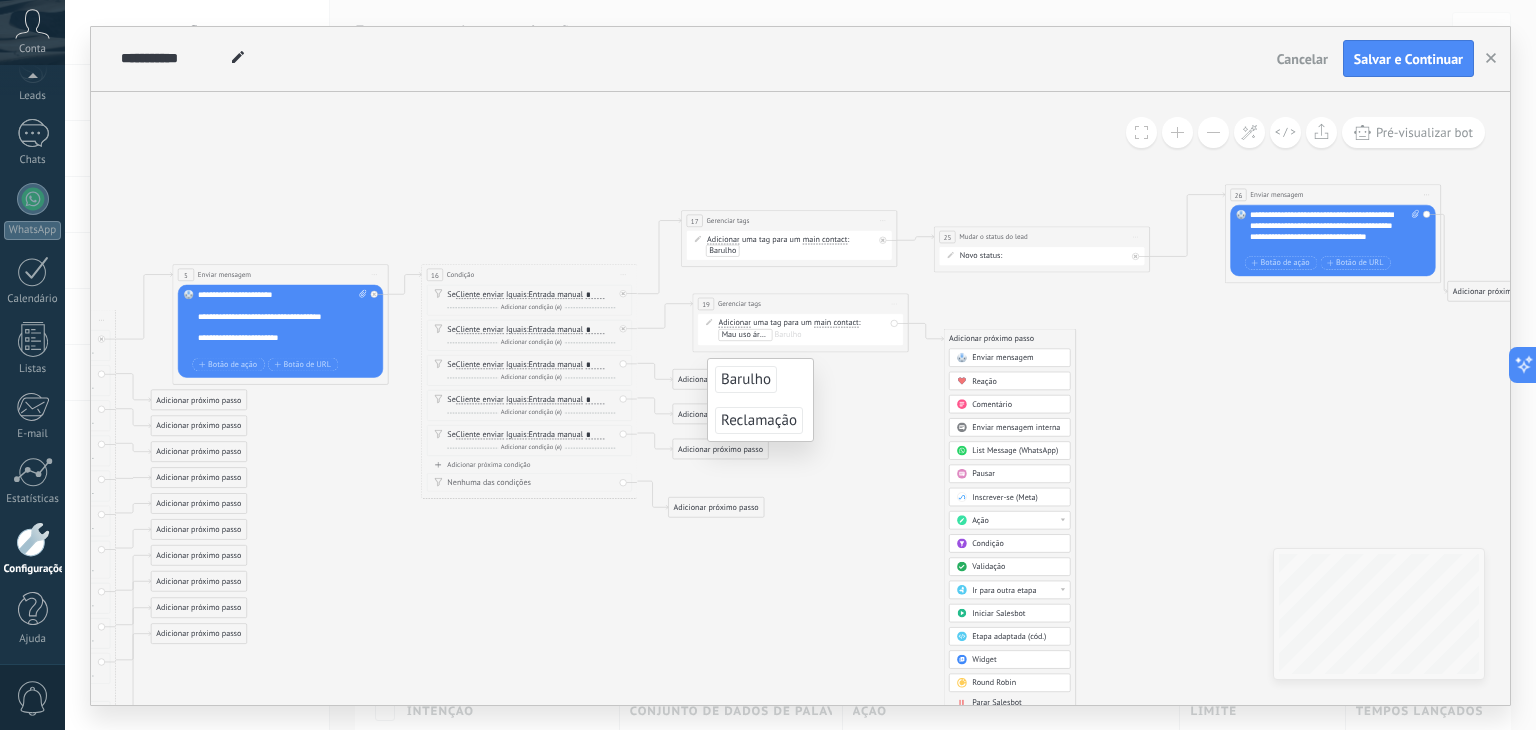 click on "Ação" at bounding box center (1017, 520) 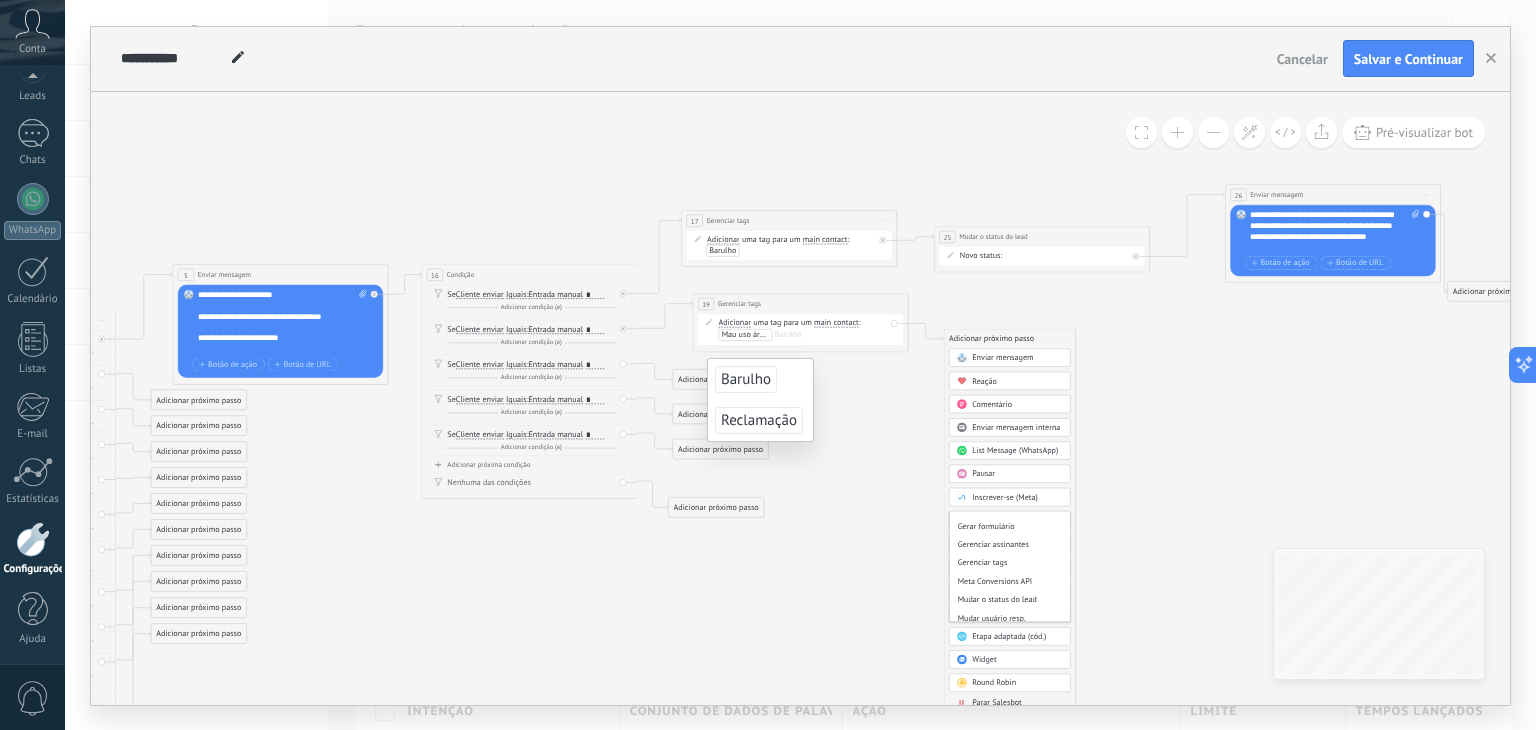 scroll, scrollTop: 272, scrollLeft: 0, axis: vertical 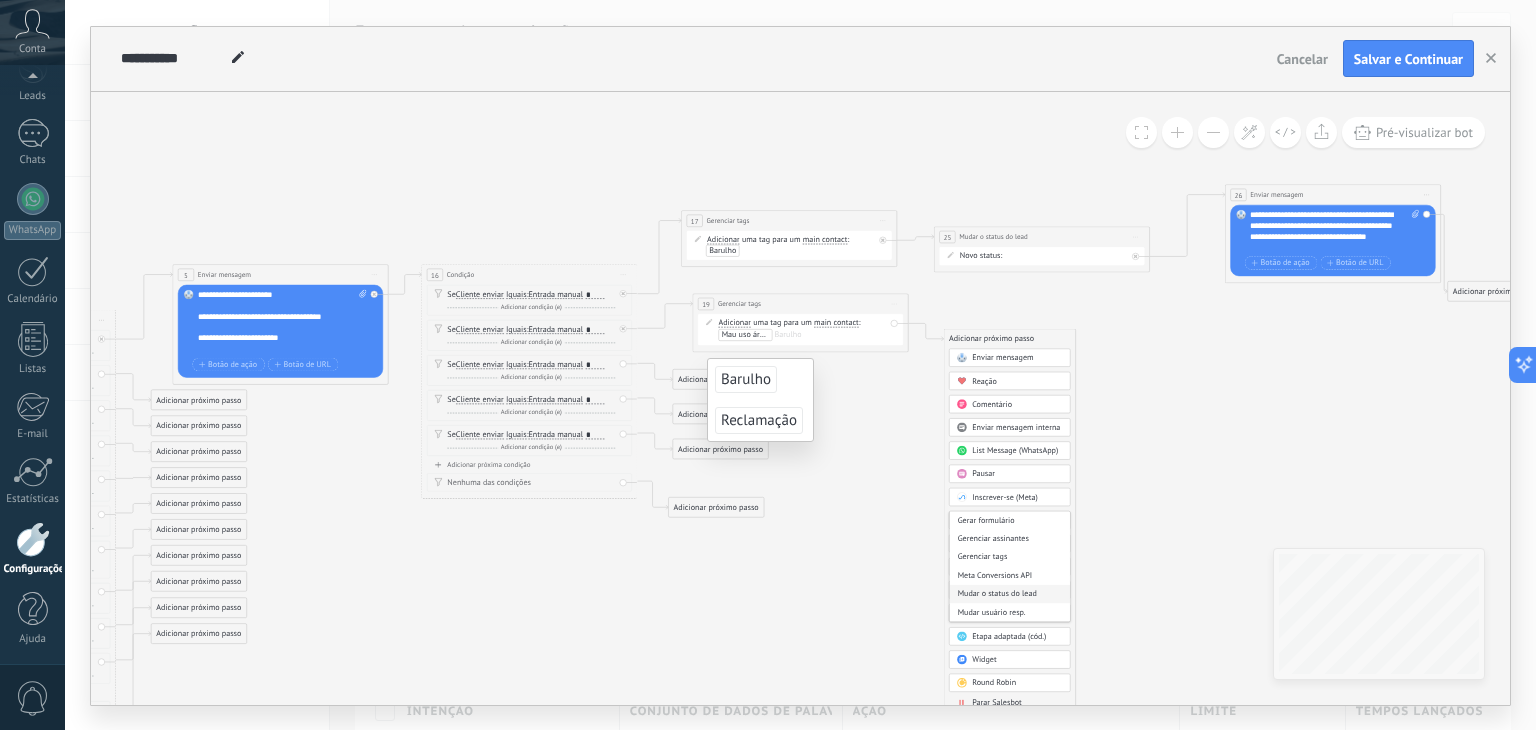 click on "Mudar o status do lead" at bounding box center (1010, 594) 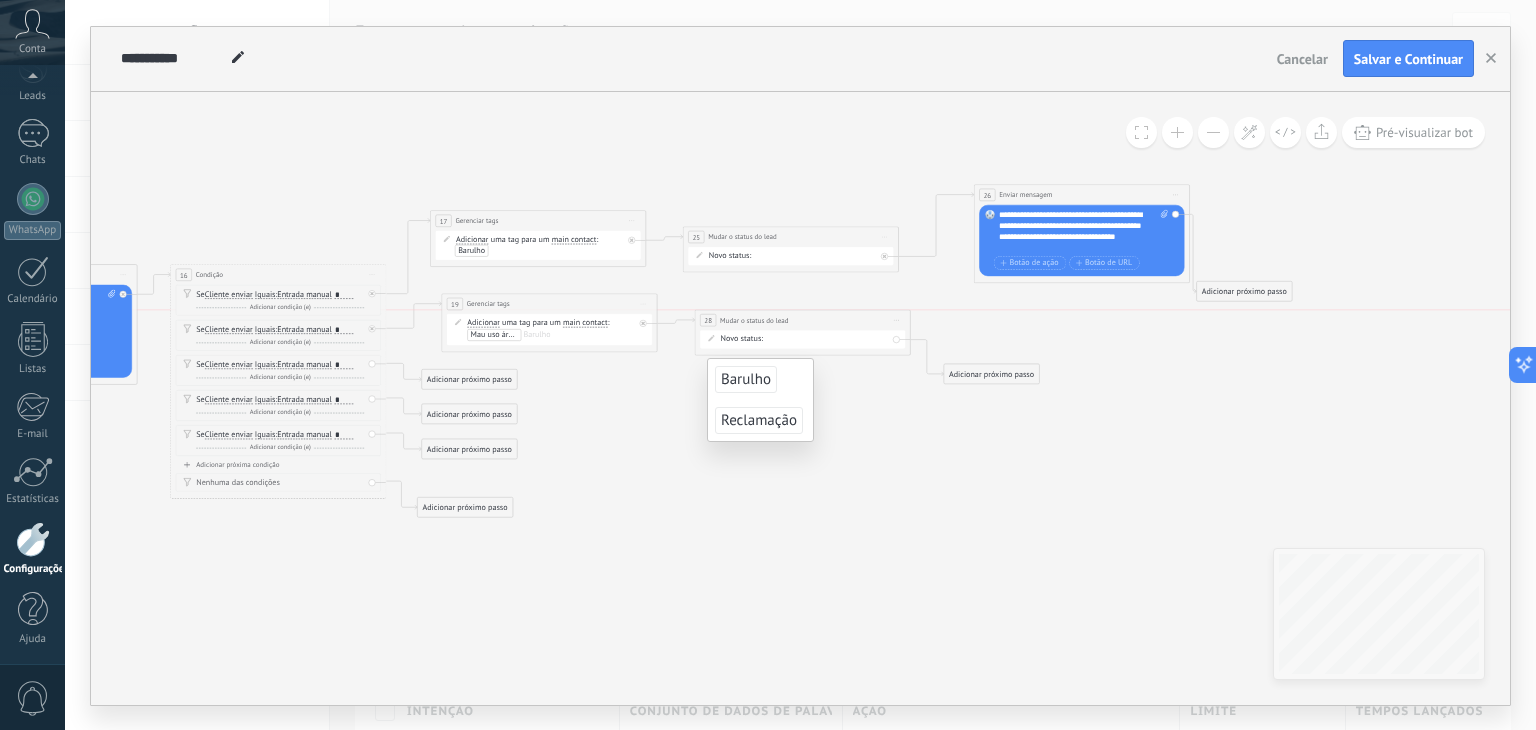 drag, startPoint x: 843, startPoint y: 336, endPoint x: 845, endPoint y: 316, distance: 20.09975 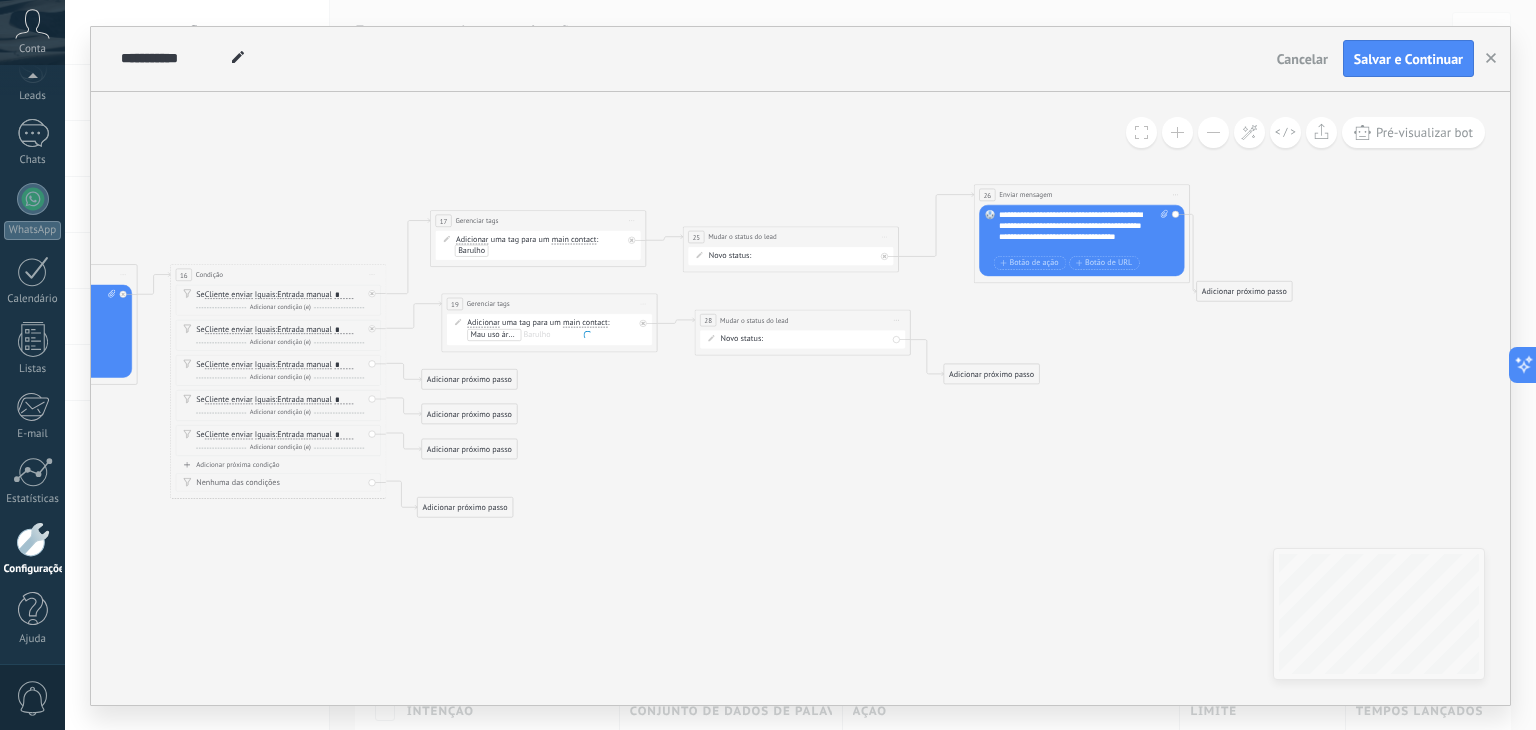 click on "Contato inicial Discussões Tomada de decisão Discussão de contrato Fechado - ganho Fechado - perdido" at bounding box center [0, 0] 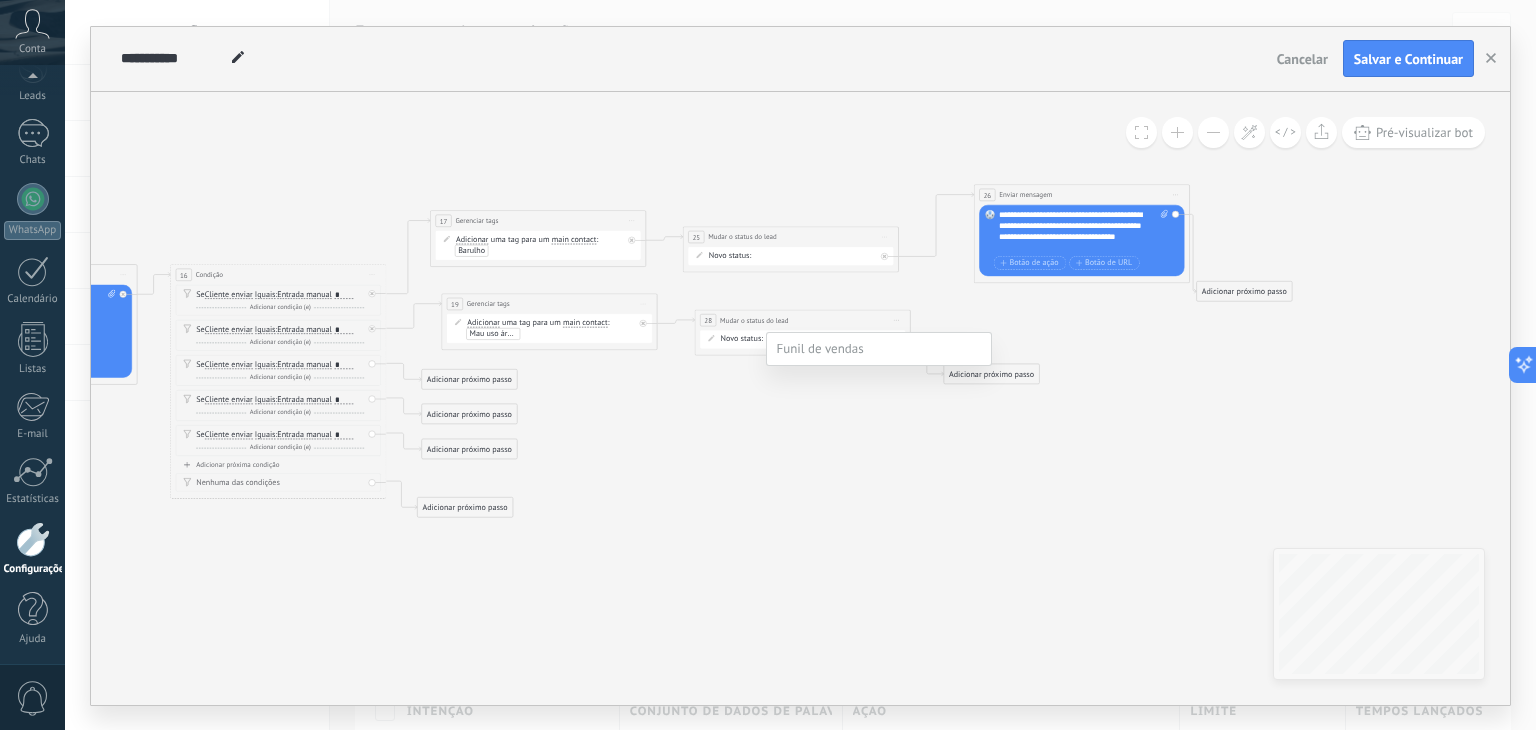 click on "Discussões" at bounding box center (0, 0) 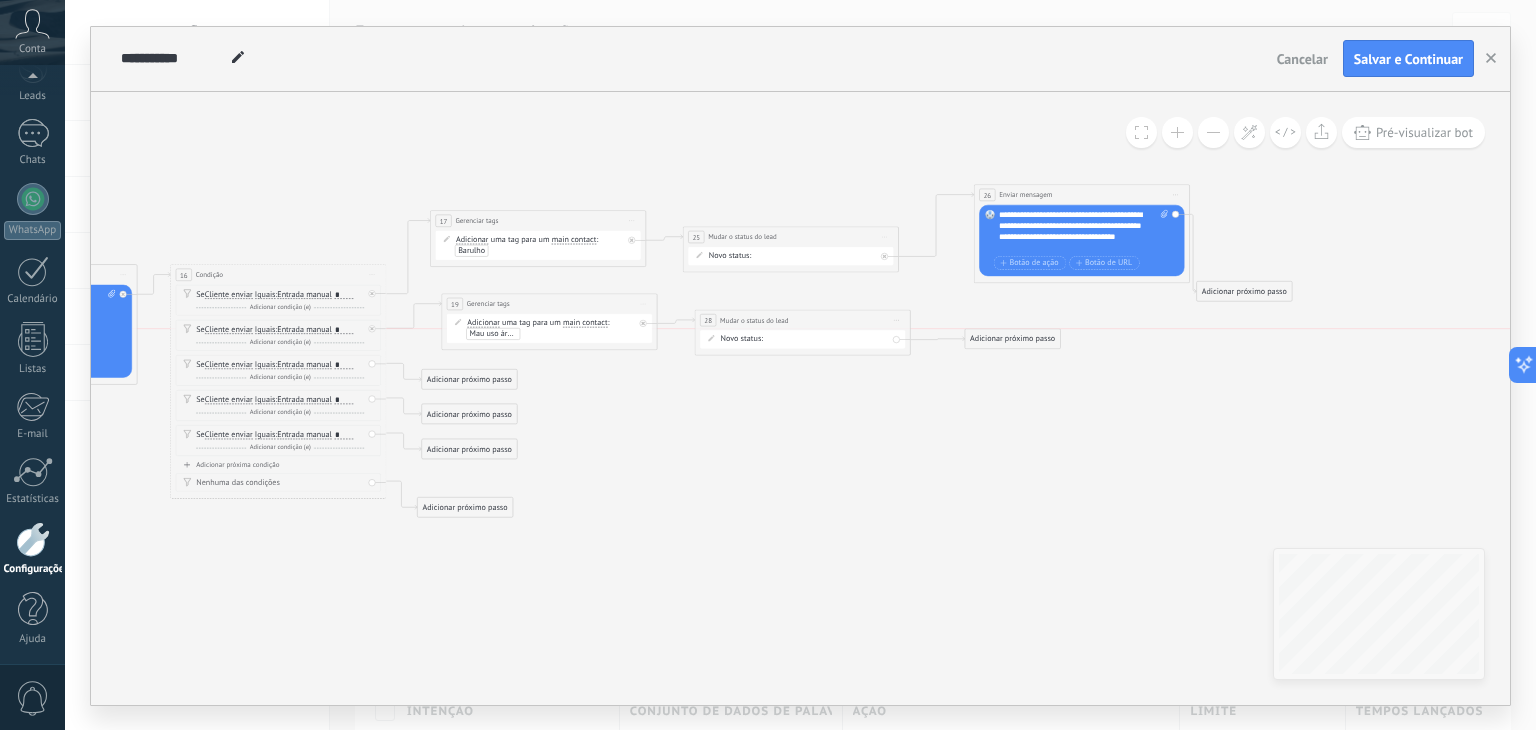 drag, startPoint x: 1030, startPoint y: 360, endPoint x: 1012, endPoint y: 350, distance: 20.59126 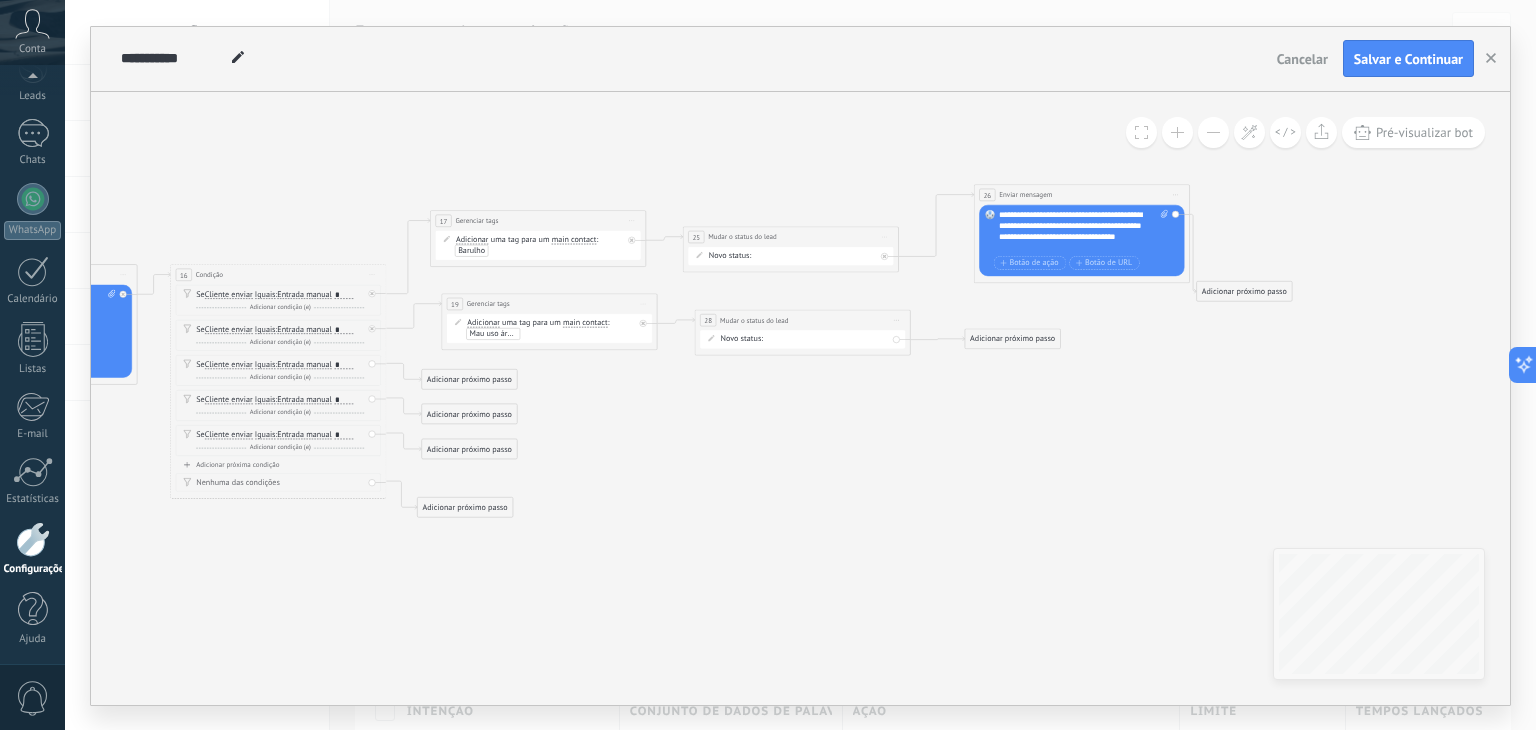 click on "Adicionar próximo passo" at bounding box center [1012, 339] 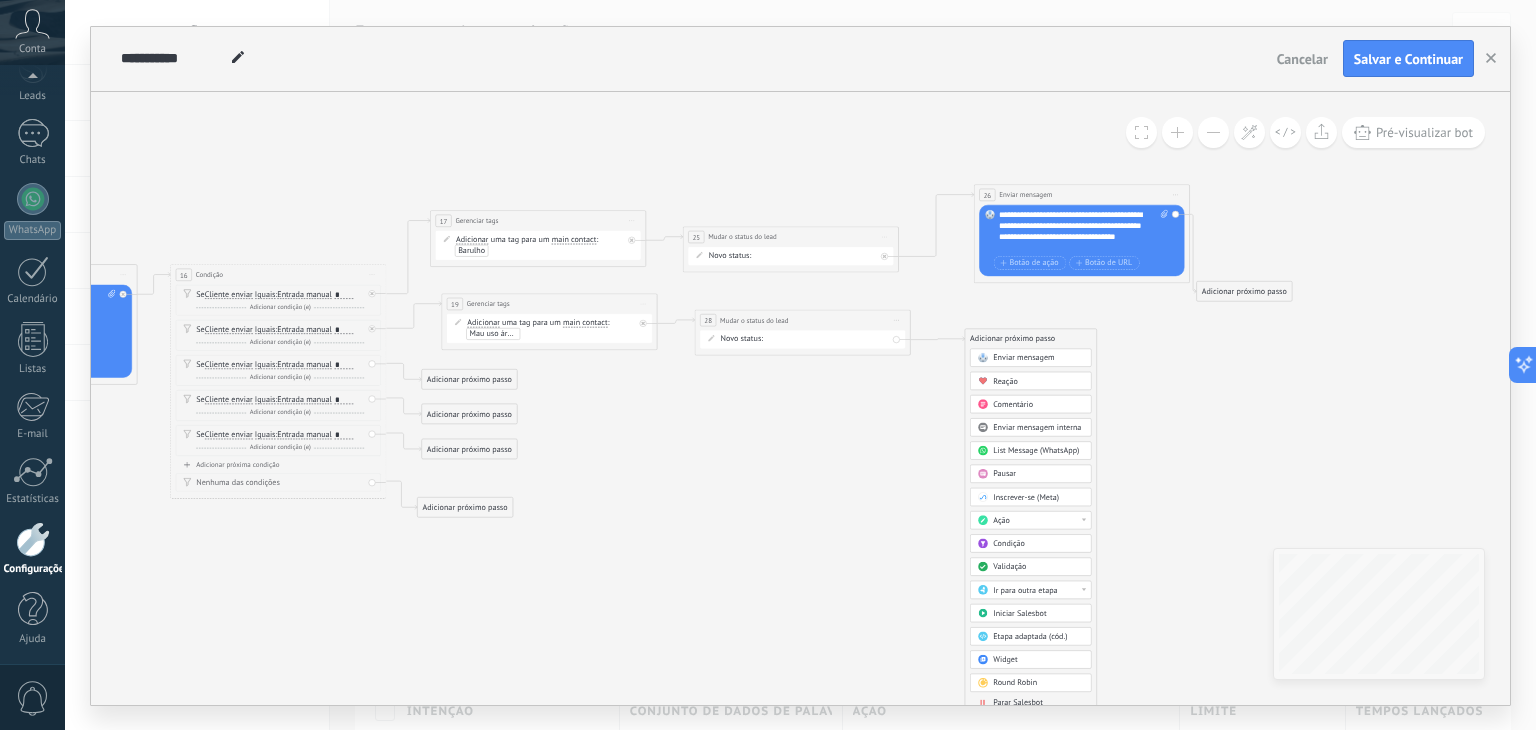 click on "Enviar mensagem" at bounding box center [1023, 357] 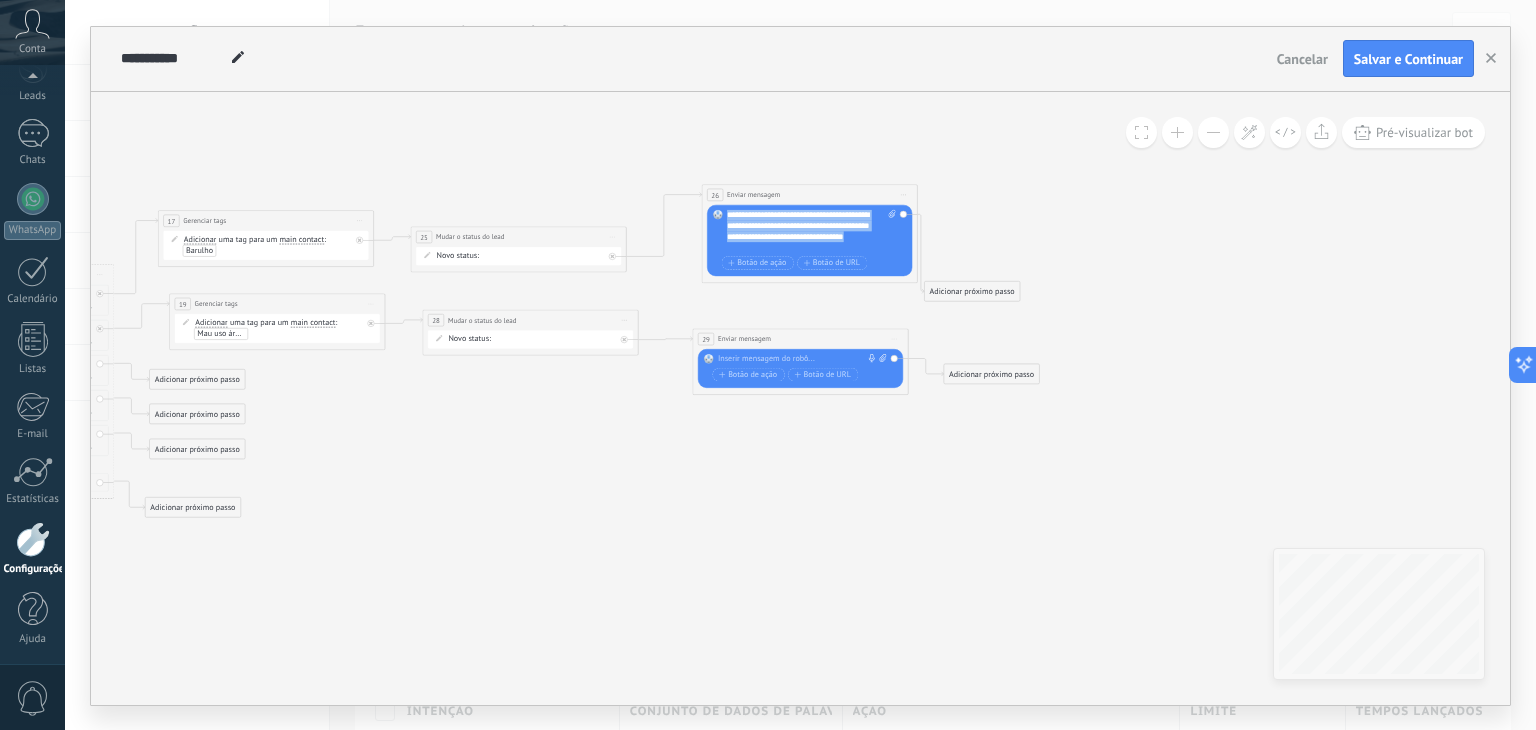 drag, startPoint x: 794, startPoint y: 245, endPoint x: 717, endPoint y: 210, distance: 84.58132 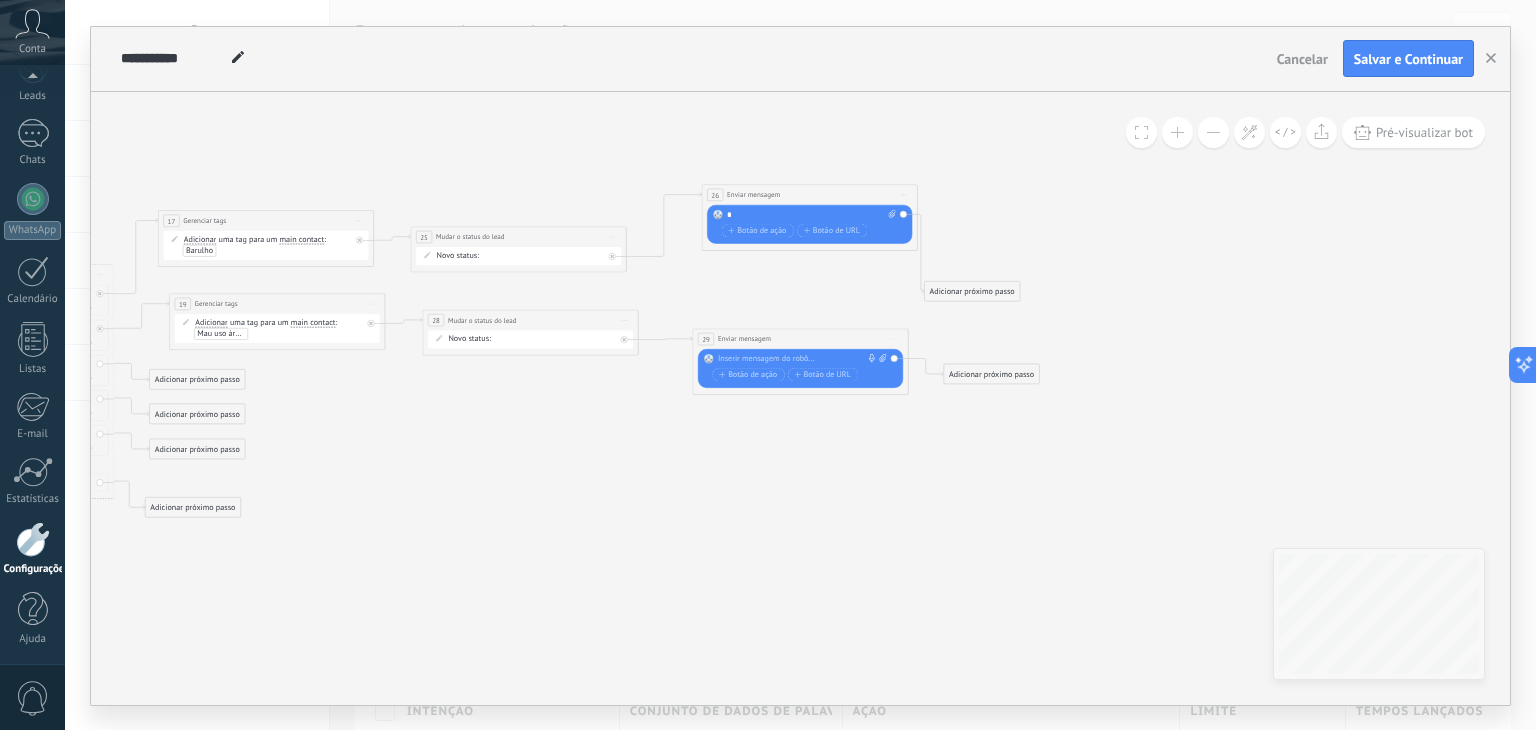 click at bounding box center (798, 359) 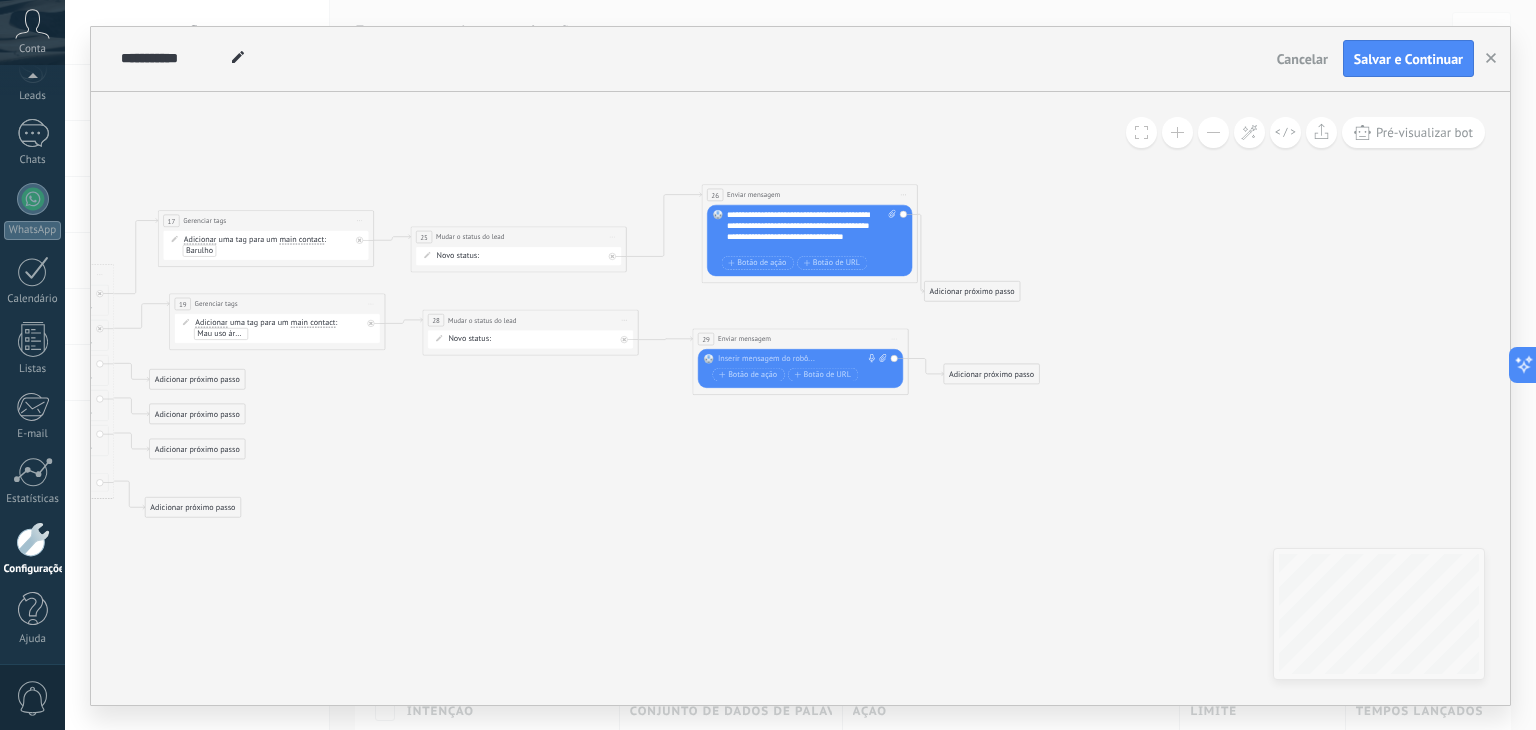 click at bounding box center [798, 359] 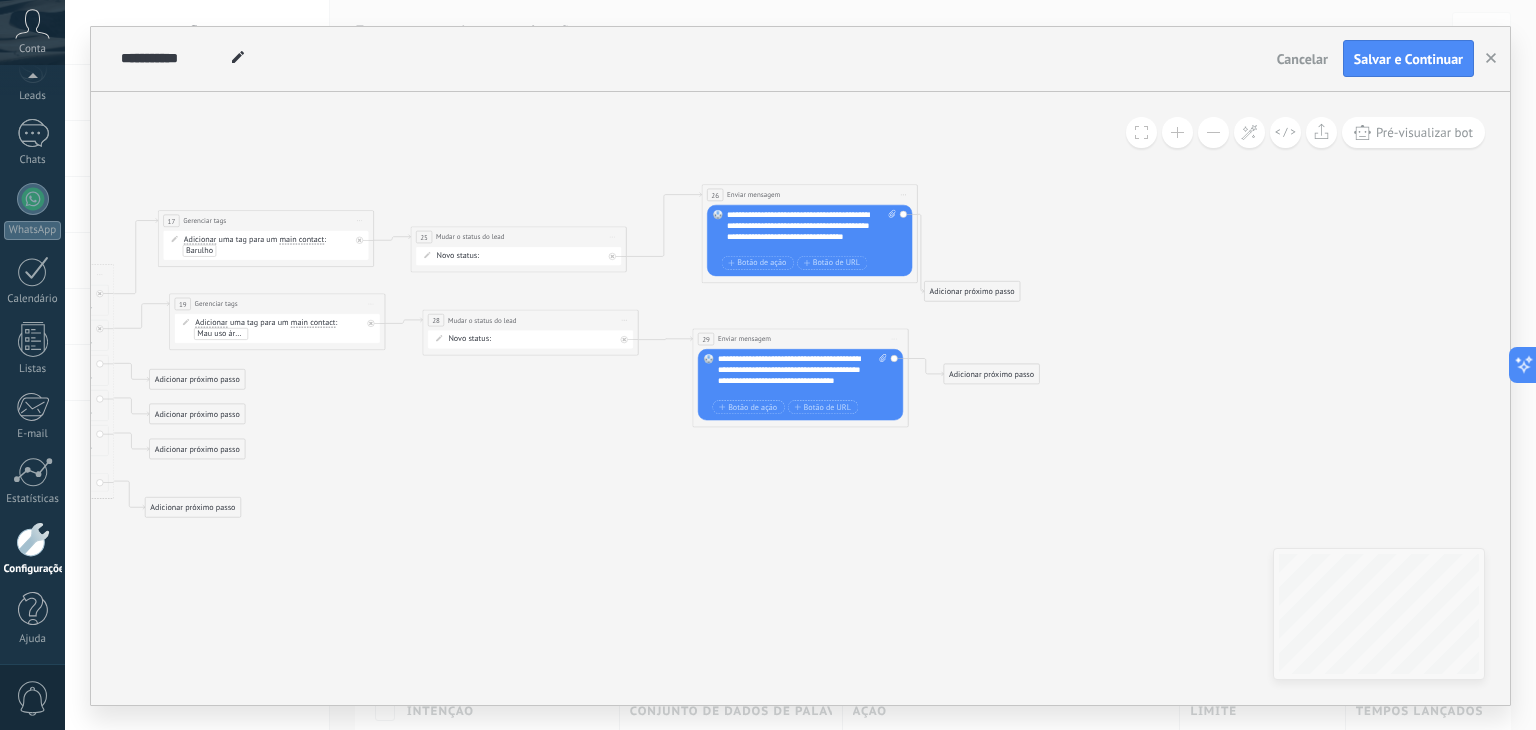 click on "Iniciar pré-visualização aqui
Renomear
Duplicar
Excluir" at bounding box center [894, 339] 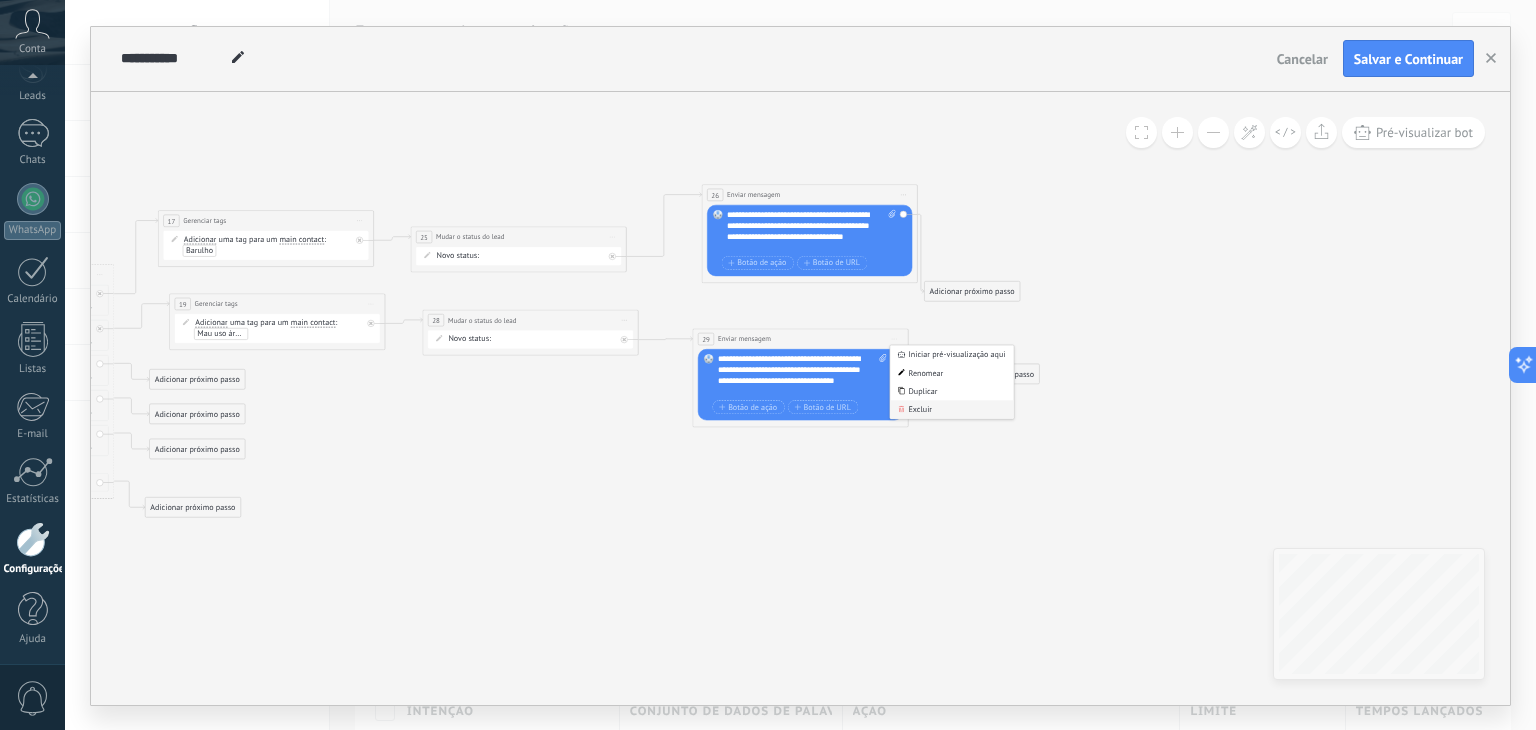 click on "Excluir" at bounding box center [951, 409] 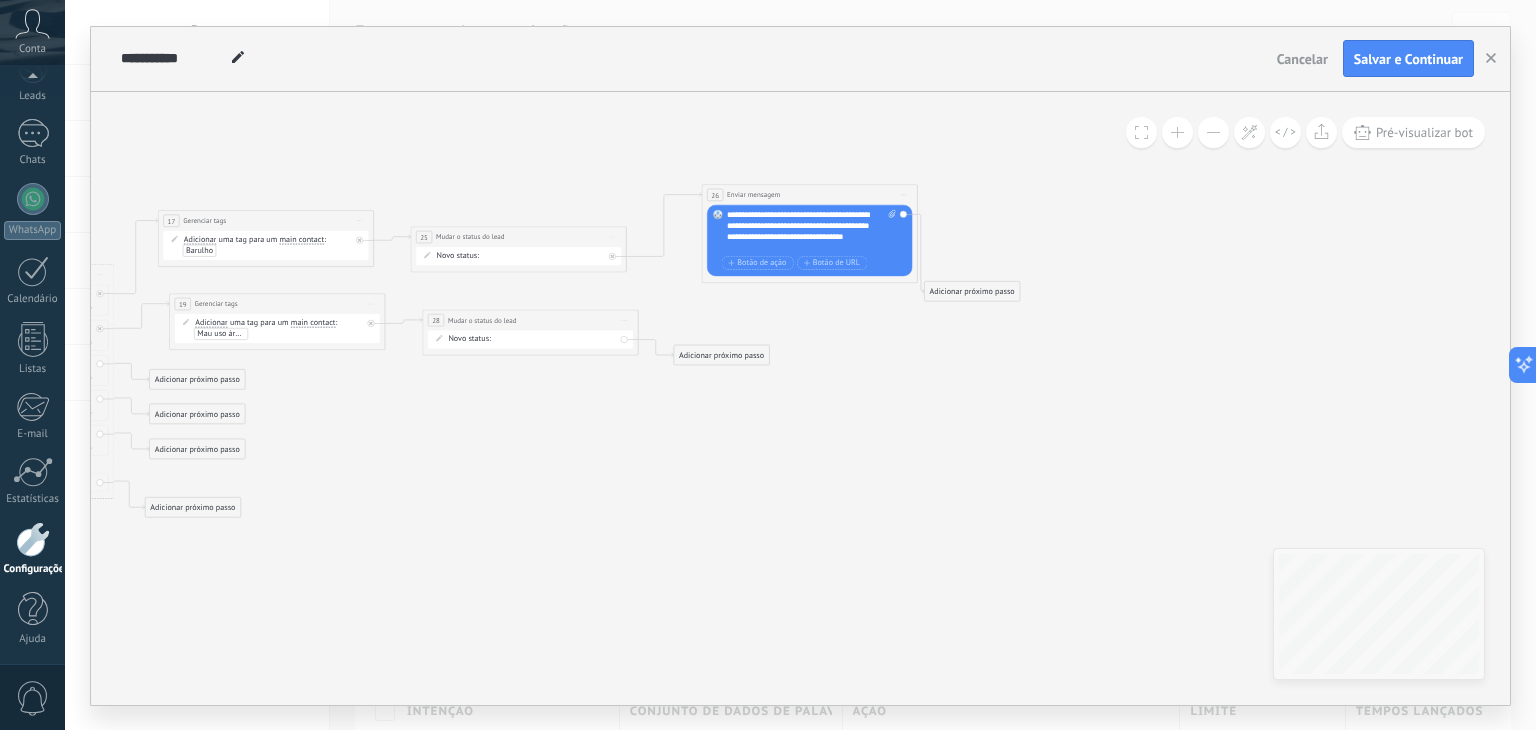 click 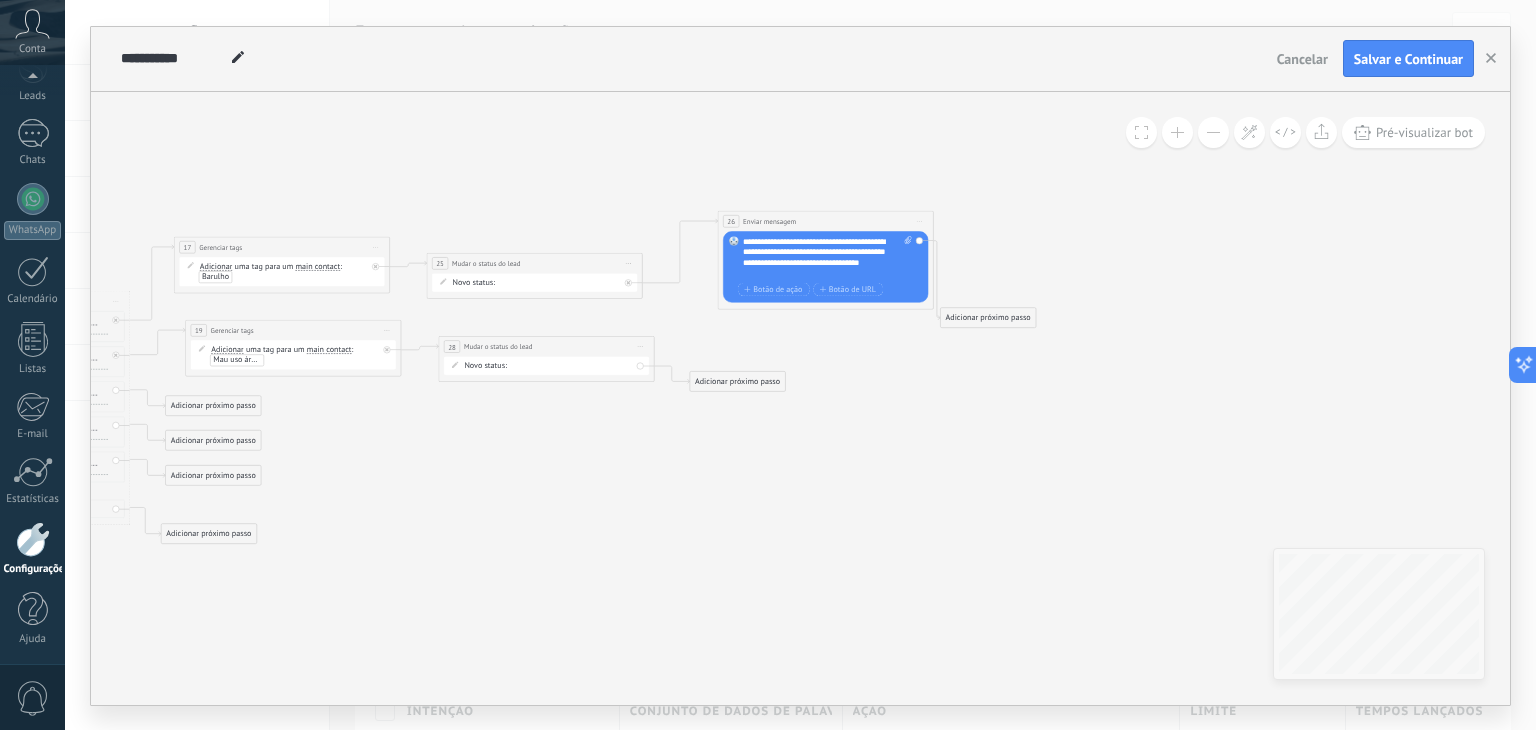 drag, startPoint x: 667, startPoint y: 357, endPoint x: 699, endPoint y: 414, distance: 65.36819 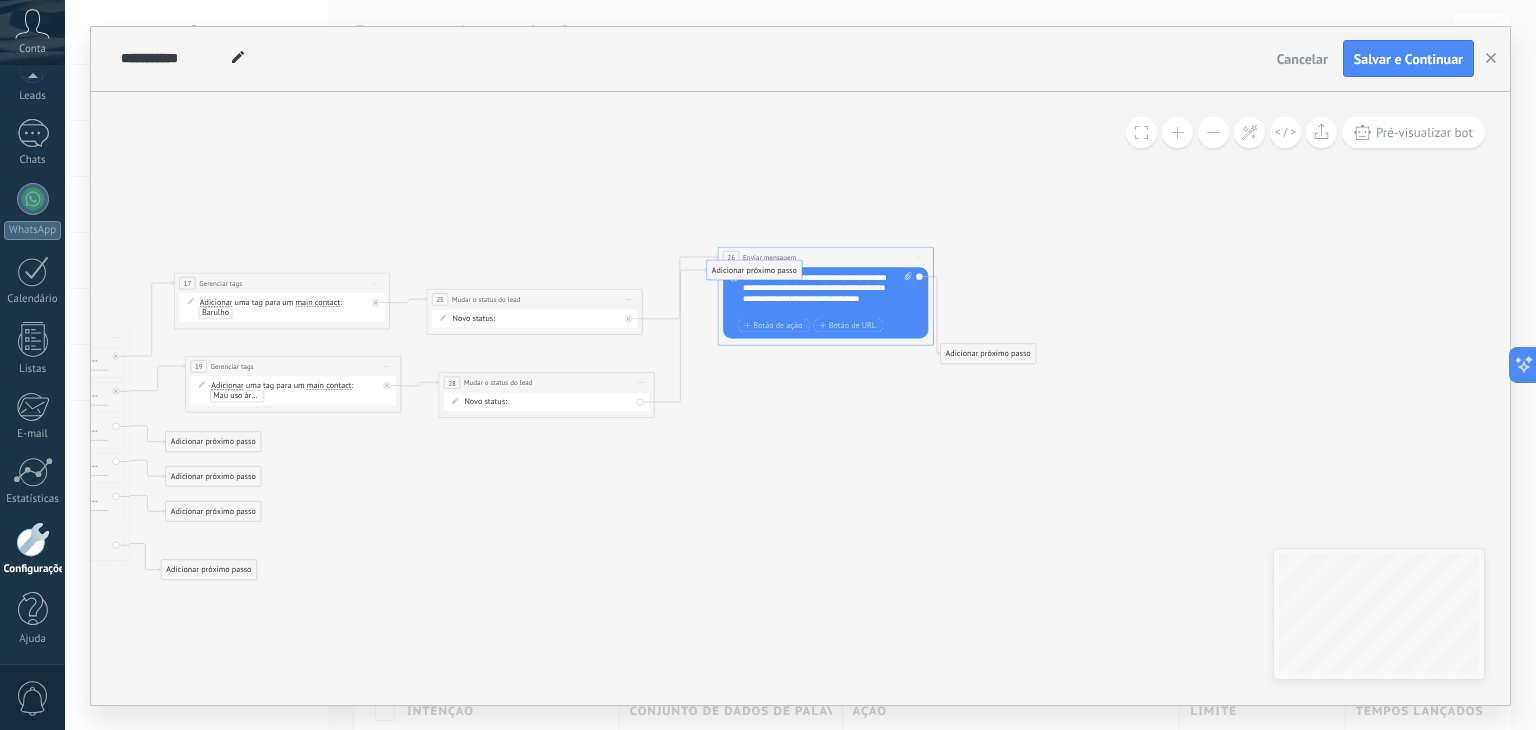 drag, startPoint x: 717, startPoint y: 296, endPoint x: 730, endPoint y: 260, distance: 38.27532 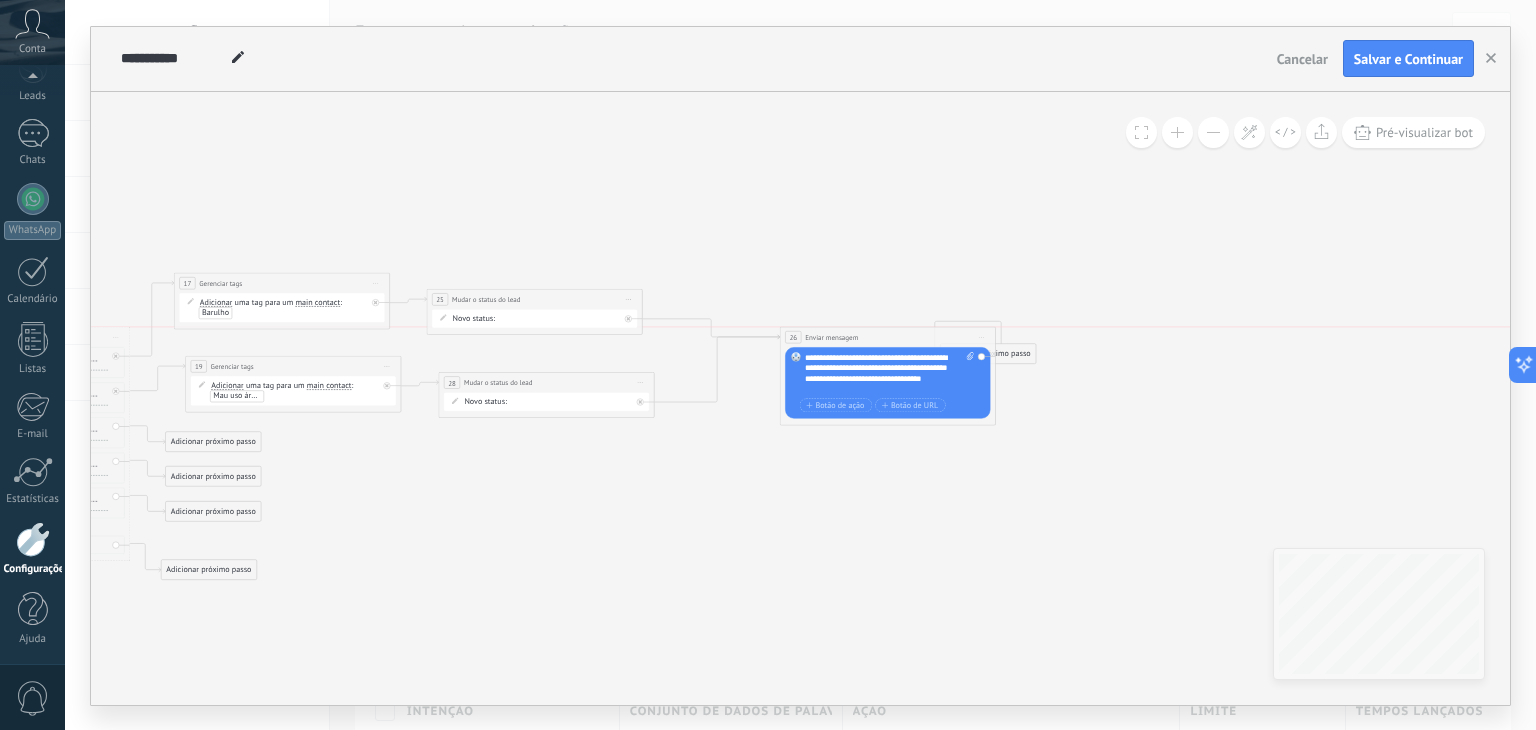 drag, startPoint x: 796, startPoint y: 253, endPoint x: 859, endPoint y: 336, distance: 104.20173 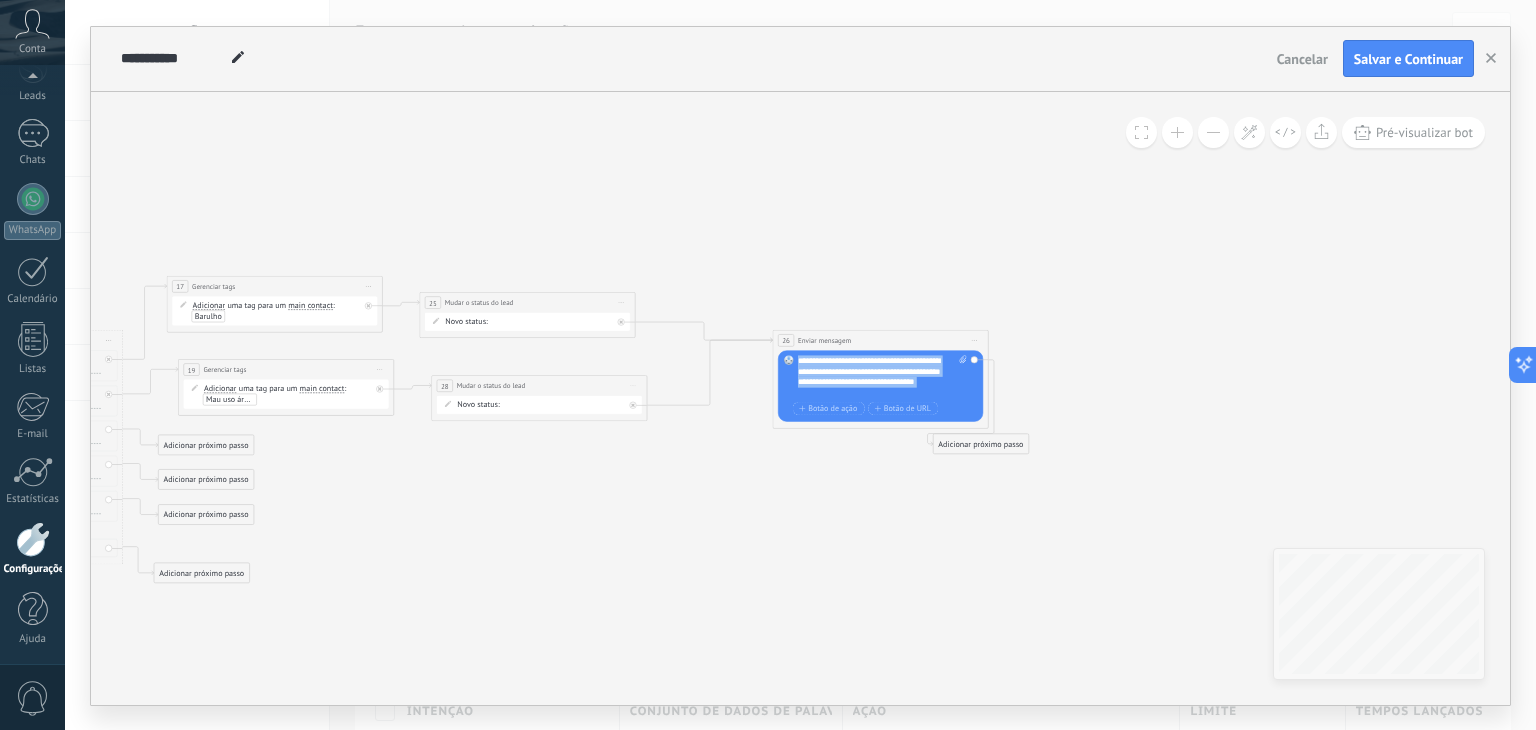 click on "**********" at bounding box center (800, 398) 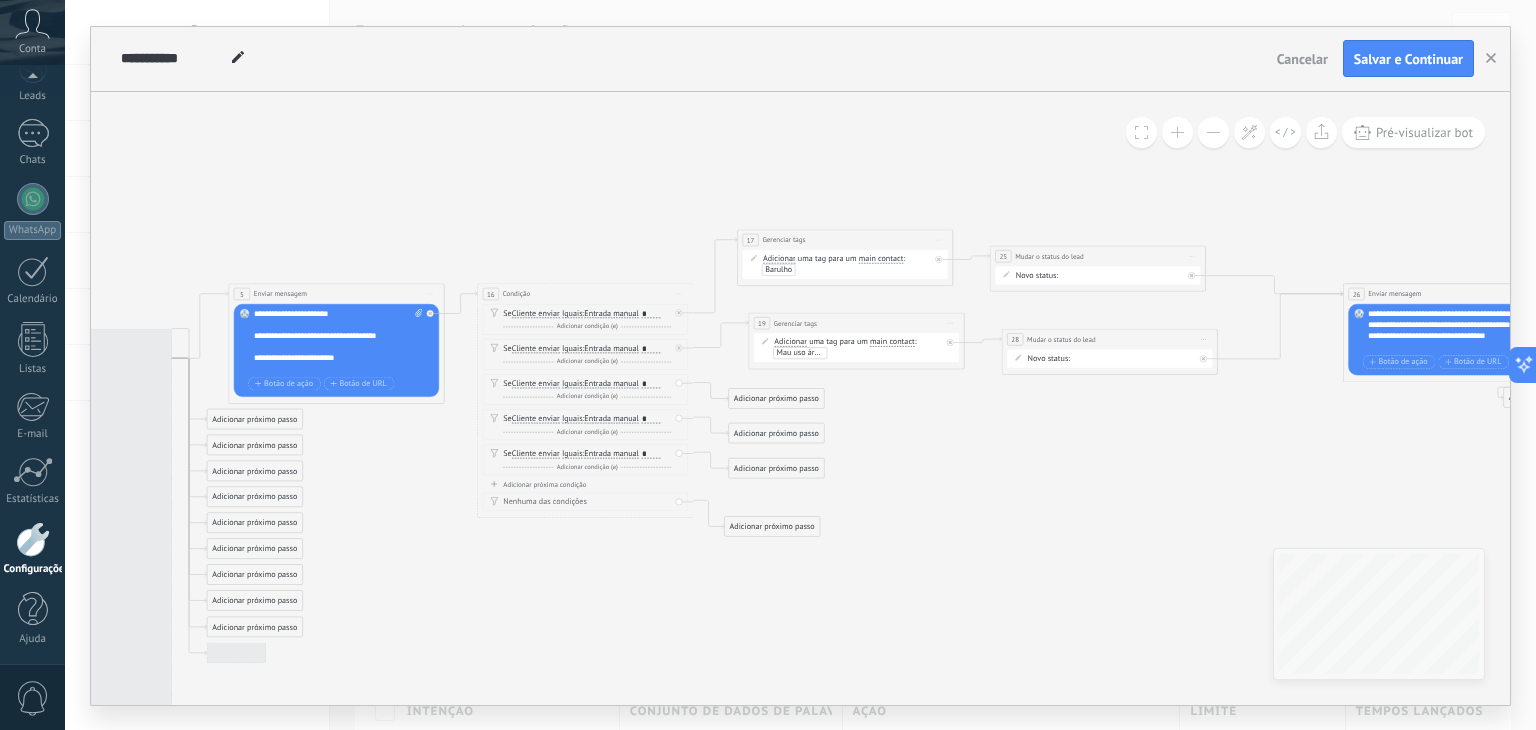 drag, startPoint x: 815, startPoint y: 637, endPoint x: 365, endPoint y: 429, distance: 495.7459 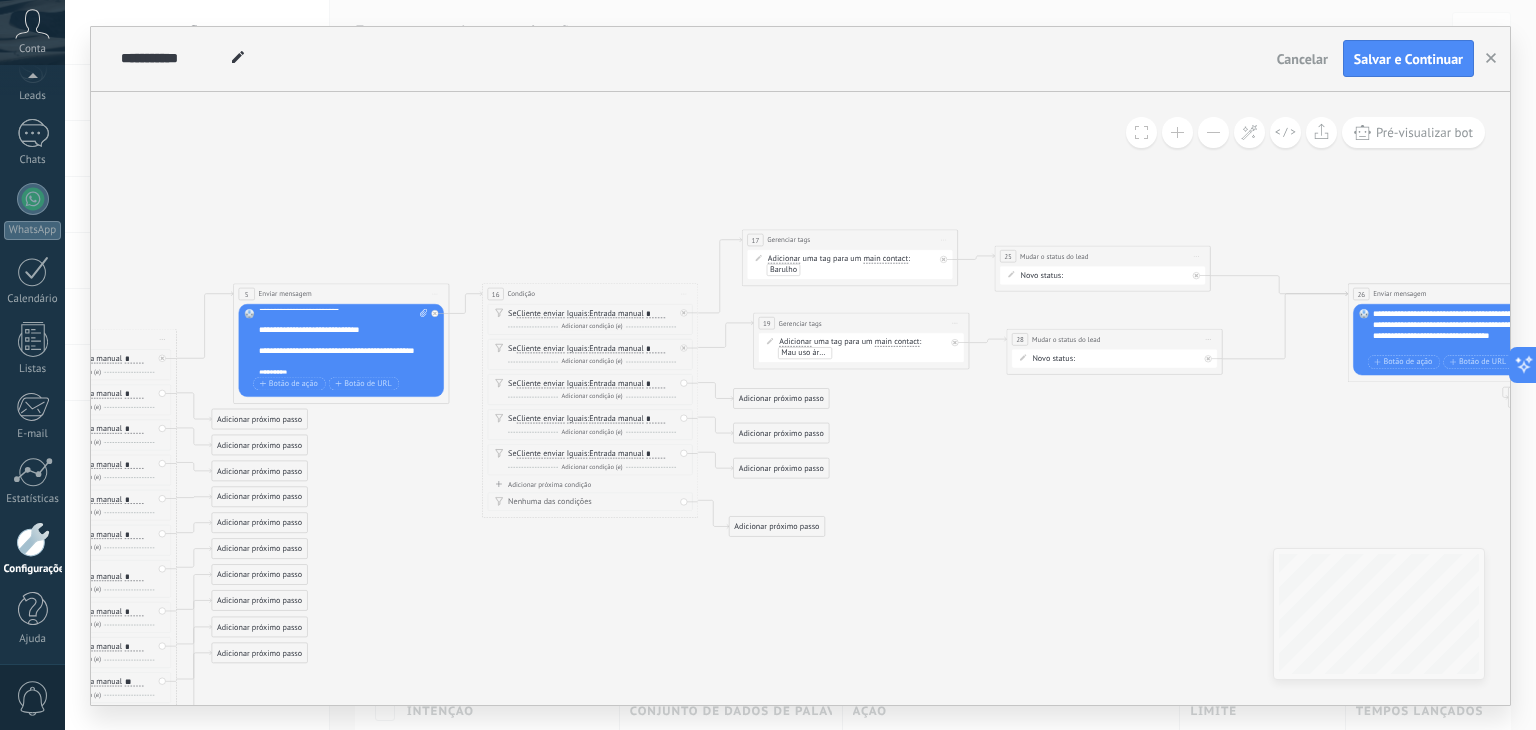 scroll, scrollTop: 100, scrollLeft: 0, axis: vertical 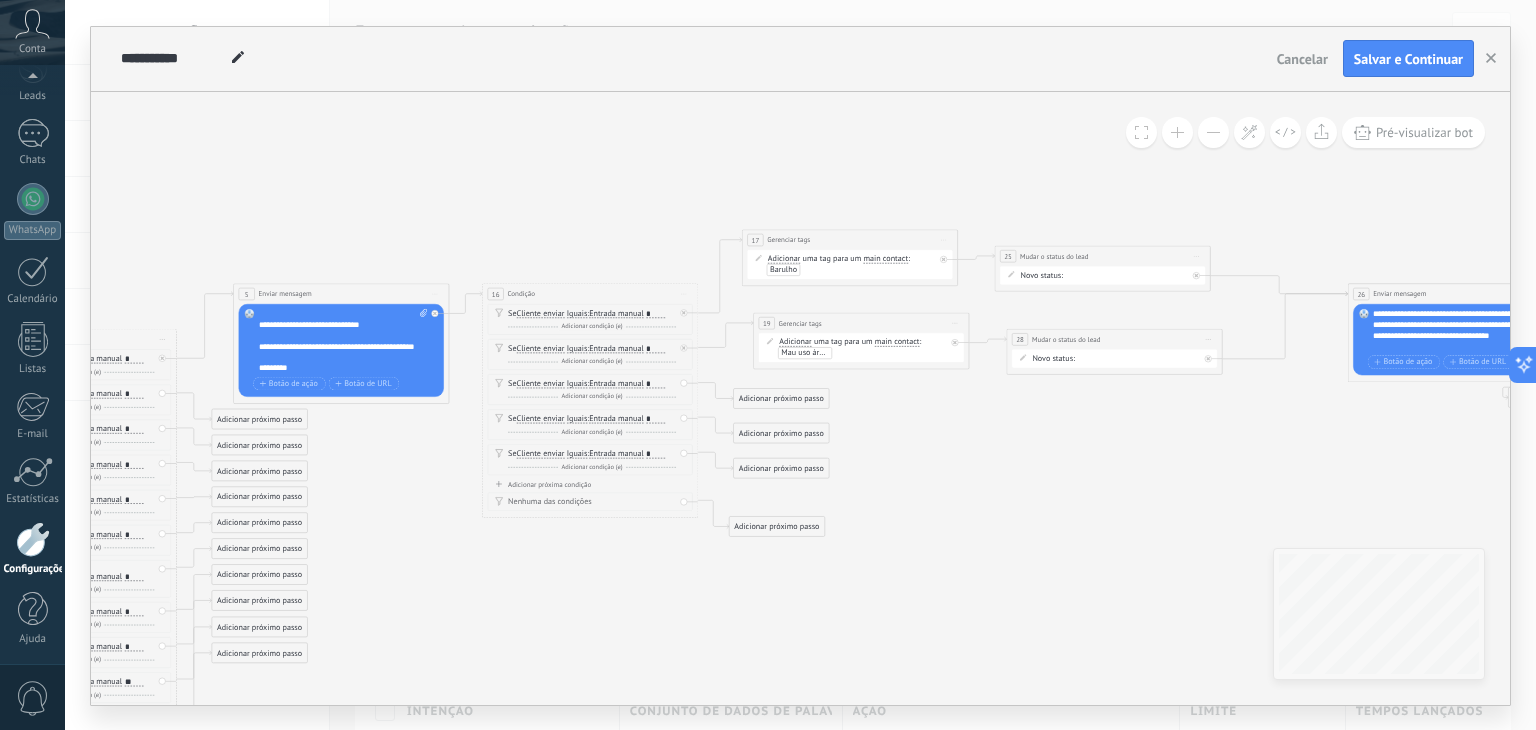 click on "Adicionar próximo passo" at bounding box center (781, 398) 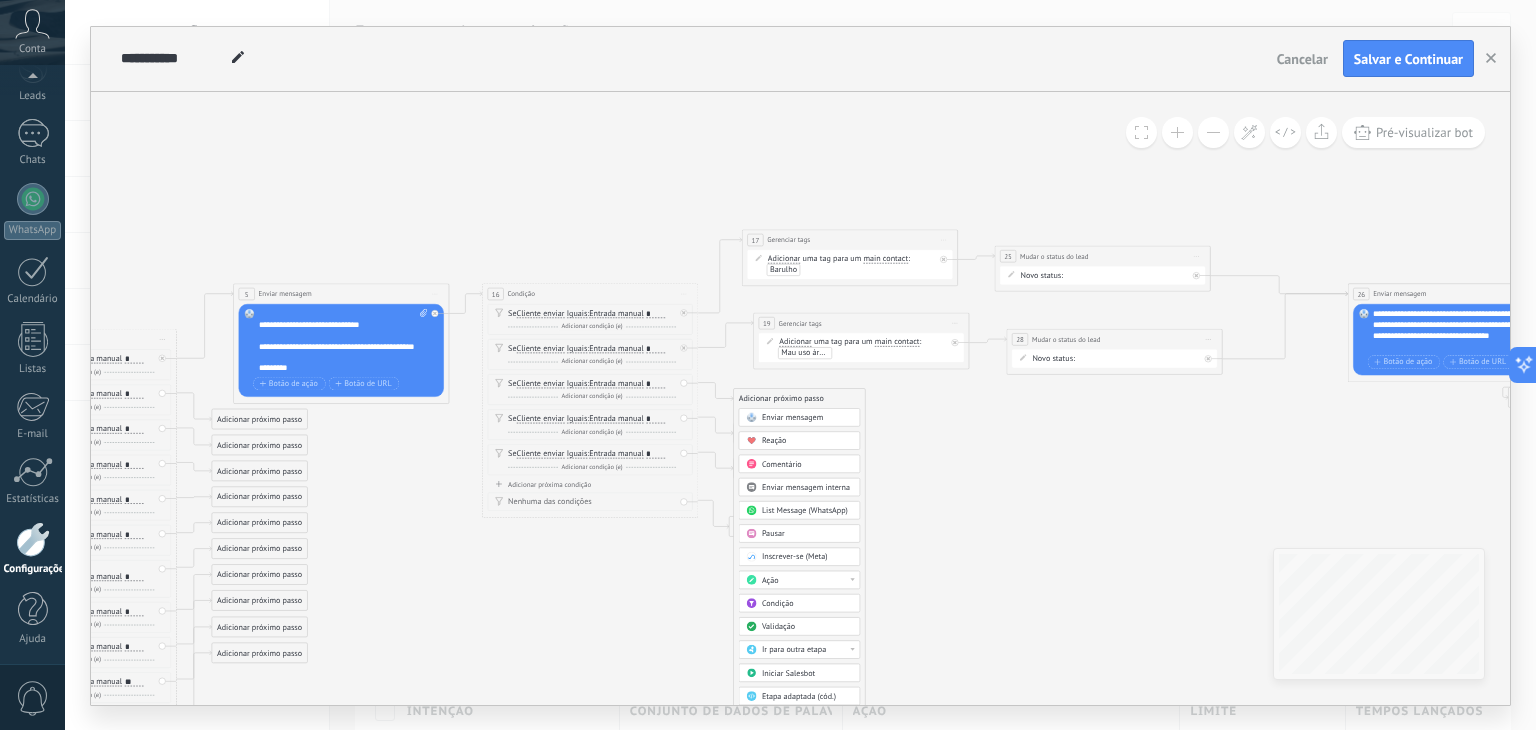 click on "Ação" at bounding box center [807, 580] 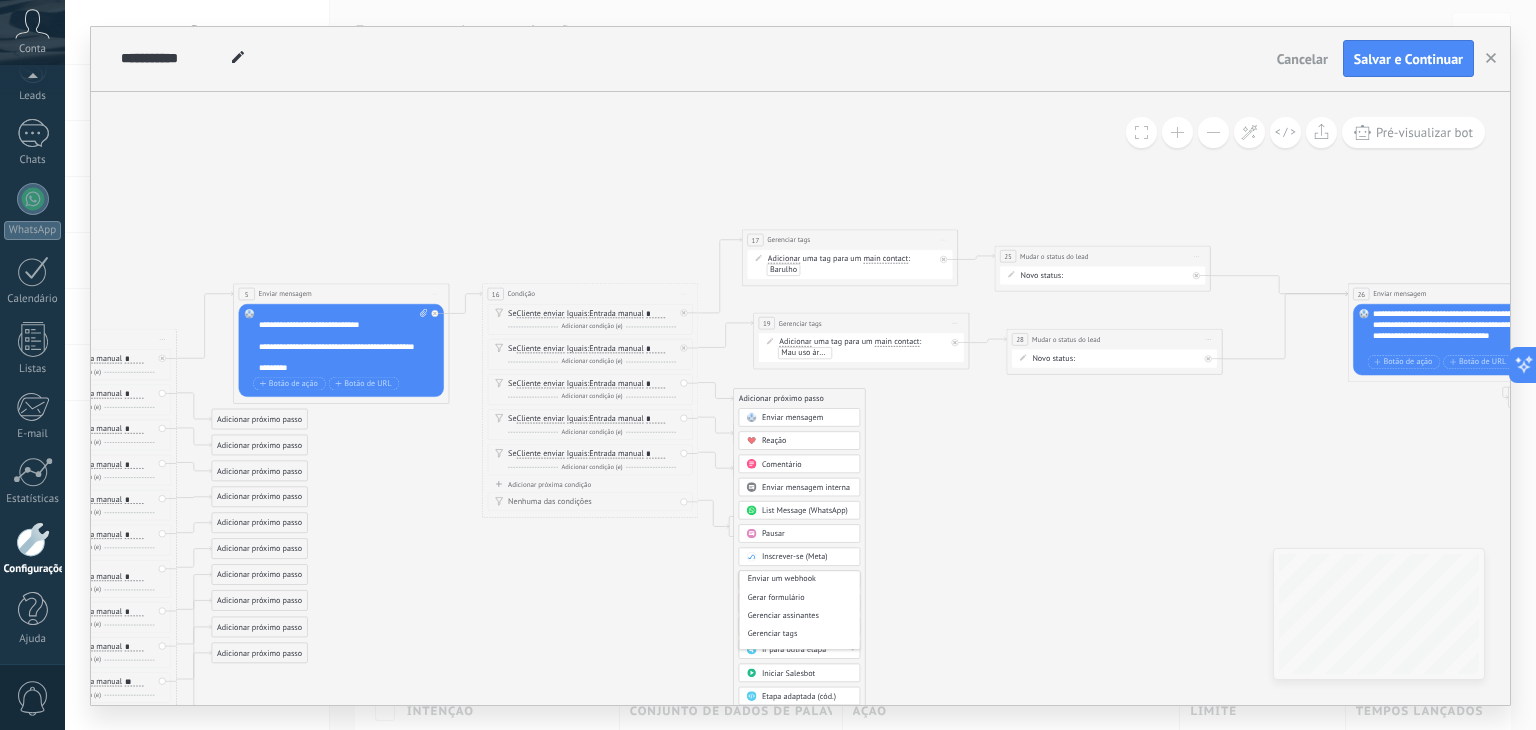 scroll, scrollTop: 300, scrollLeft: 0, axis: vertical 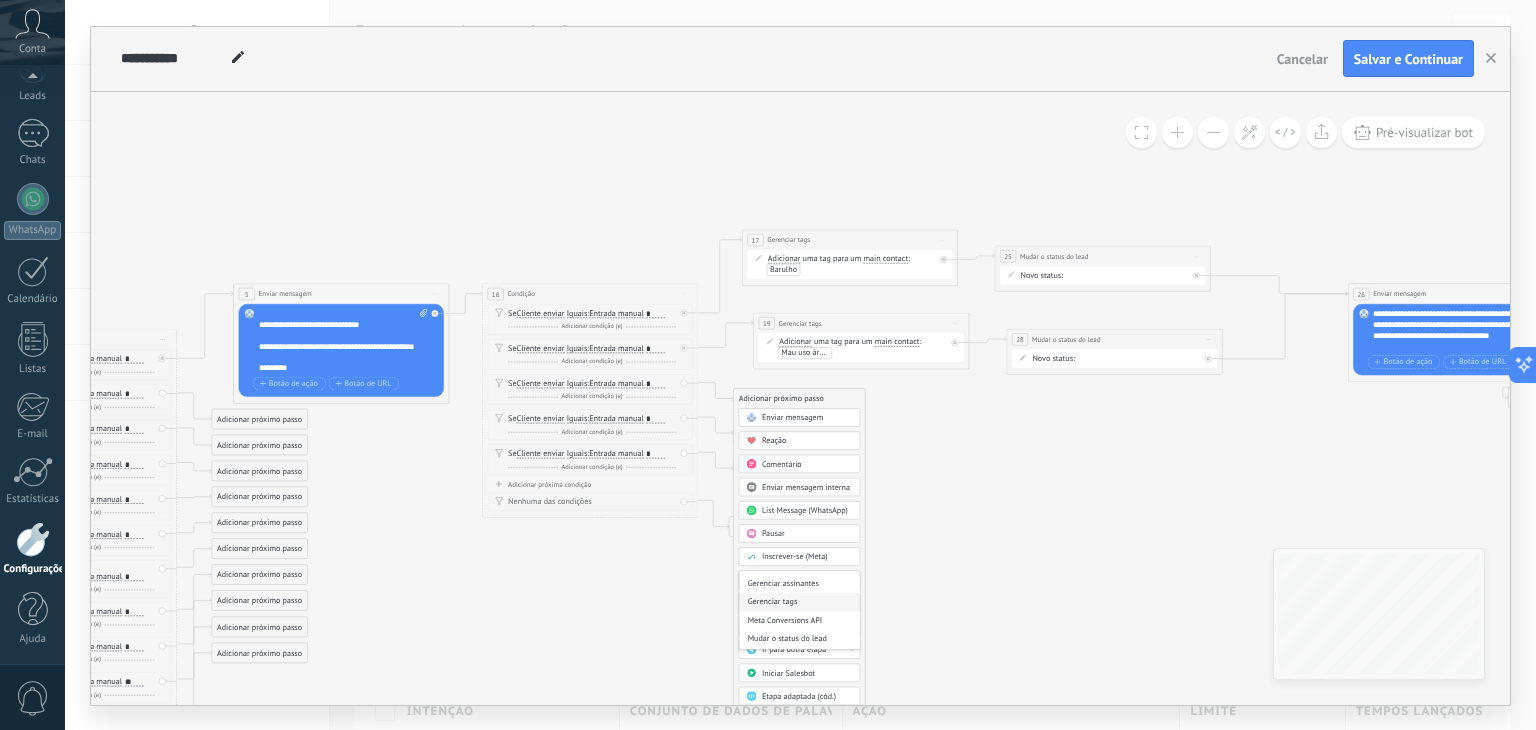 click on "Gerenciar tags" at bounding box center (799, 602) 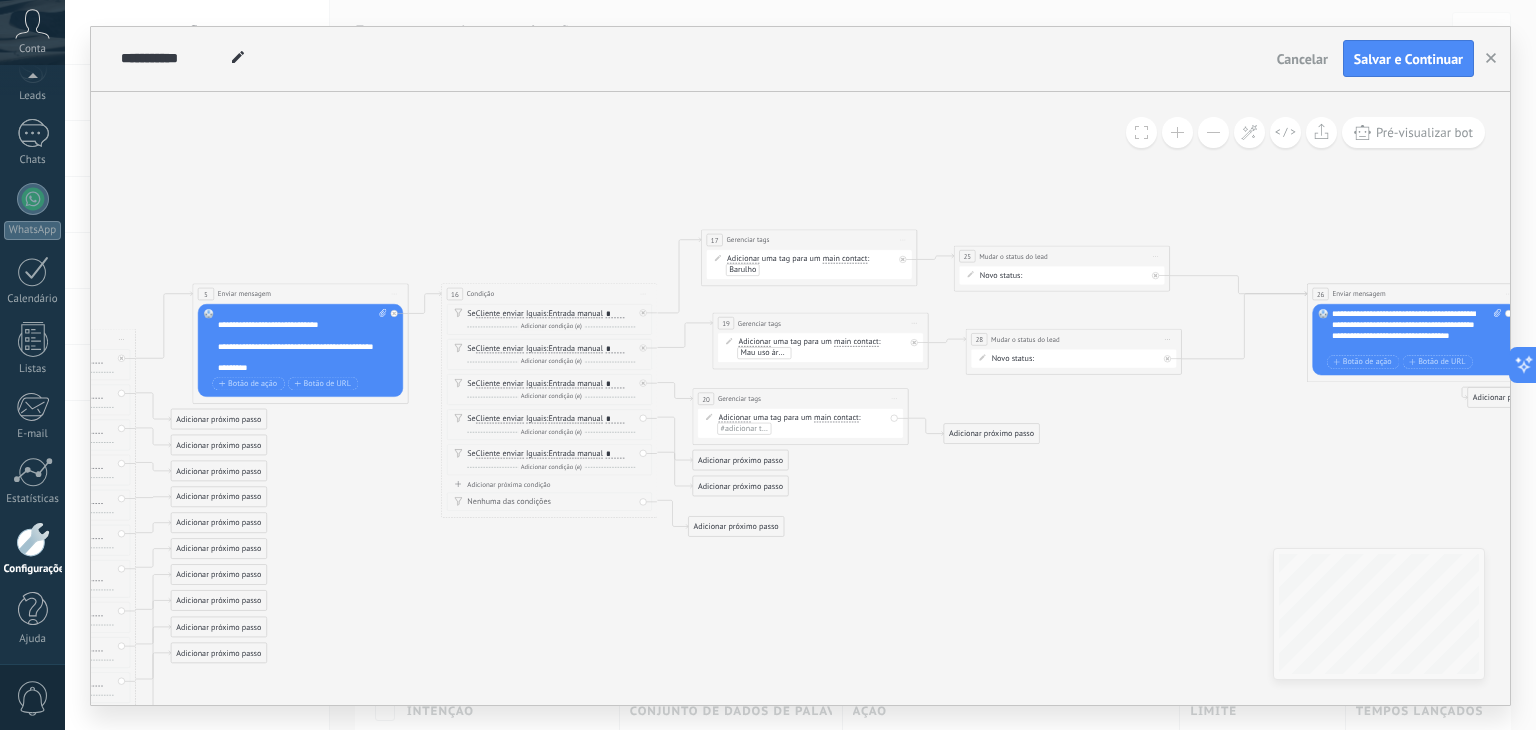 click on "#adicionar tags" at bounding box center [747, 428] 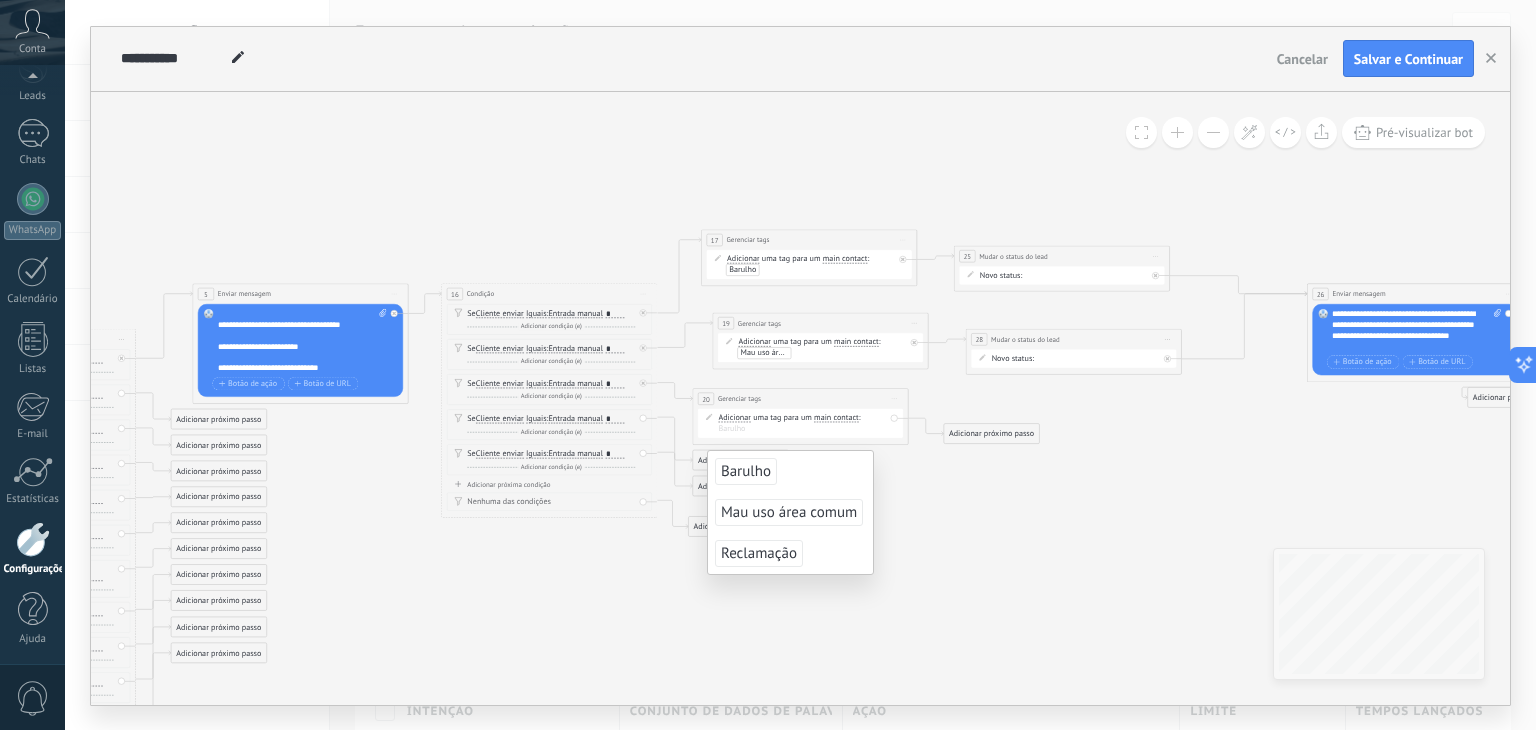 scroll, scrollTop: 20, scrollLeft: 0, axis: vertical 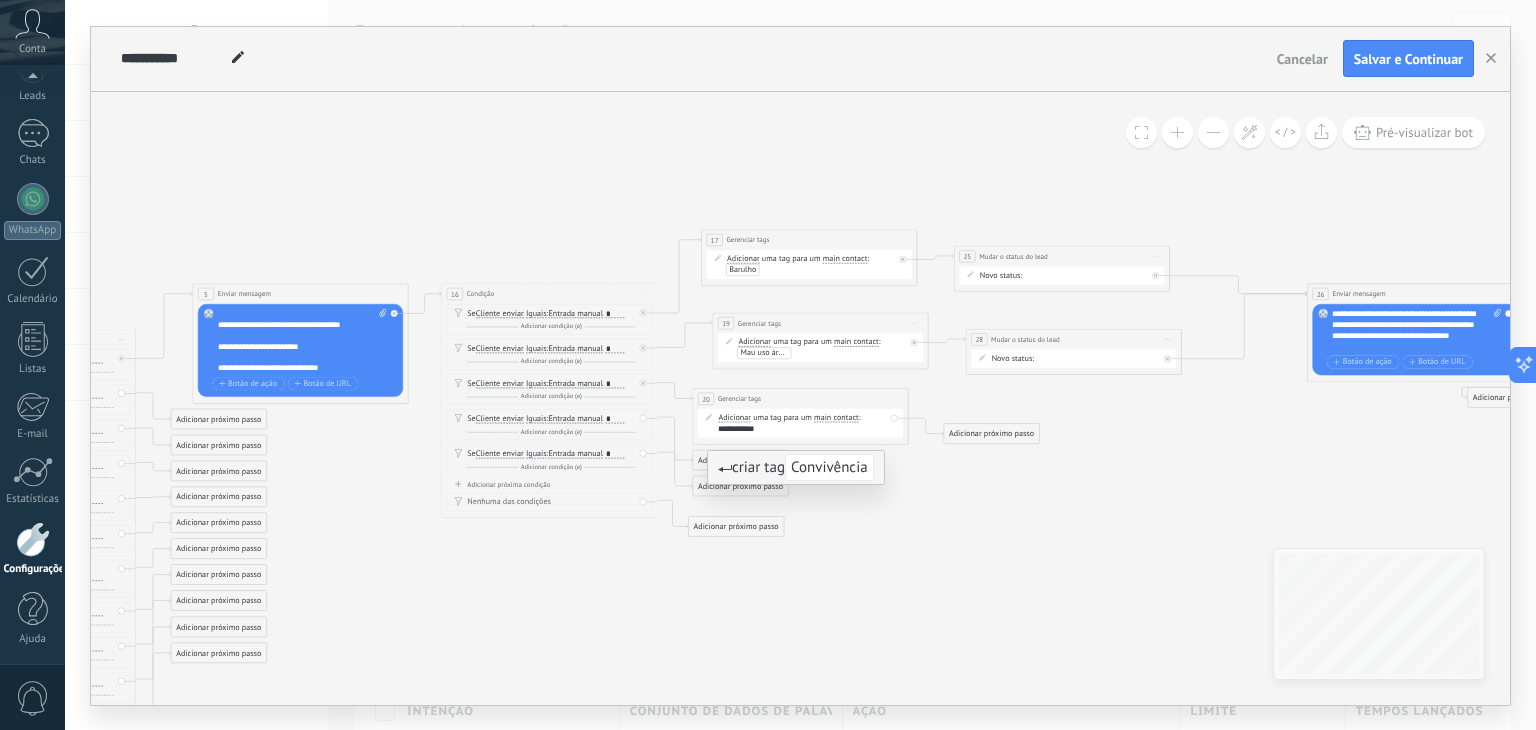 type on "**********" 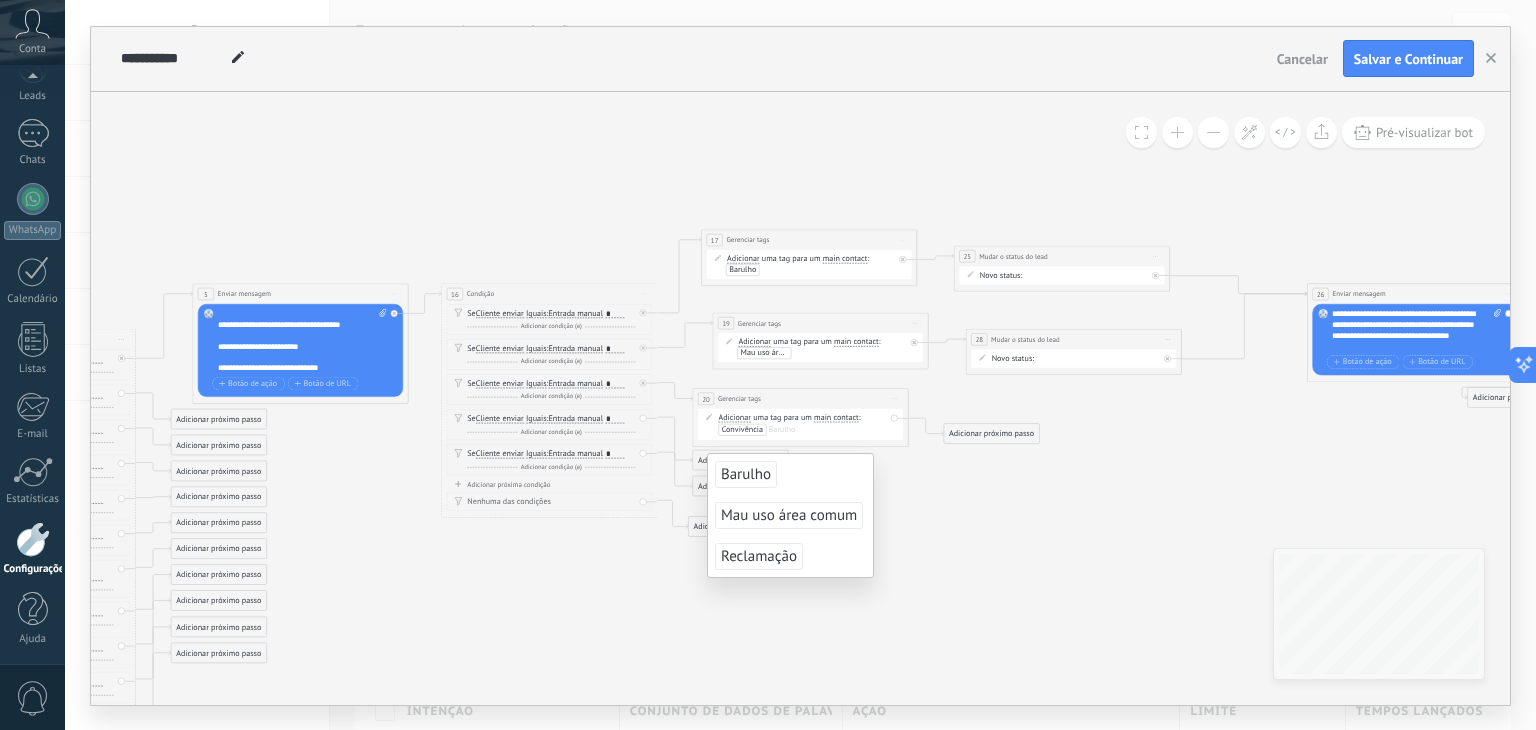 click 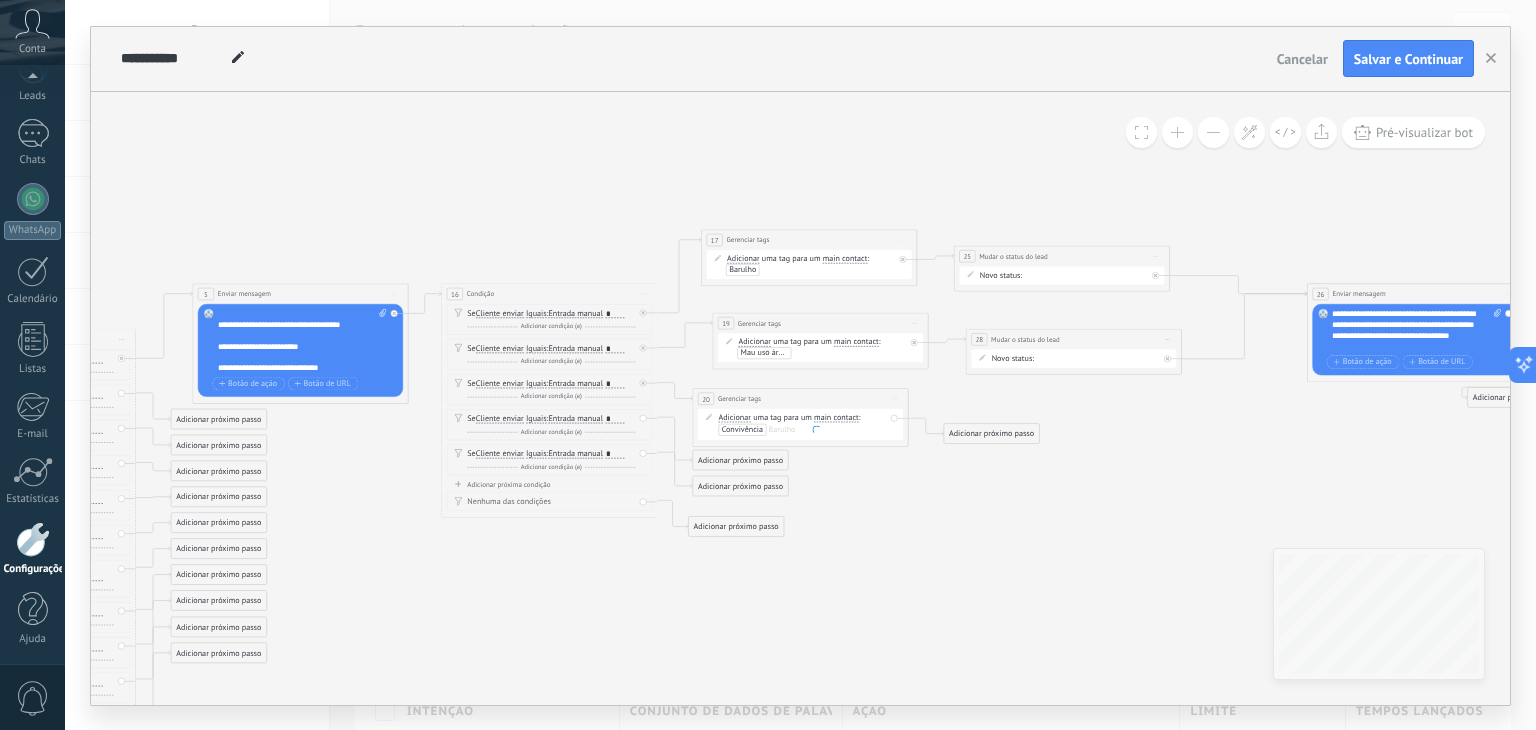 drag, startPoint x: 821, startPoint y: 410, endPoint x: 828, endPoint y: 401, distance: 11.401754 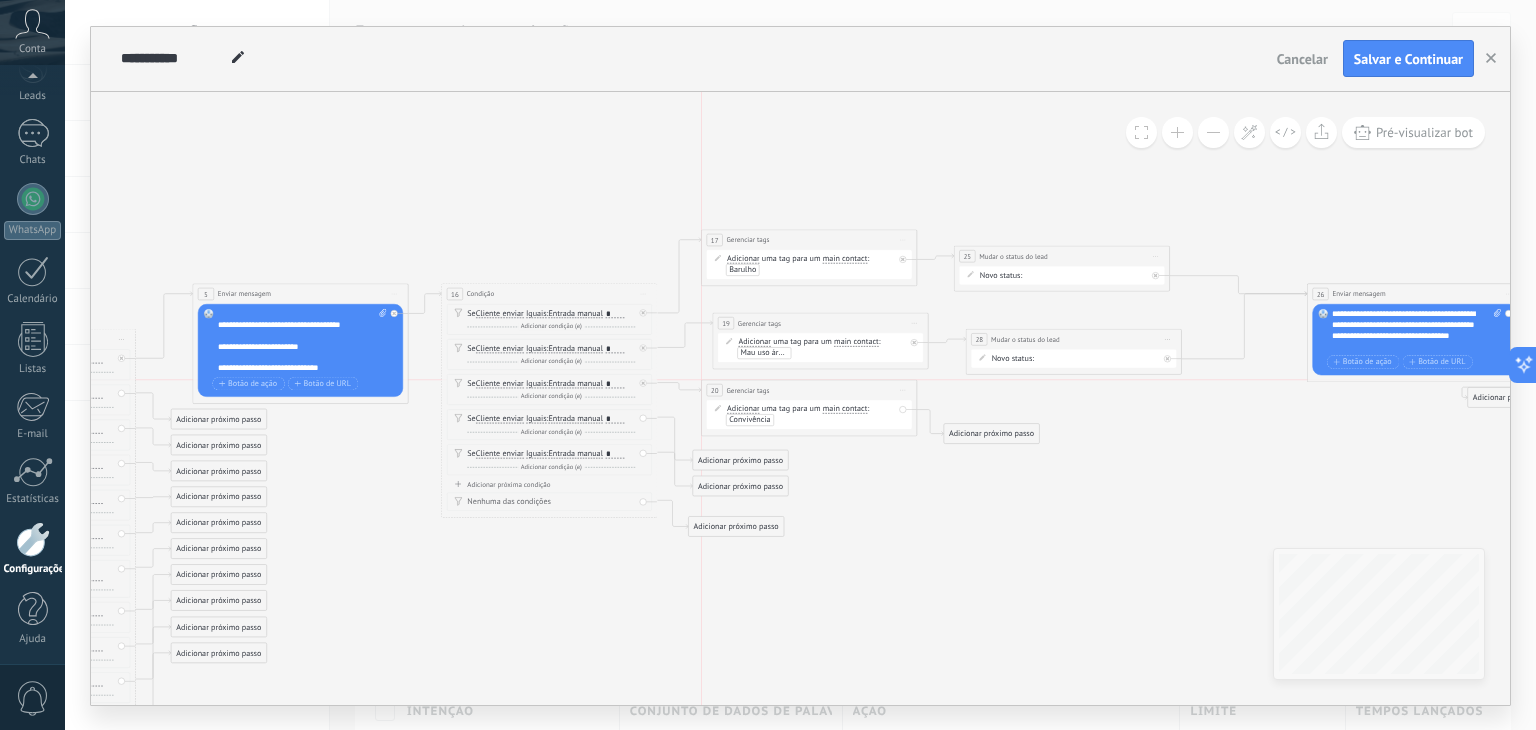 drag, startPoint x: 874, startPoint y: 383, endPoint x: 844, endPoint y: 389, distance: 30.594116 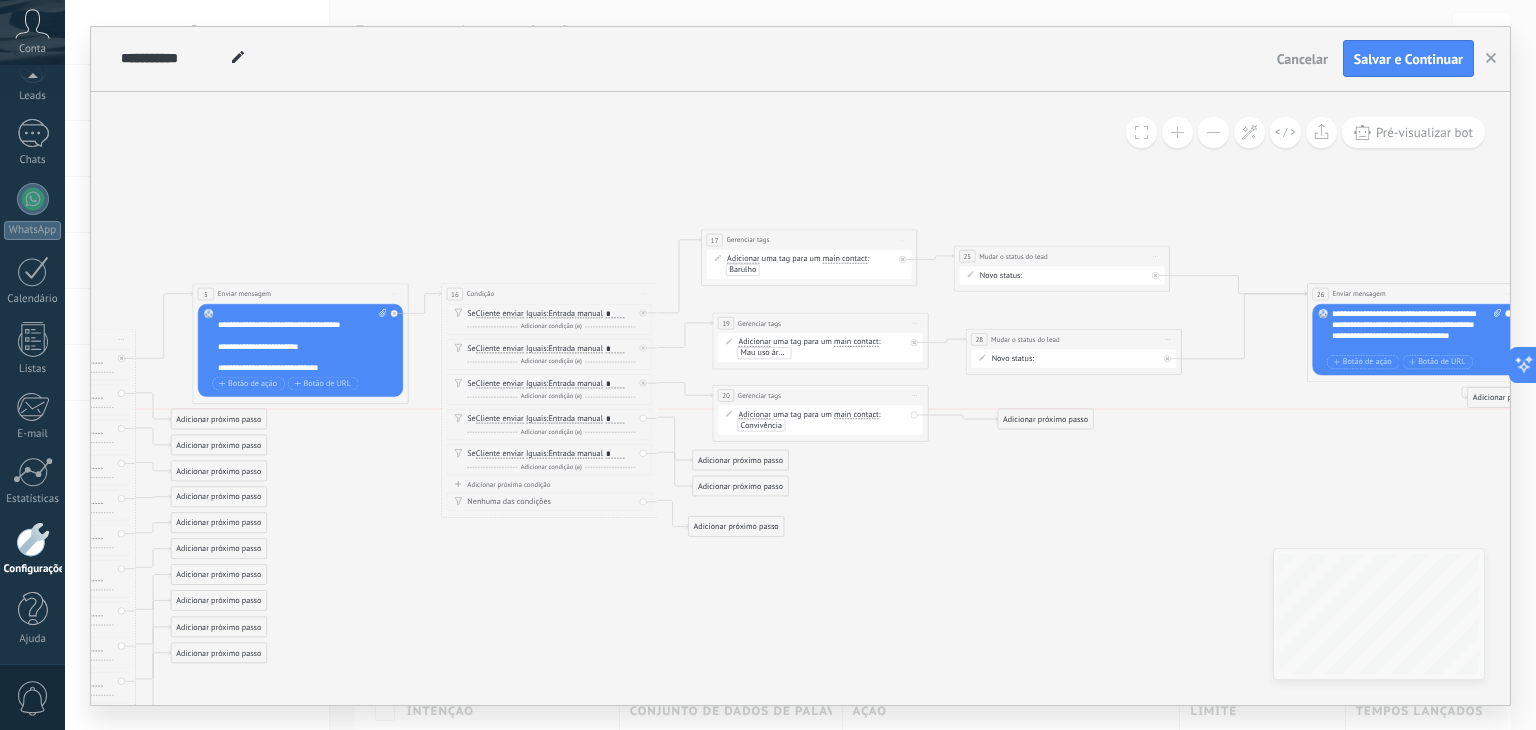 drag, startPoint x: 993, startPoint y: 424, endPoint x: 1044, endPoint y: 405, distance: 54.42426 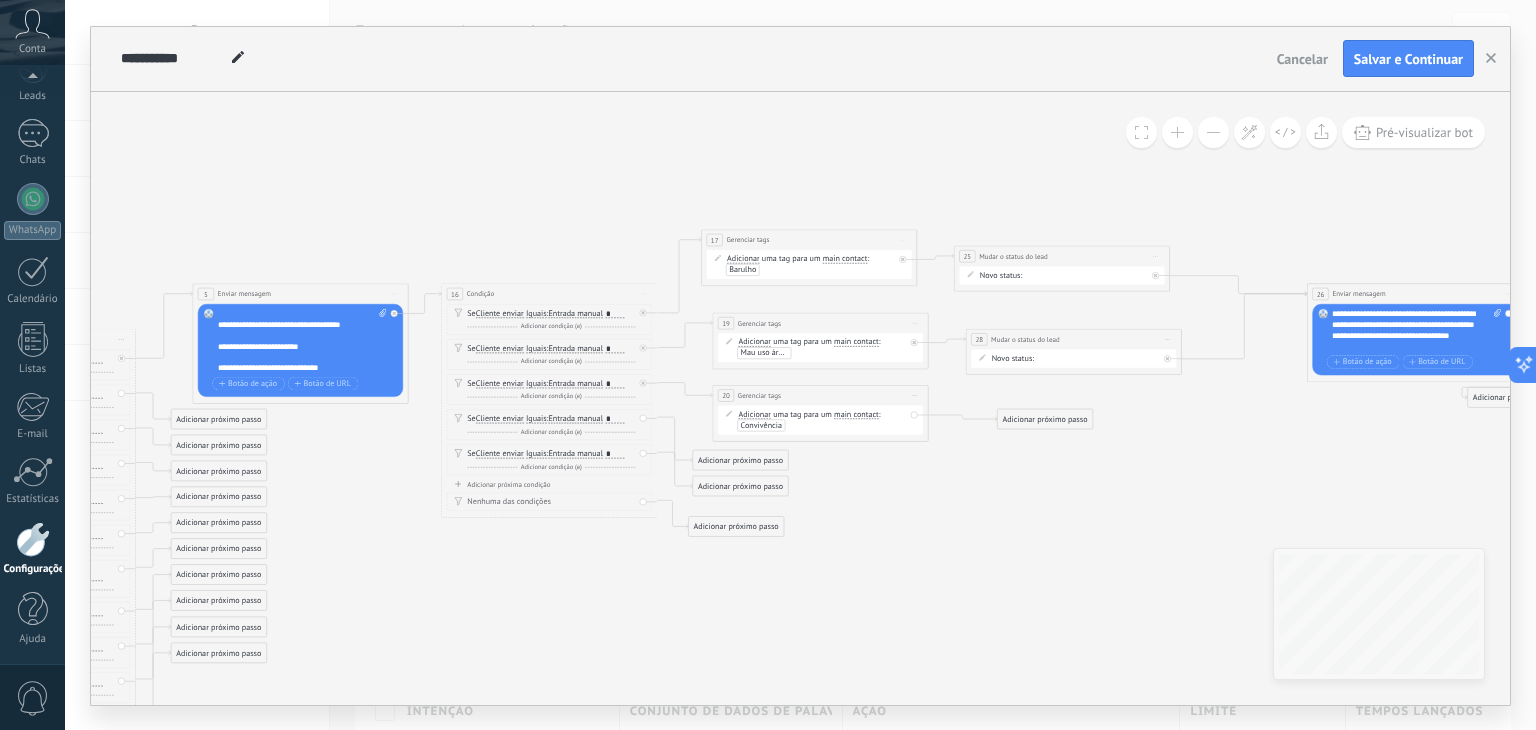 click on "Adicionar próximo passo" at bounding box center (1045, 419) 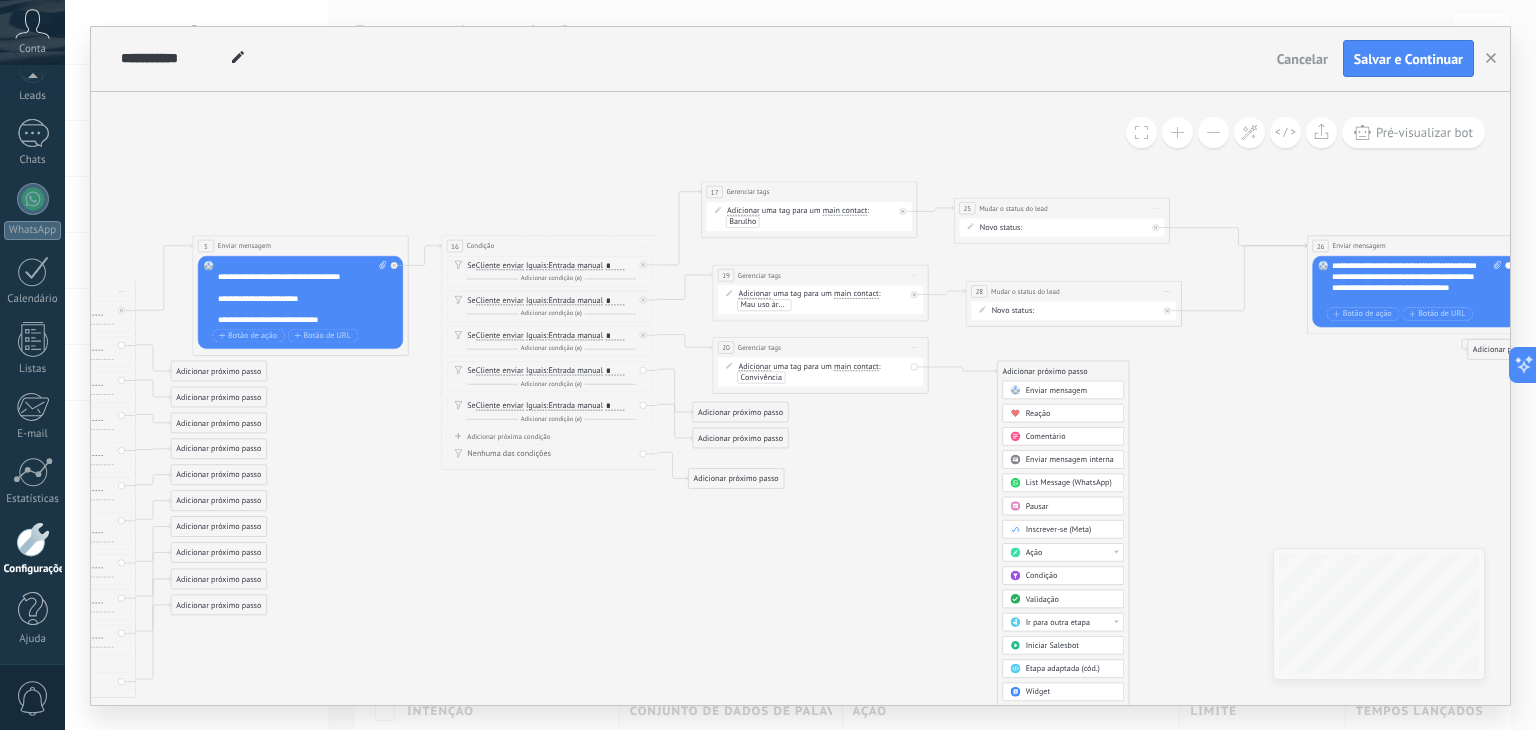click on "Ação" at bounding box center [1062, 552] 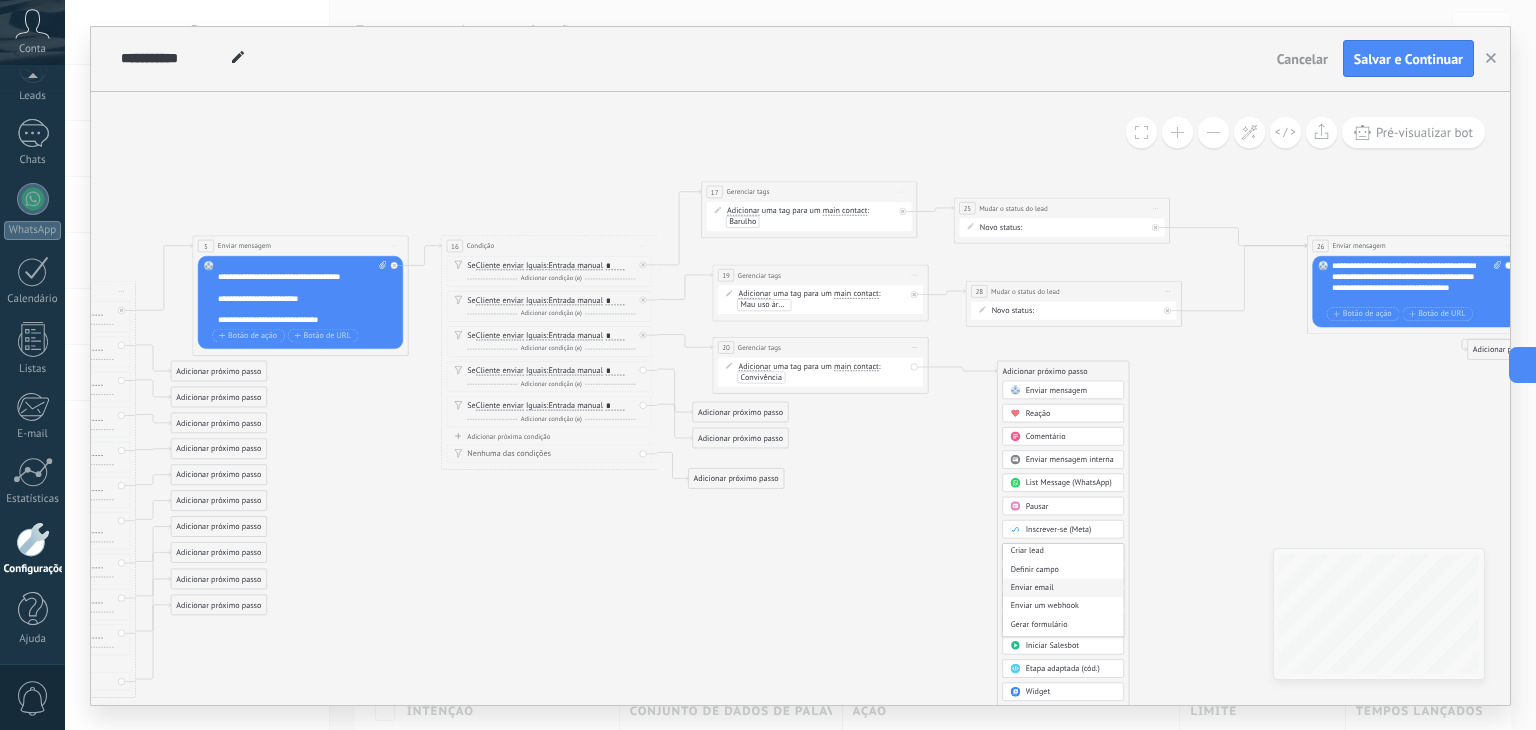 scroll, scrollTop: 200, scrollLeft: 0, axis: vertical 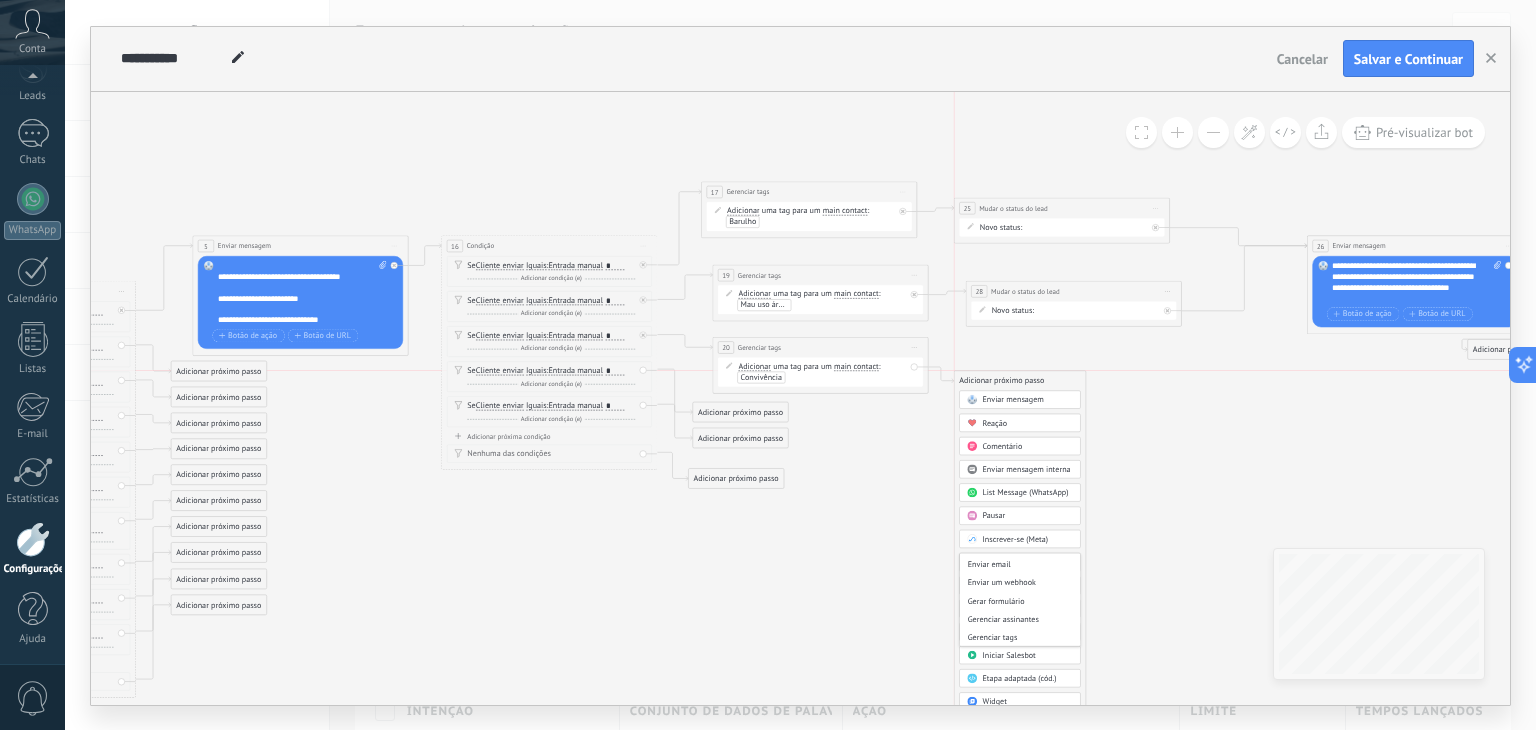 drag, startPoint x: 1061, startPoint y: 370, endPoint x: 1029, endPoint y: 392, distance: 38.832977 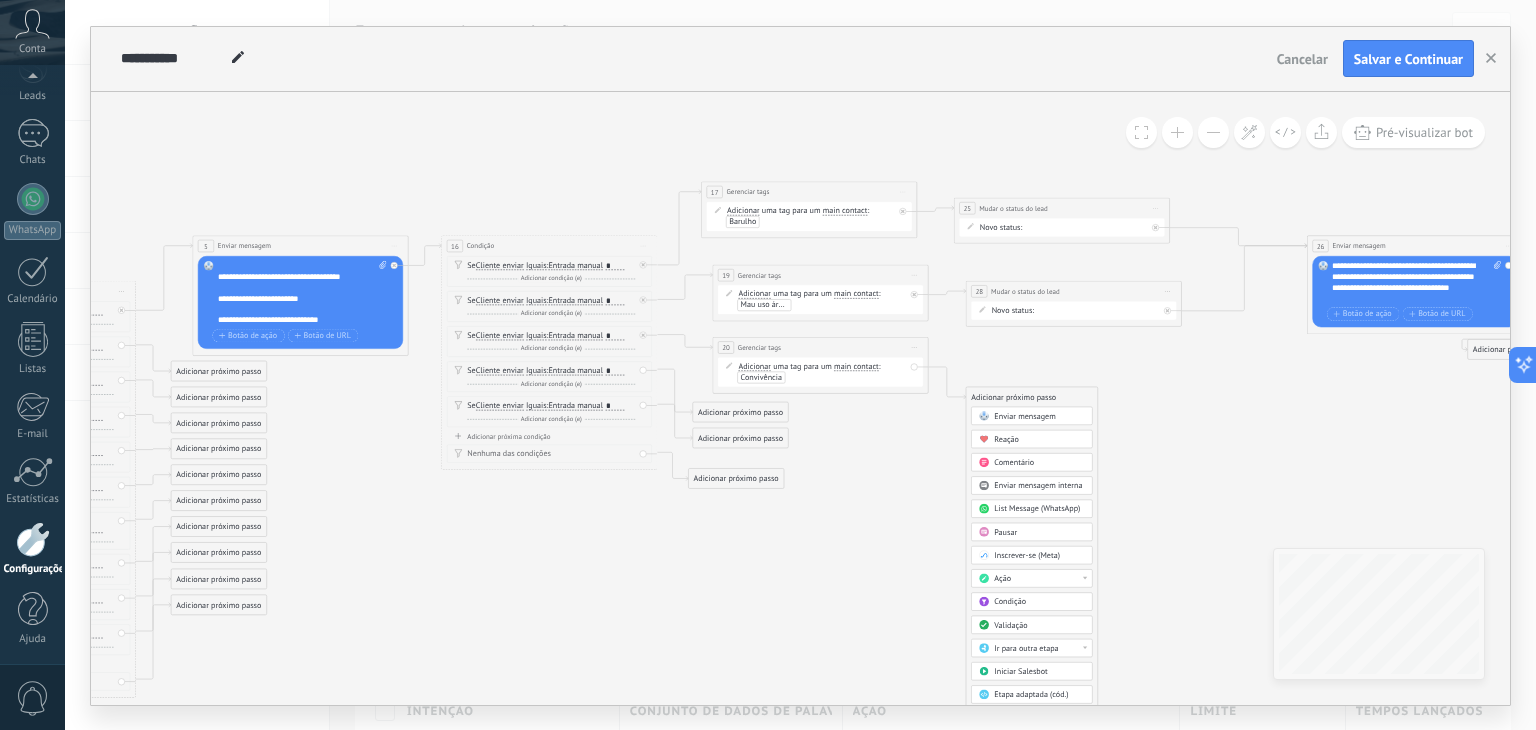 click on "Iniciar pré-visualização aqui
Renomear
Duplicar
Excluir" at bounding box center (1167, 291) 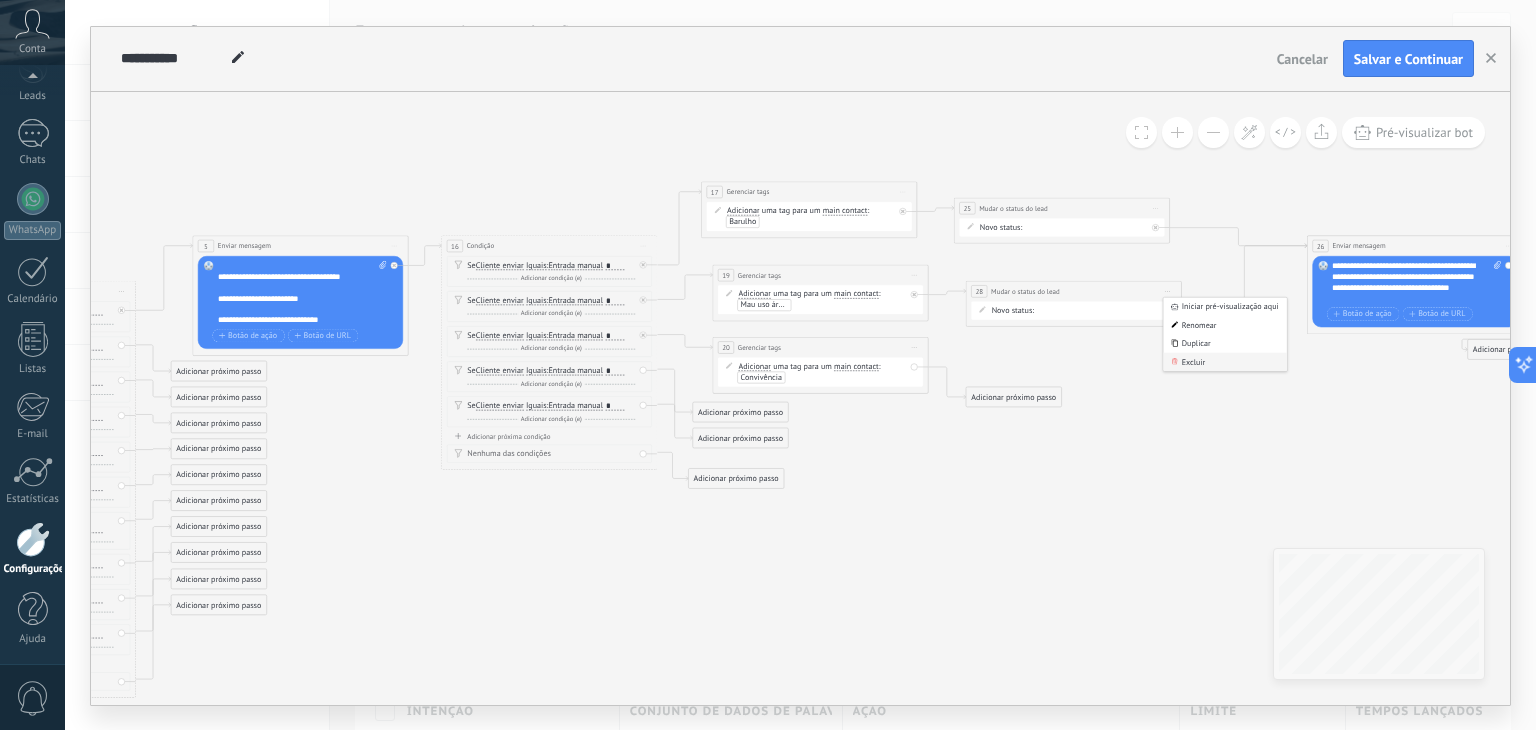 click on "Excluir" at bounding box center (1224, 361) 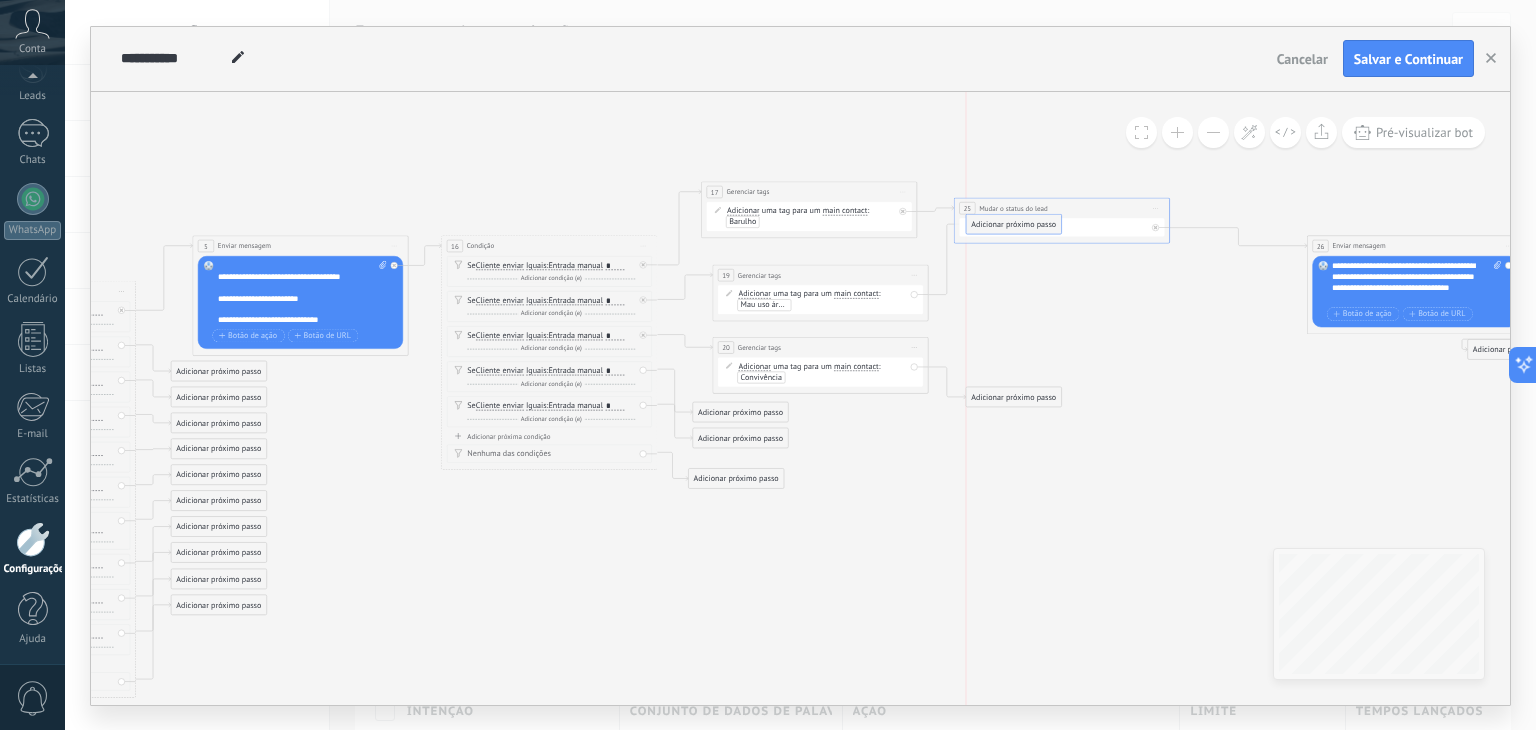 drag, startPoint x: 1009, startPoint y: 314, endPoint x: 1014, endPoint y: 245, distance: 69.18092 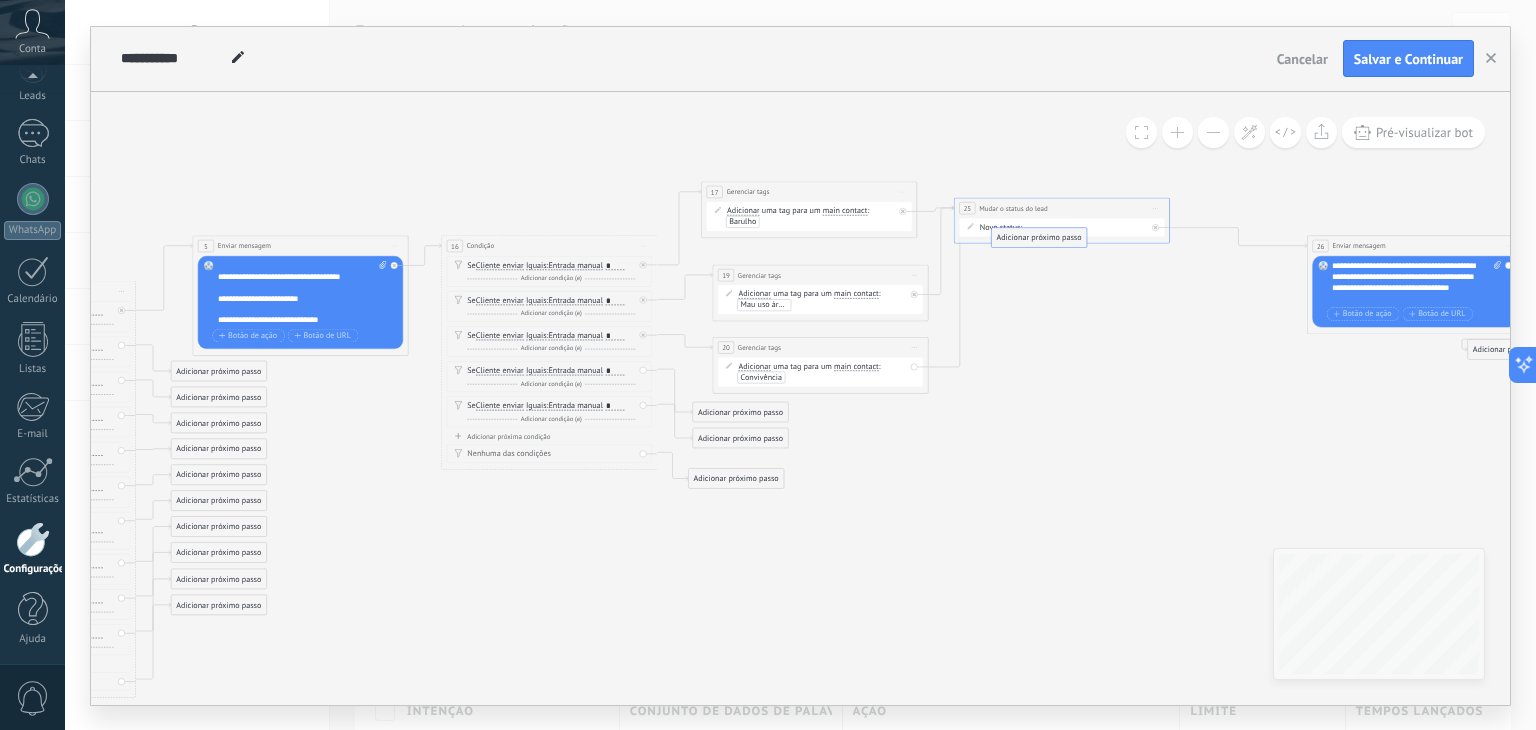 drag, startPoint x: 1016, startPoint y: 392, endPoint x: 1044, endPoint y: 228, distance: 166.37308 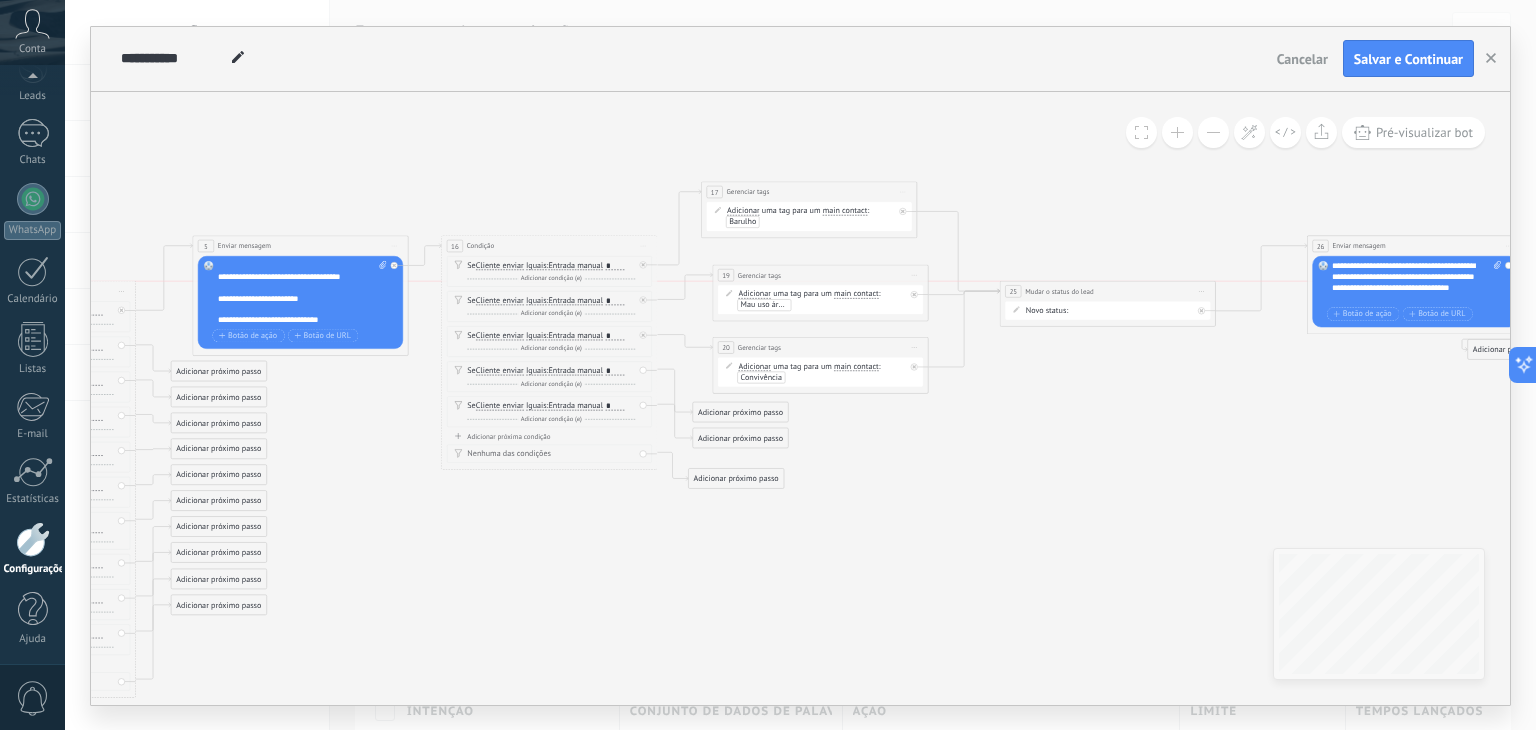 drag, startPoint x: 1046, startPoint y: 201, endPoint x: 1096, endPoint y: 286, distance: 98.61542 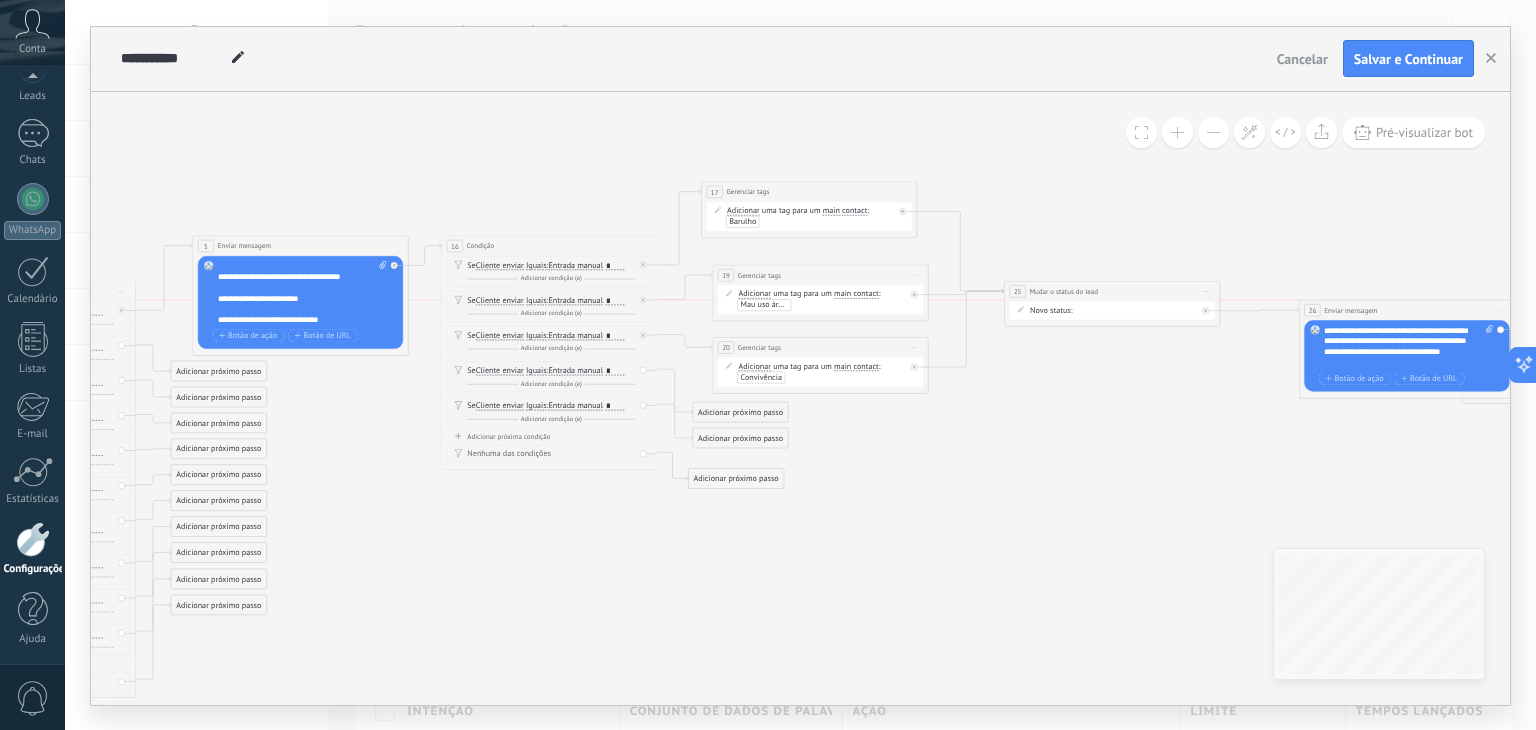 drag, startPoint x: 1377, startPoint y: 239, endPoint x: 1369, endPoint y: 308, distance: 69.46222 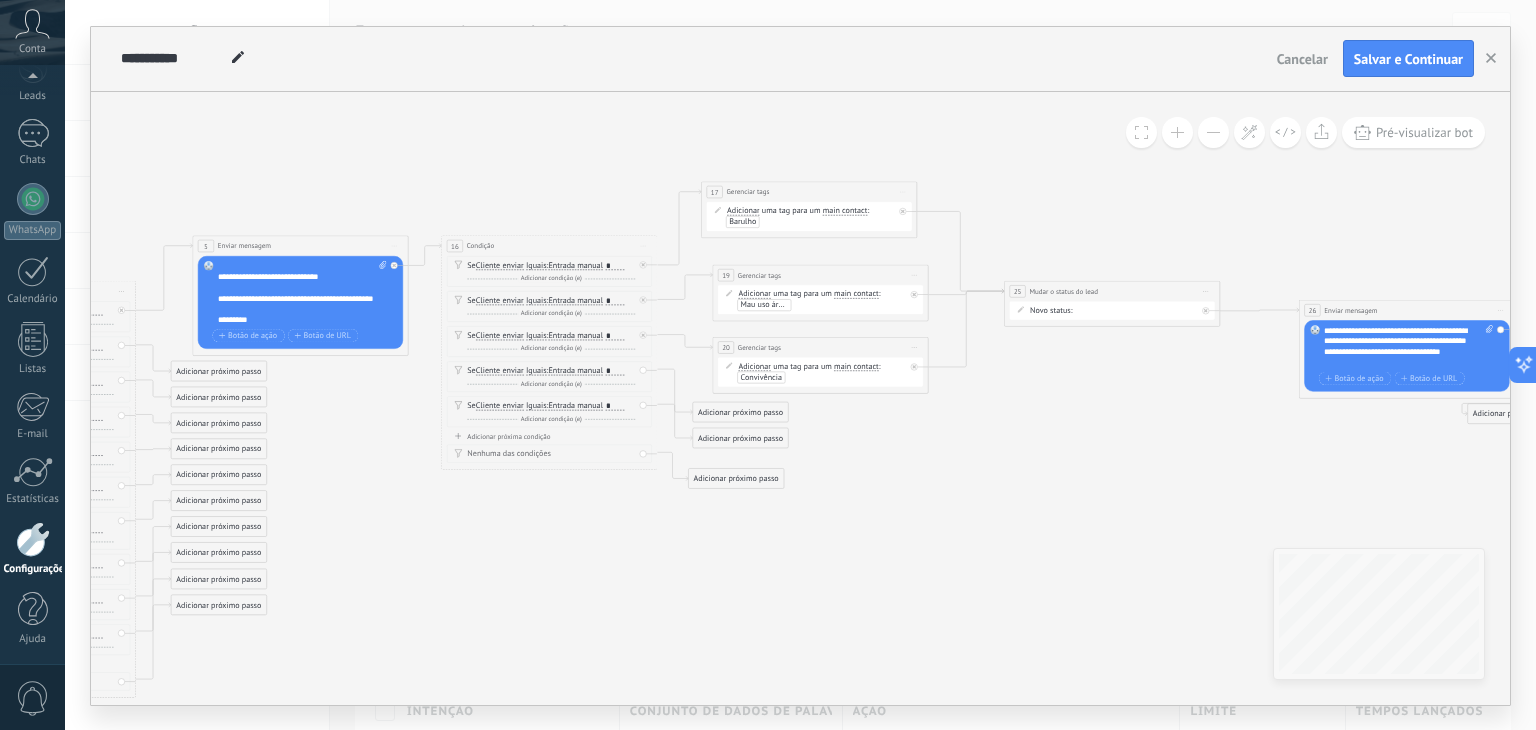 scroll, scrollTop: 120, scrollLeft: 0, axis: vertical 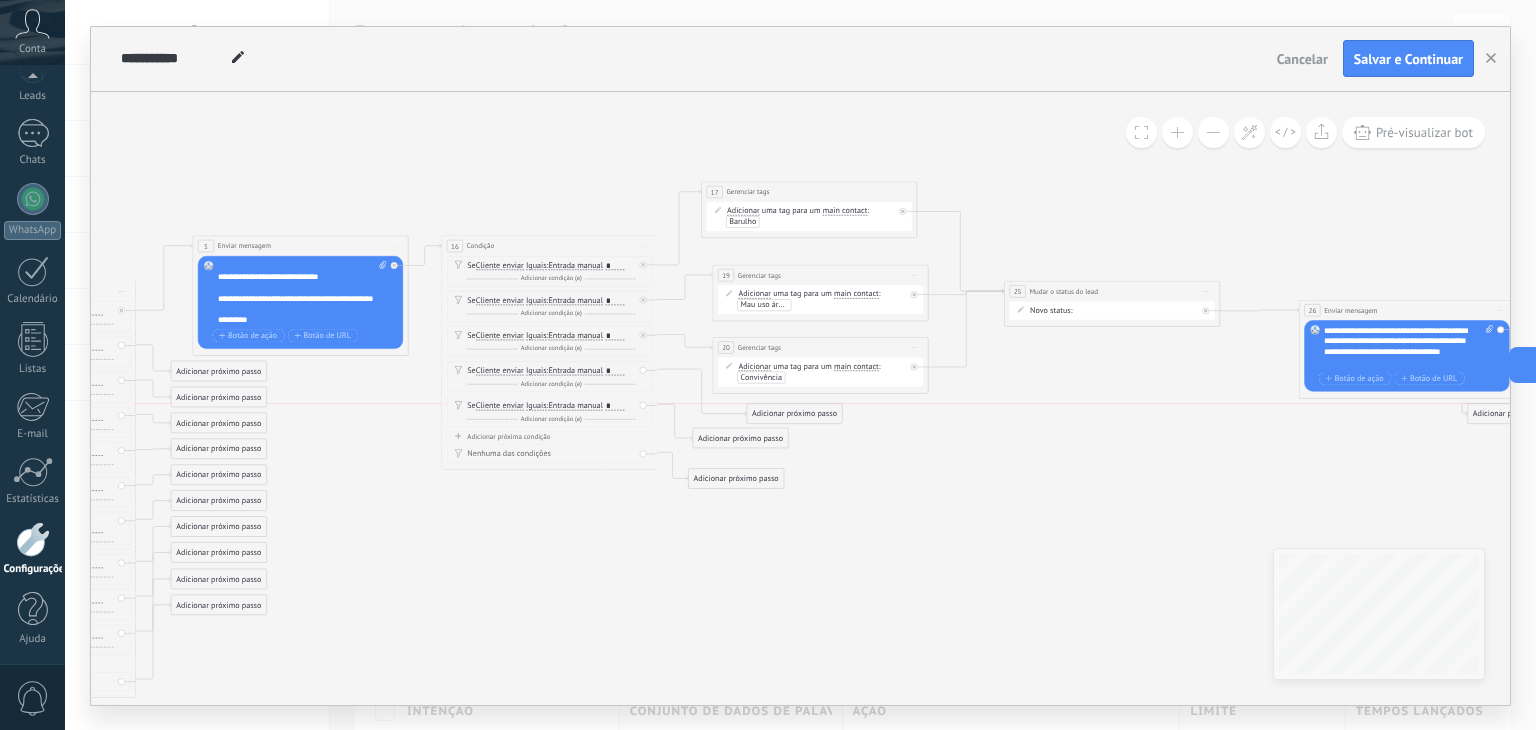 drag, startPoint x: 713, startPoint y: 405, endPoint x: 768, endPoint y: 411, distance: 55.326305 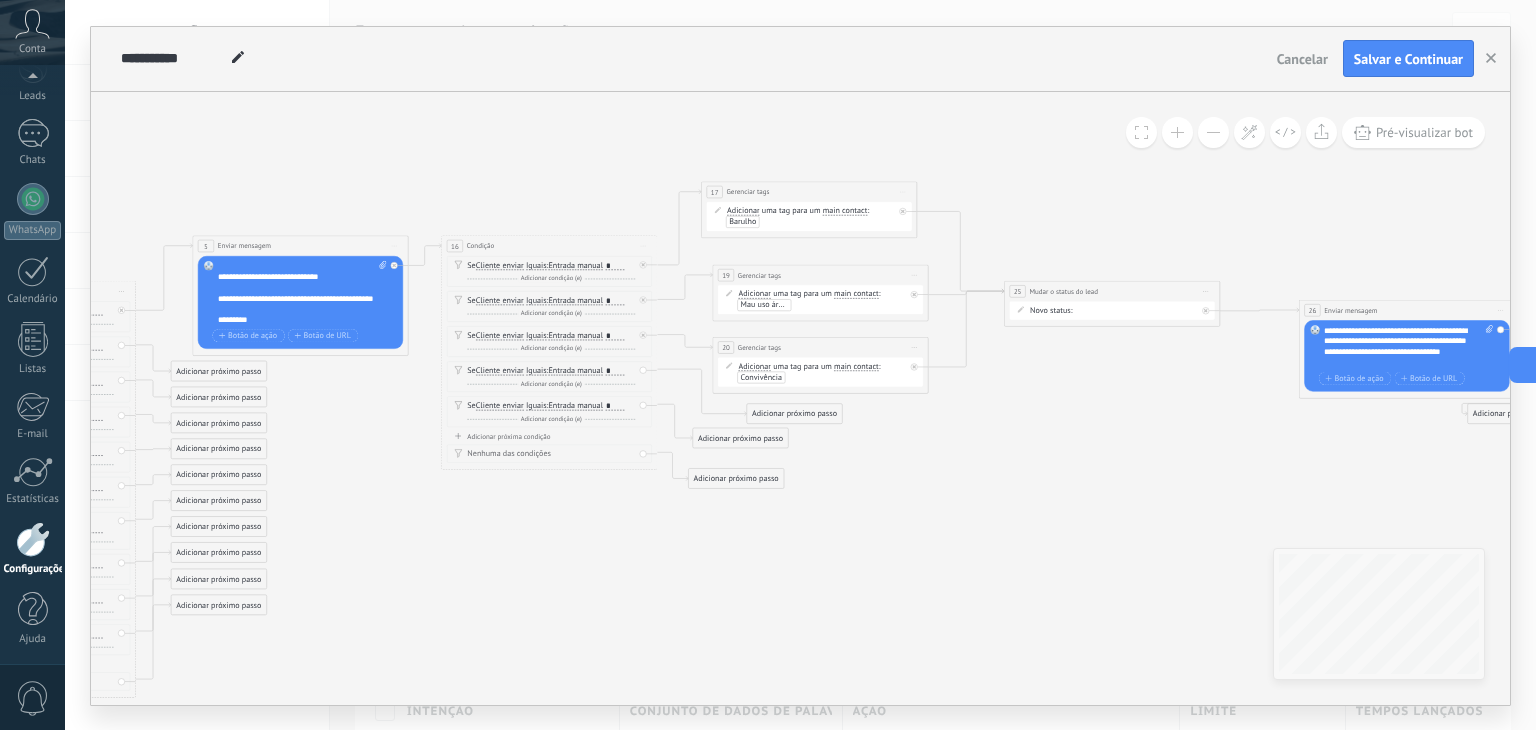 click on "Adicionar próximo passo" at bounding box center (794, 414) 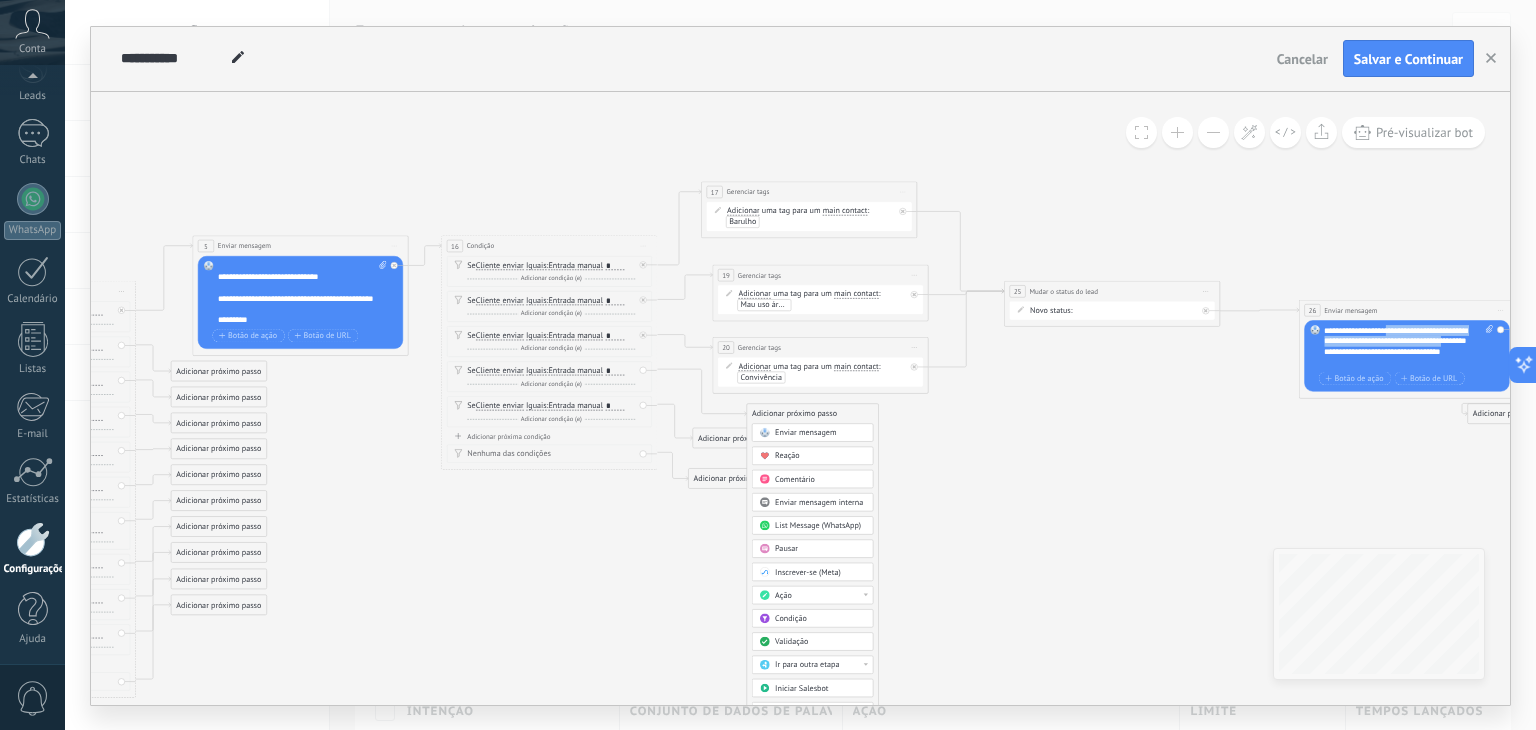 drag, startPoint x: 1392, startPoint y: 329, endPoint x: 1365, endPoint y: 355, distance: 37.48333 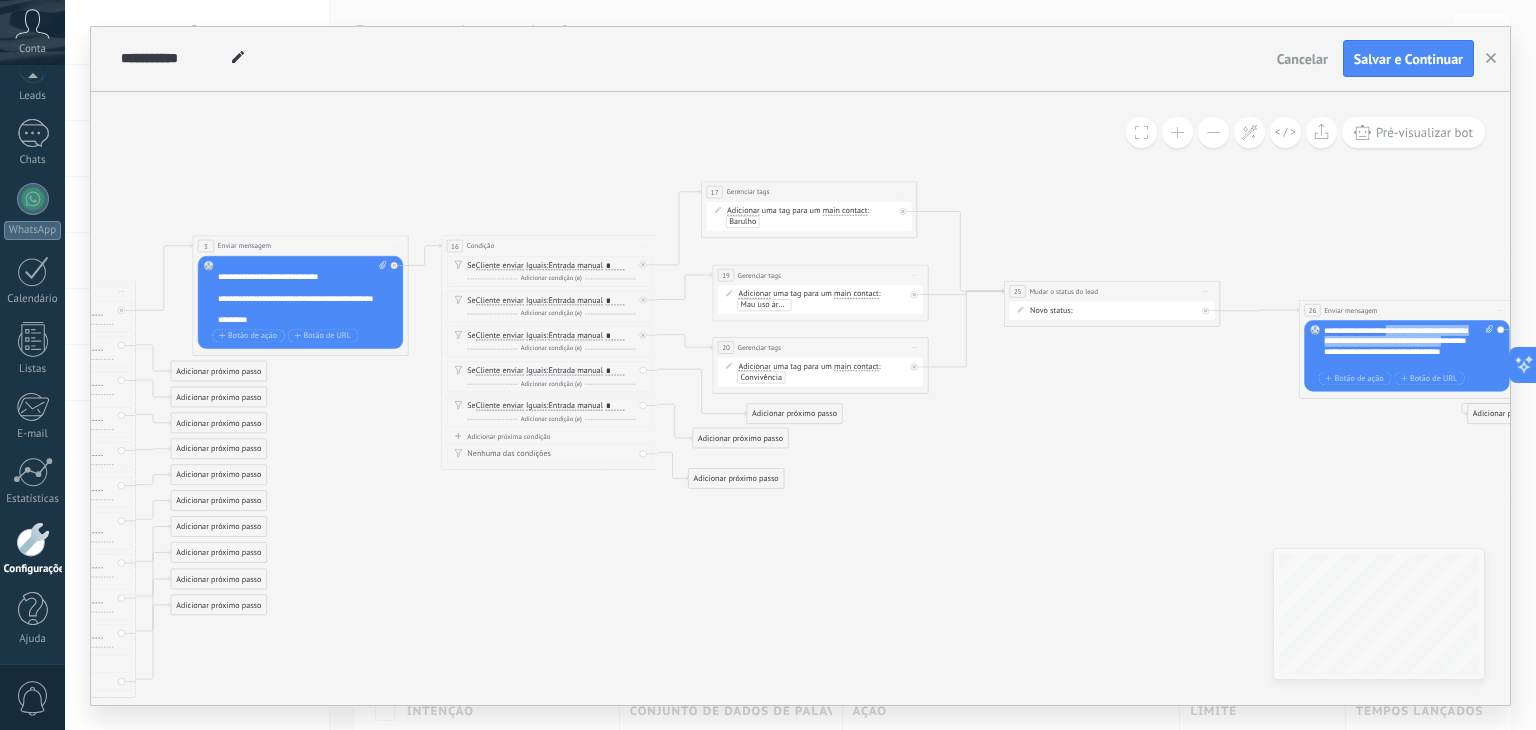 click on "**********" at bounding box center [1408, 346] 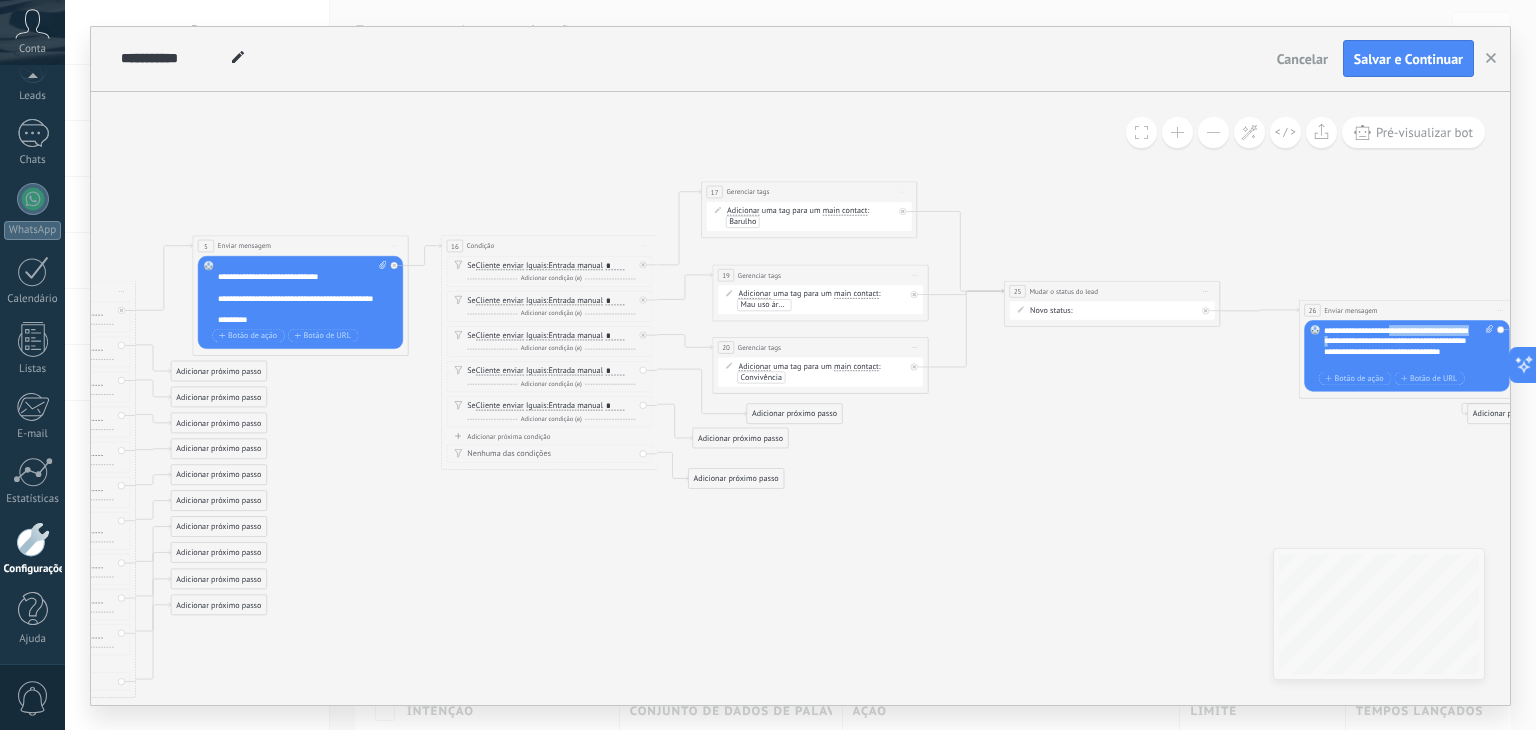 drag, startPoint x: 1364, startPoint y: 338, endPoint x: 1395, endPoint y: 328, distance: 32.572994 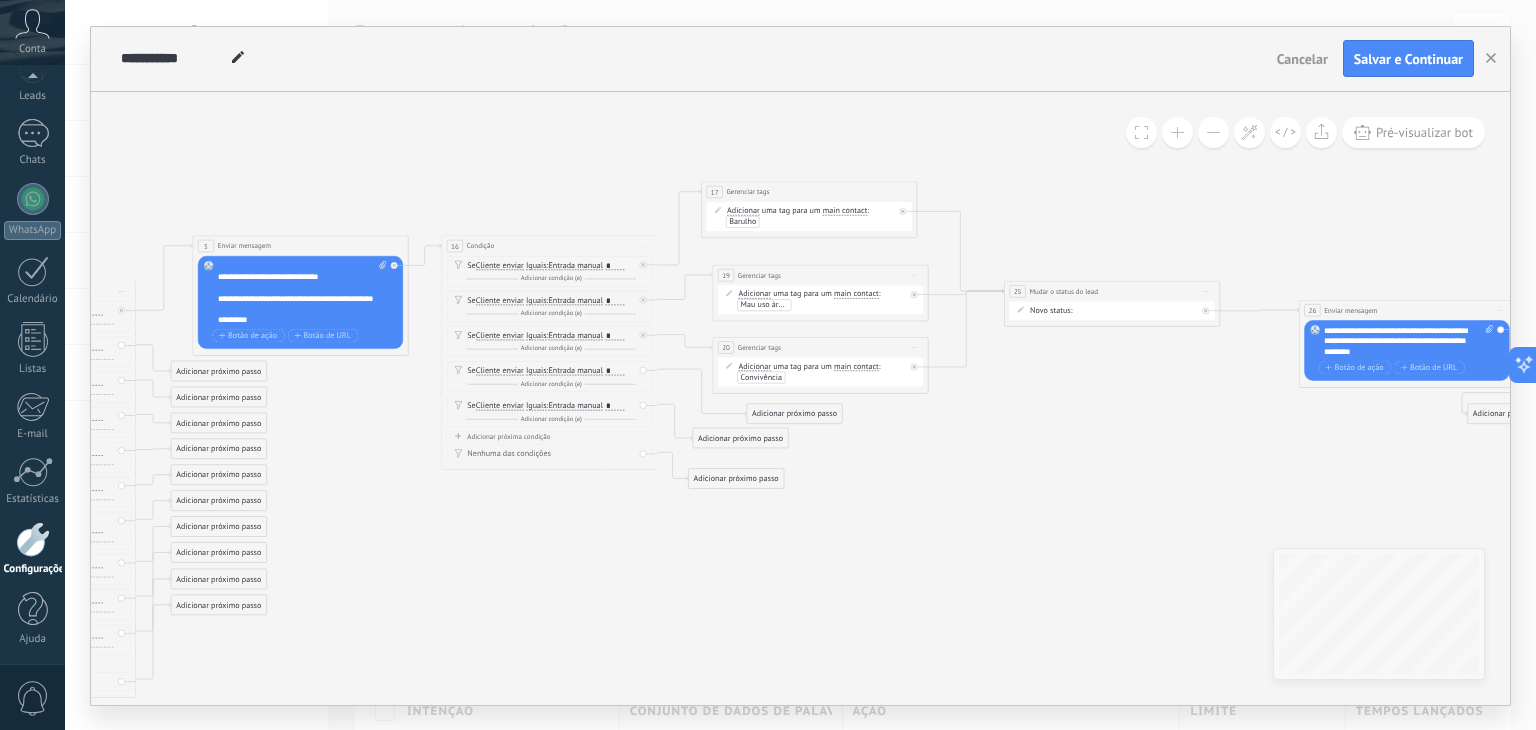 click on "**********" at bounding box center (1408, 341) 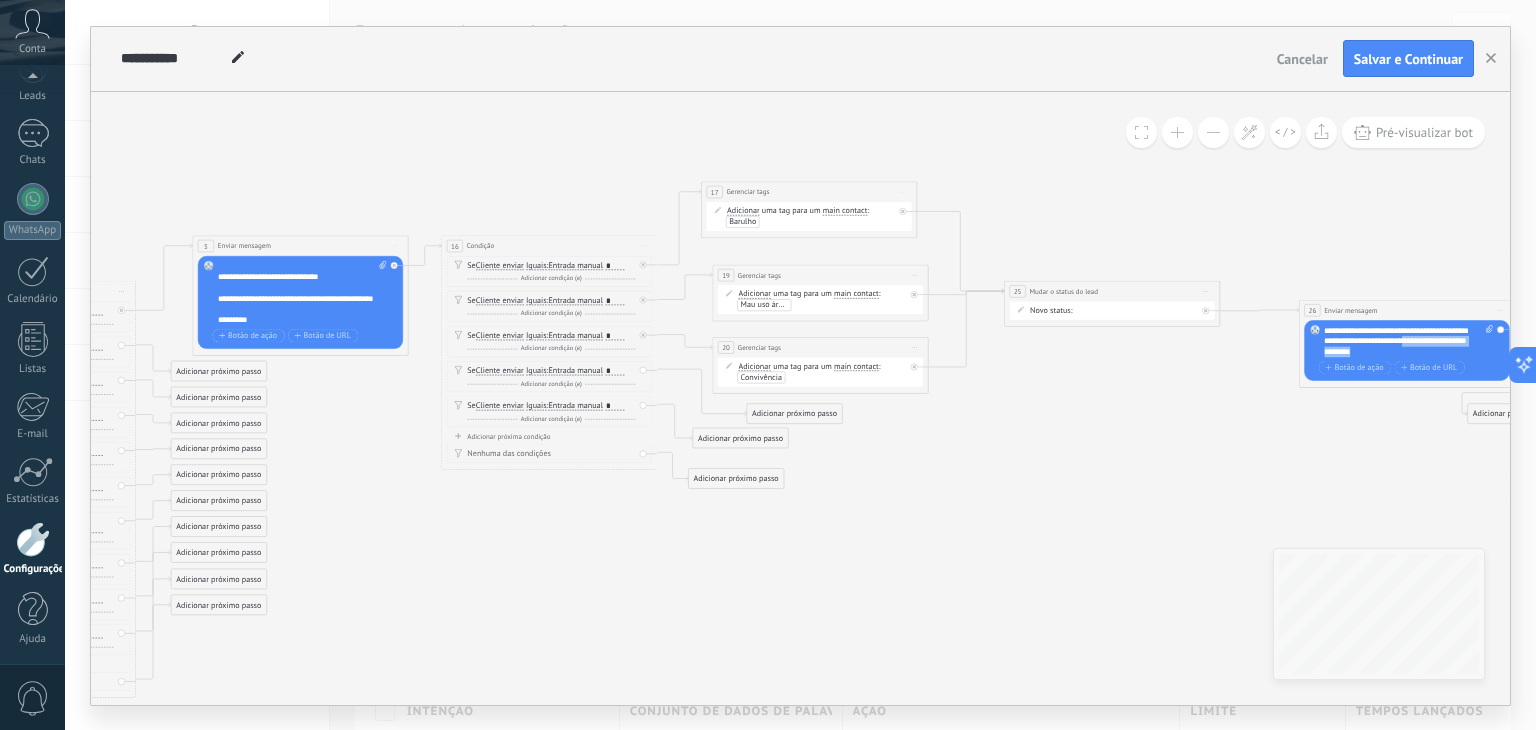 drag, startPoint x: 1418, startPoint y: 339, endPoint x: 1463, endPoint y: 351, distance: 46.572525 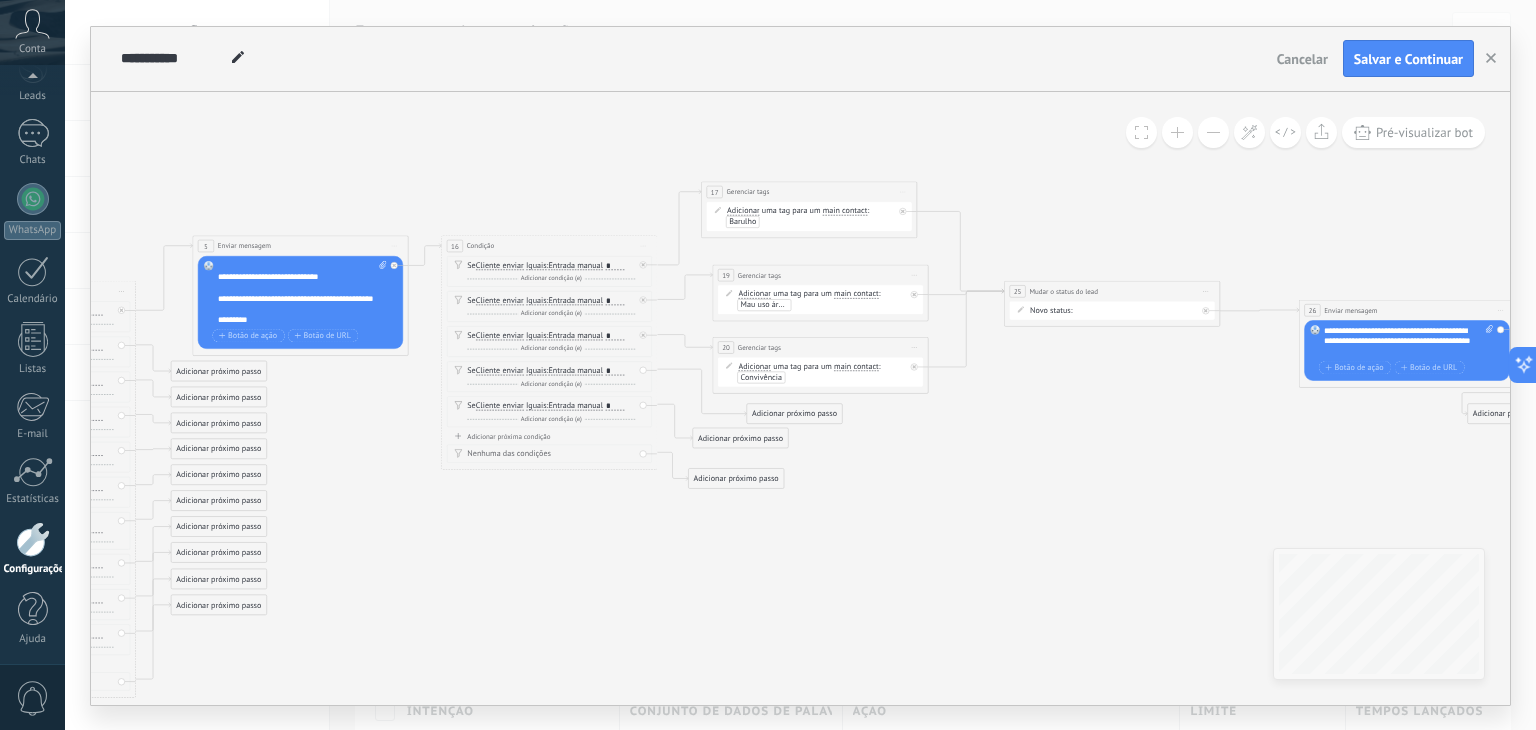 click on "Adicionar próximo passo" at bounding box center [794, 414] 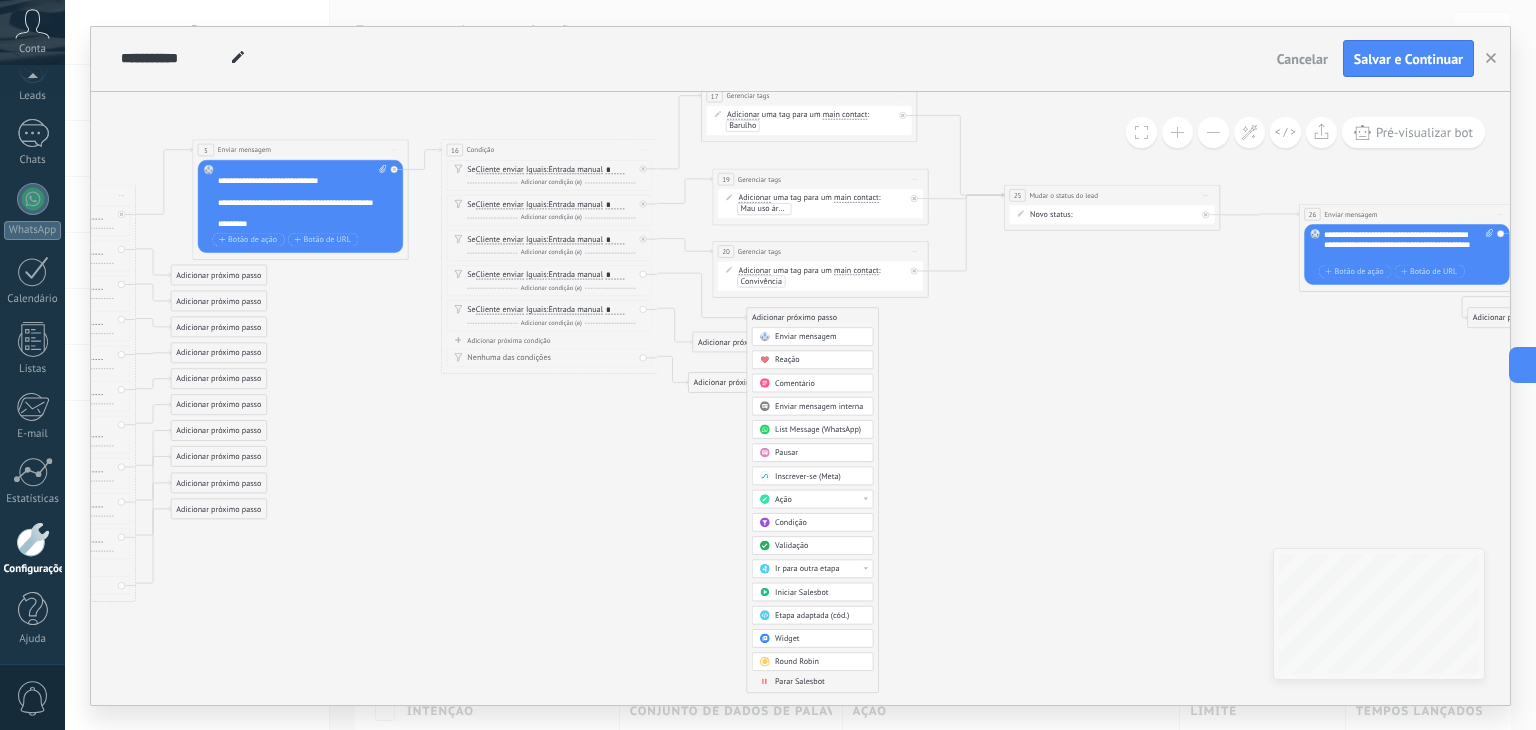 click on "Ação" at bounding box center [820, 499] 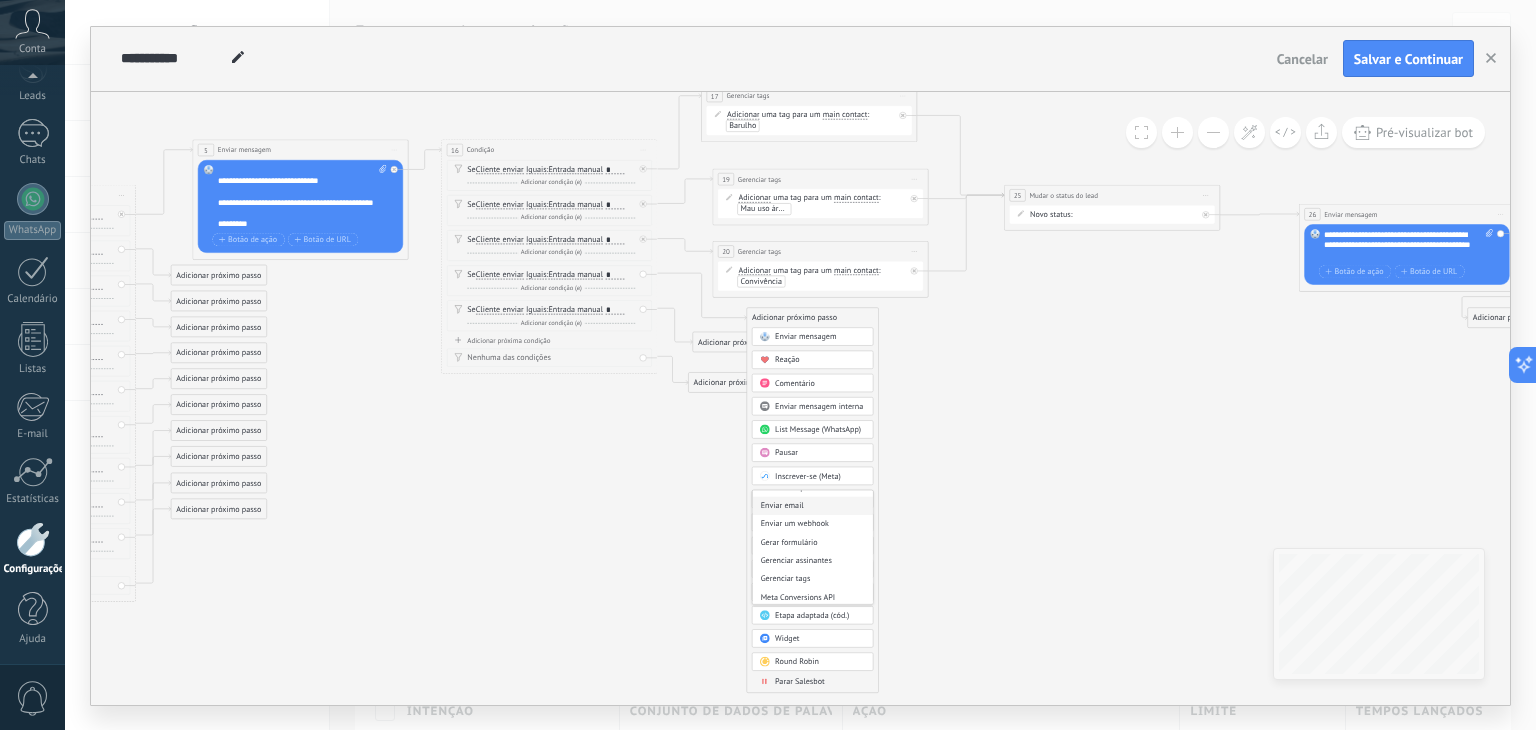scroll, scrollTop: 200, scrollLeft: 0, axis: vertical 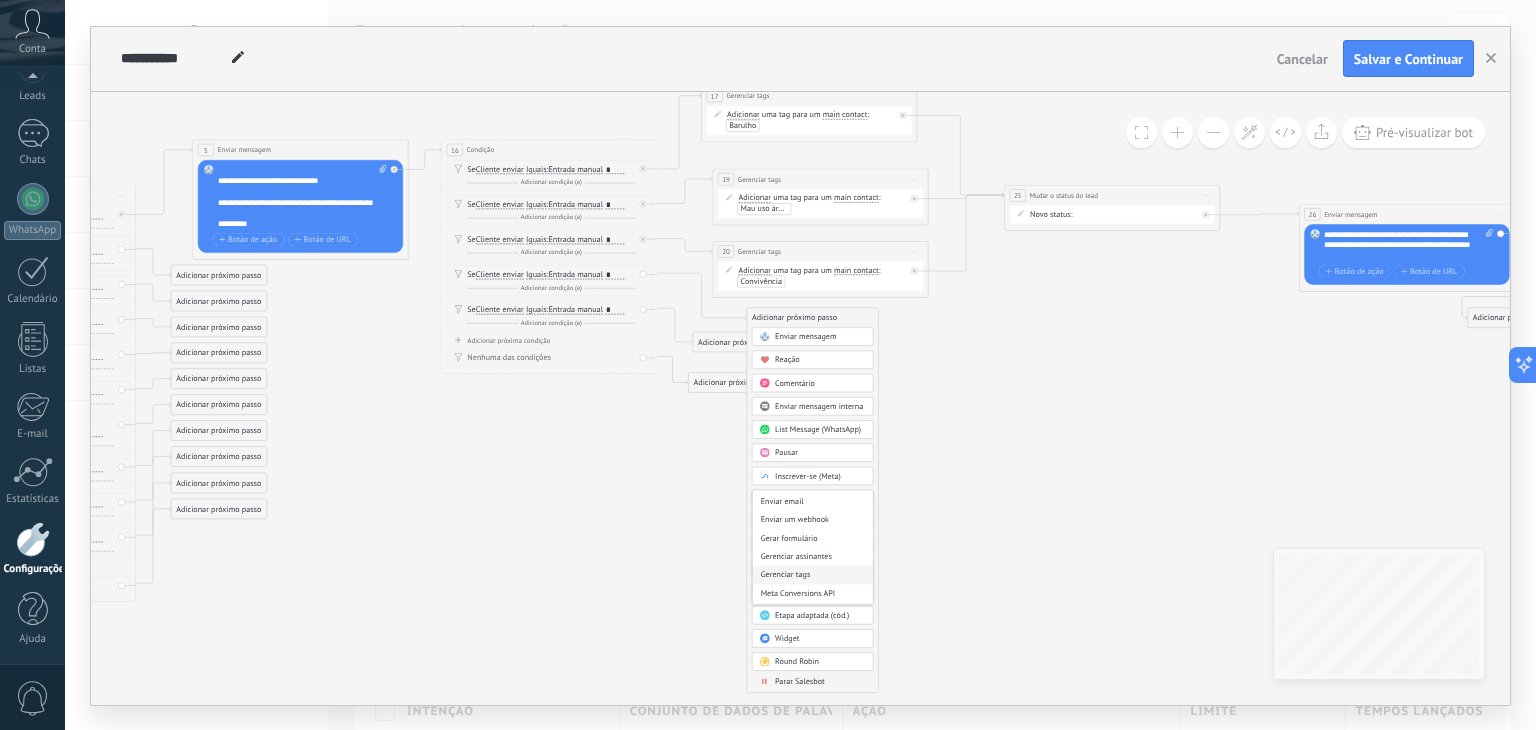 click on "Gerenciar tags" at bounding box center (812, 575) 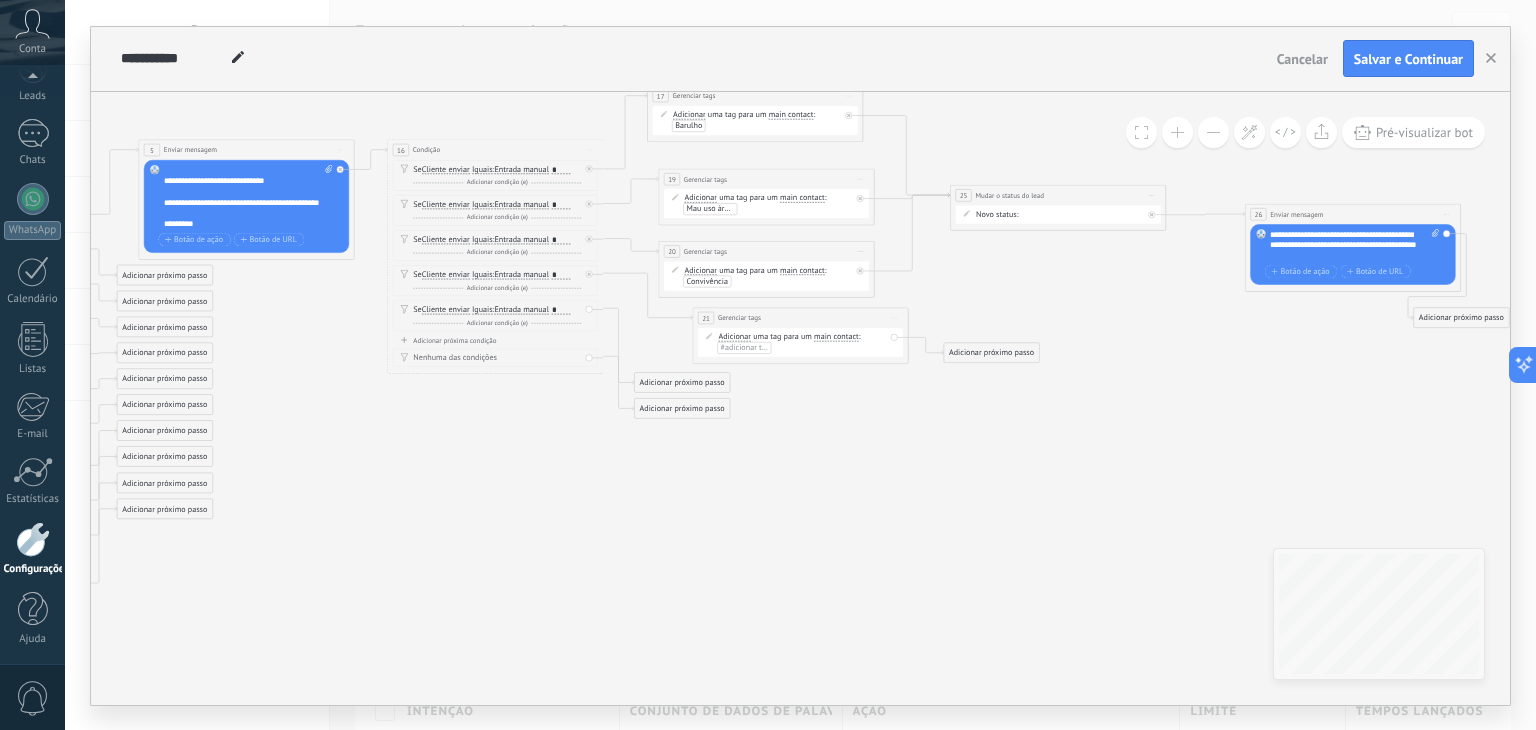 click on "#adicionar tags" at bounding box center (747, 347) 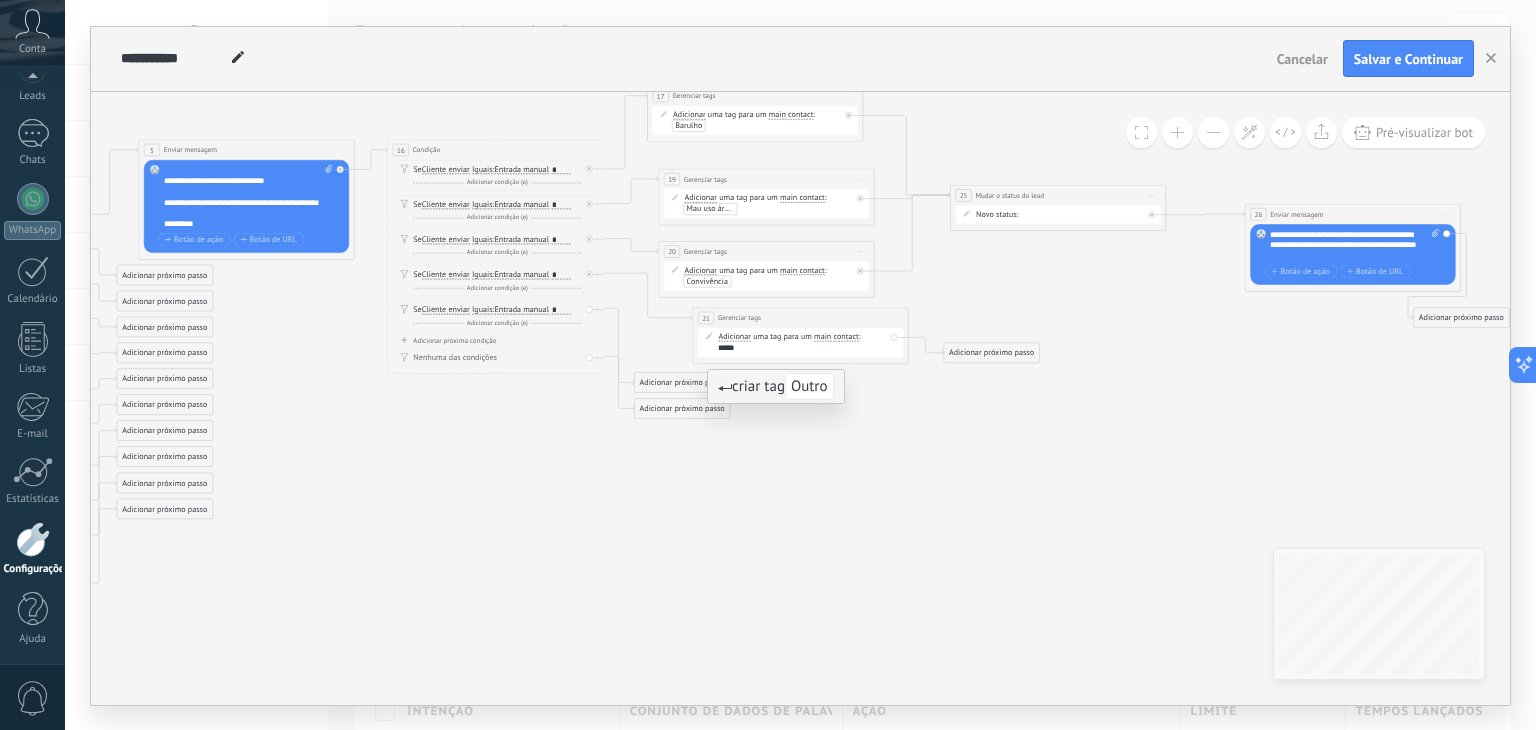 type on "*****" 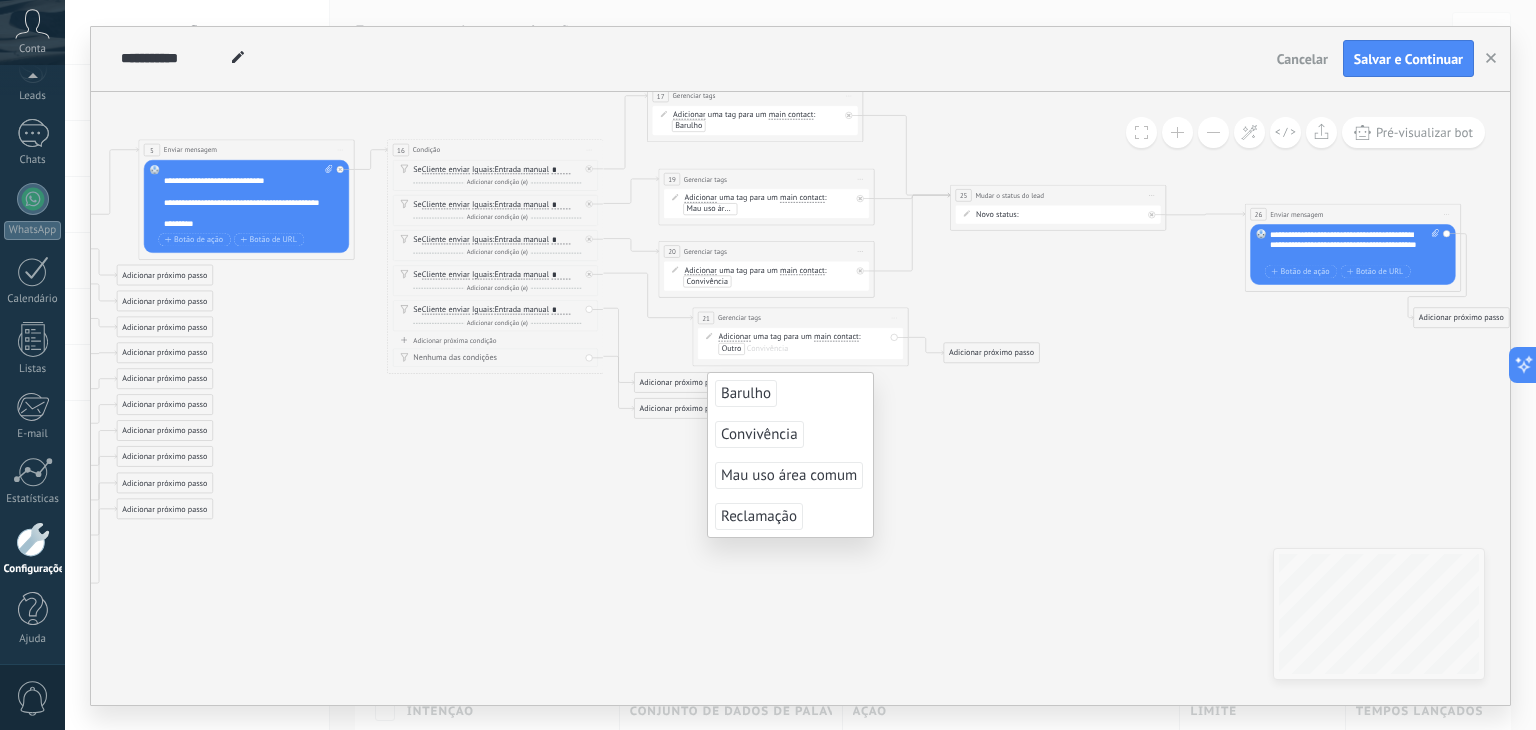 click 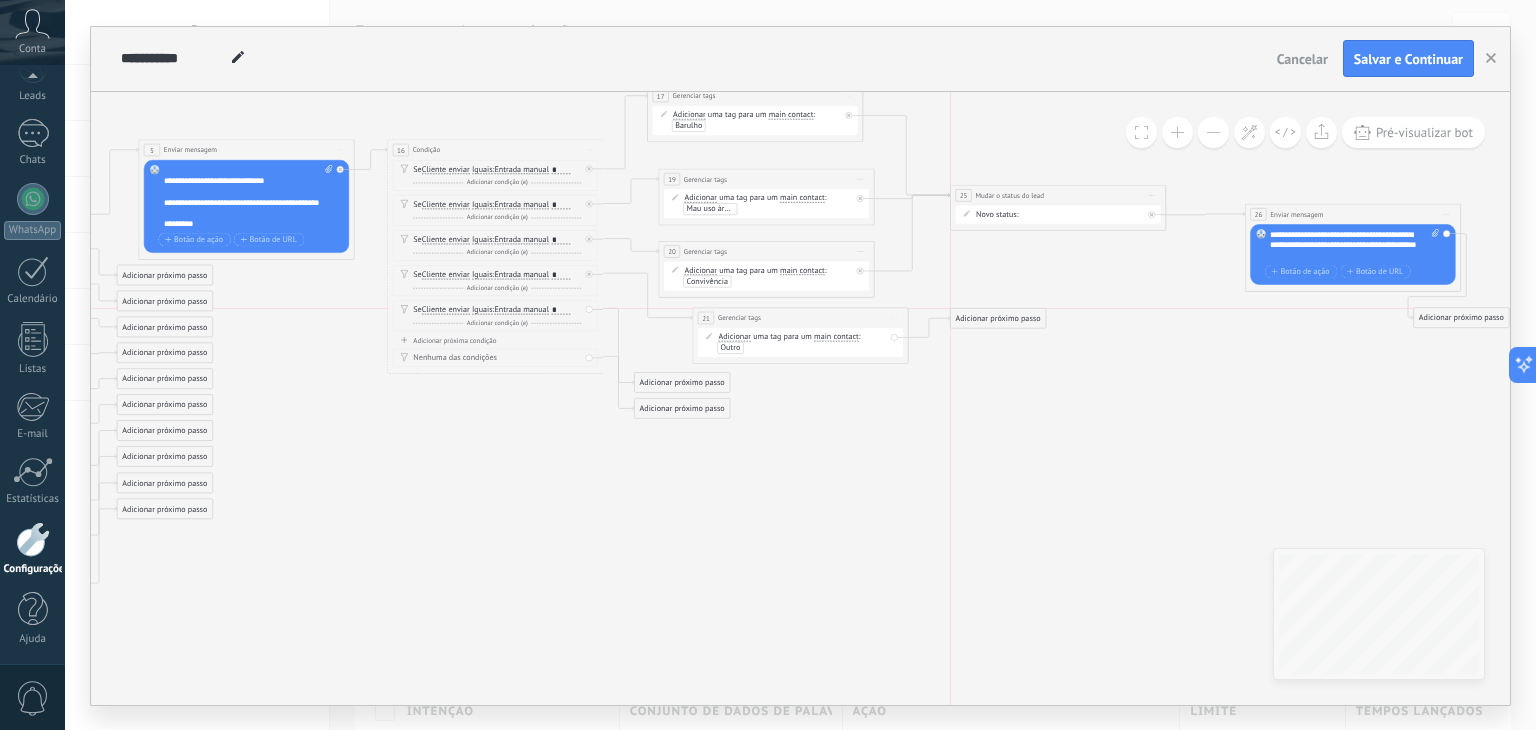 drag, startPoint x: 972, startPoint y: 354, endPoint x: 975, endPoint y: 325, distance: 29.15476 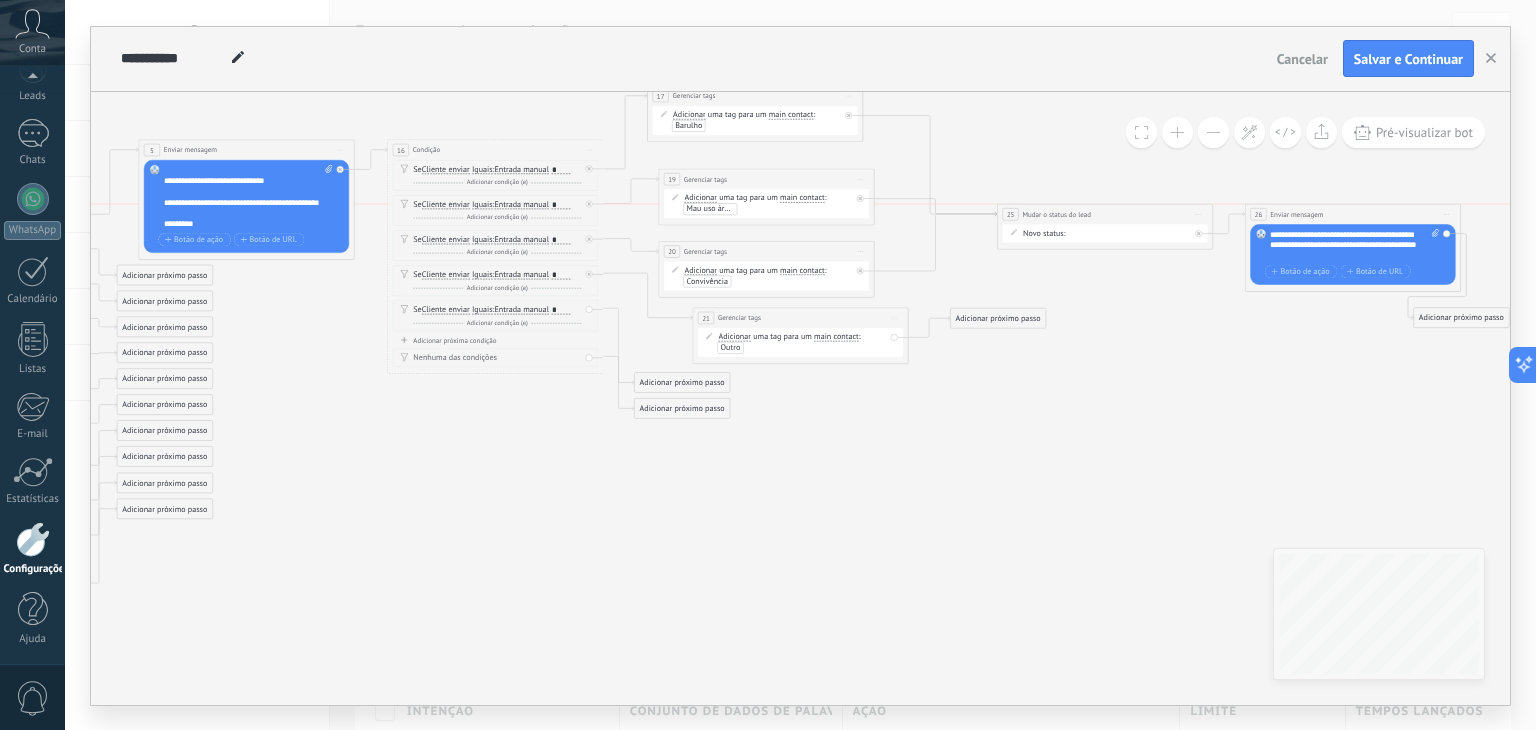 drag, startPoint x: 1067, startPoint y: 189, endPoint x: 1096, endPoint y: 205, distance: 33.12099 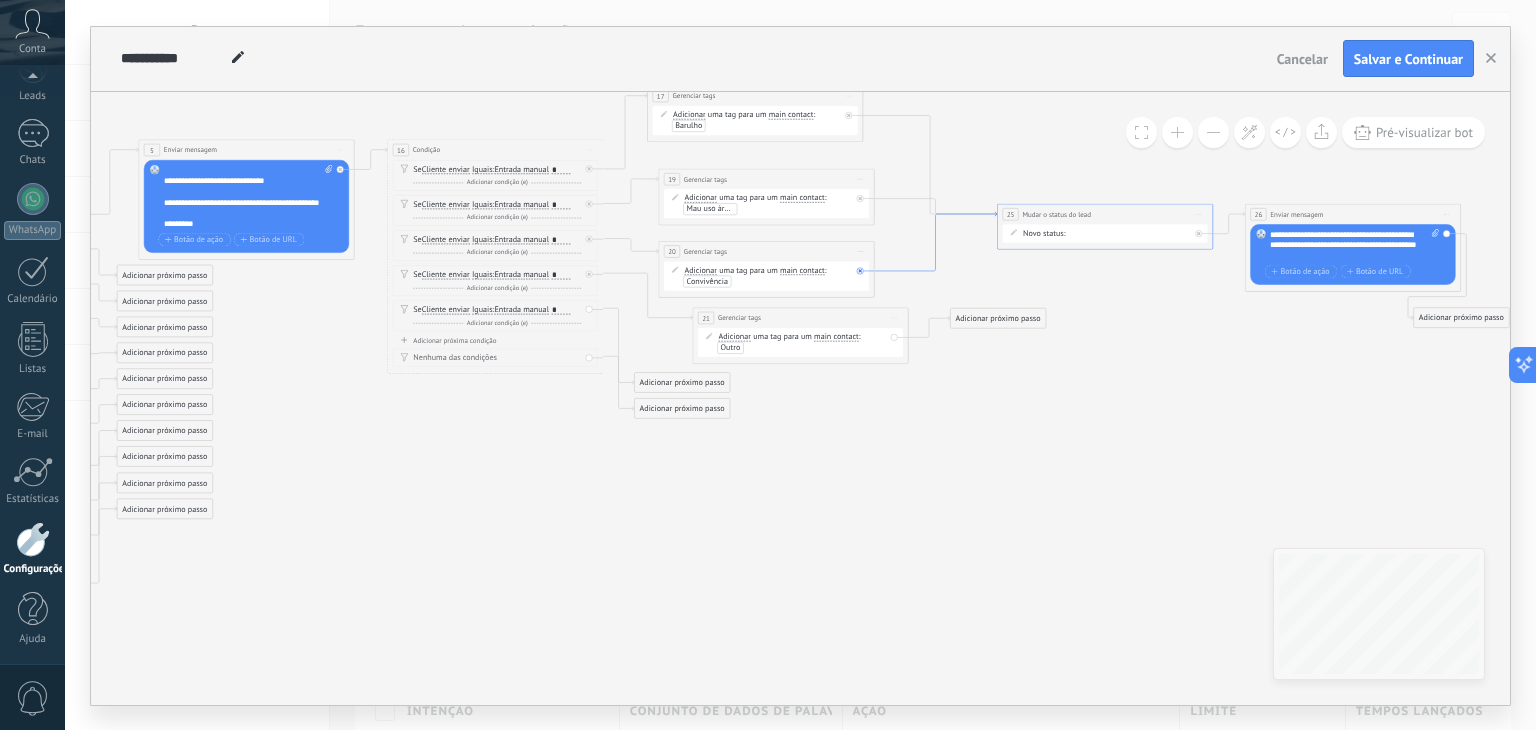 click 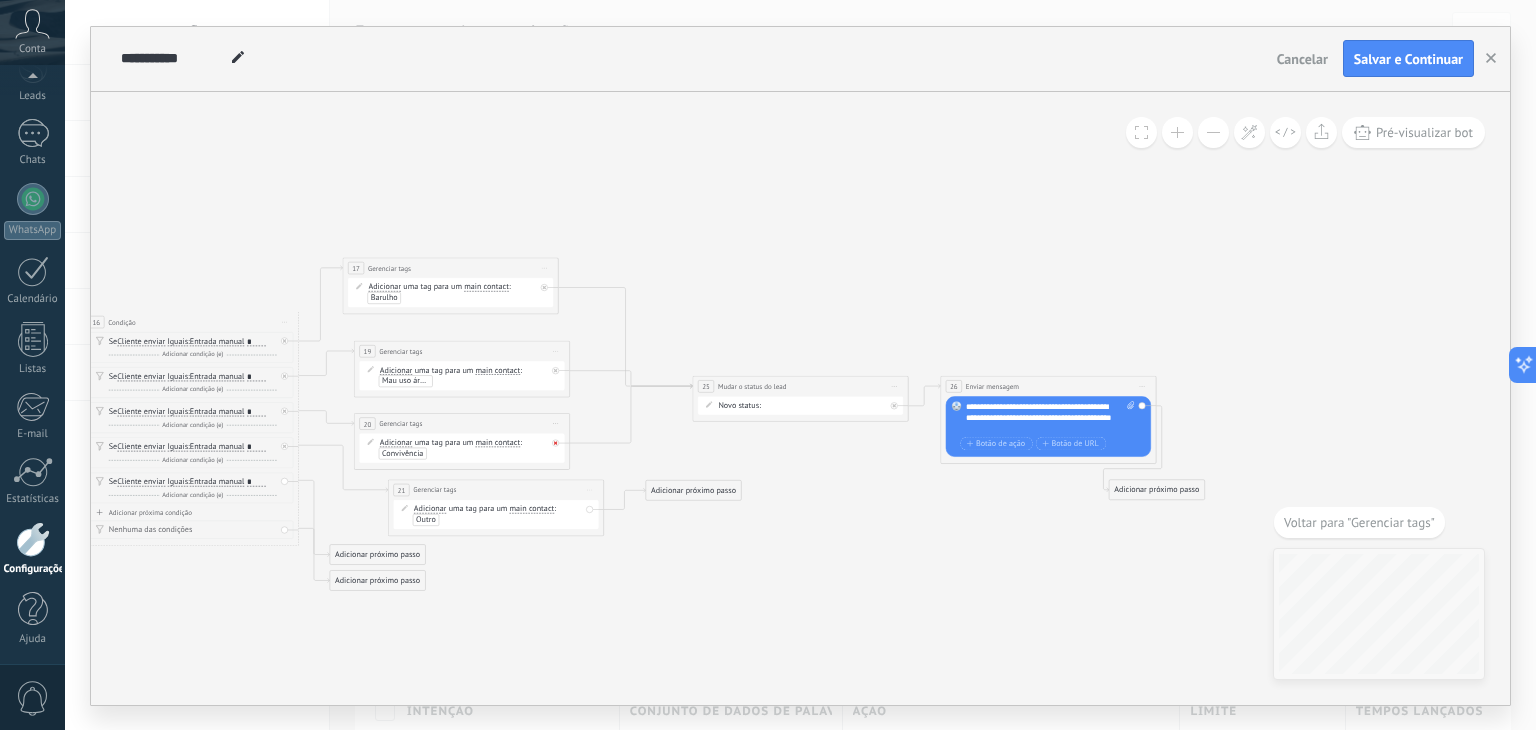 click at bounding box center [555, 442] 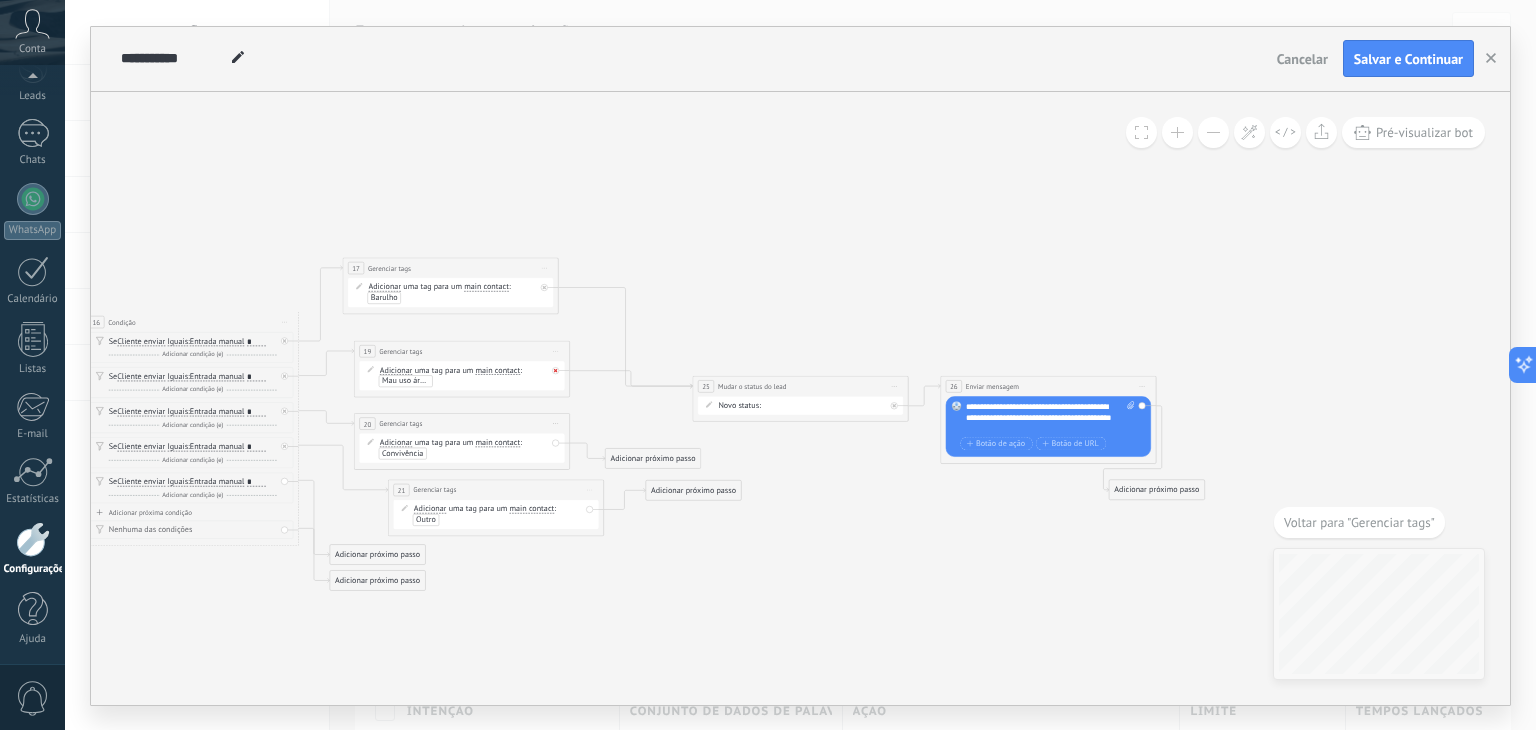 click at bounding box center [555, 370] 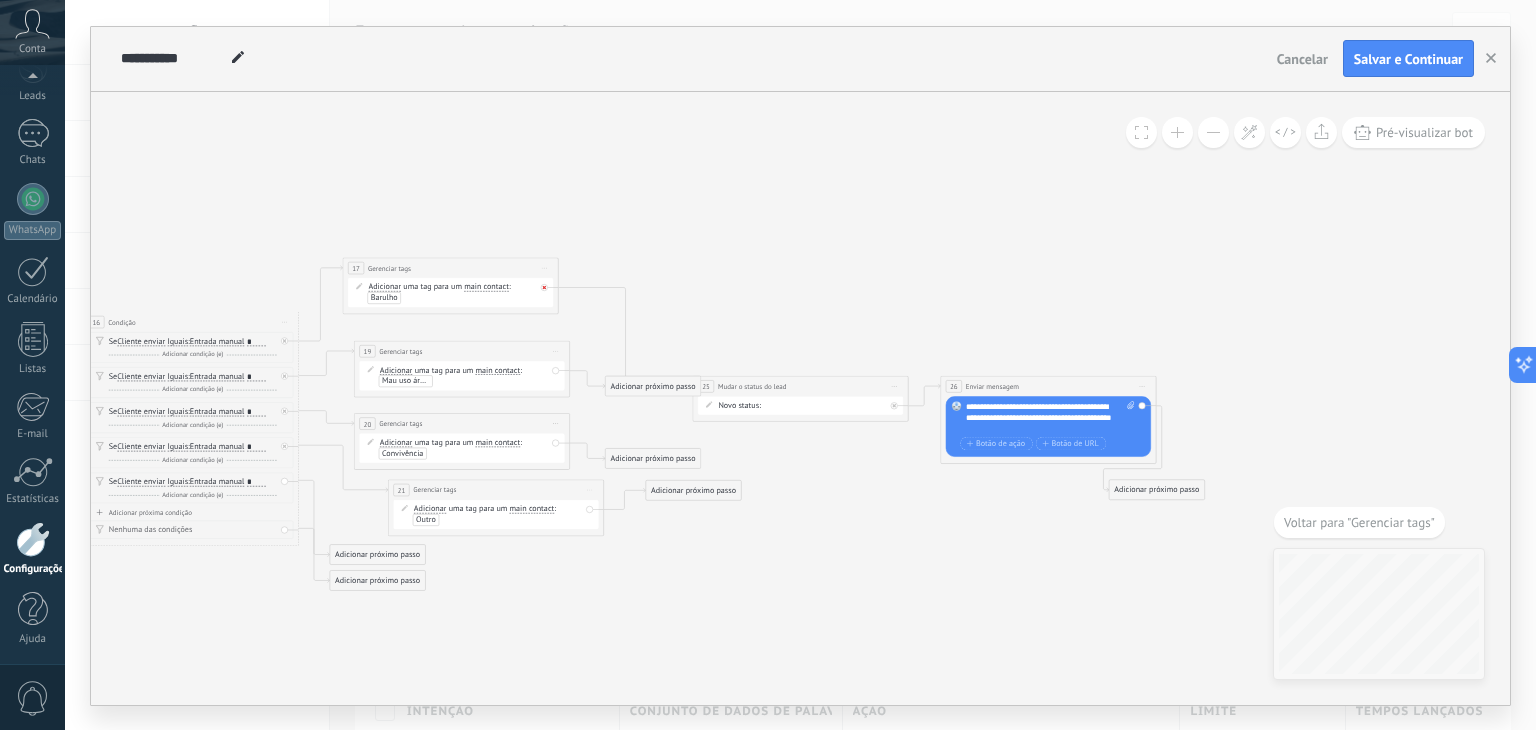click at bounding box center (544, 287) 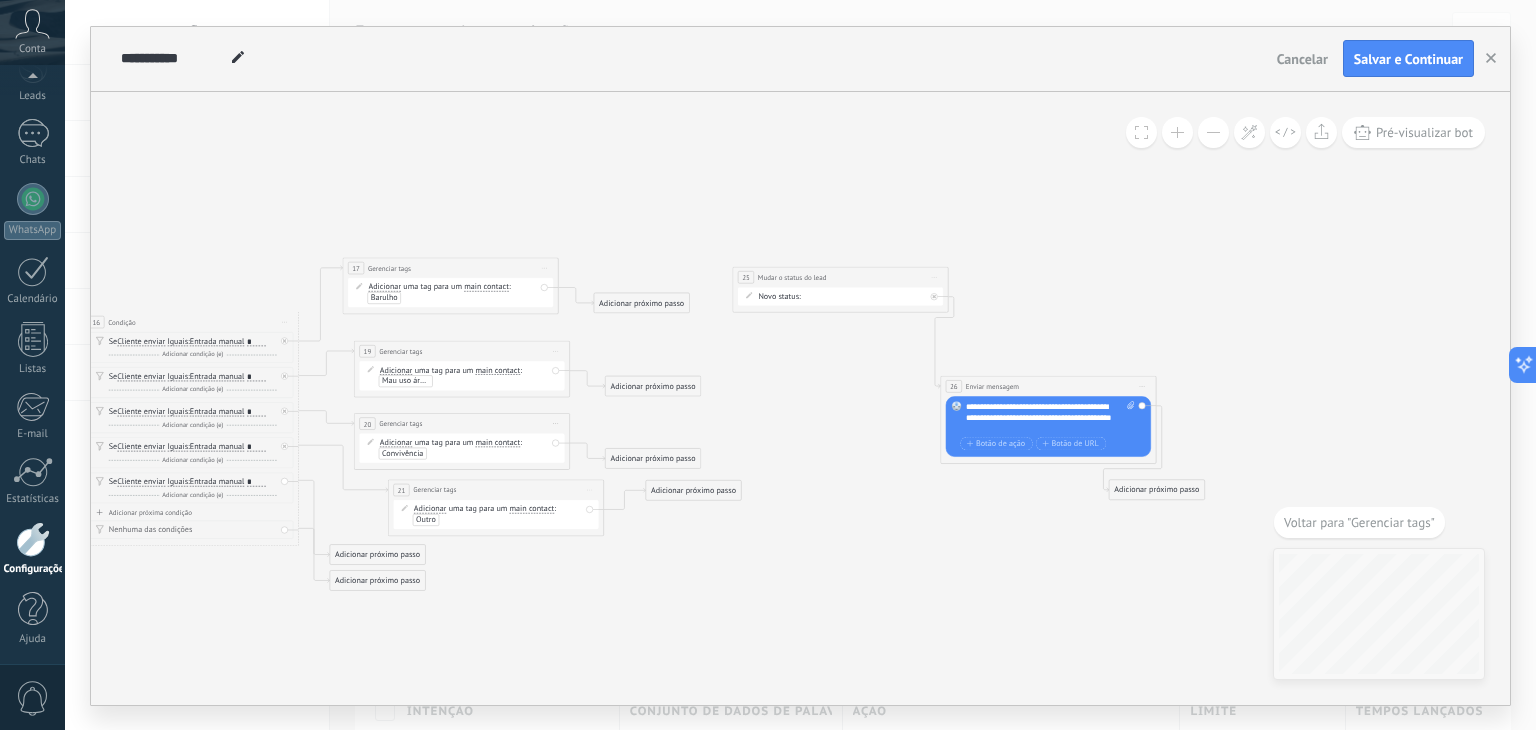 drag, startPoint x: 850, startPoint y: 388, endPoint x: 890, endPoint y: 279, distance: 116.10771 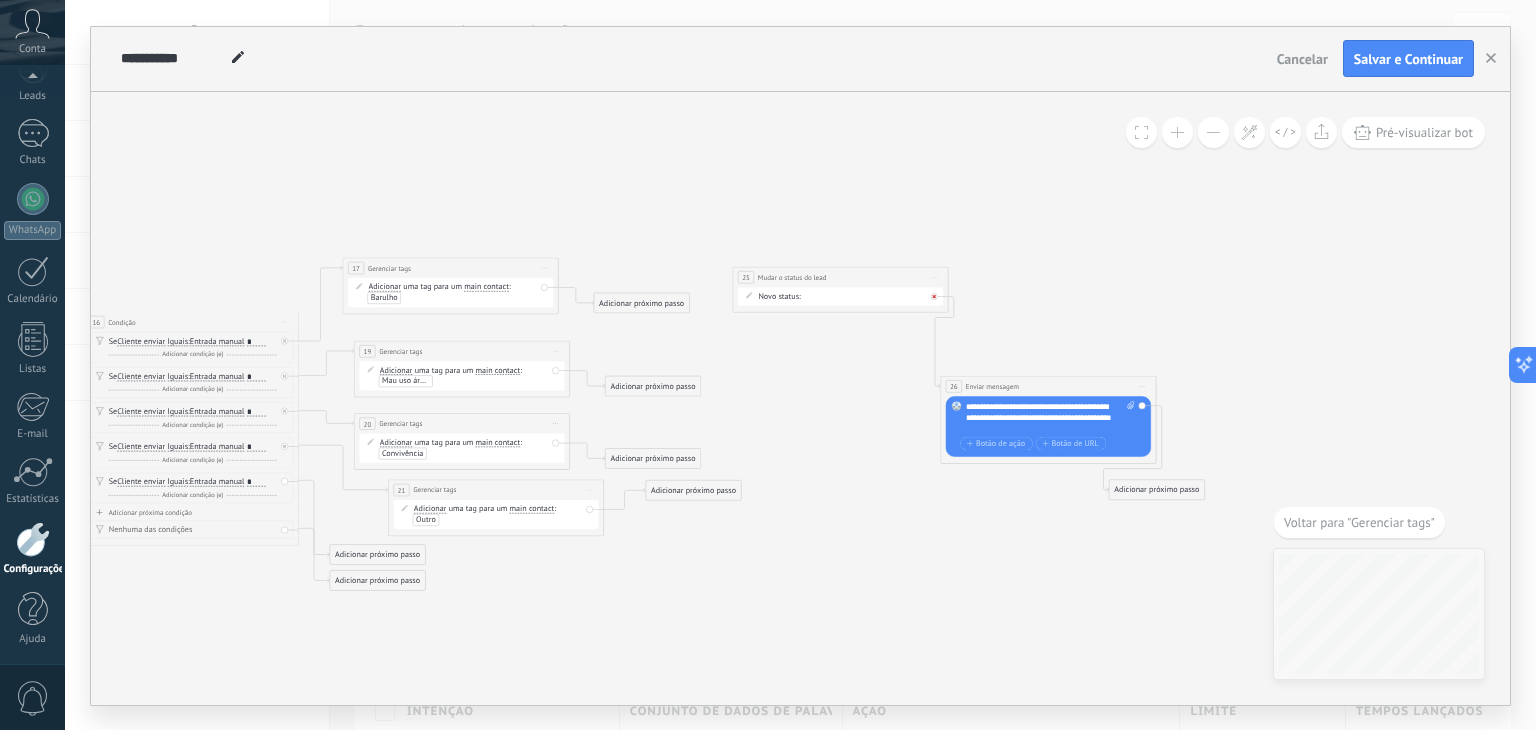 click at bounding box center (934, 296) 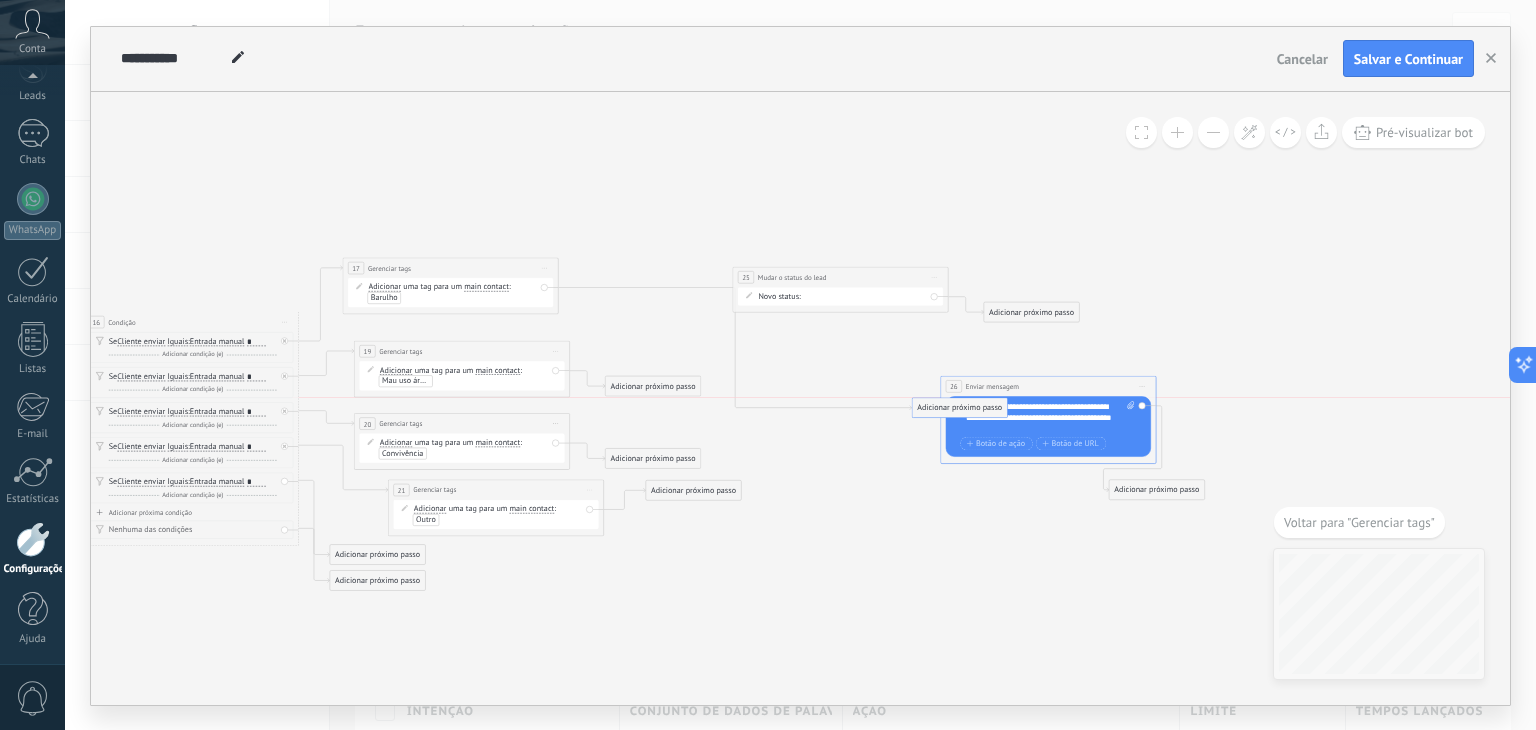 drag, startPoint x: 655, startPoint y: 308, endPoint x: 973, endPoint y: 414, distance: 335.20145 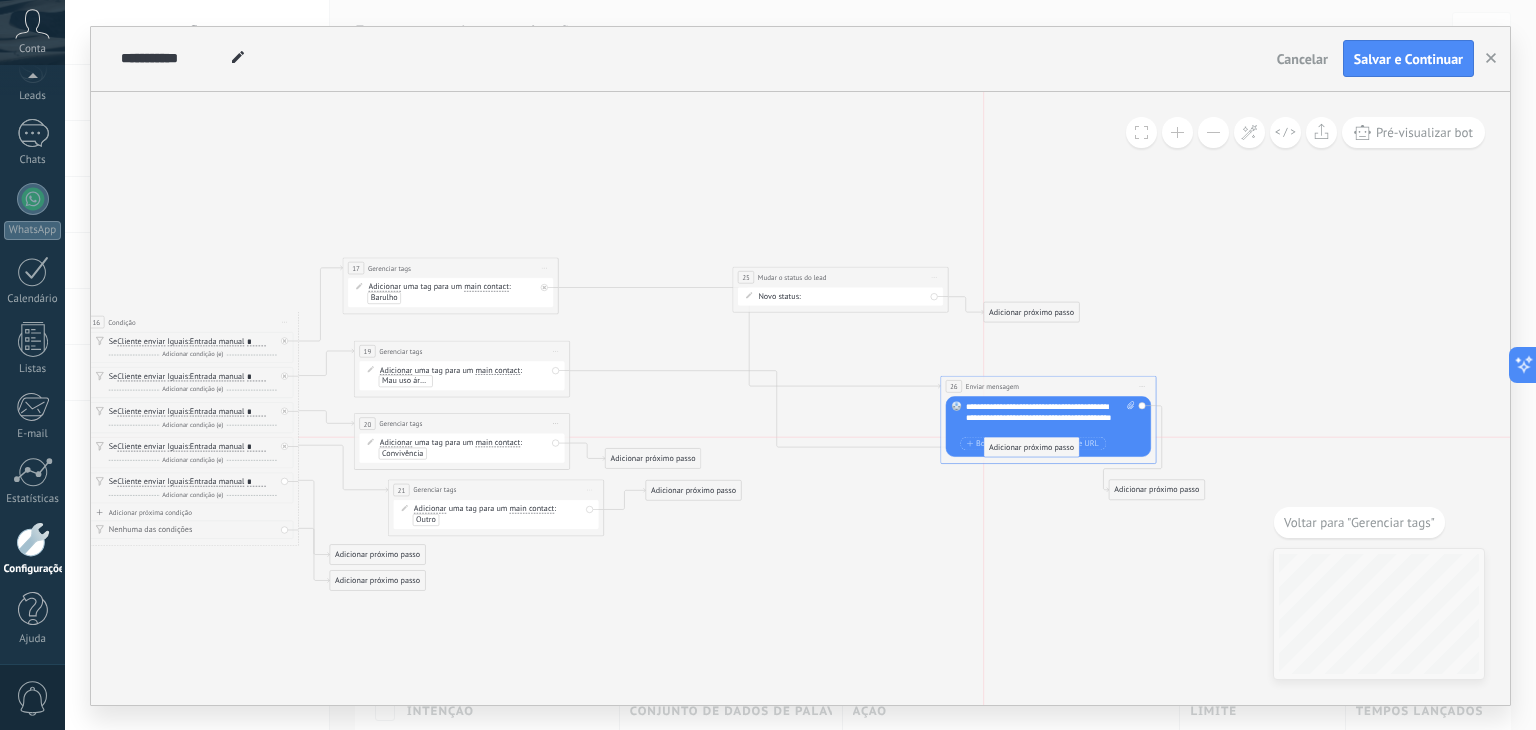 drag, startPoint x: 640, startPoint y: 388, endPoint x: 1016, endPoint y: 445, distance: 380.29593 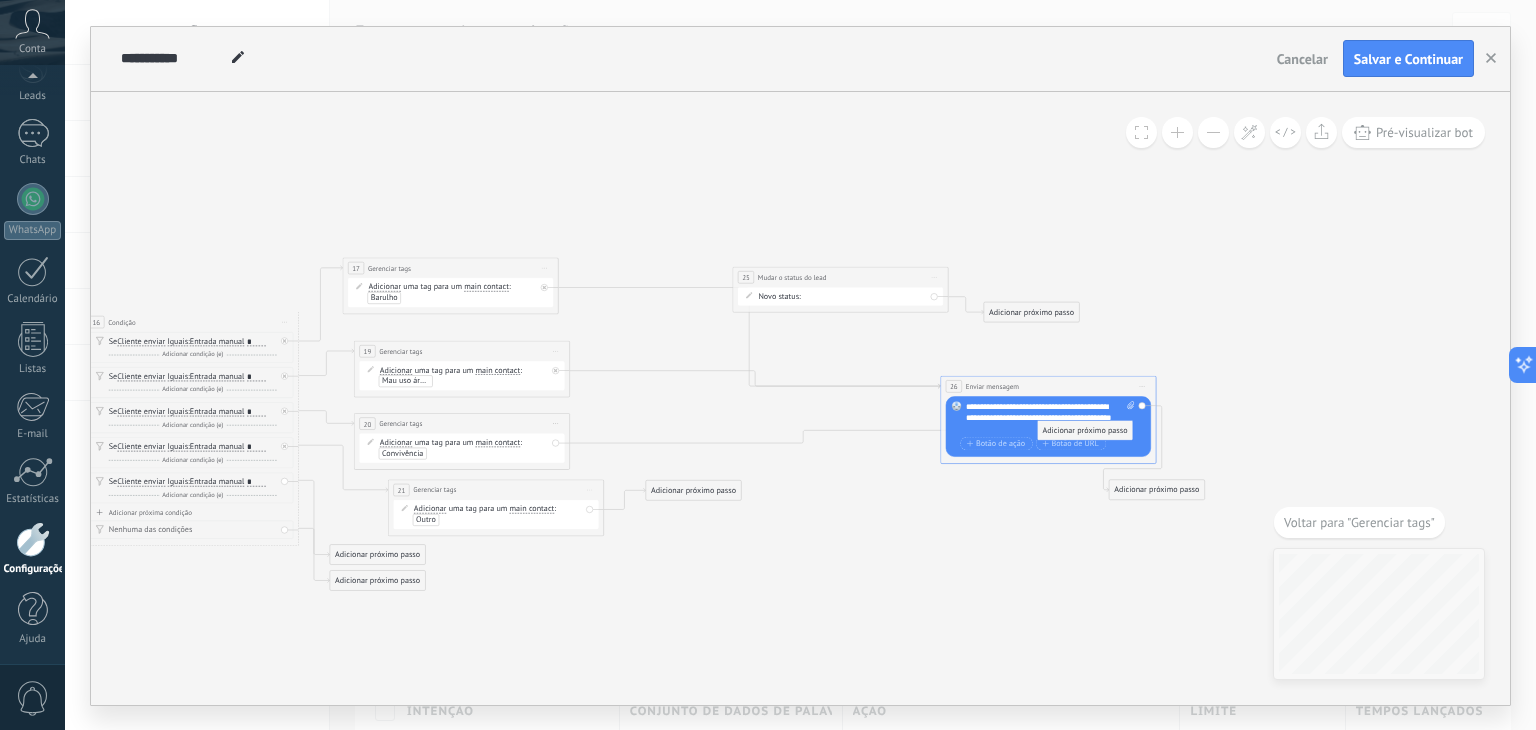 drag, startPoint x: 617, startPoint y: 459, endPoint x: 1048, endPoint y: 431, distance: 431.90857 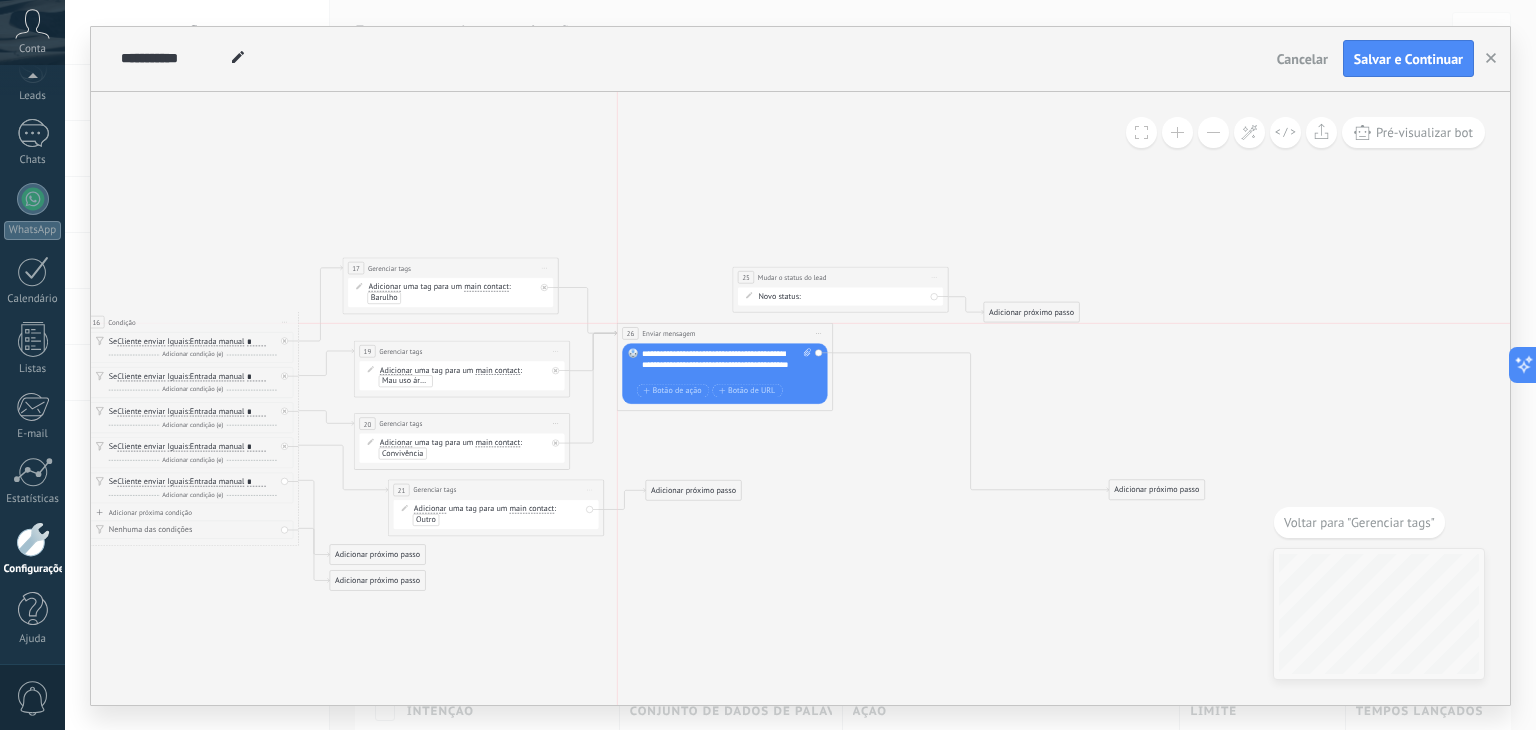 drag, startPoint x: 884, startPoint y: 391, endPoint x: 1034, endPoint y: 433, distance: 155.76906 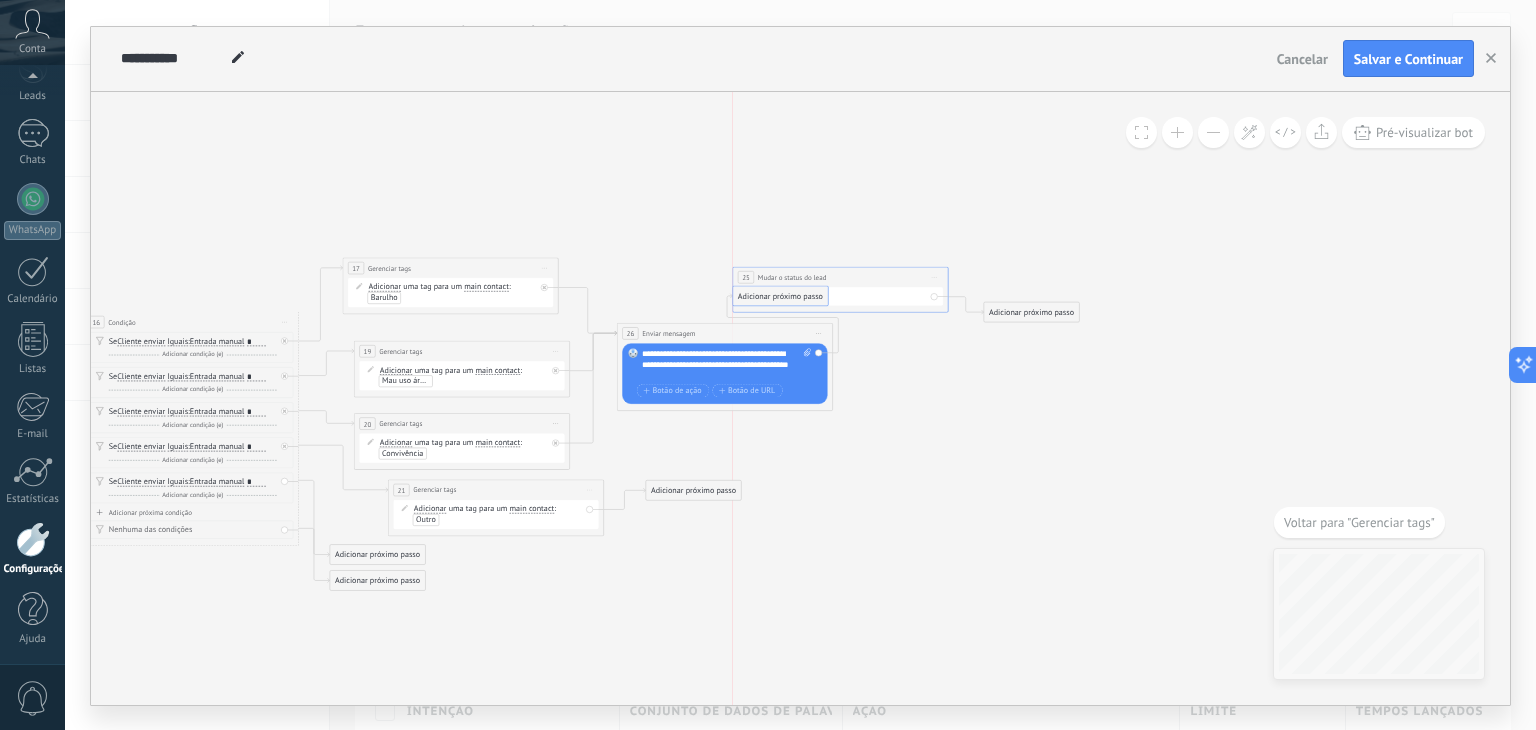 drag, startPoint x: 1153, startPoint y: 482, endPoint x: 780, endPoint y: 289, distance: 419.97382 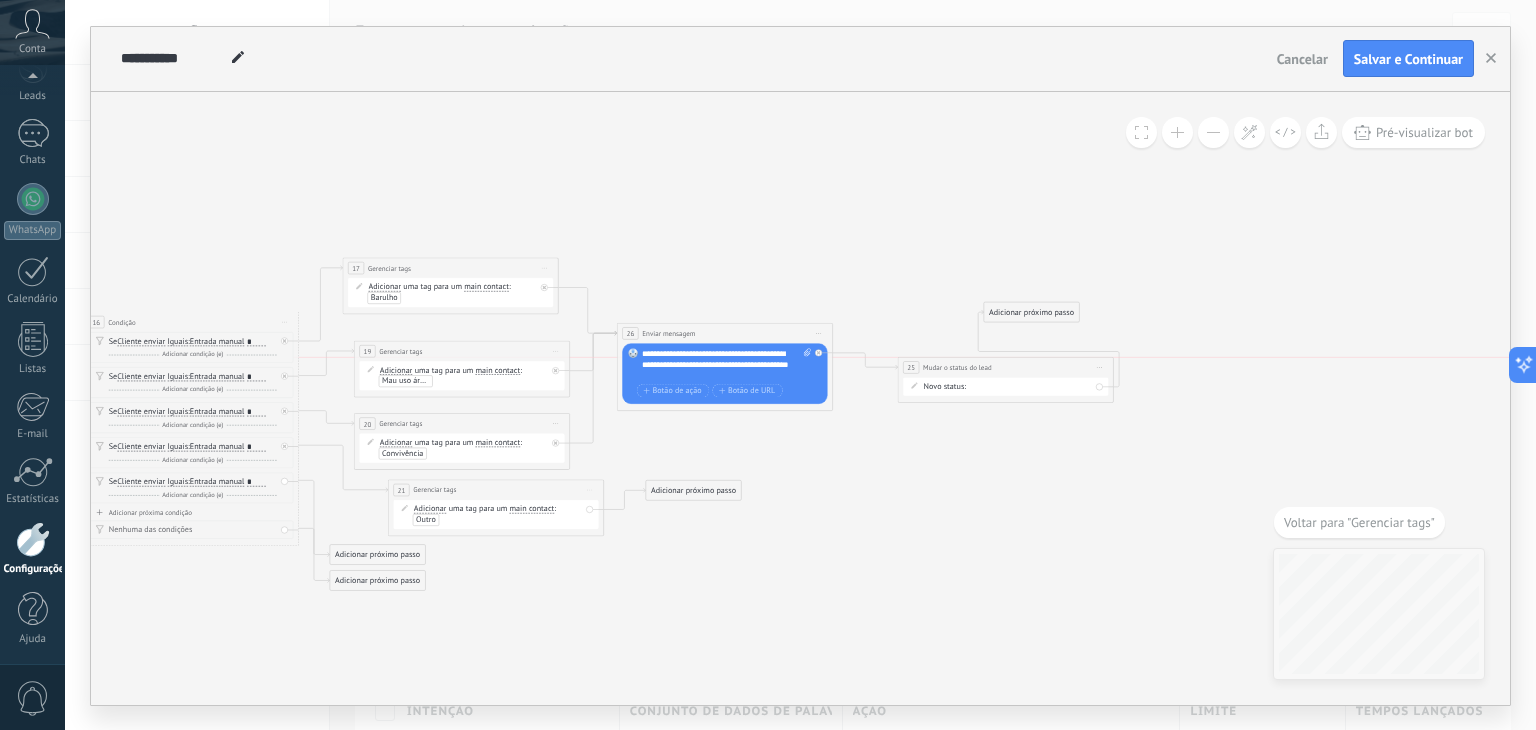 drag, startPoint x: 912, startPoint y: 302, endPoint x: 1024, endPoint y: 371, distance: 131.54848 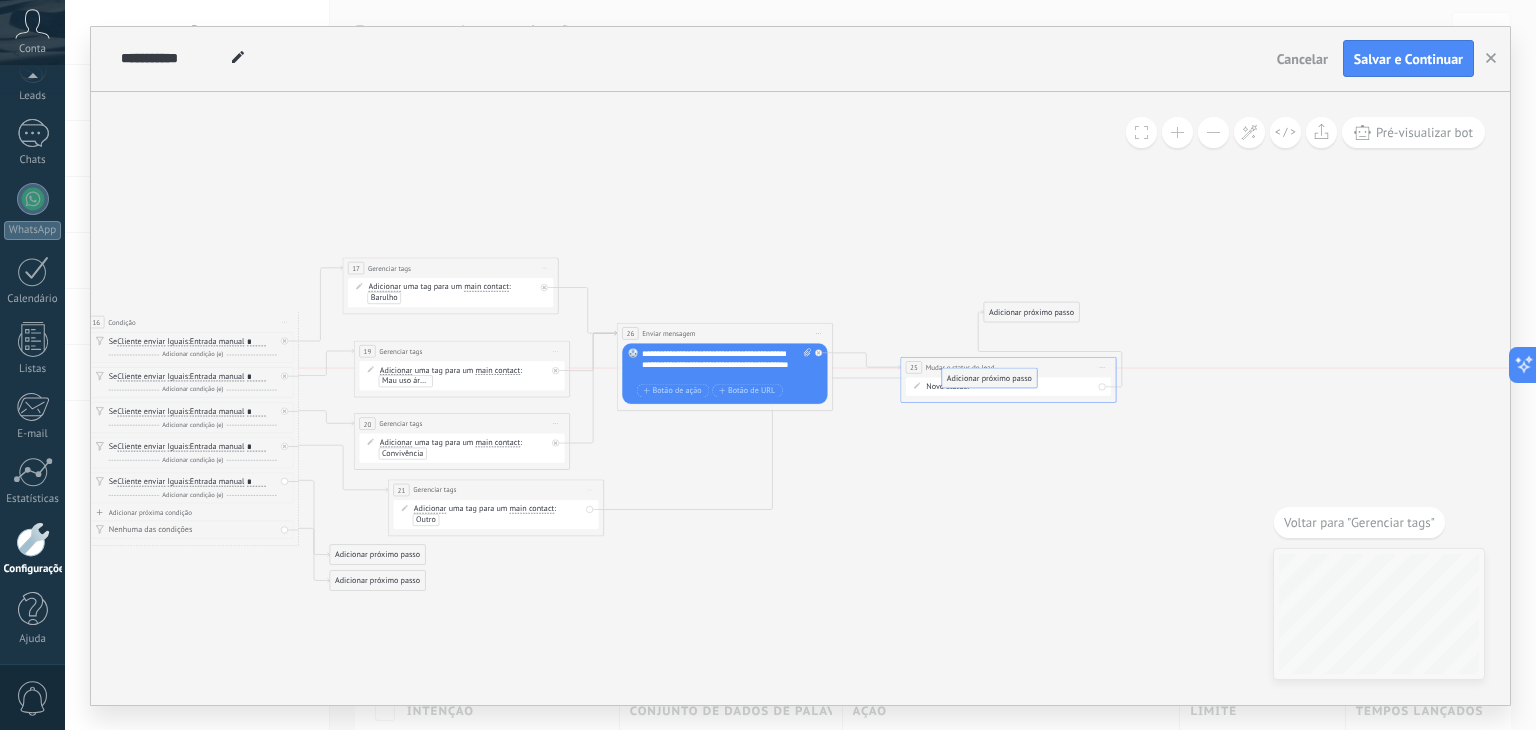 drag, startPoint x: 845, startPoint y: 465, endPoint x: 958, endPoint y: 373, distance: 145.71547 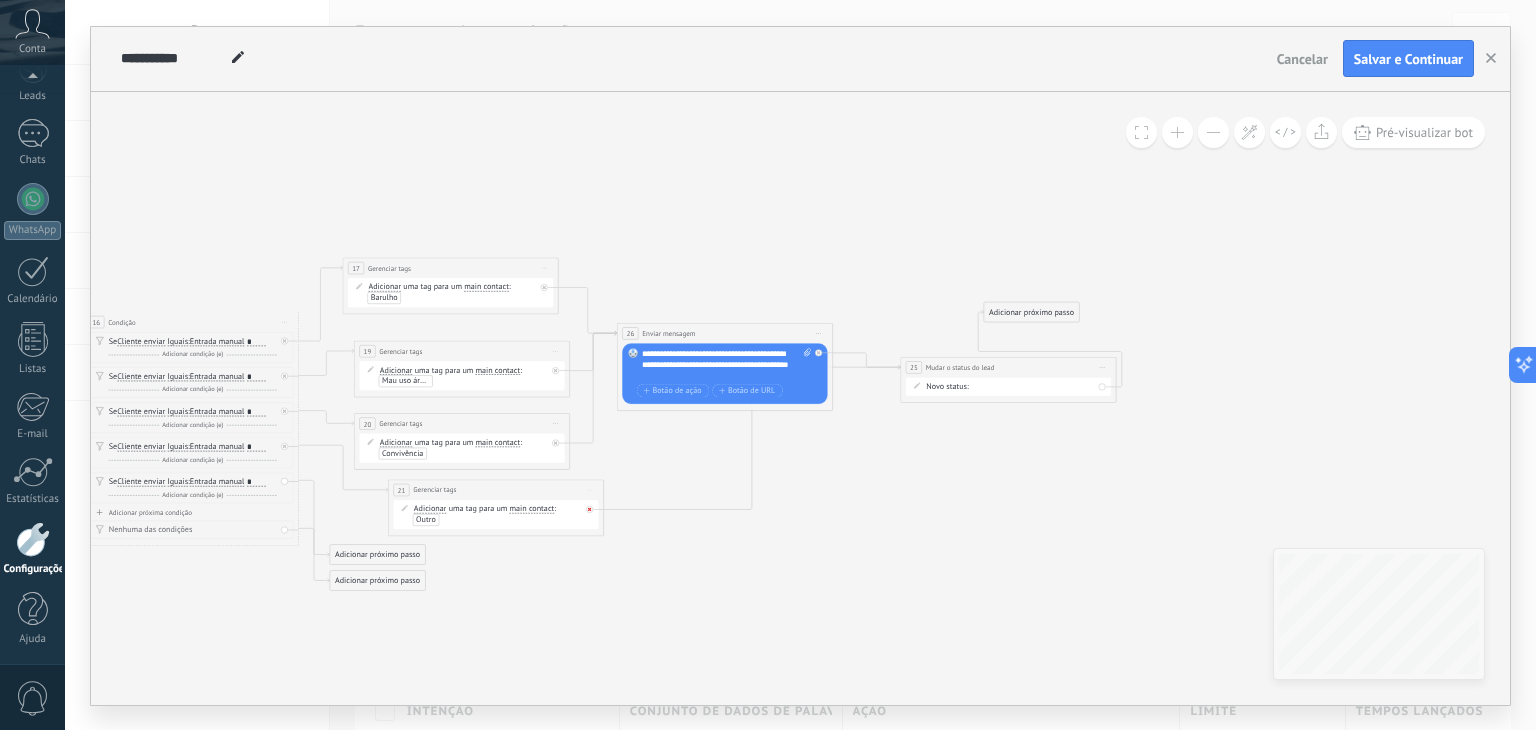 click 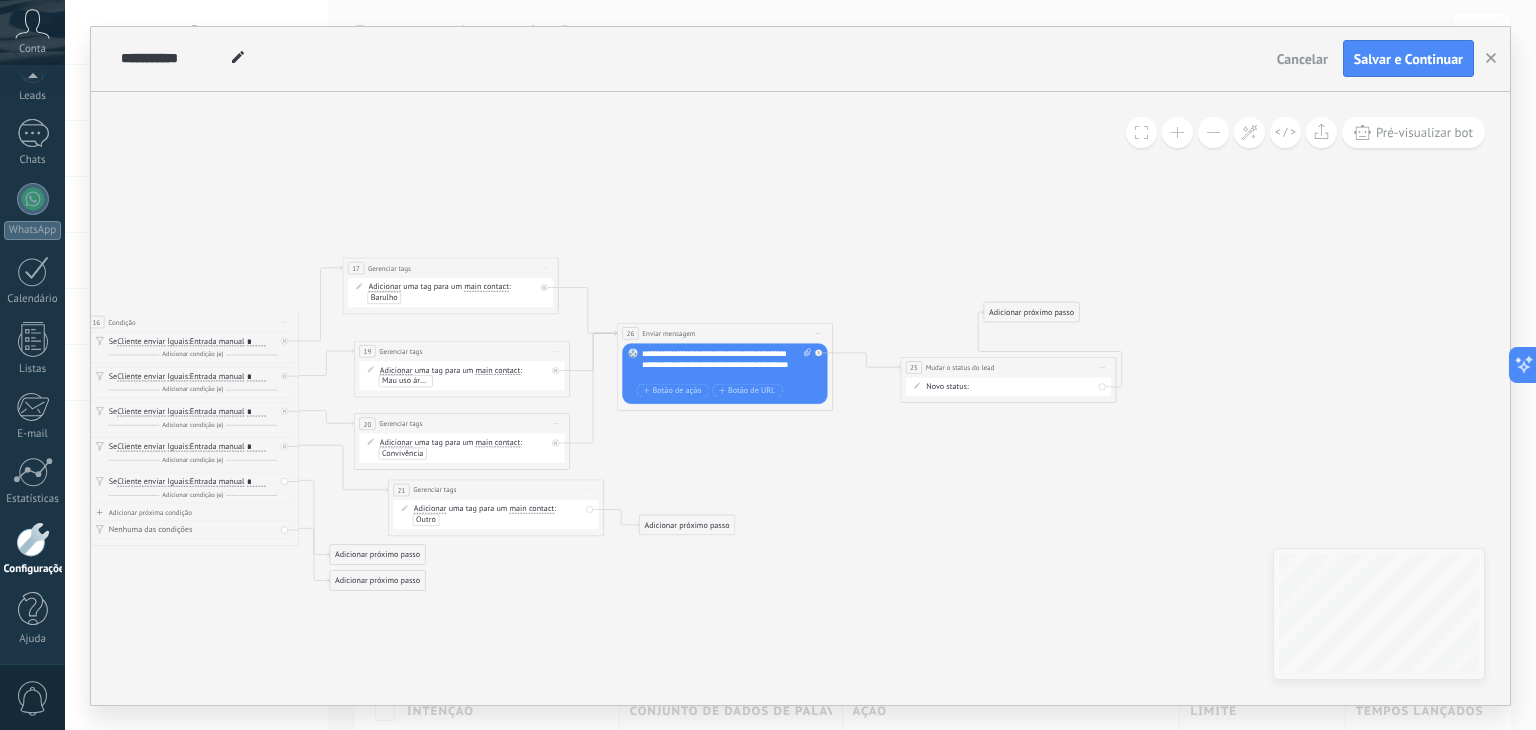 click on "Adicionar próximo passo" at bounding box center [687, 525] 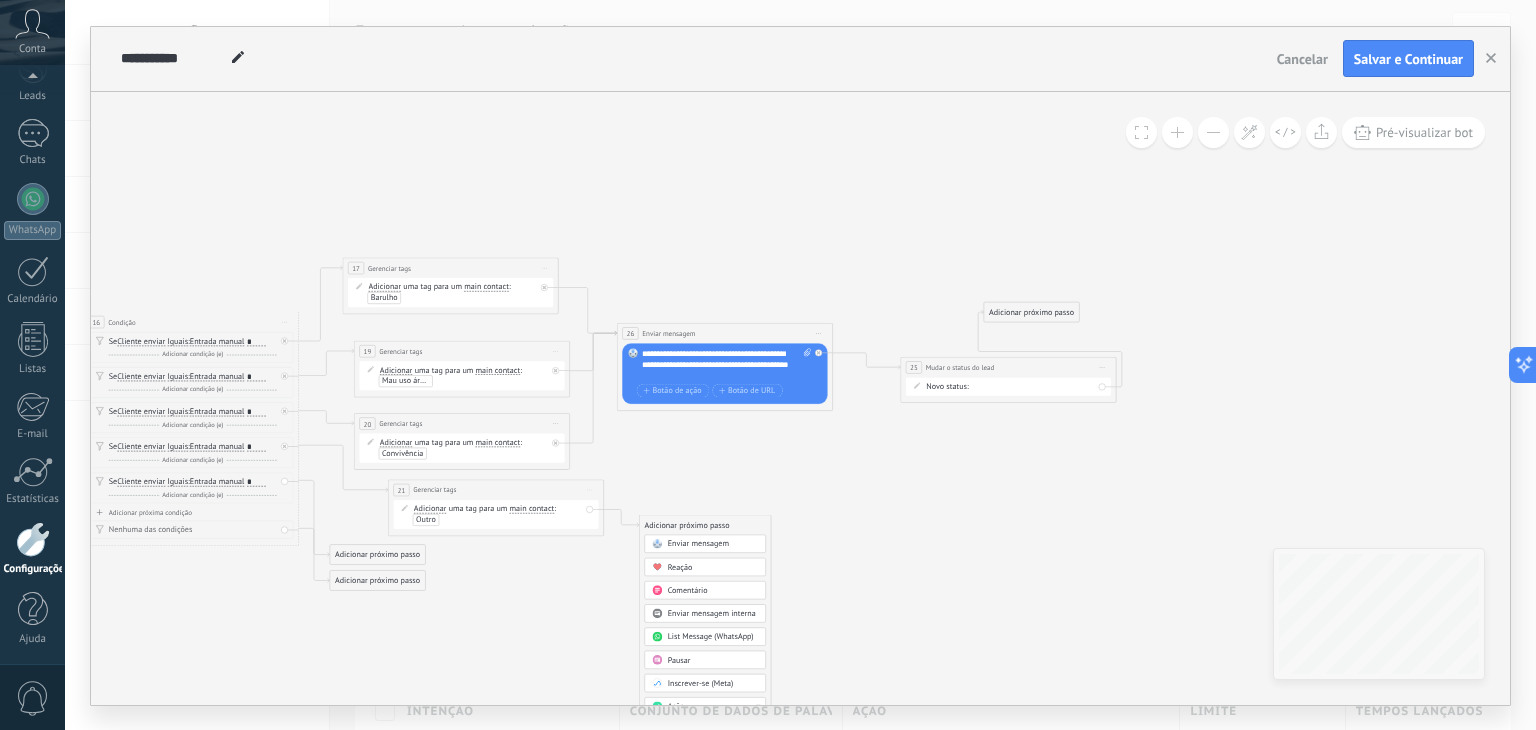 click on "Enviar mensagem" at bounding box center (698, 544) 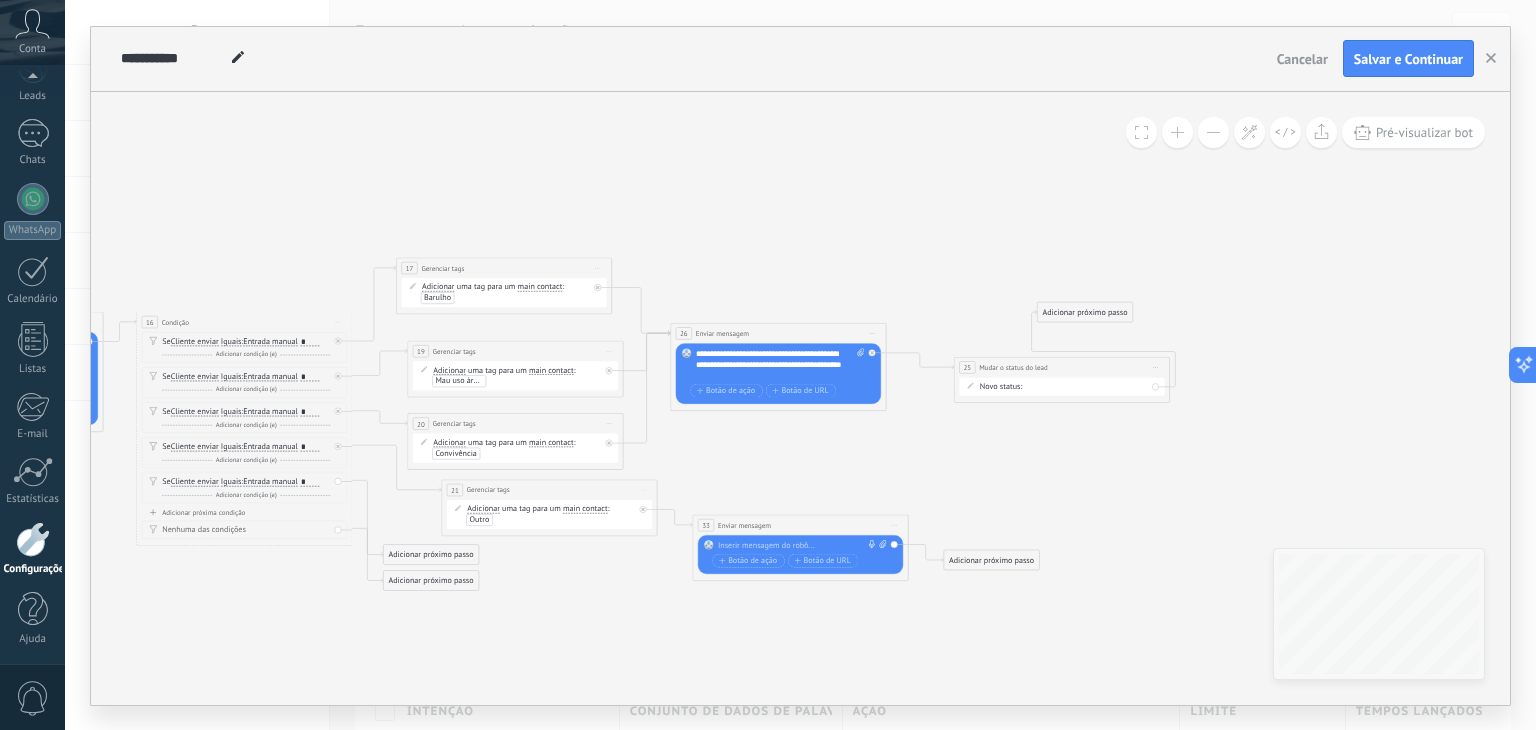 click at bounding box center (798, 545) 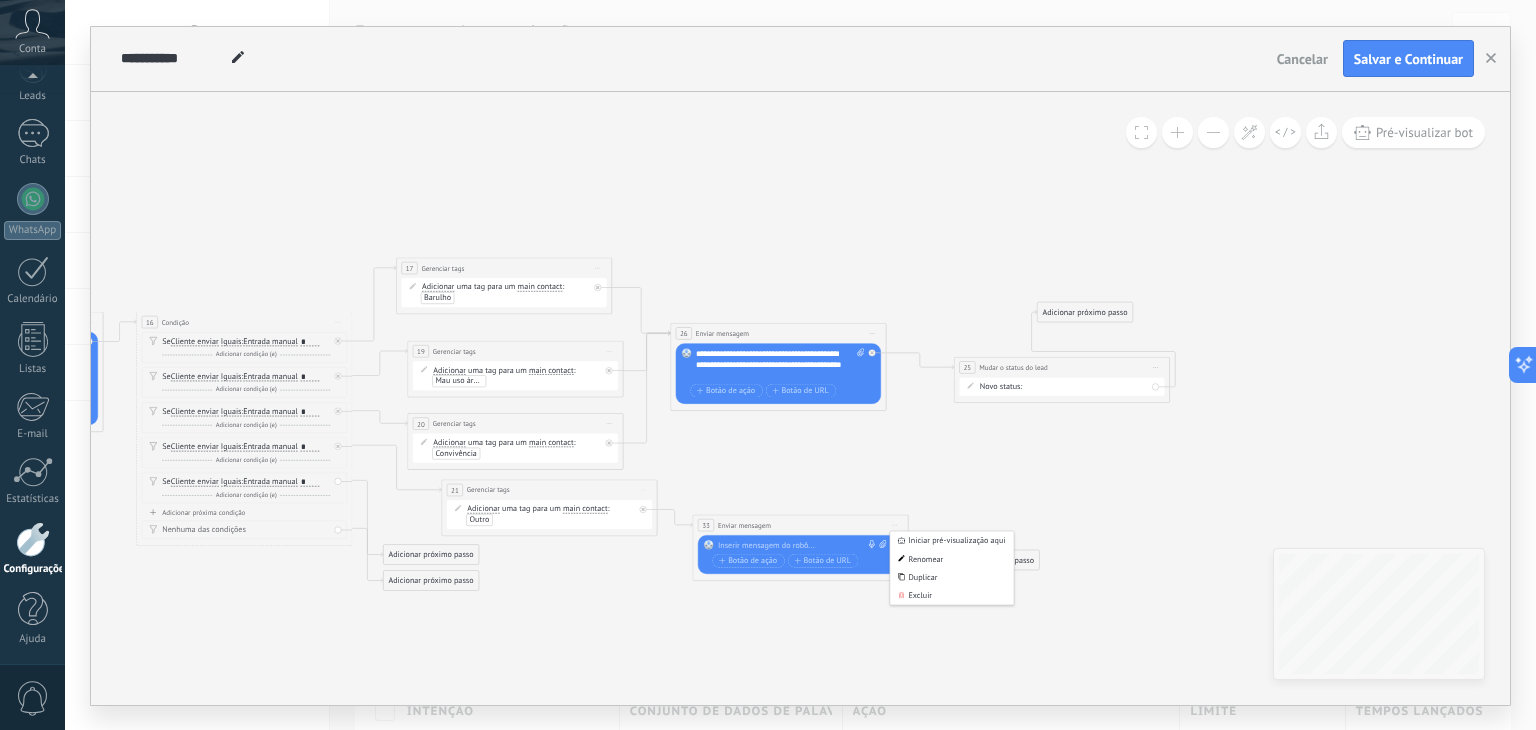 click on "Excluir" at bounding box center [951, 595] 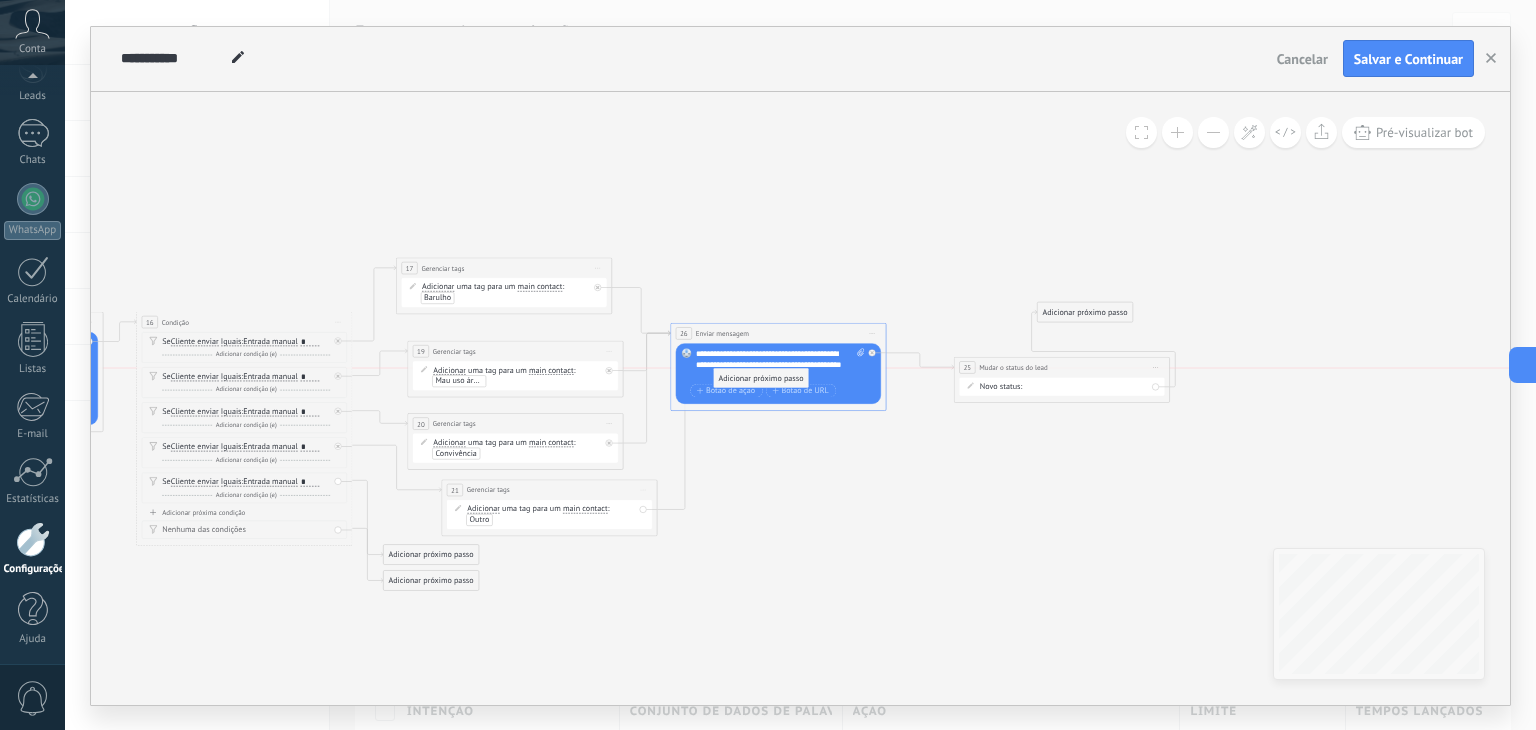 drag, startPoint x: 743, startPoint y: 524, endPoint x: 763, endPoint y: 379, distance: 146.37282 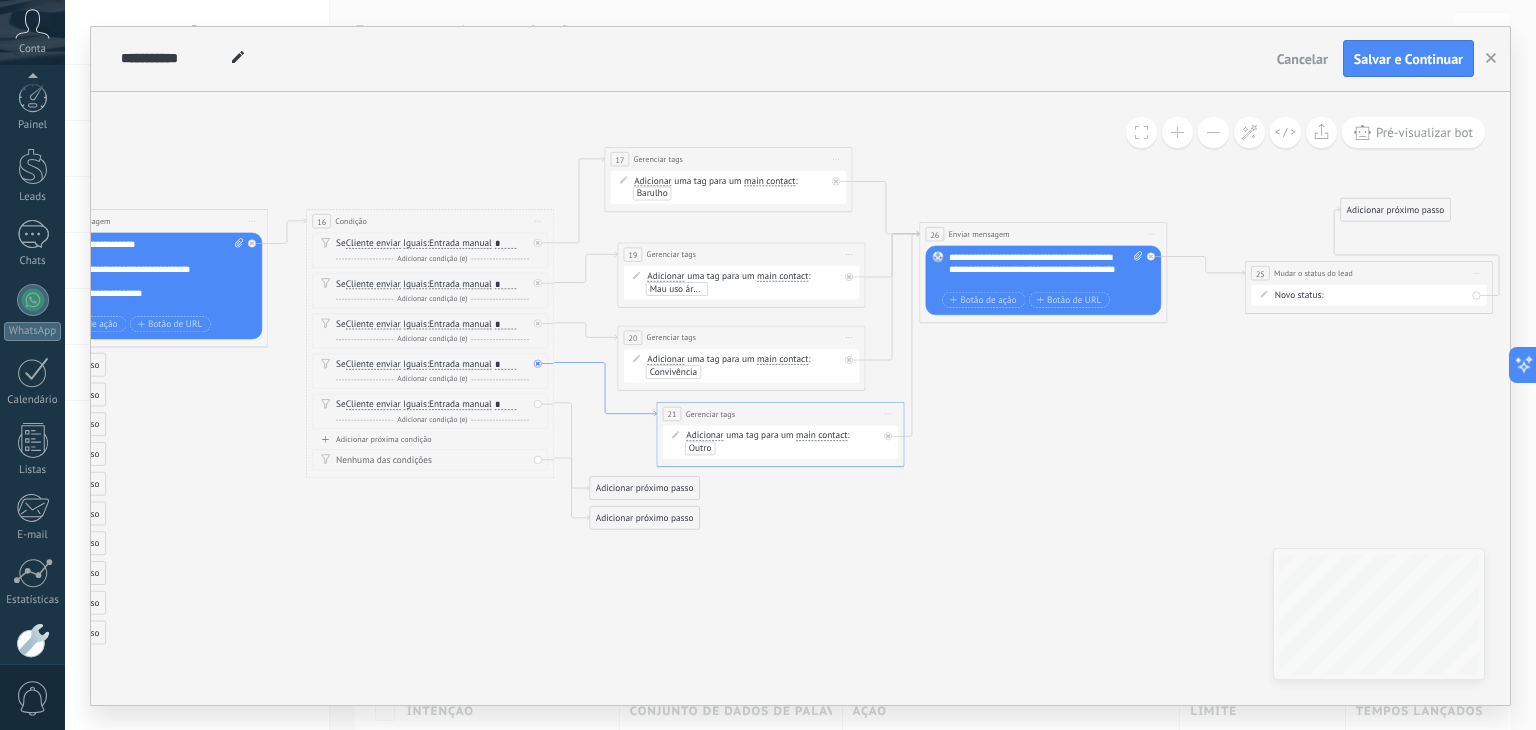 scroll, scrollTop: 0, scrollLeft: 0, axis: both 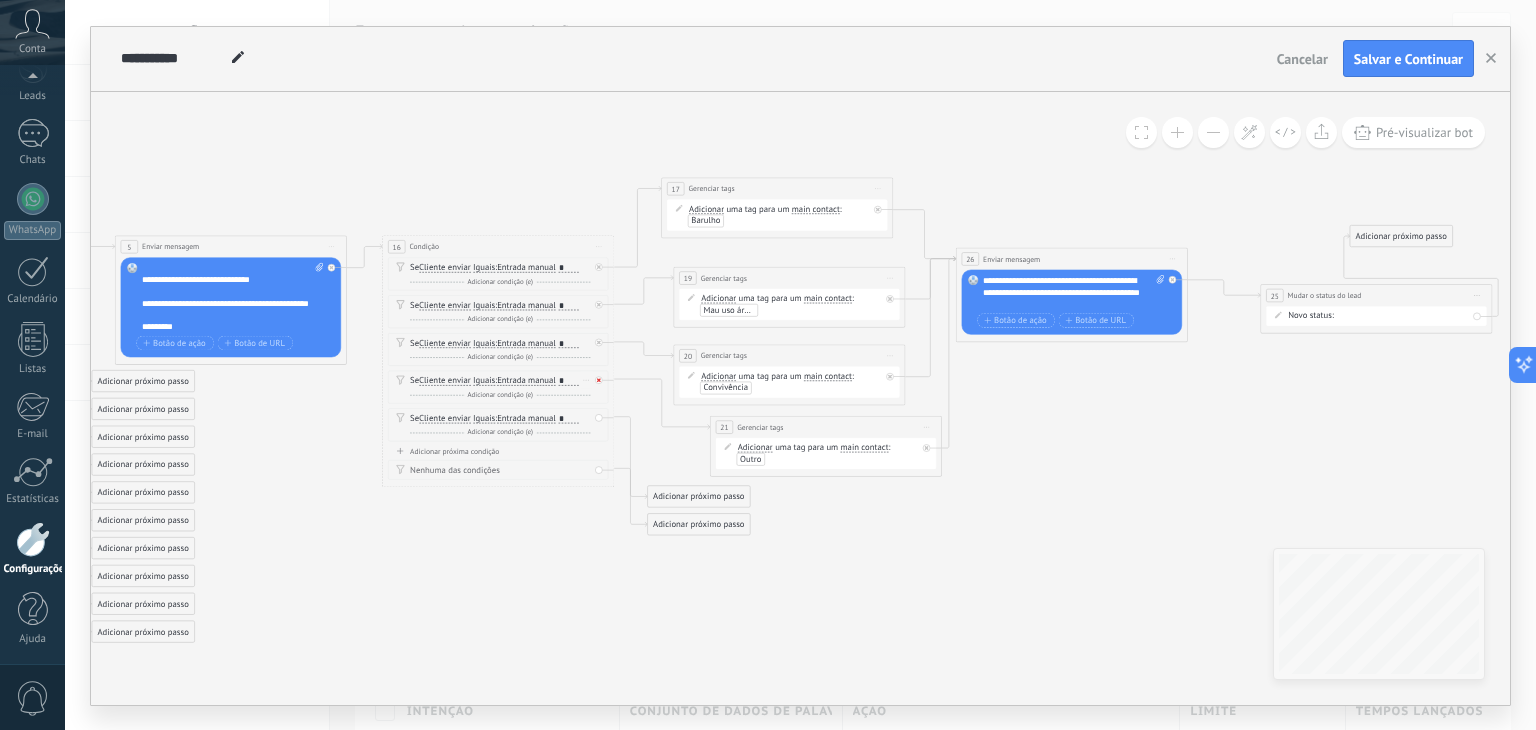 click 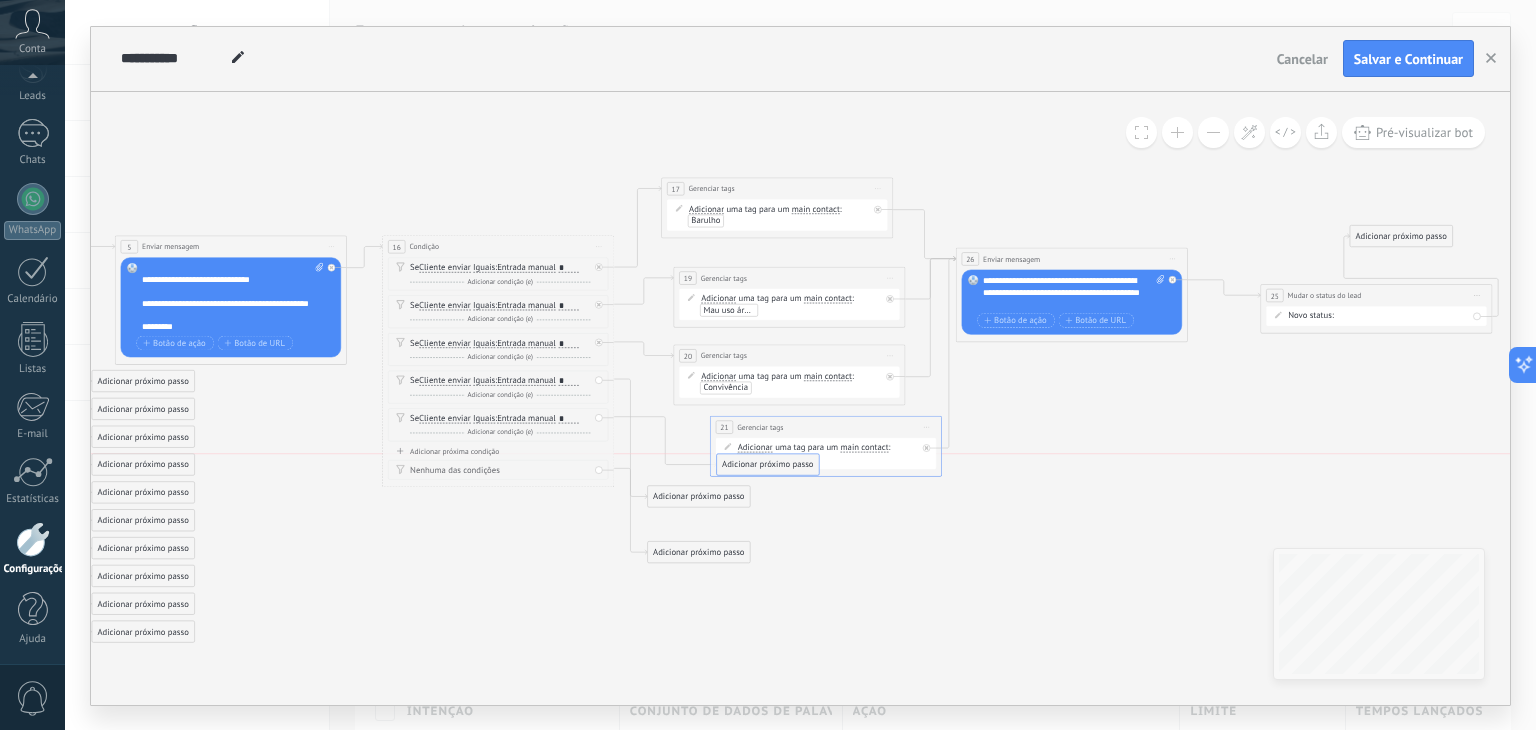 drag, startPoint x: 718, startPoint y: 518, endPoint x: 787, endPoint y: 453, distance: 94.79452 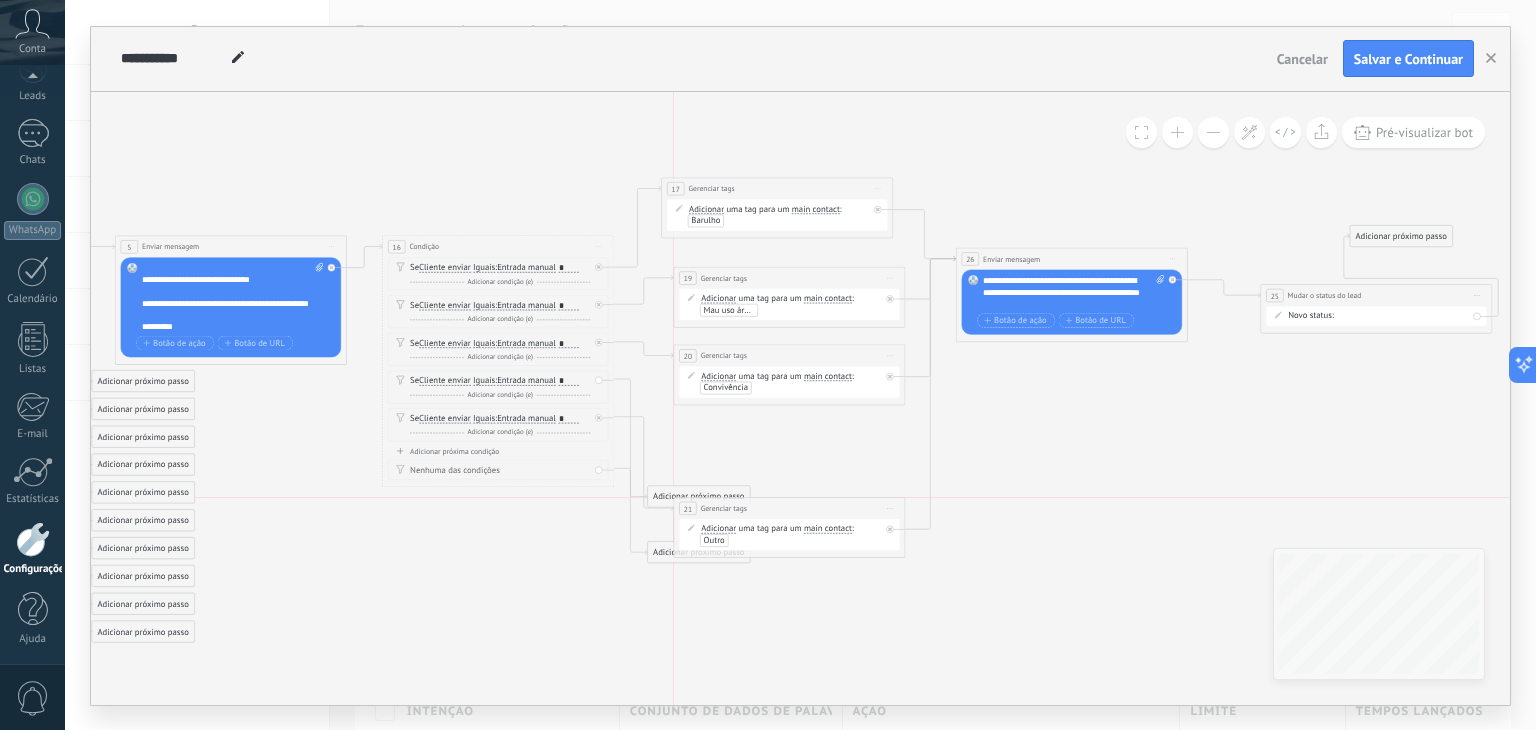 drag, startPoint x: 771, startPoint y: 424, endPoint x: 736, endPoint y: 509, distance: 91.92388 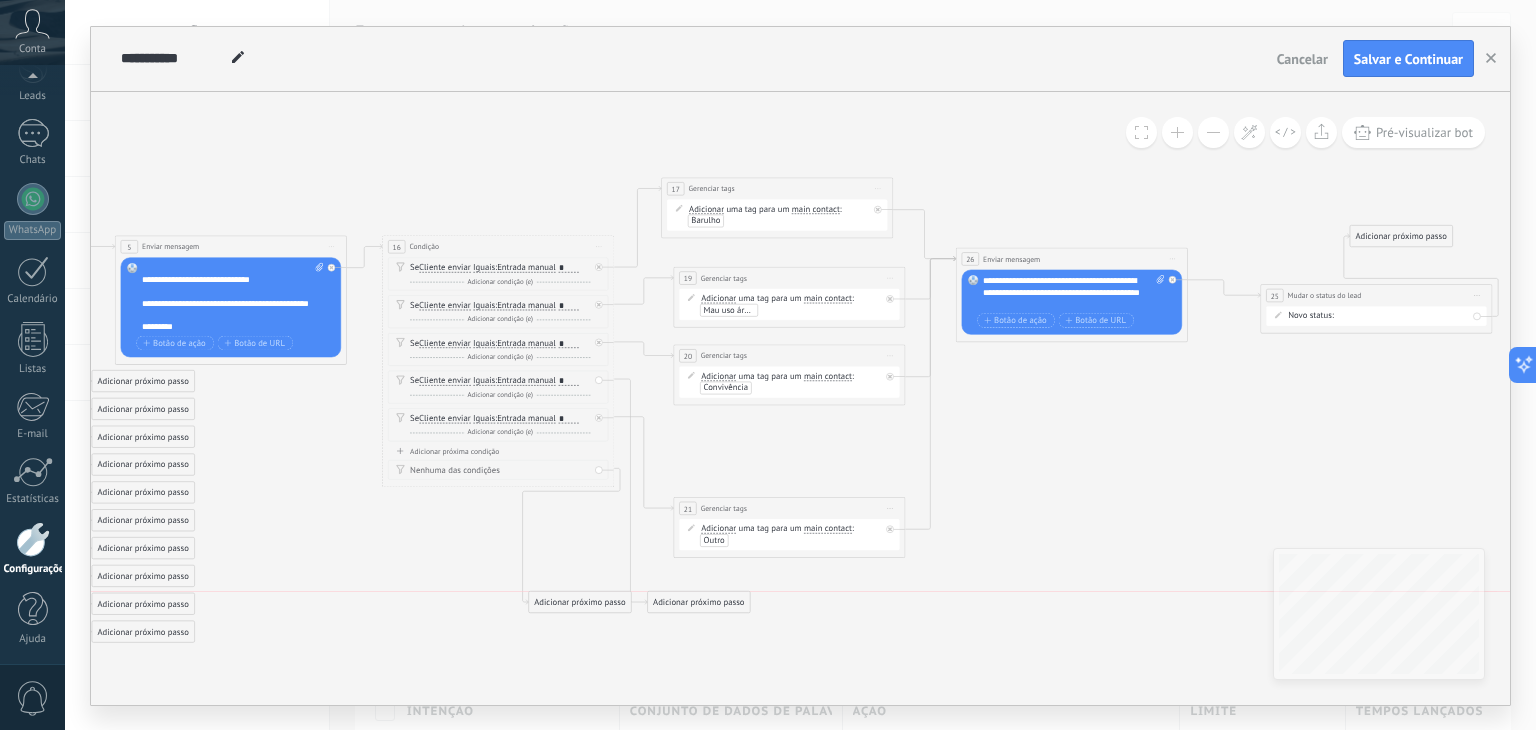 drag, startPoint x: 685, startPoint y: 580, endPoint x: 565, endPoint y: 604, distance: 122.376465 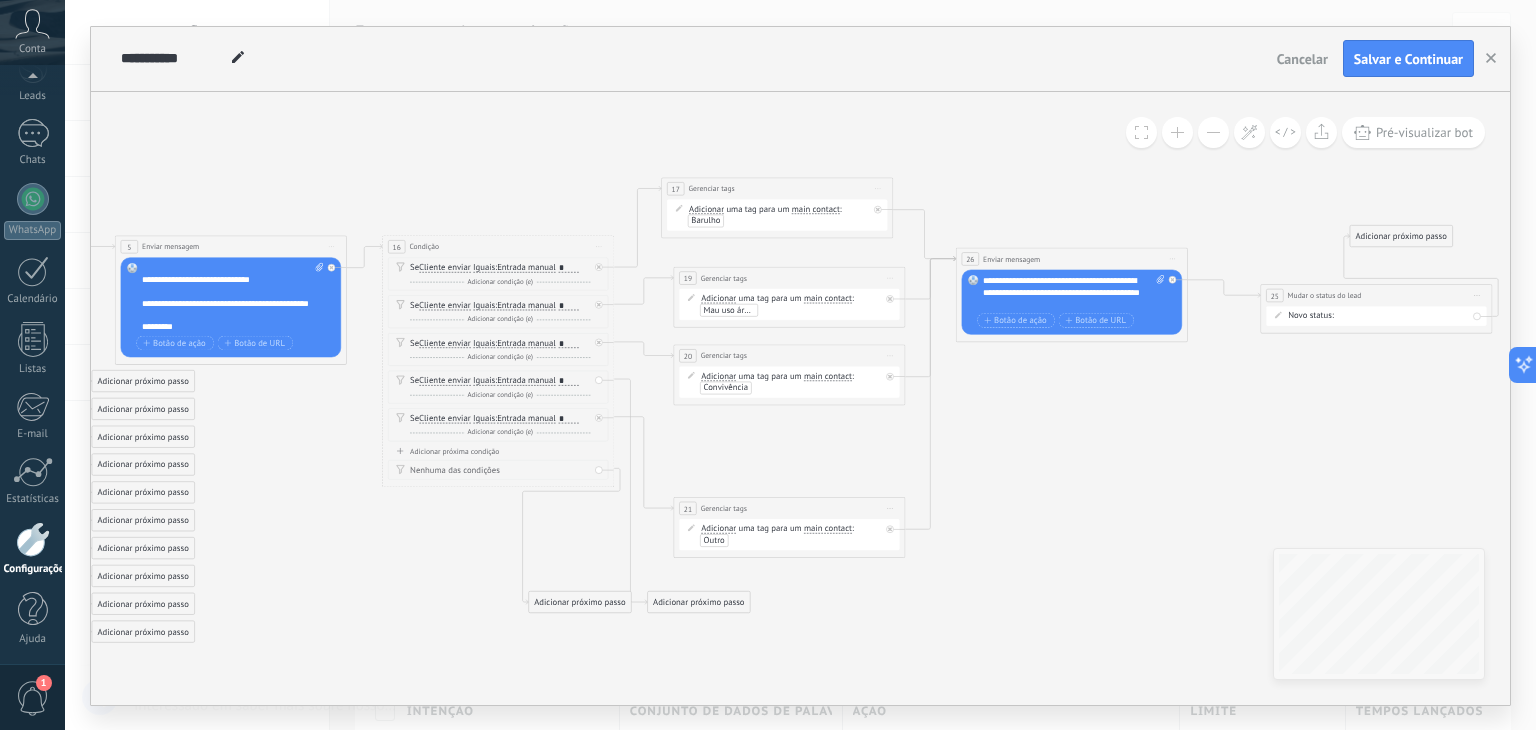 click on "Nenhuma das condições" at bounding box center [498, 470] 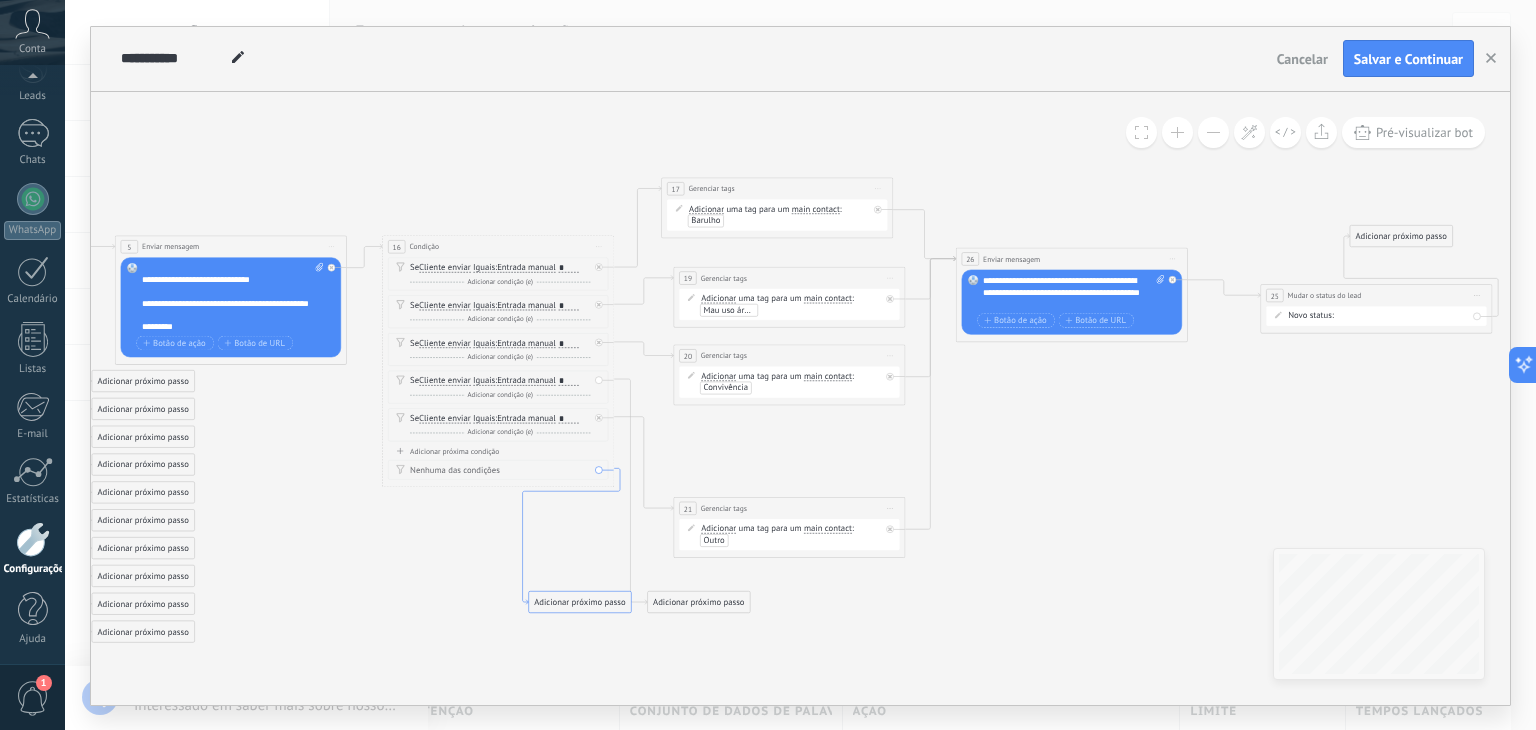 click 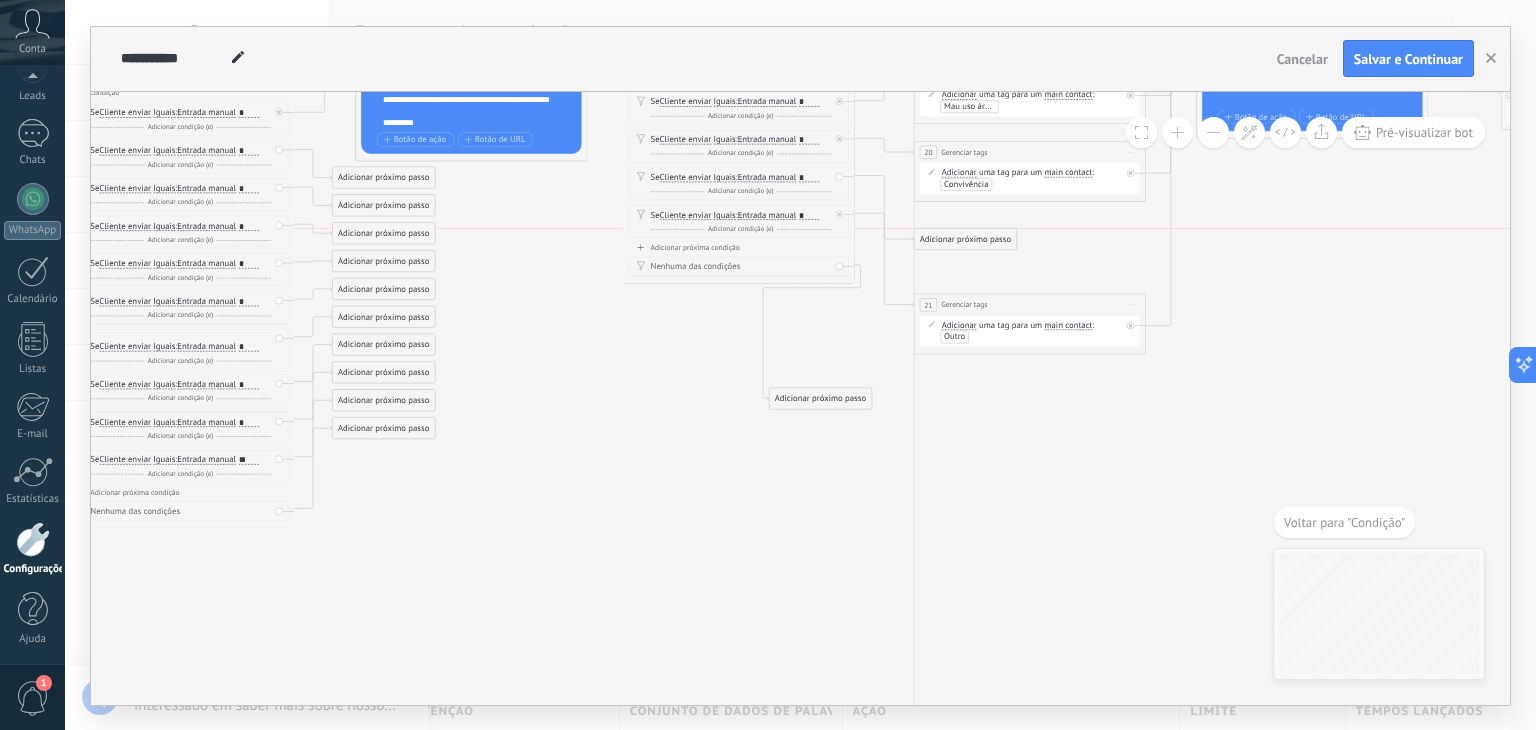 drag, startPoint x: 948, startPoint y: 368, endPoint x: 951, endPoint y: 233, distance: 135.03333 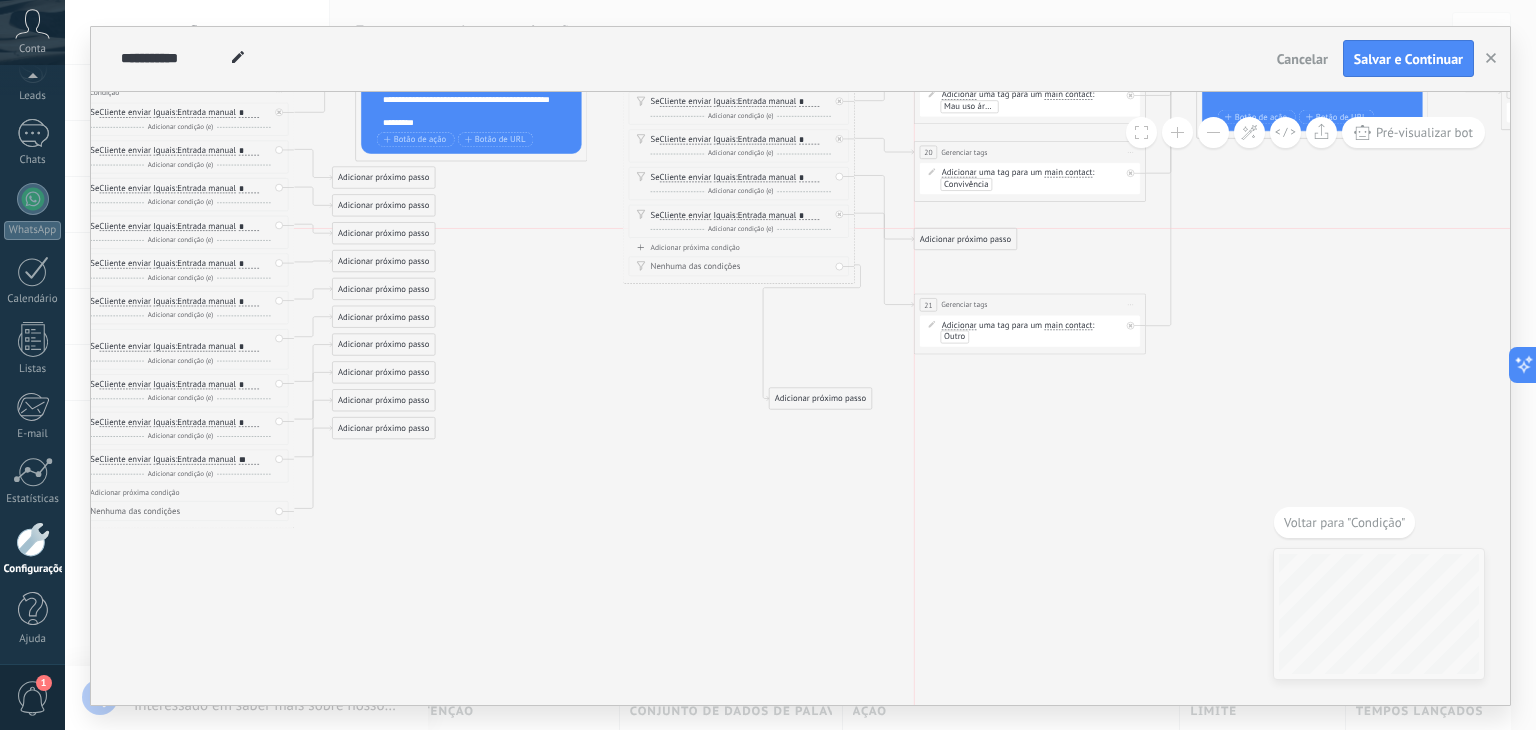 click on "Adicionar próximo passo" at bounding box center [965, 238] 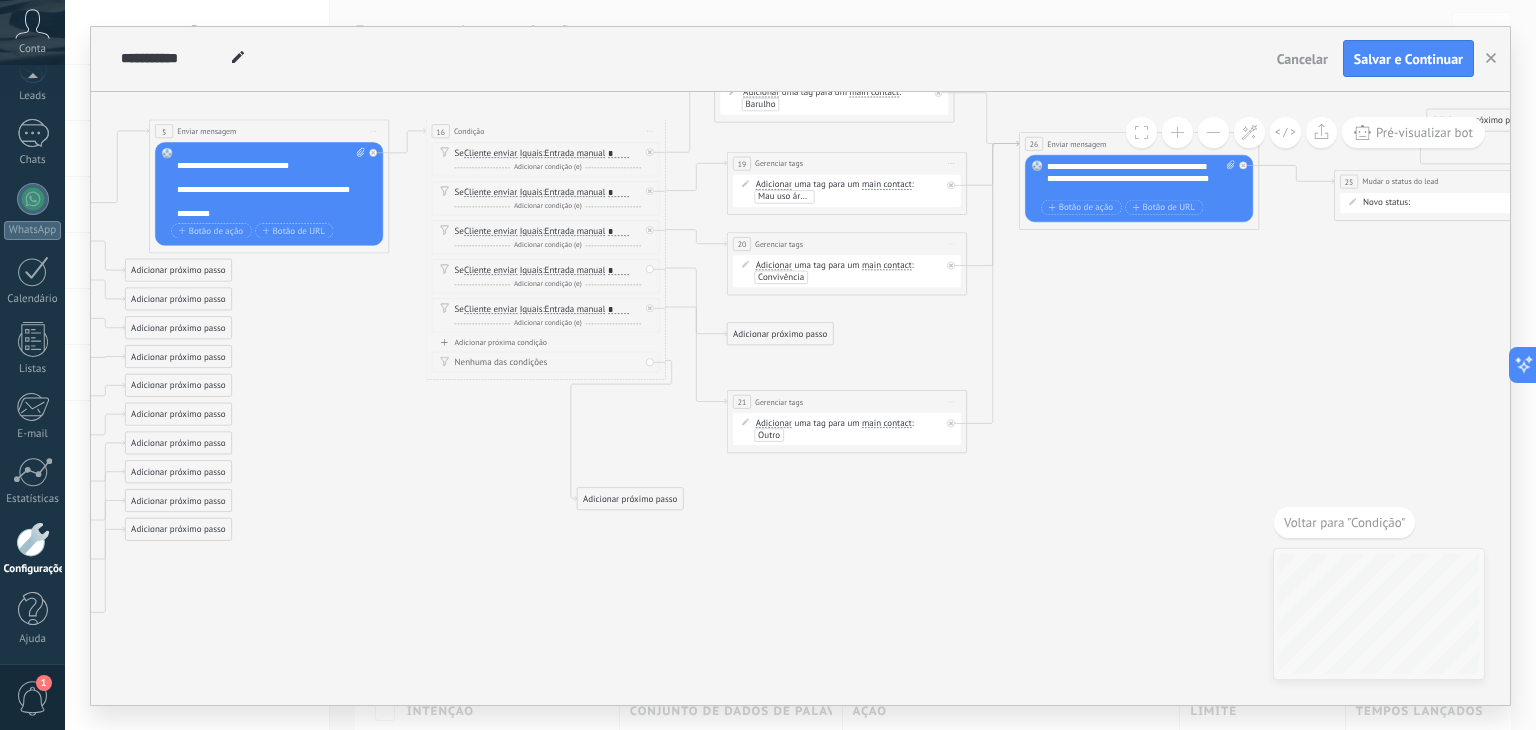 click on "Adicionar próximo passo" at bounding box center [780, 334] 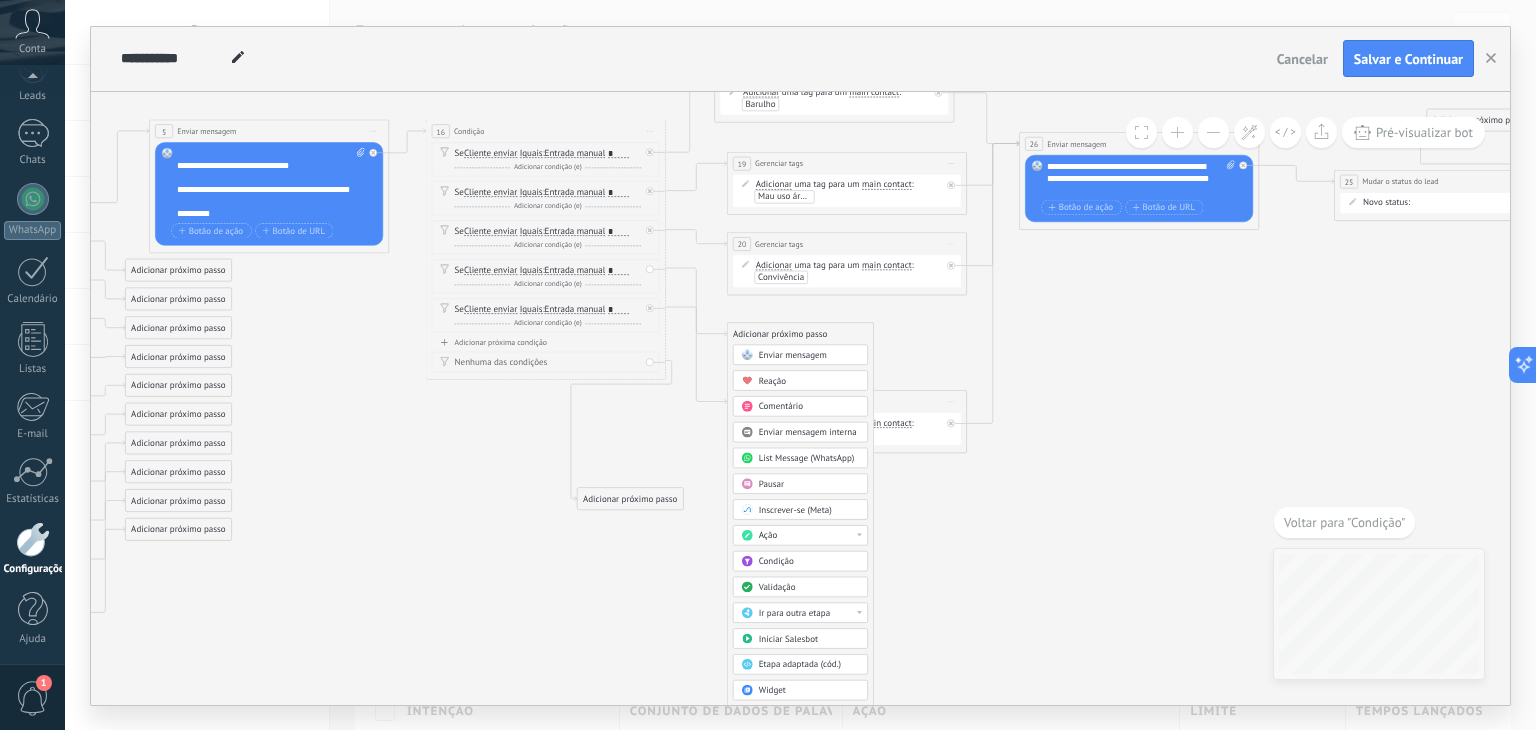 click on "Enviar mensagem" at bounding box center [793, 354] 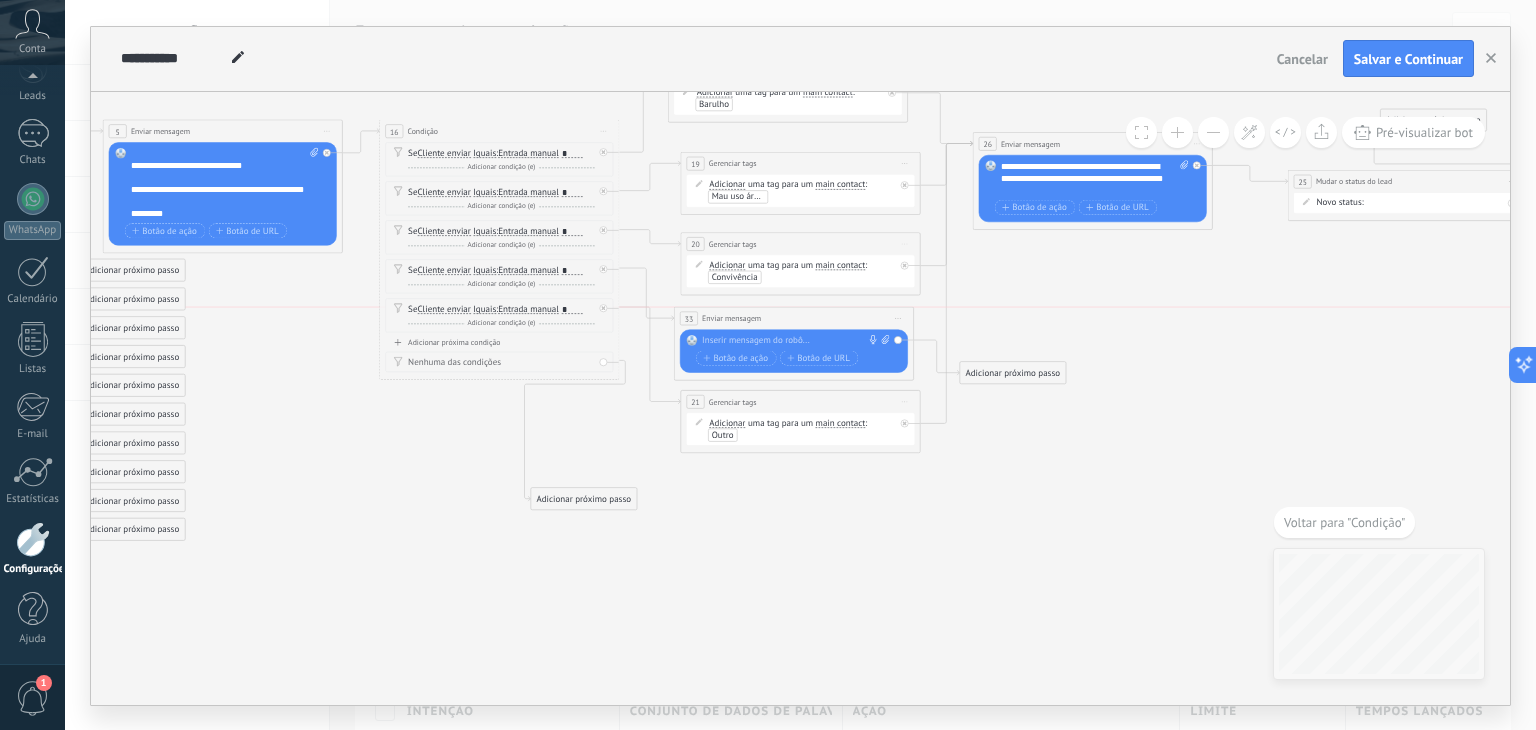 drag, startPoint x: 792, startPoint y: 331, endPoint x: 786, endPoint y: 312, distance: 19.924858 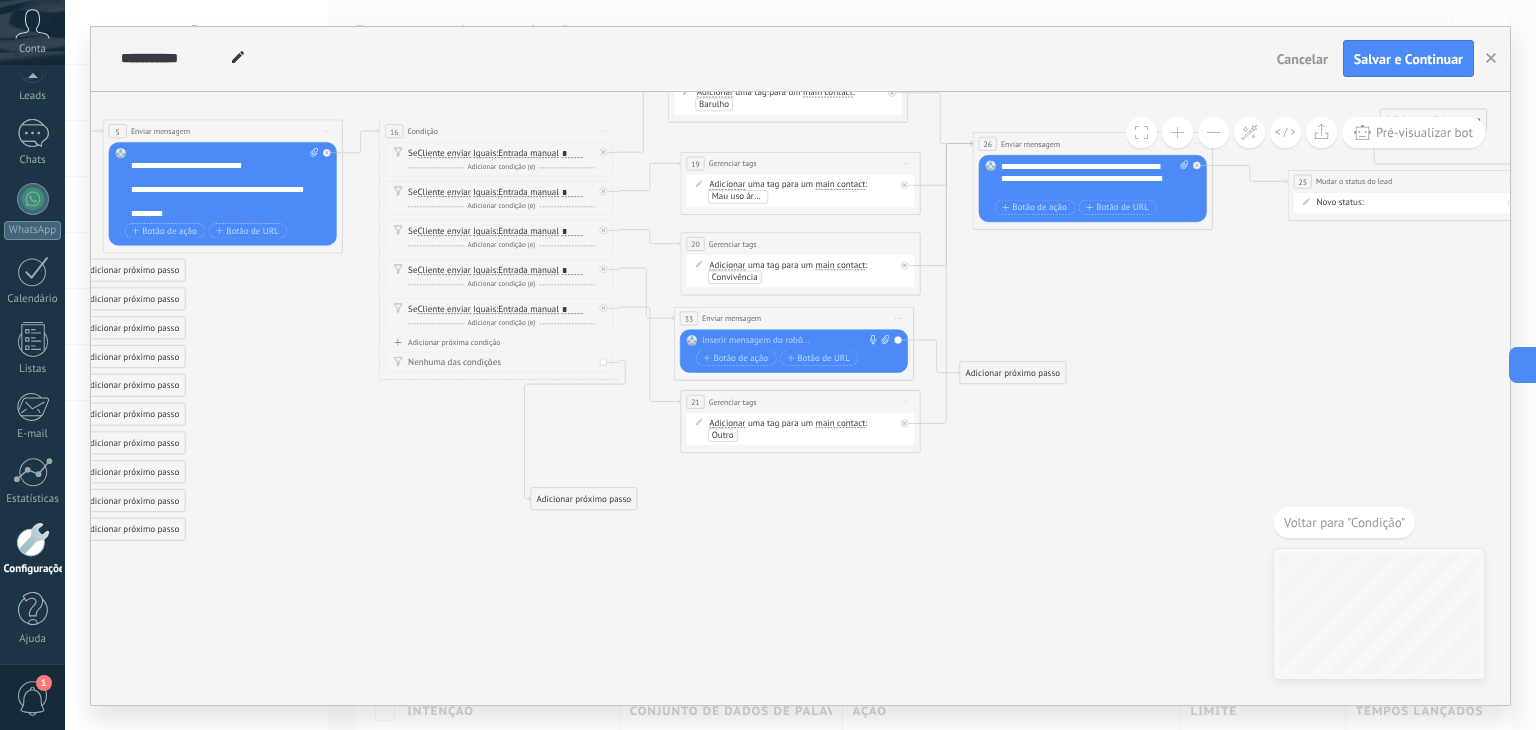 click 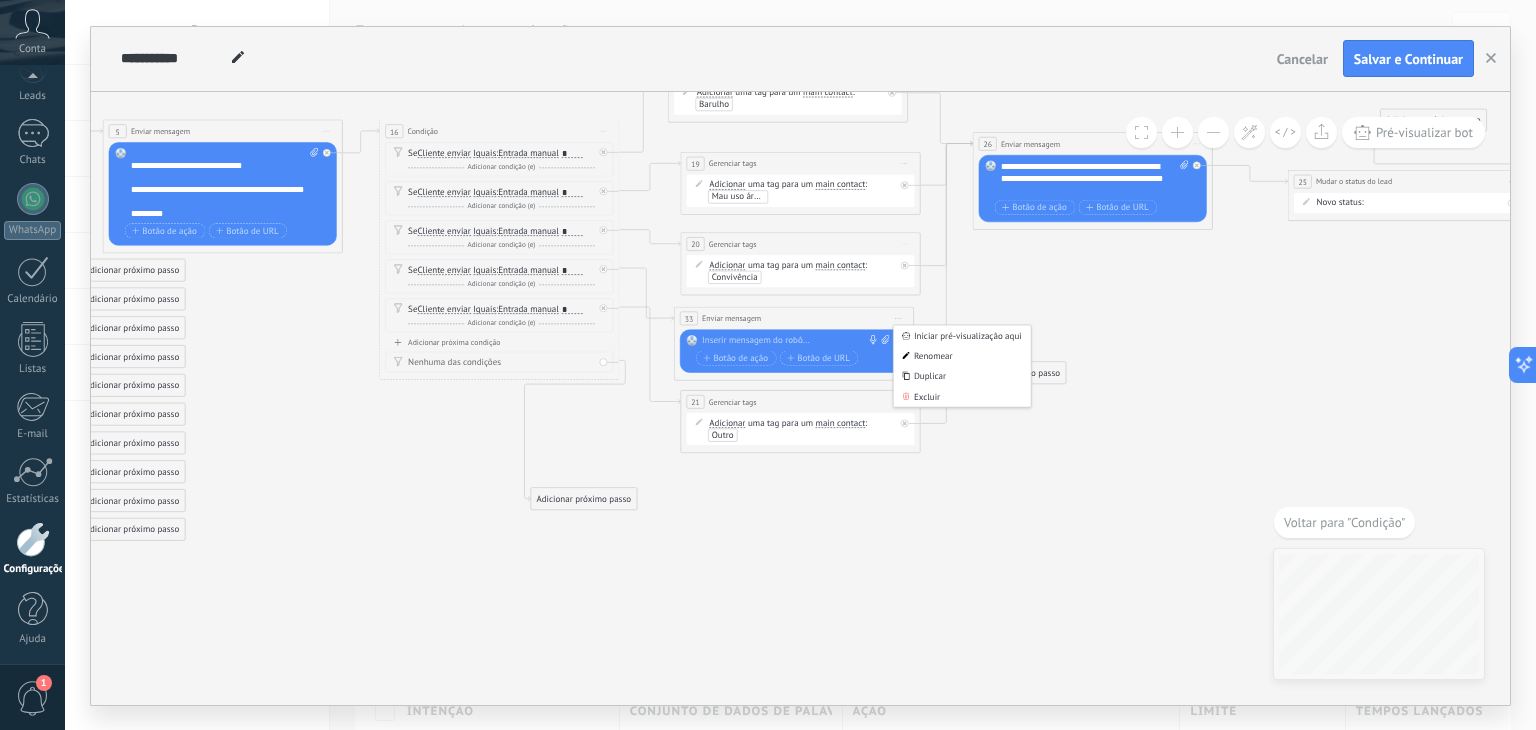 click on "Excluir" at bounding box center (962, 396) 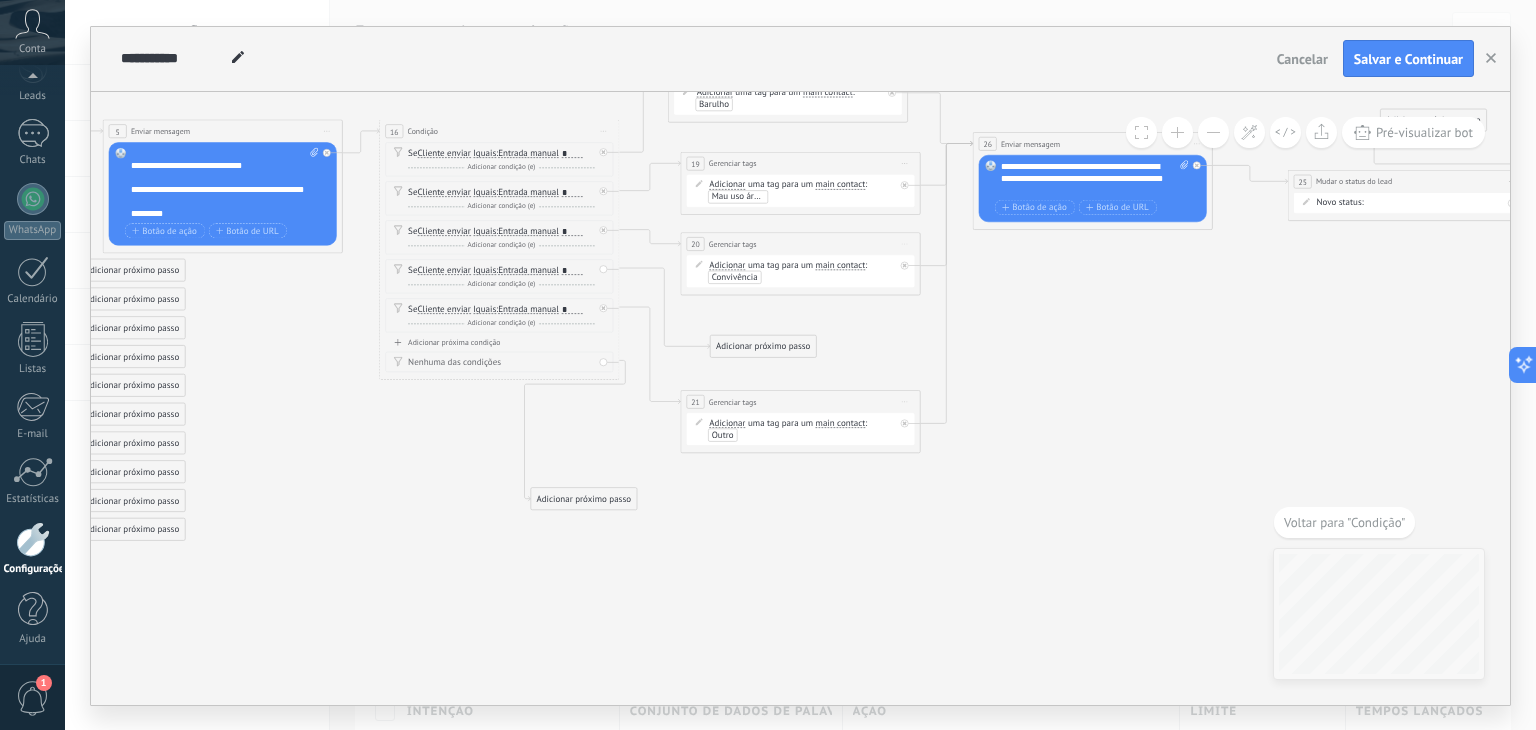 drag, startPoint x: 727, startPoint y: 312, endPoint x: 781, endPoint y: 346, distance: 63.812225 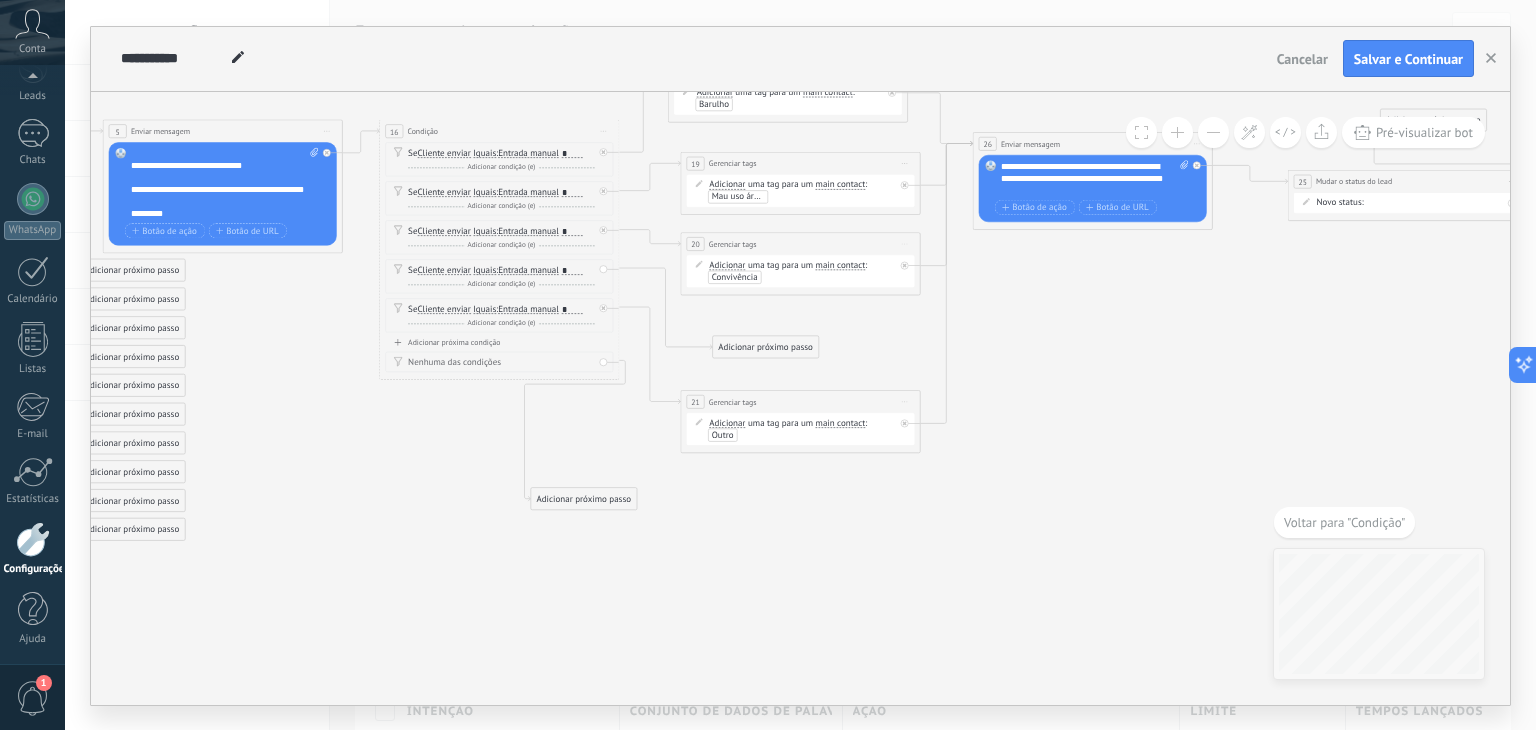 click on "Adicionar próximo passo" at bounding box center (765, 347) 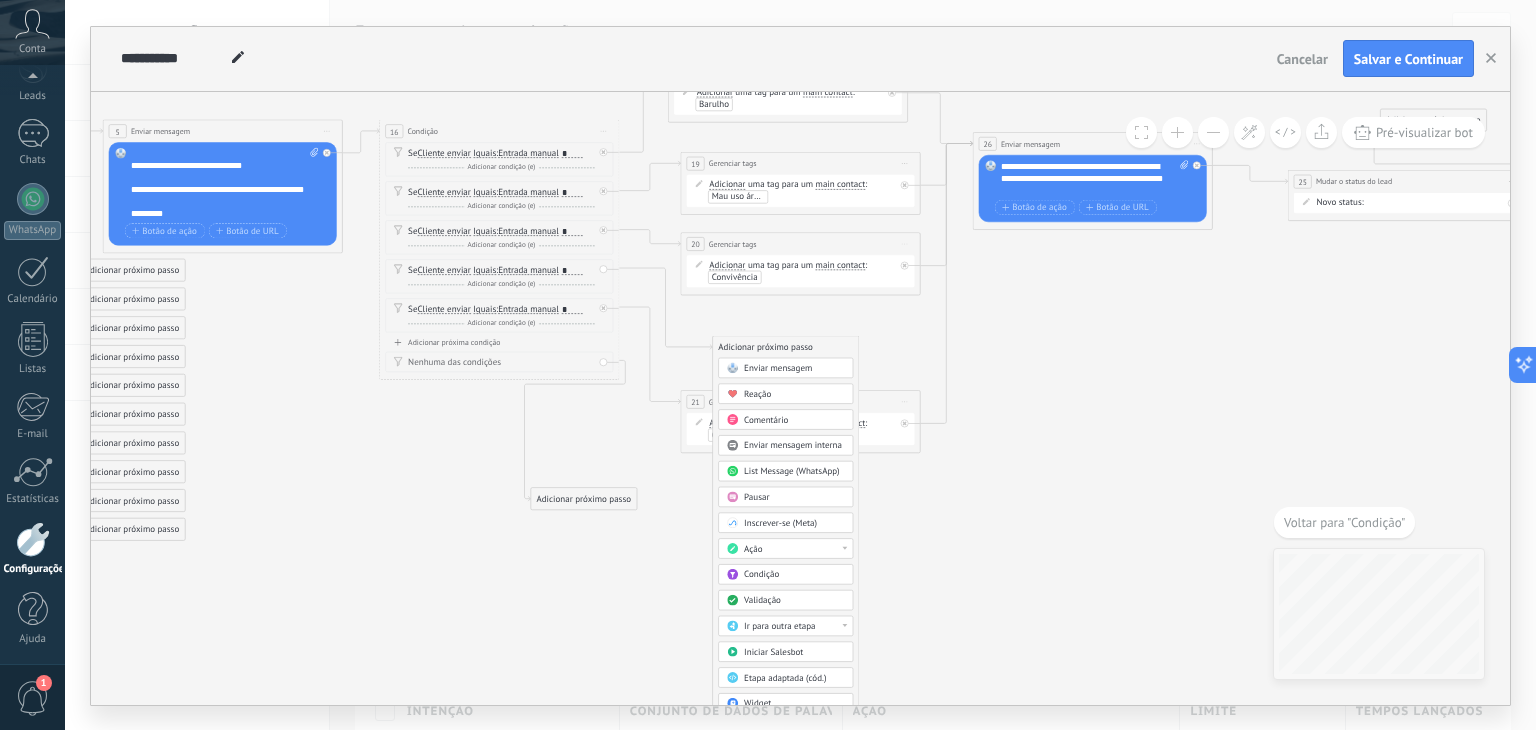 click on "Ação" at bounding box center [794, 549] 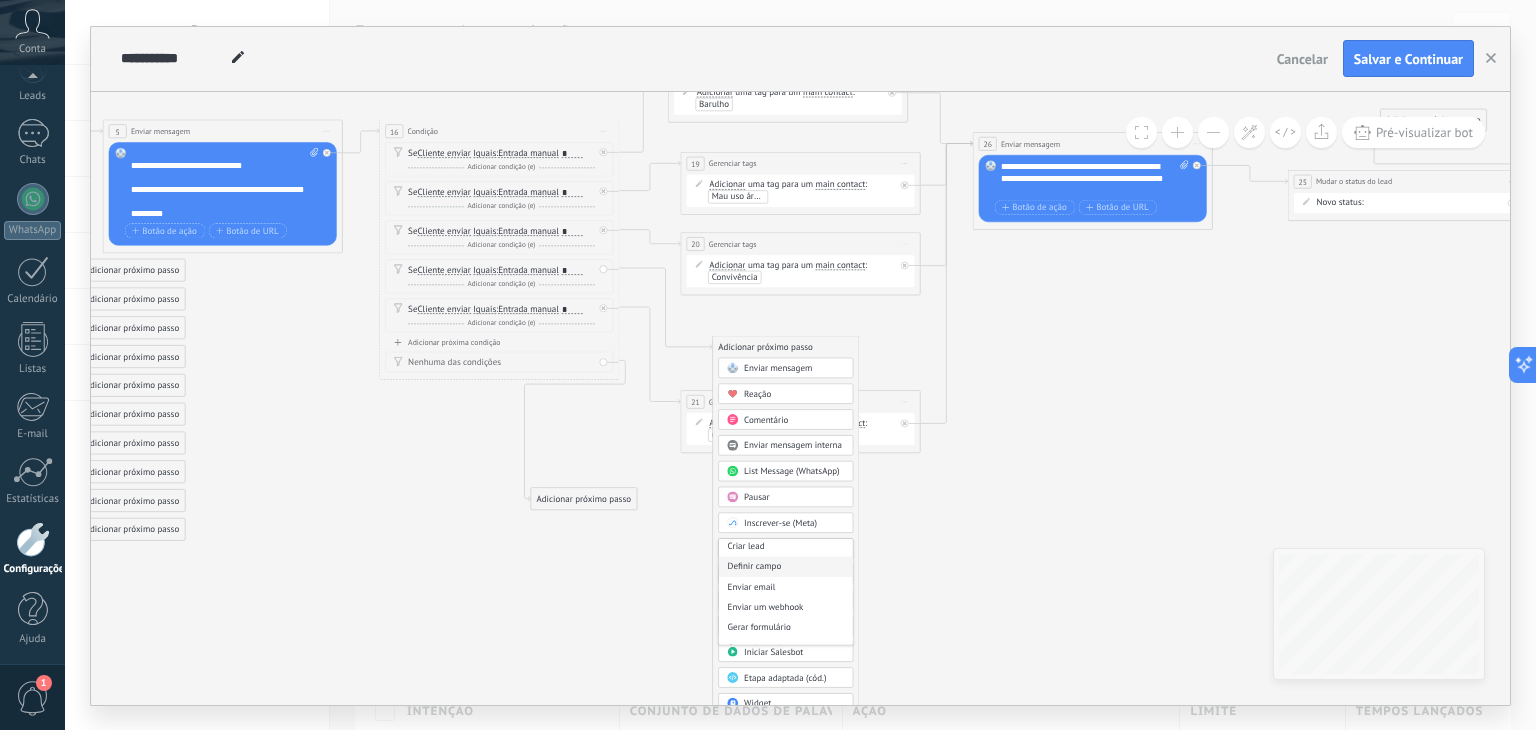 scroll, scrollTop: 200, scrollLeft: 0, axis: vertical 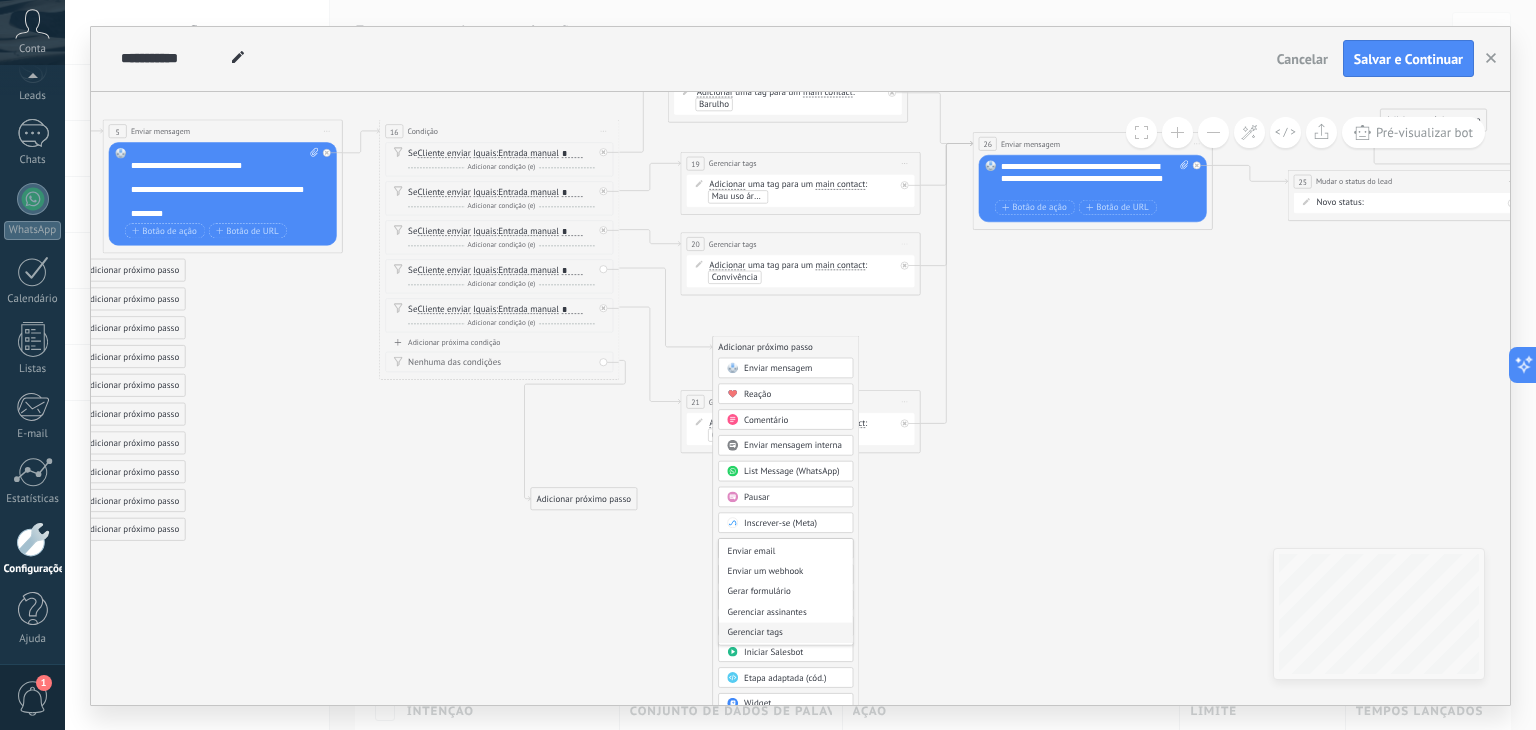 click on "Gerenciar tags" at bounding box center (786, 633) 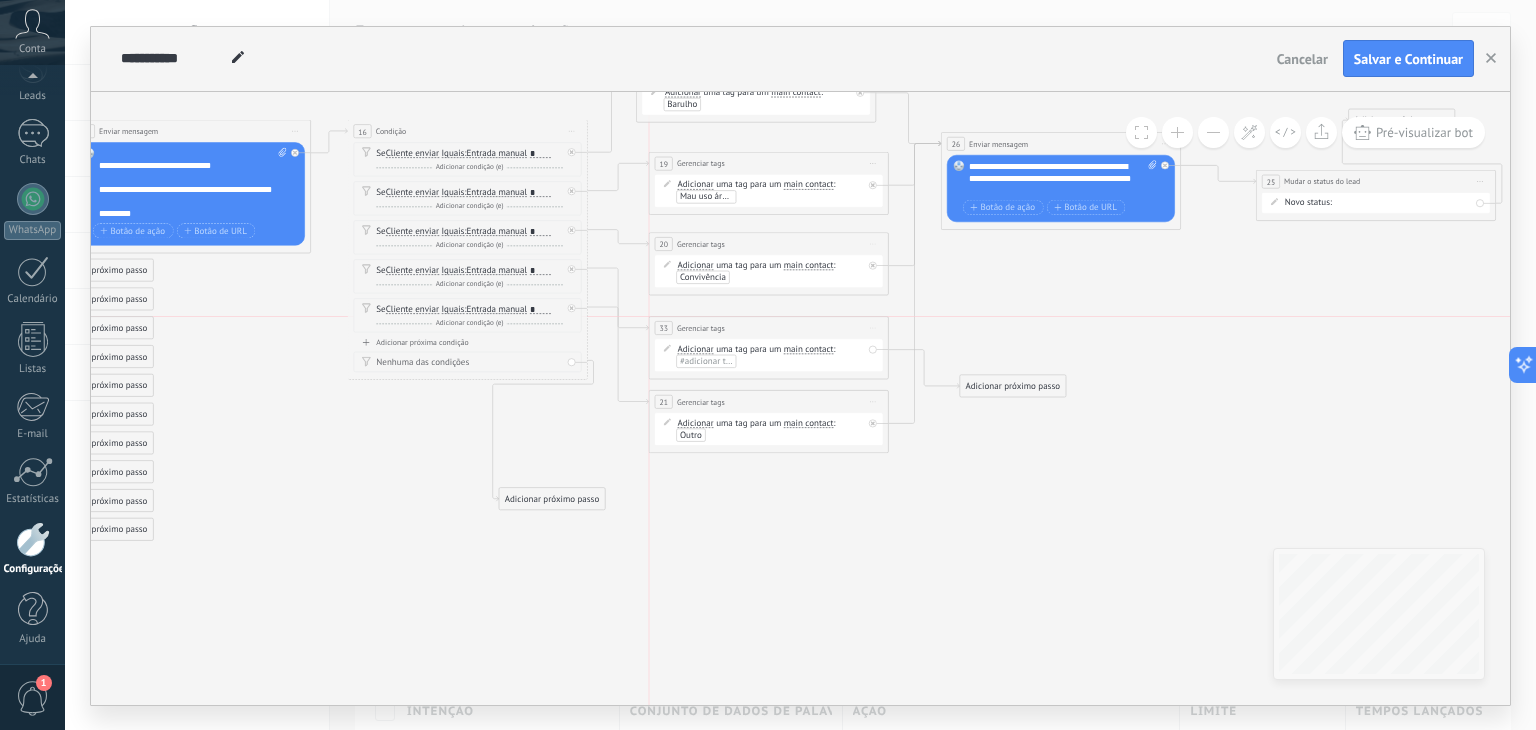 drag, startPoint x: 790, startPoint y: 345, endPoint x: 760, endPoint y: 324, distance: 36.619667 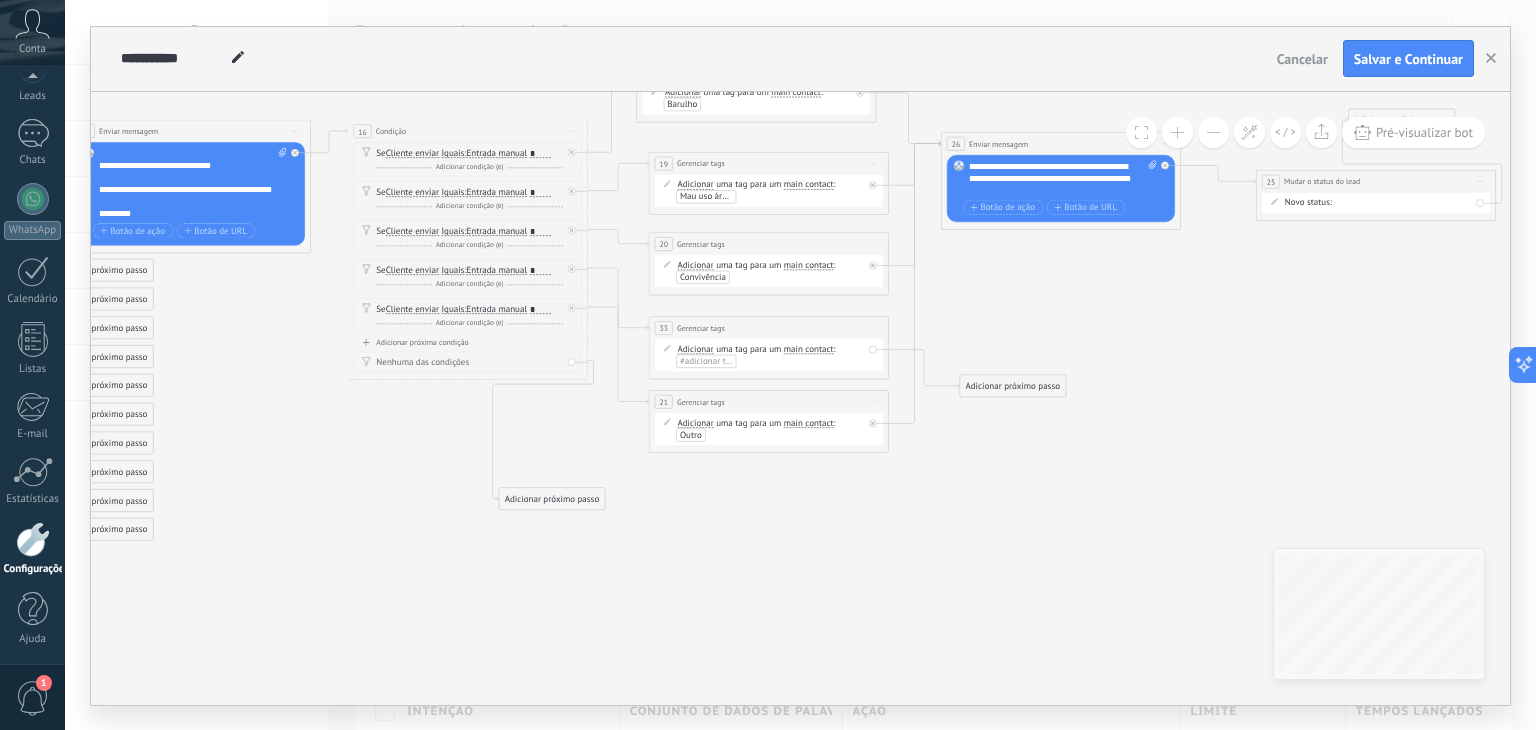 click on "#adicionar tags" at bounding box center (709, 360) 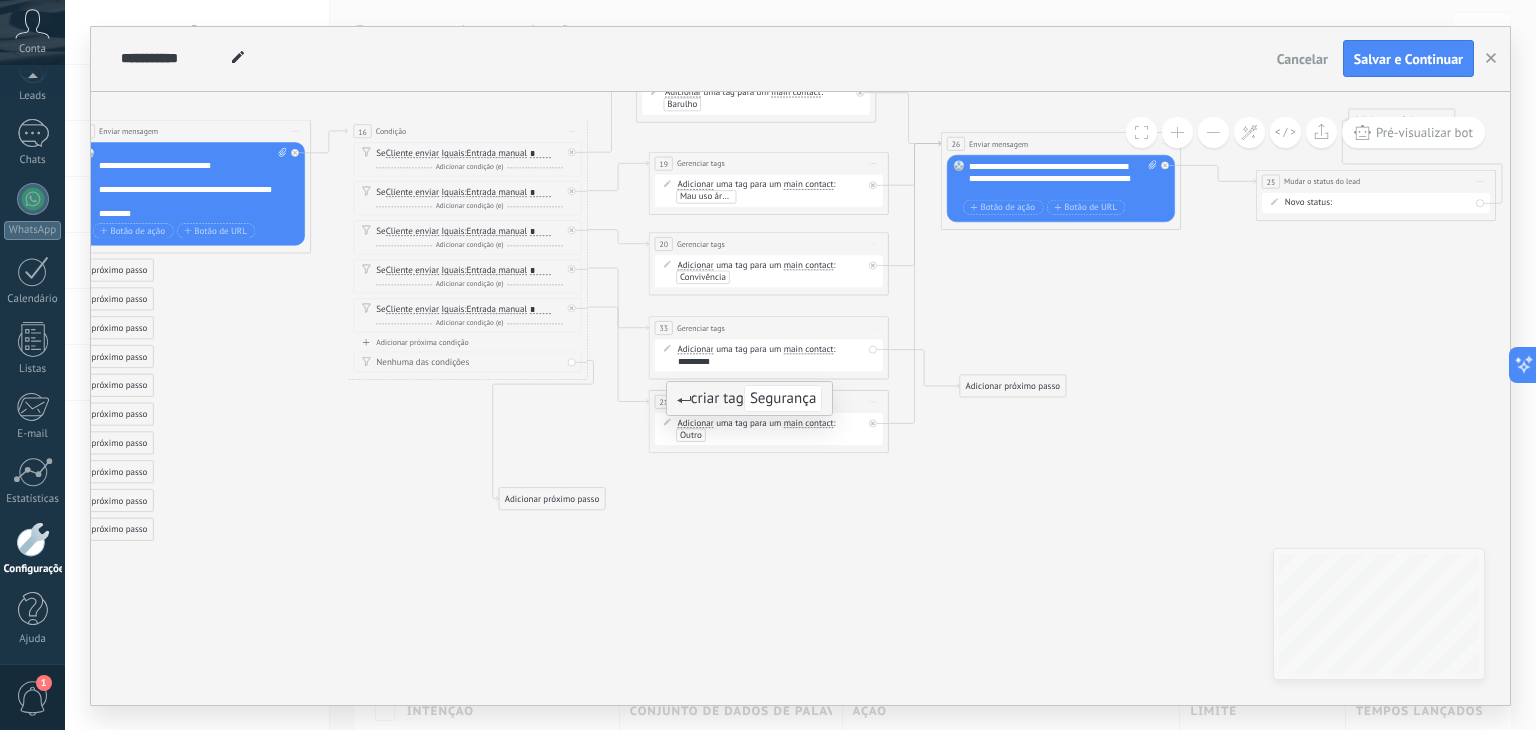 type on "*********" 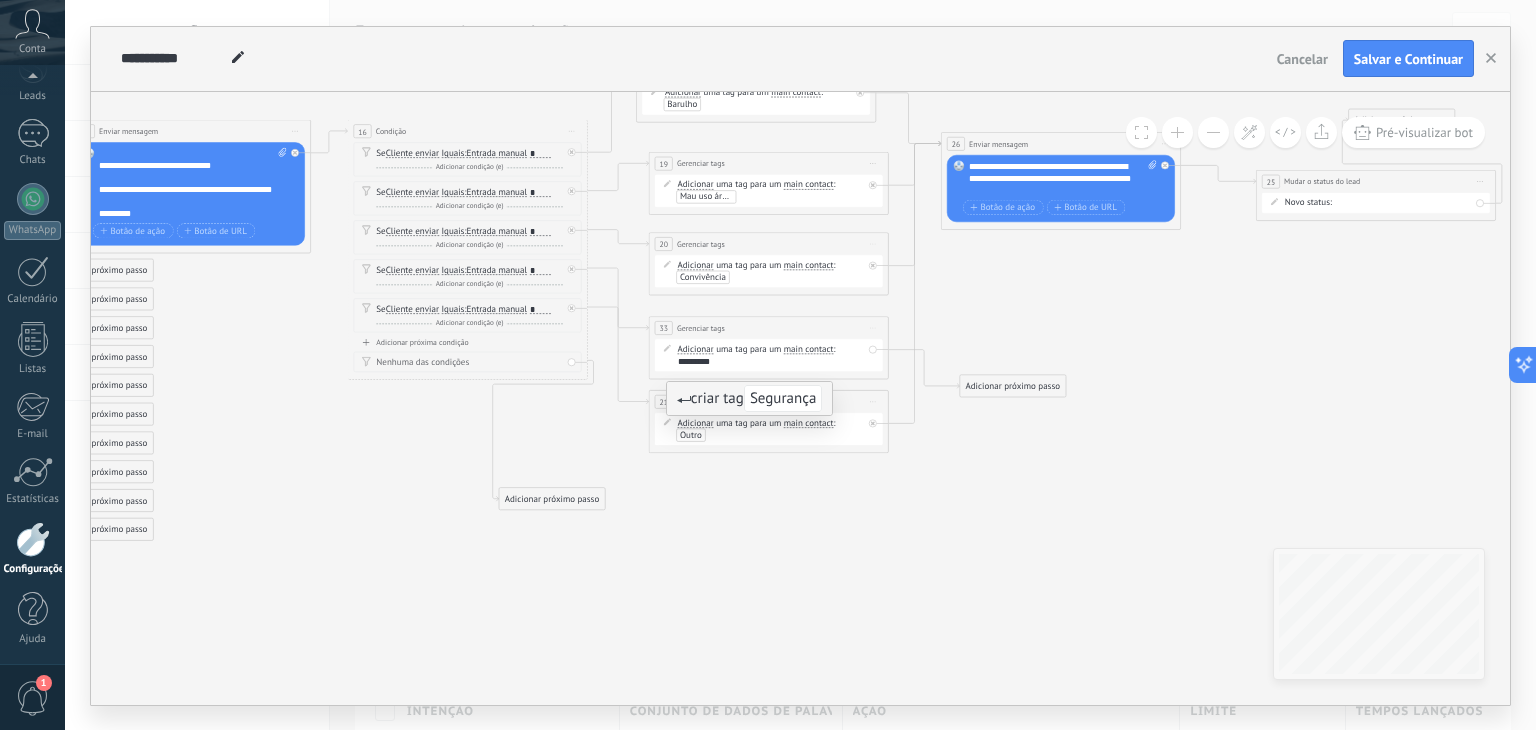 click on "Segurança" at bounding box center (783, 398) 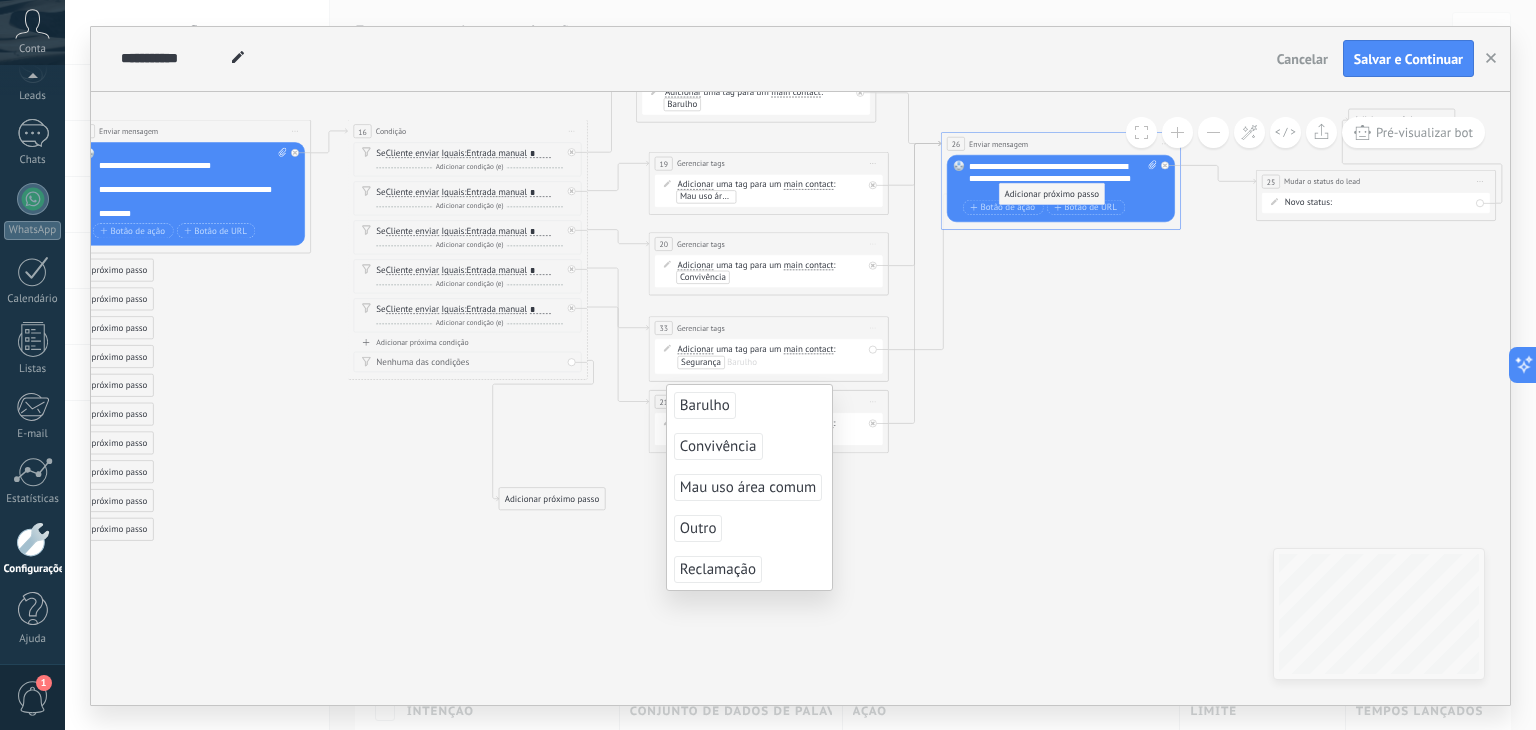 drag, startPoint x: 1020, startPoint y: 318, endPoint x: 1038, endPoint y: 193, distance: 126.28935 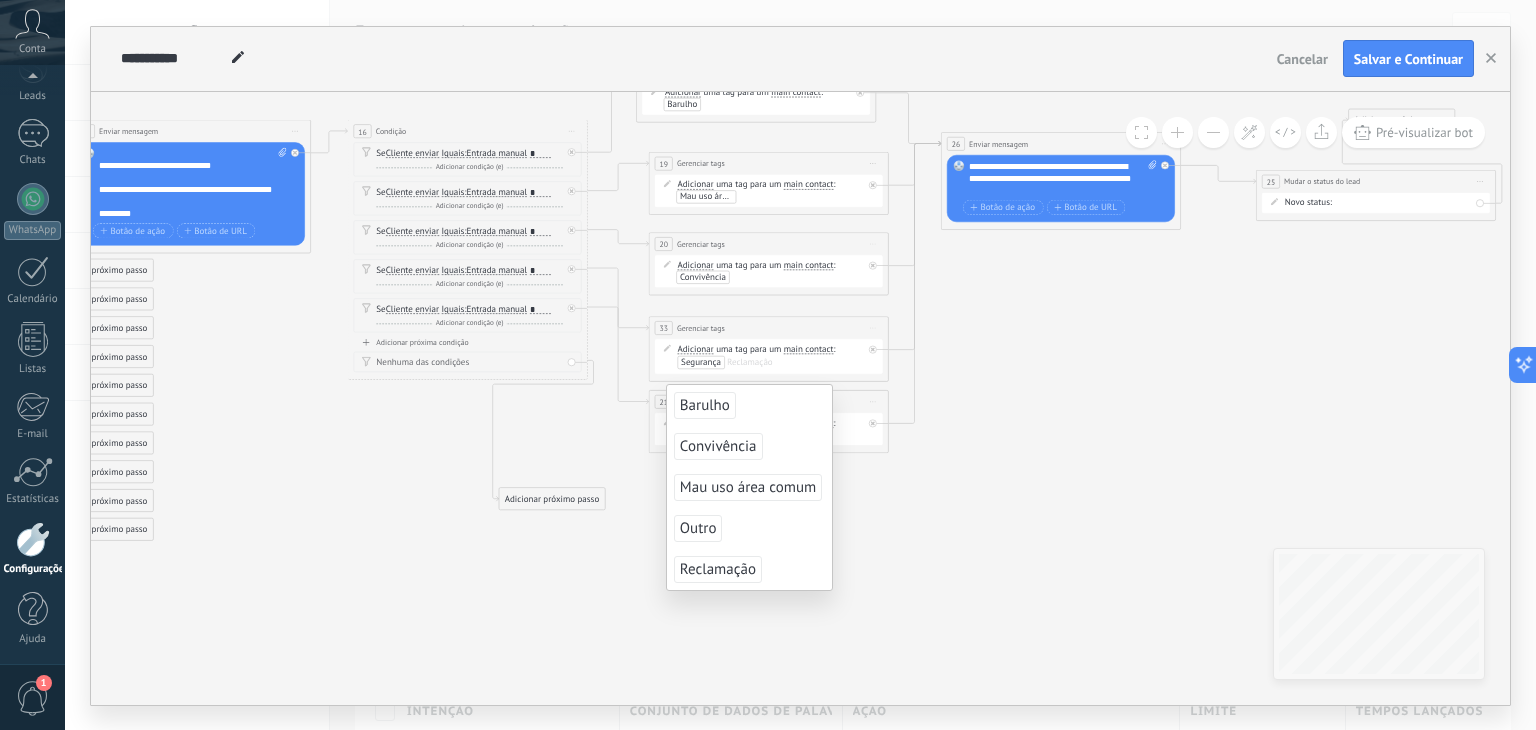 click 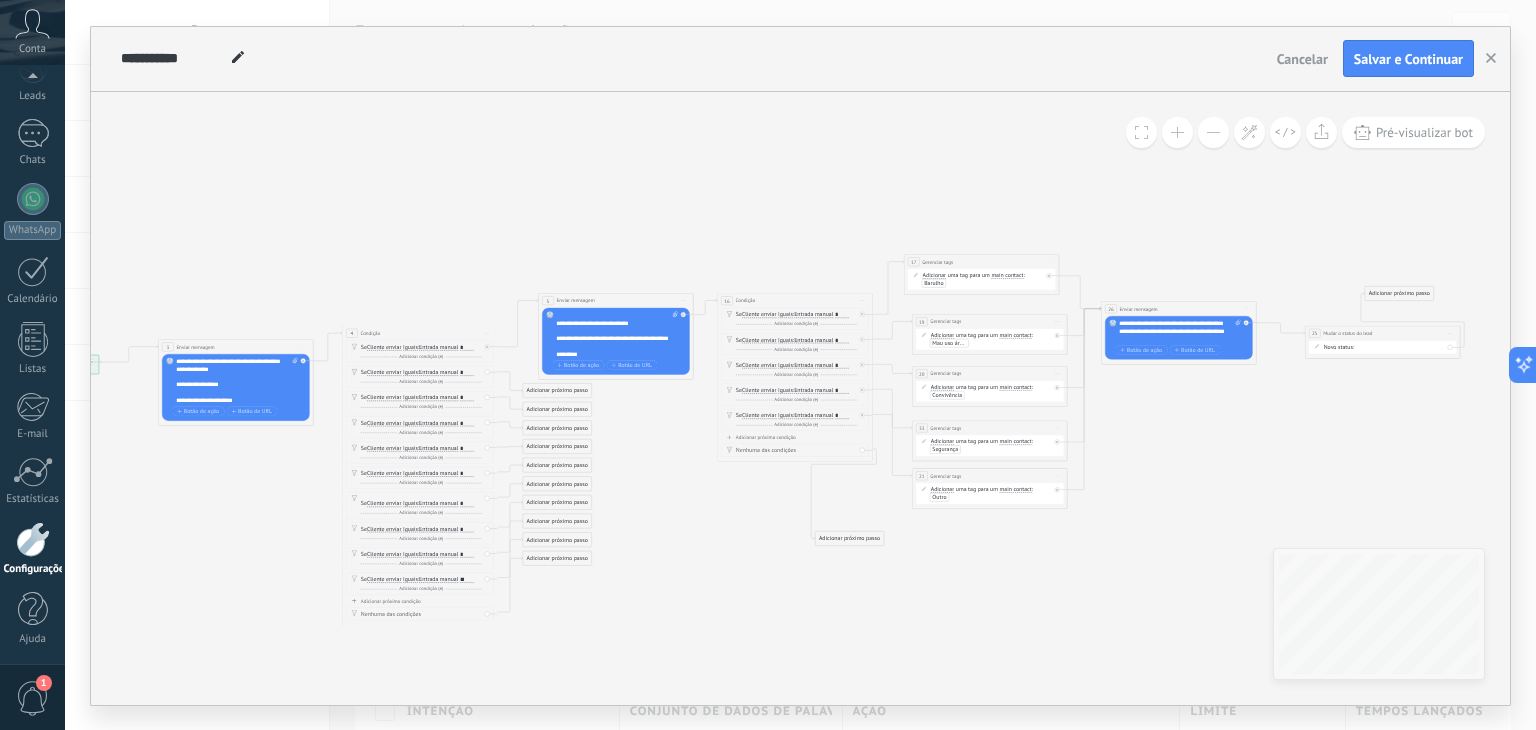 drag, startPoint x: 603, startPoint y: 588, endPoint x: 774, endPoint y: 665, distance: 187.53667 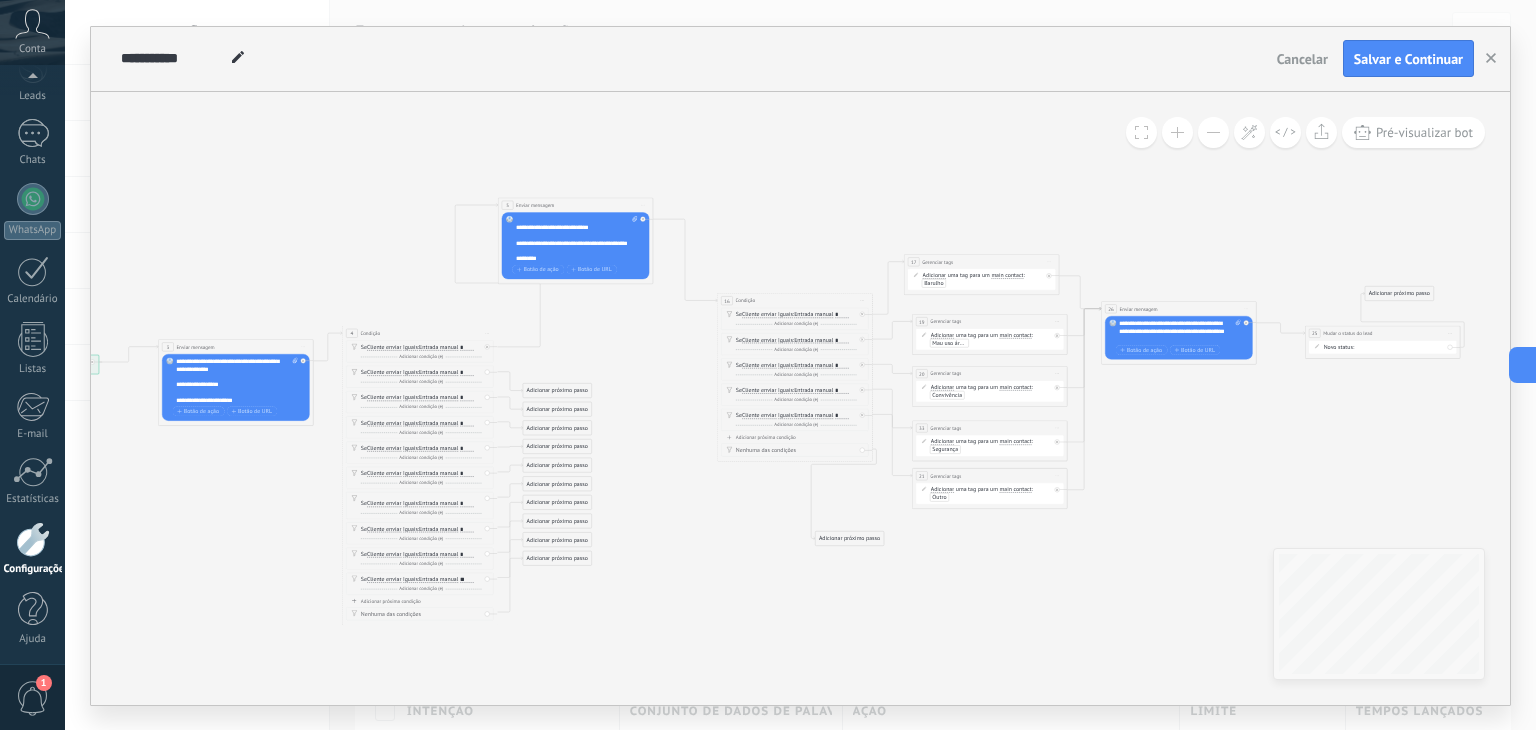 drag, startPoint x: 669, startPoint y: 298, endPoint x: 632, endPoint y: 202, distance: 102.88343 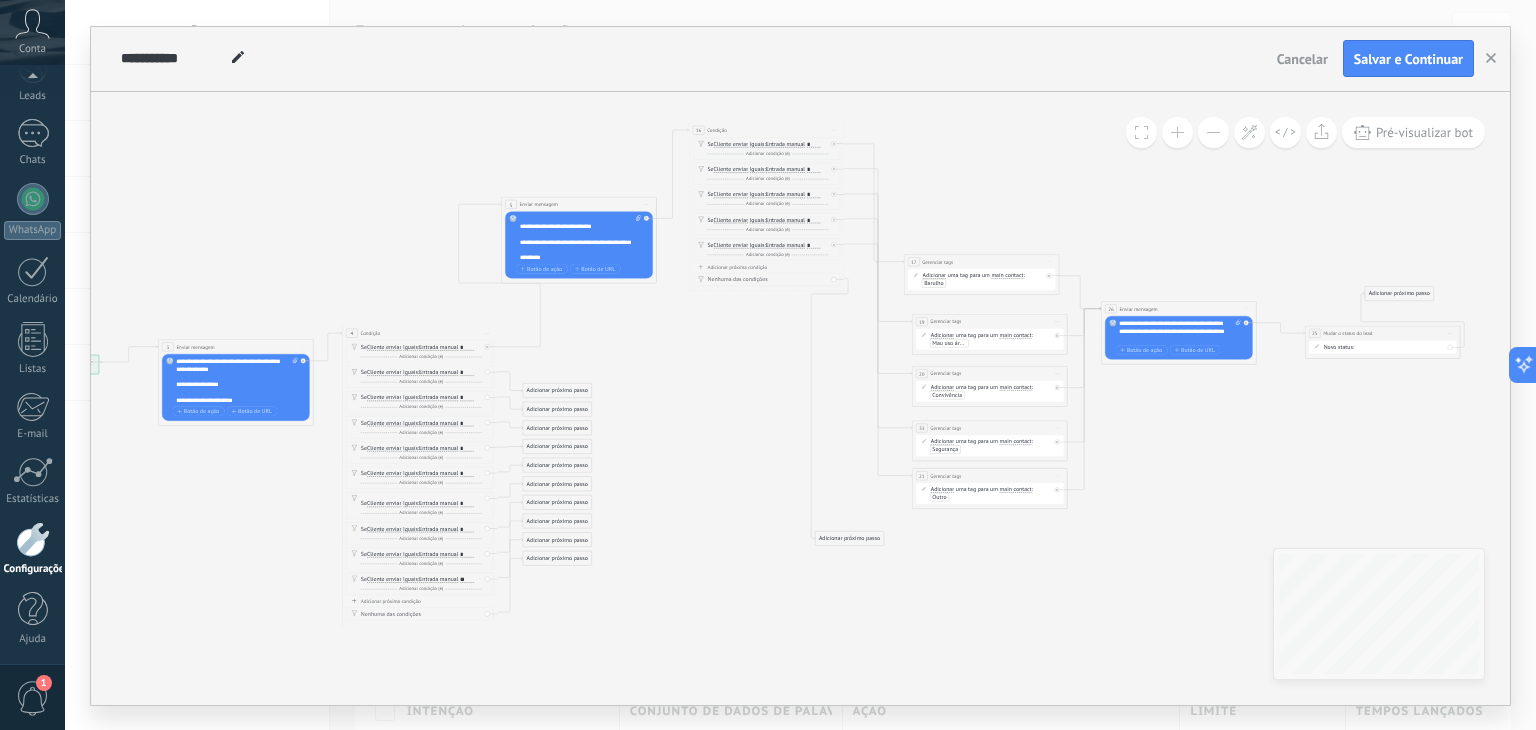 drag, startPoint x: 828, startPoint y: 302, endPoint x: 801, endPoint y: 132, distance: 172.13077 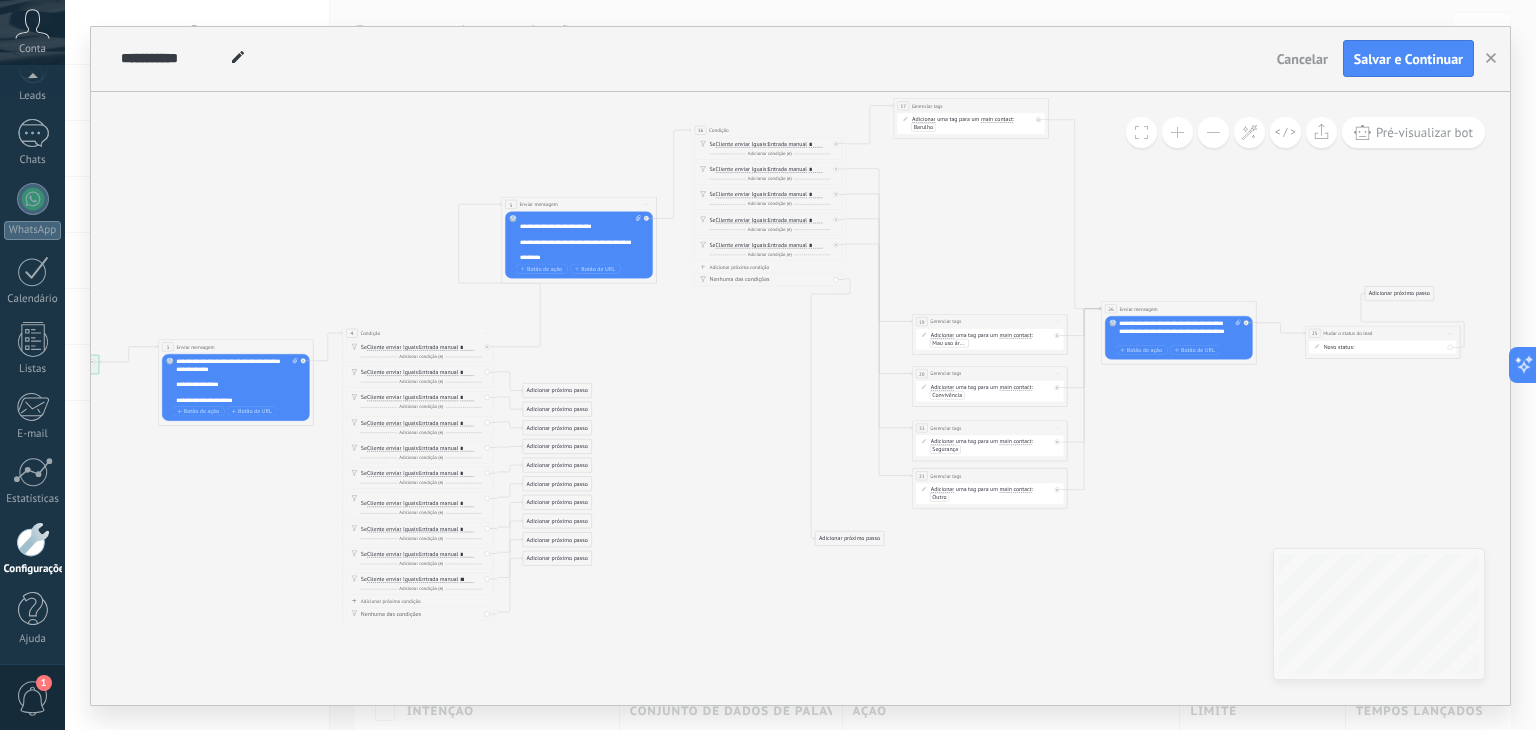 drag, startPoint x: 983, startPoint y: 263, endPoint x: 973, endPoint y: 106, distance: 157.31815 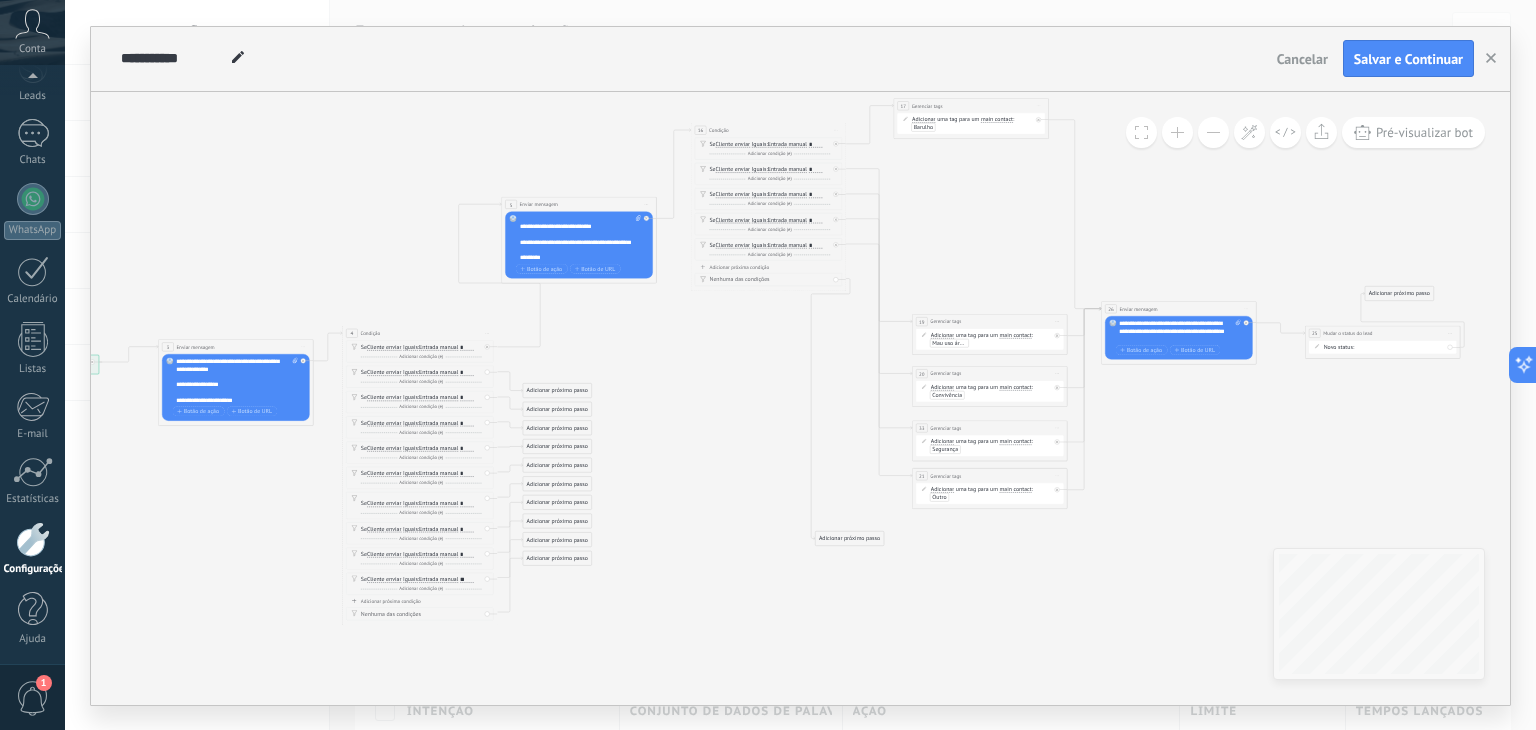 click on "**********" at bounding box center [971, 105] 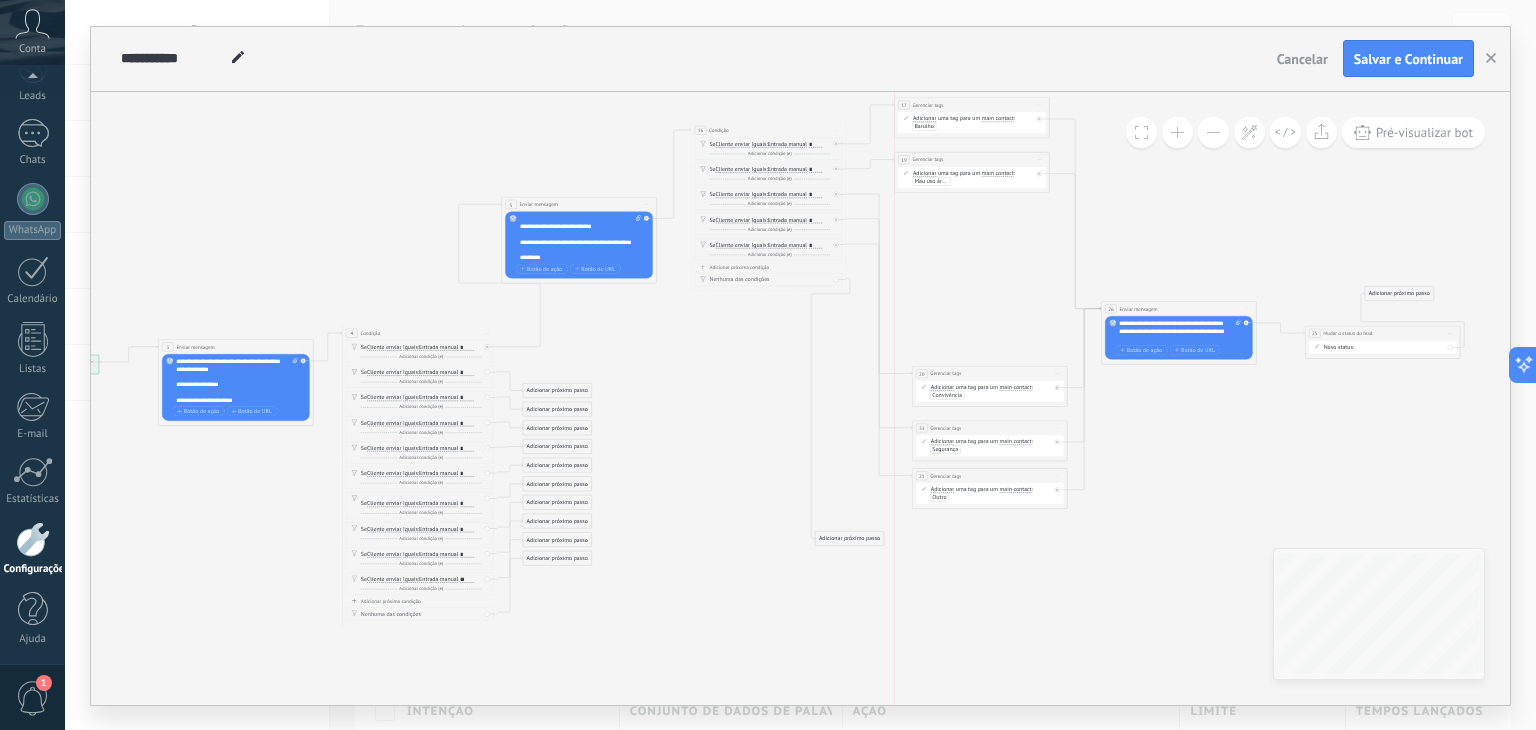 drag, startPoint x: 969, startPoint y: 233, endPoint x: 963, endPoint y: 156, distance: 77.23341 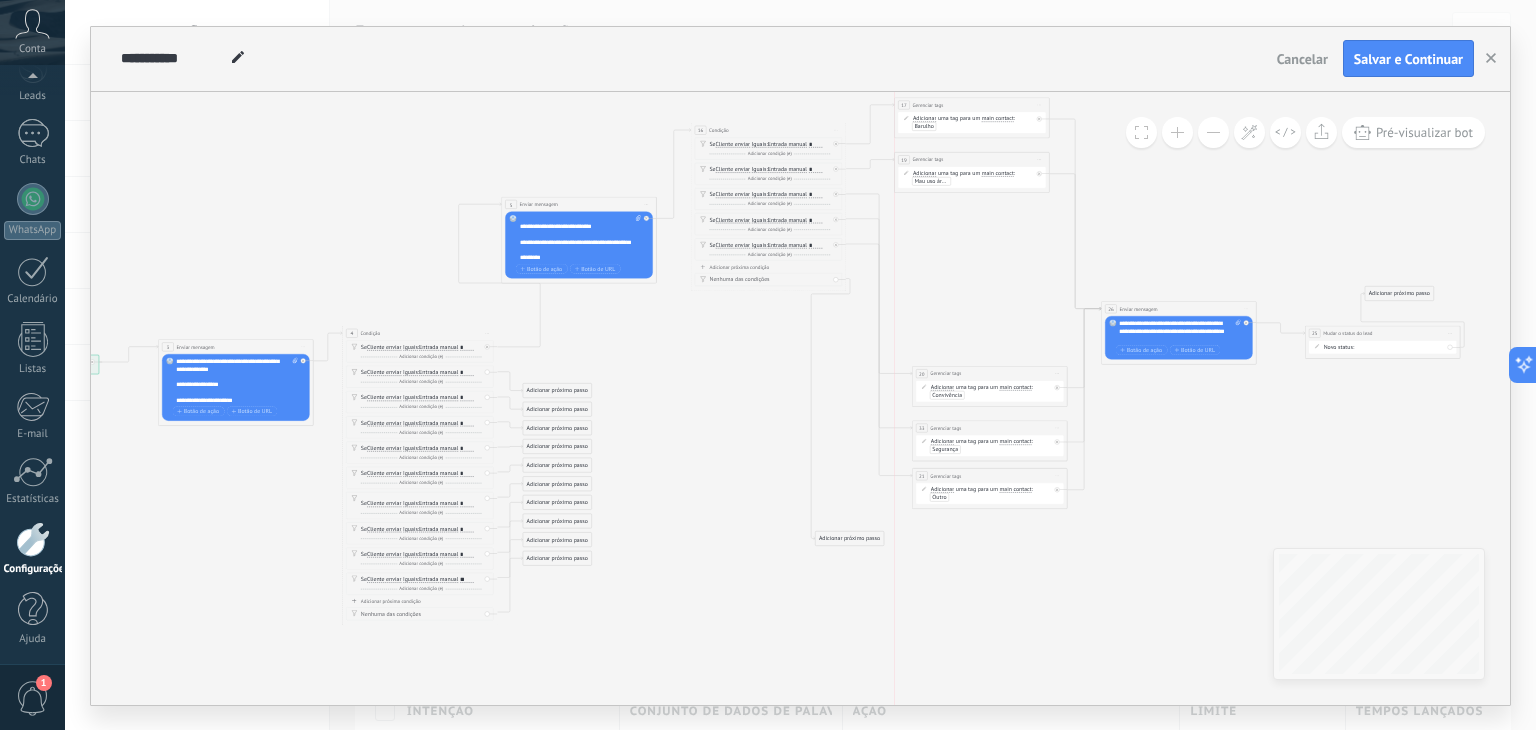 click on "**********" at bounding box center [972, 159] 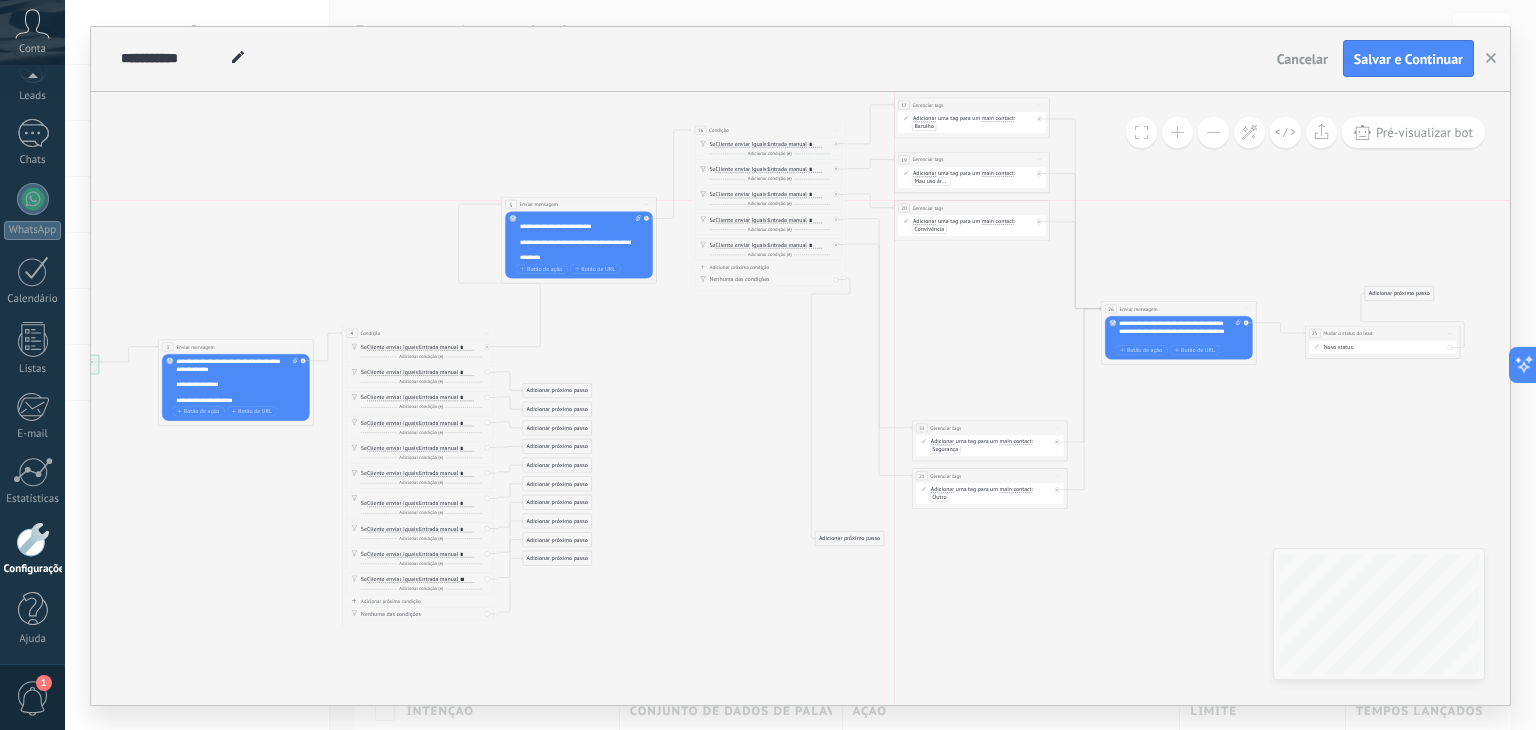 drag, startPoint x: 994, startPoint y: 370, endPoint x: 975, endPoint y: 208, distance: 163.1104 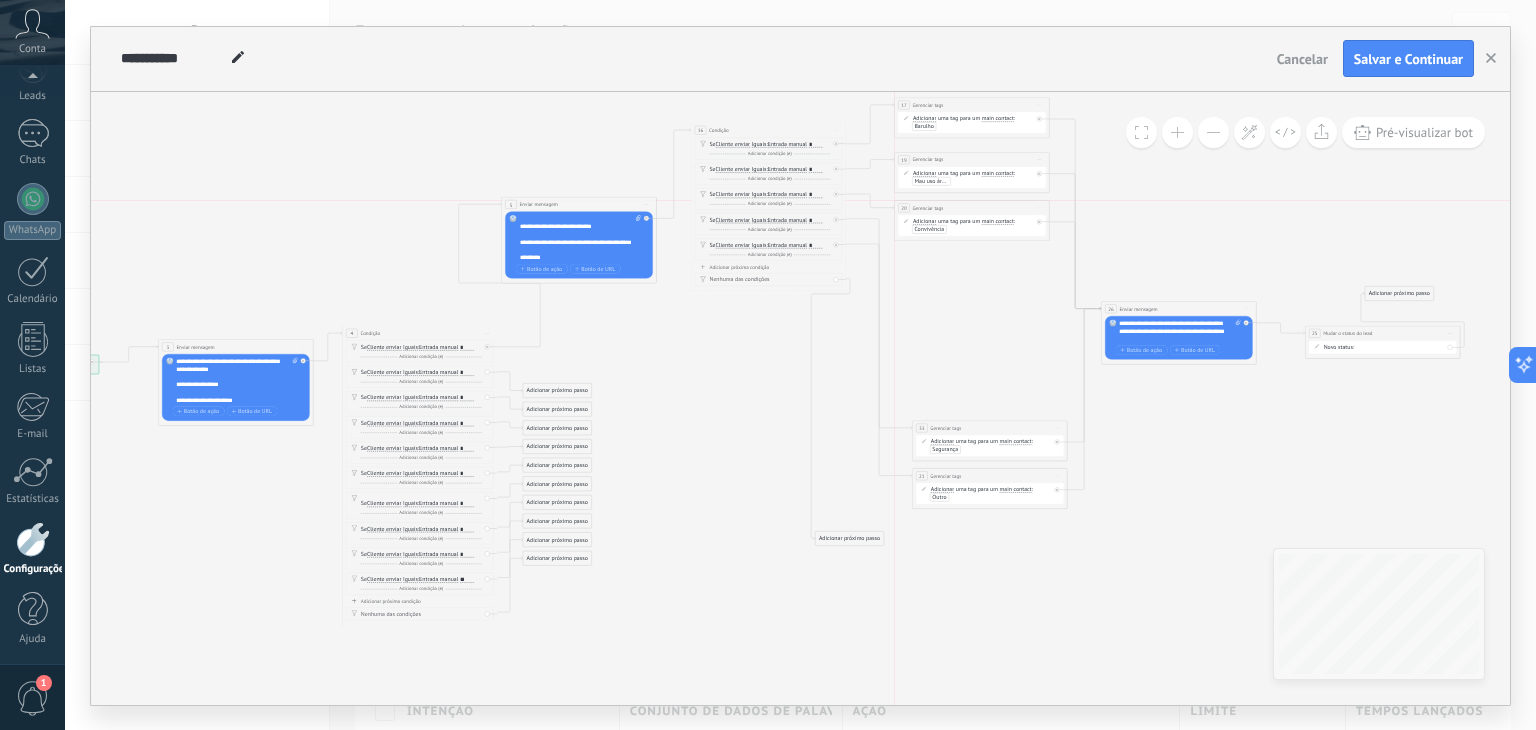 click on "**********" at bounding box center [972, 207] 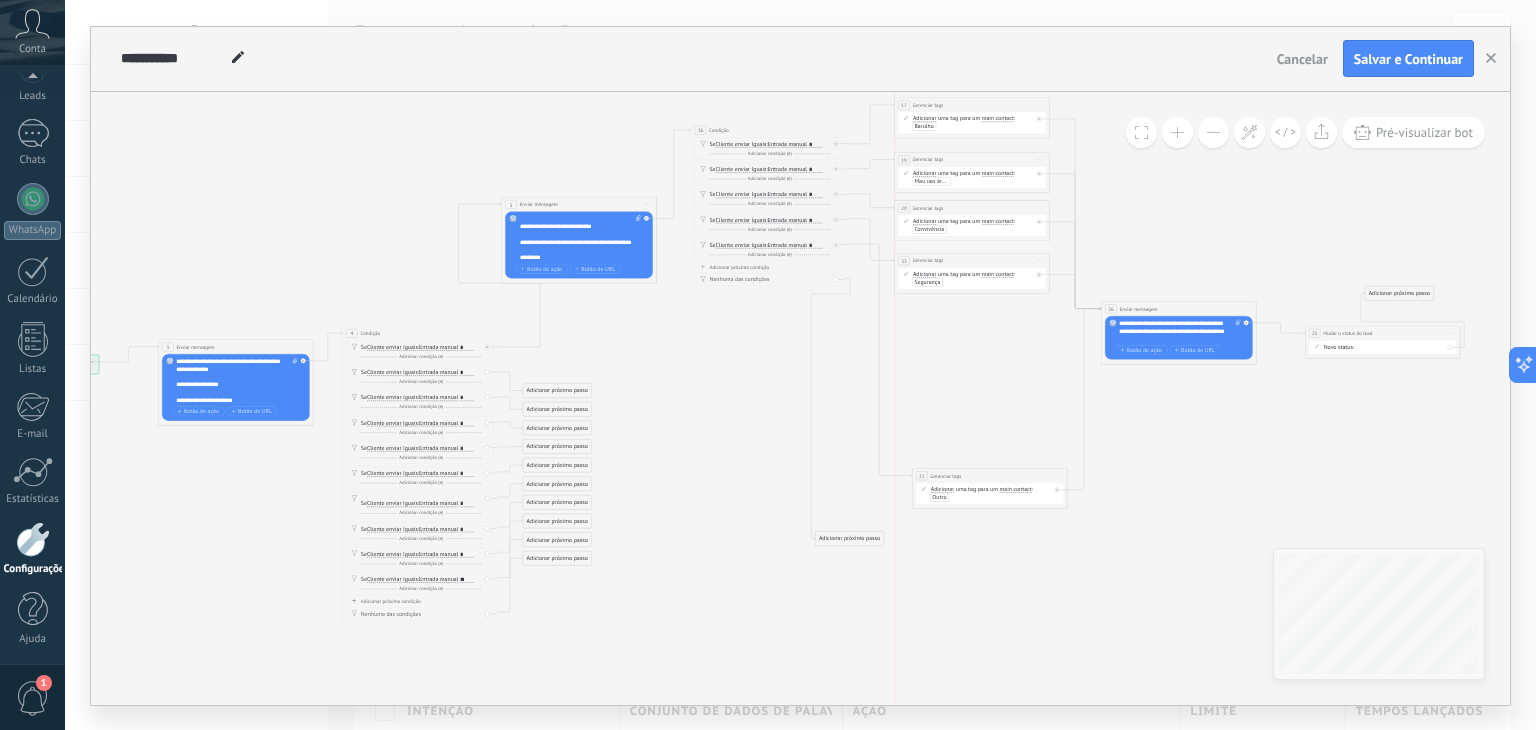 drag, startPoint x: 989, startPoint y: 425, endPoint x: 972, endPoint y: 257, distance: 168.85793 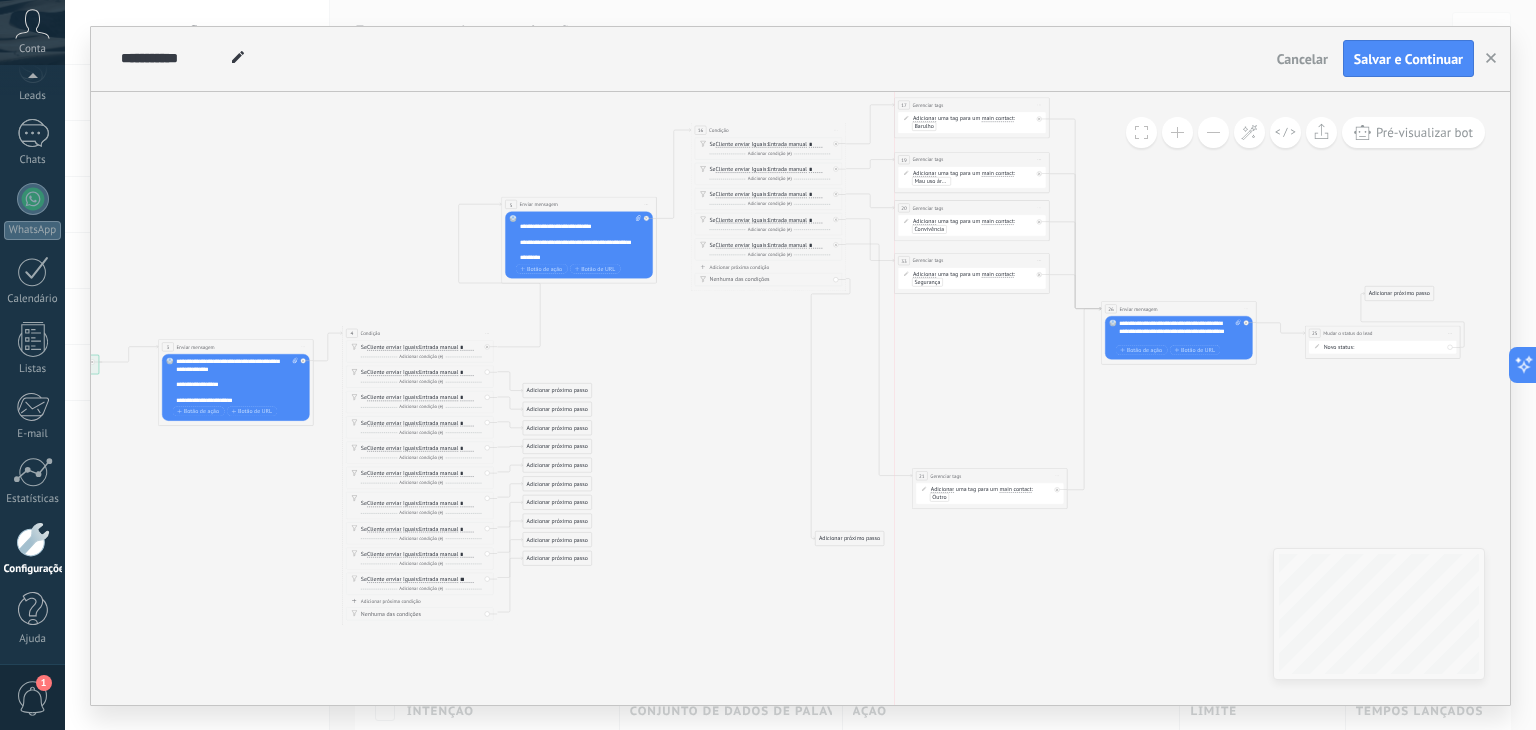 click on "**********" at bounding box center (972, 260) 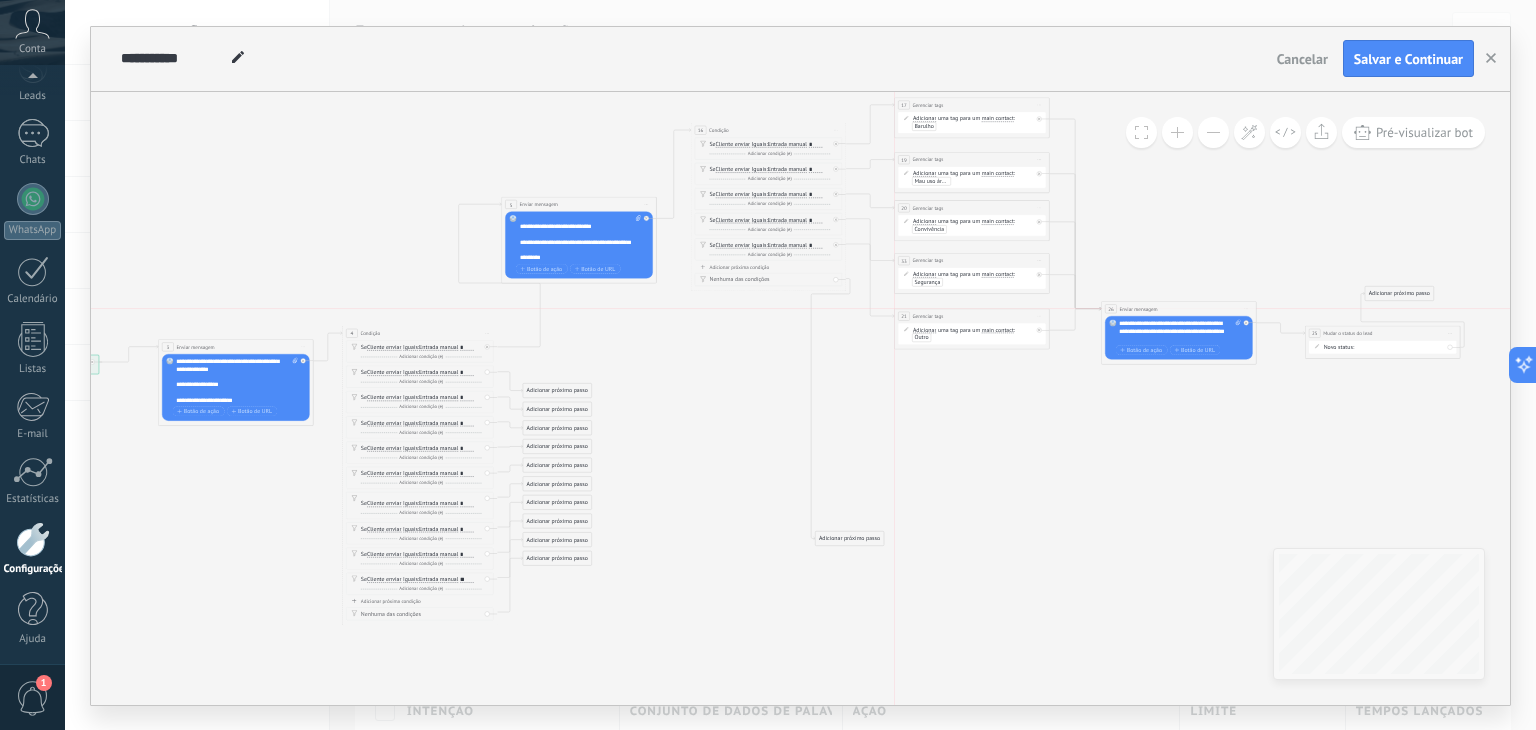drag, startPoint x: 1005, startPoint y: 470, endPoint x: 985, endPoint y: 310, distance: 161.24515 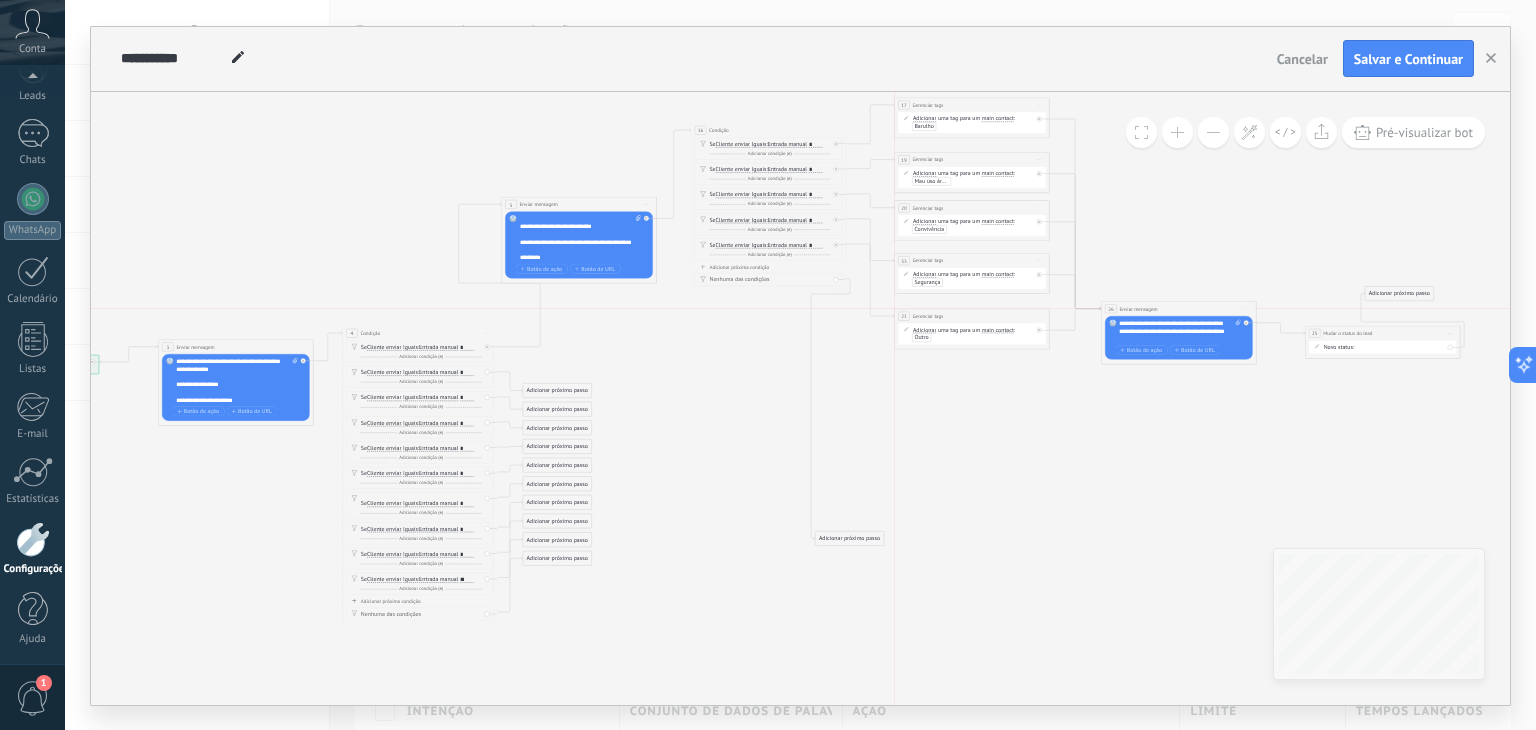 click on "**********" at bounding box center [972, 316] 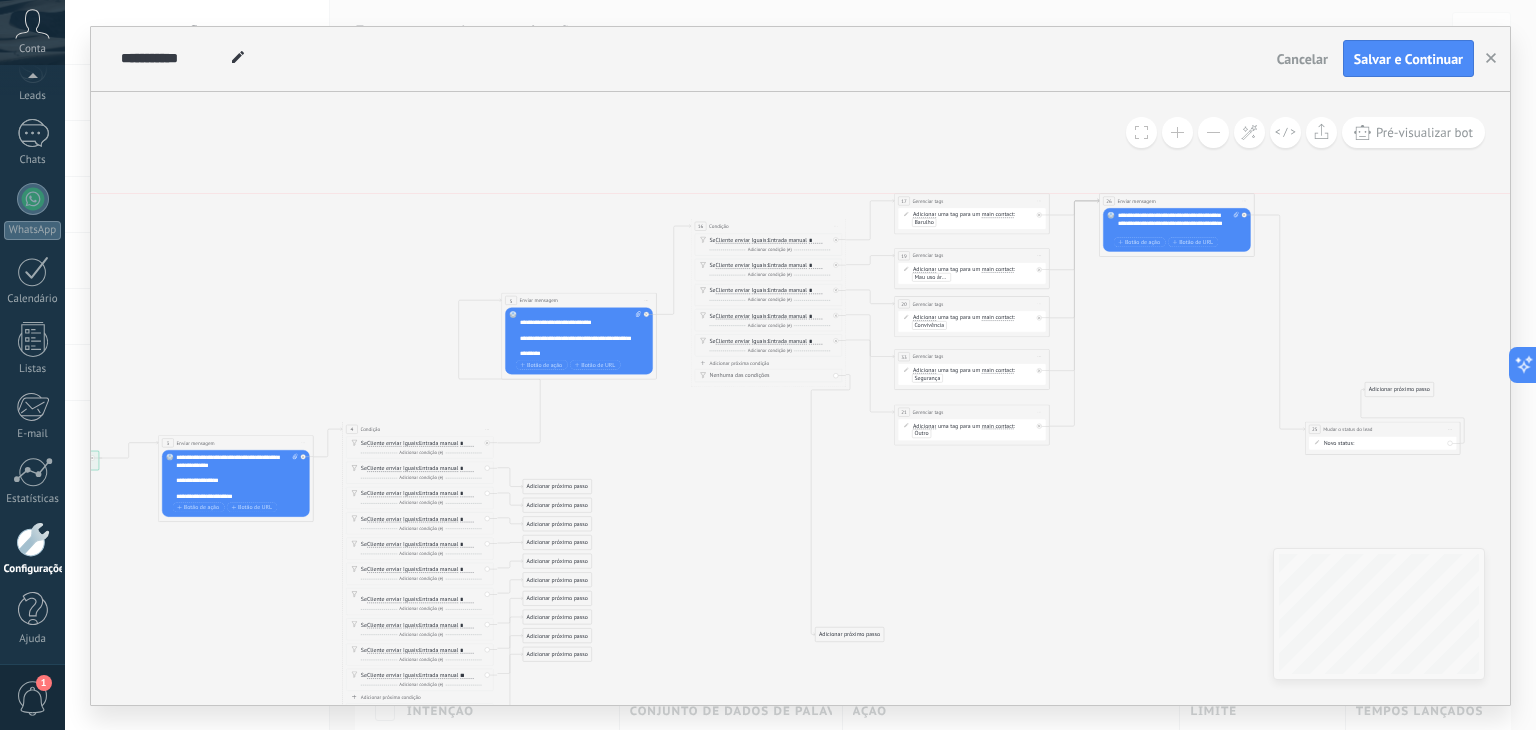 drag, startPoint x: 1174, startPoint y: 399, endPoint x: 1172, endPoint y: 197, distance: 202.0099 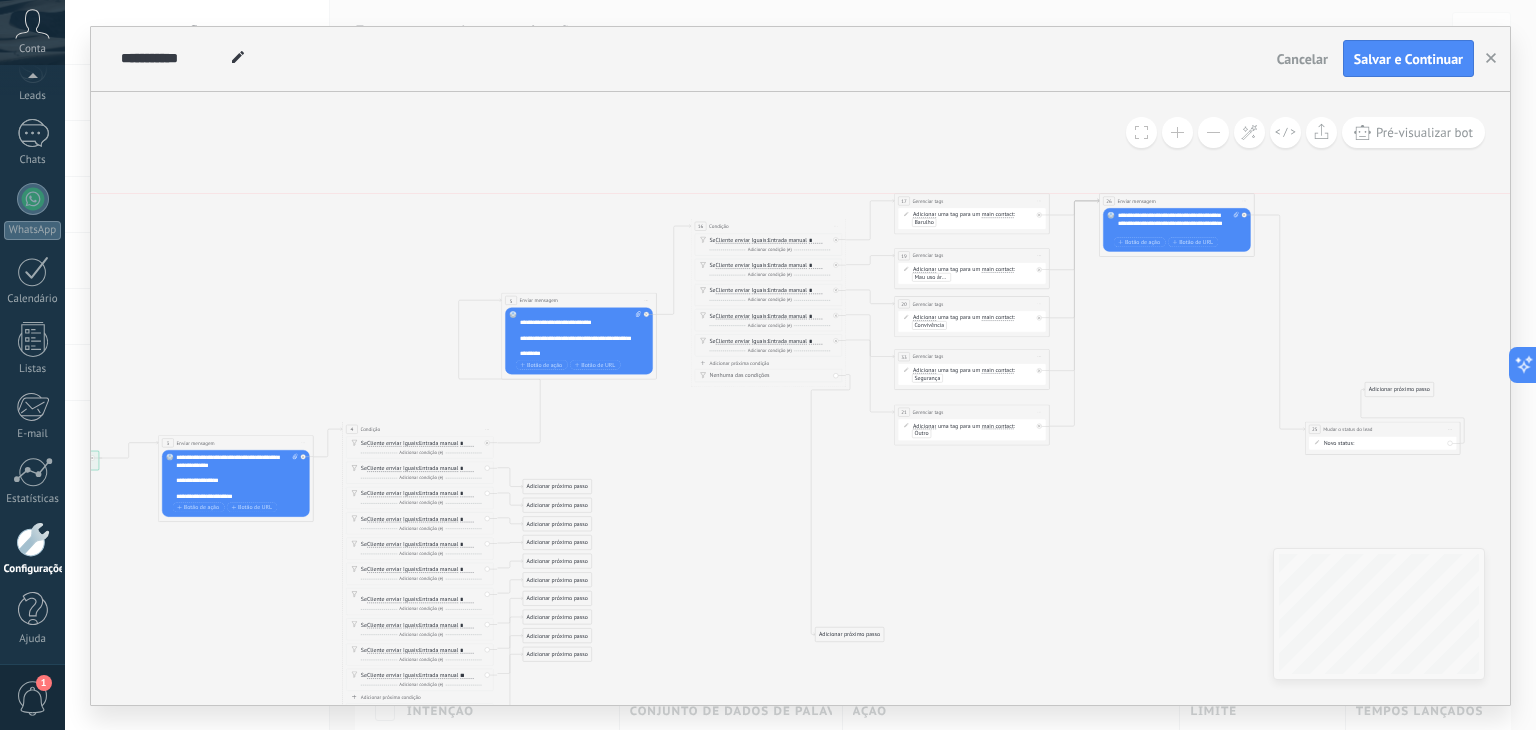 click on "**********" at bounding box center (1177, 200) 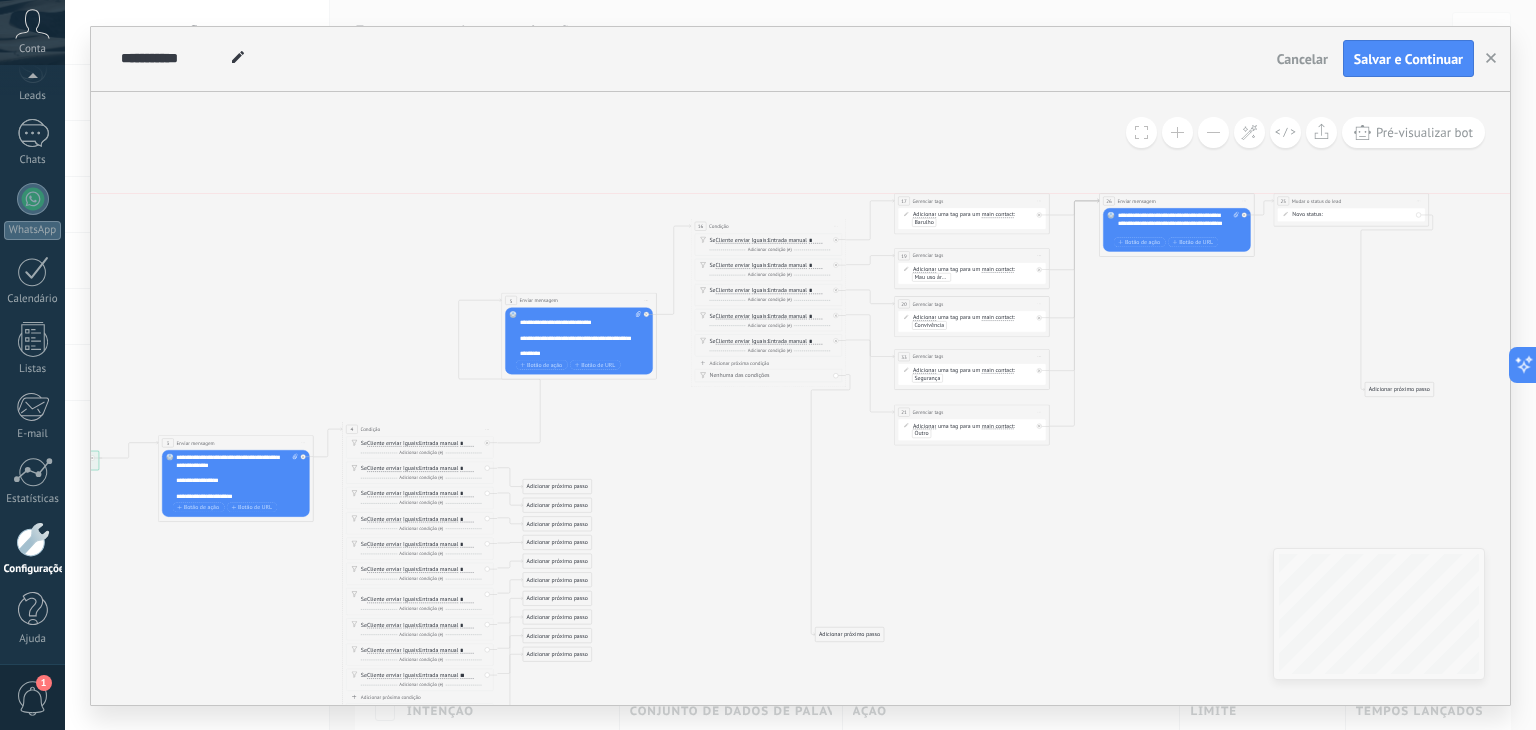 drag, startPoint x: 1403, startPoint y: 429, endPoint x: 1371, endPoint y: 201, distance: 230.23466 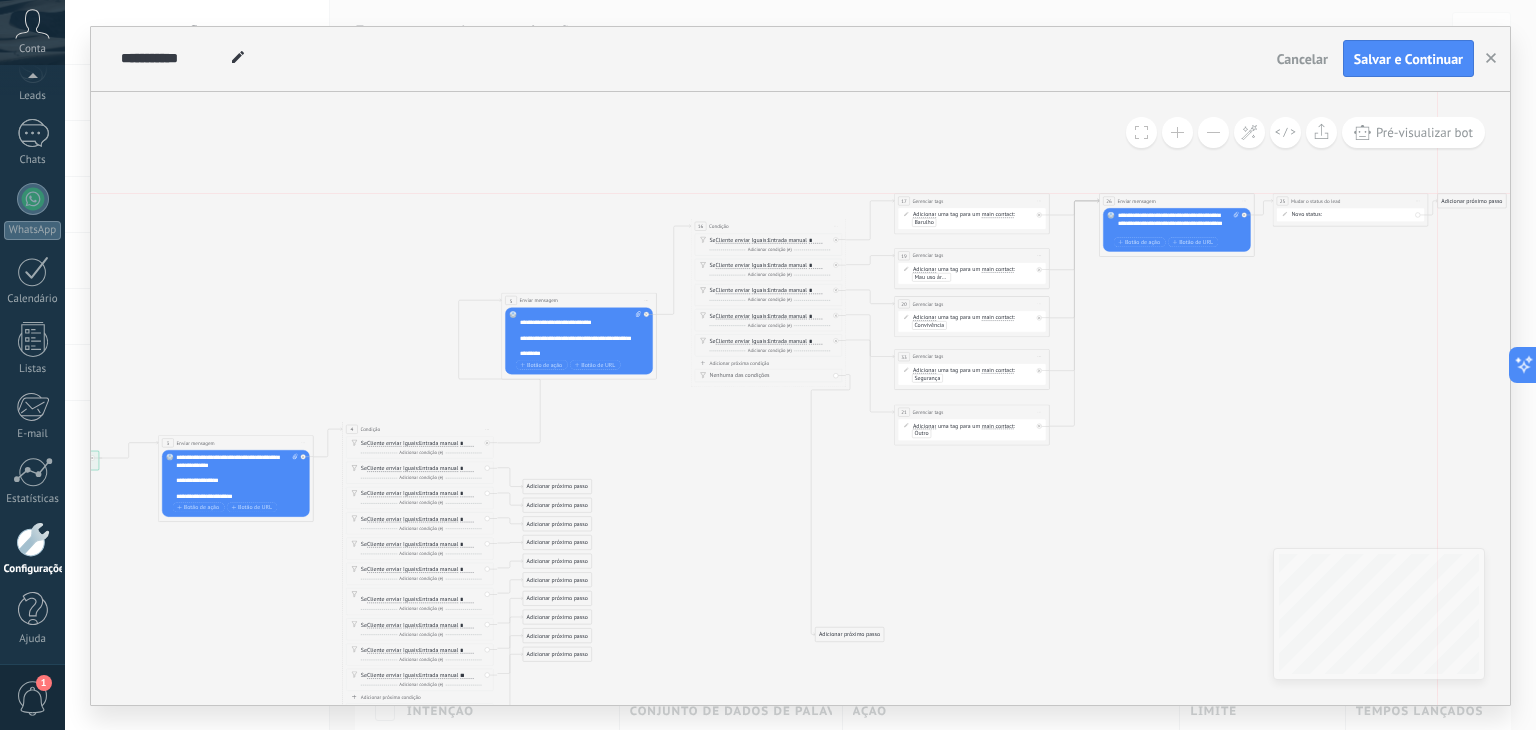 drag, startPoint x: 1408, startPoint y: 386, endPoint x: 1480, endPoint y: 195, distance: 204.12006 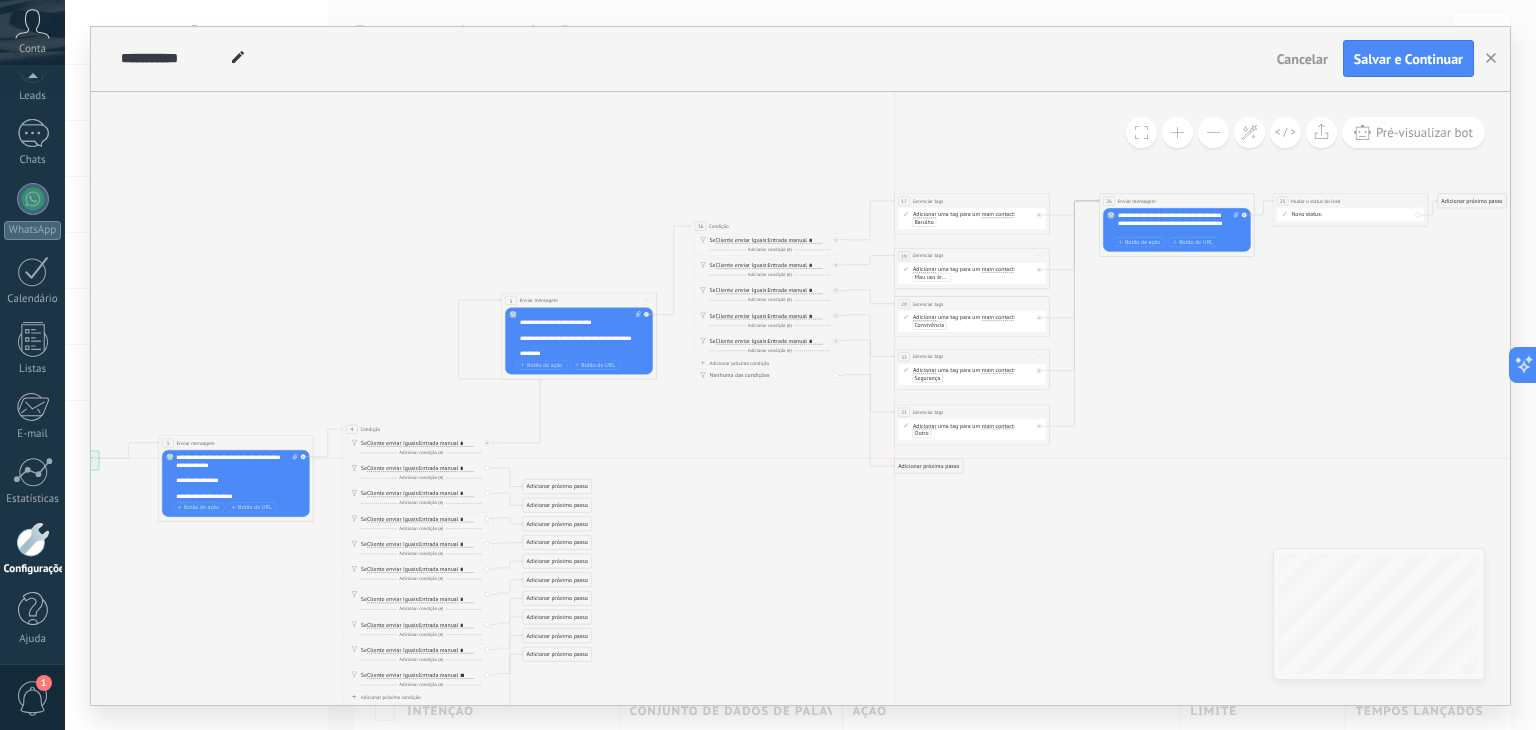 drag, startPoint x: 928, startPoint y: 571, endPoint x: 932, endPoint y: 468, distance: 103.077644 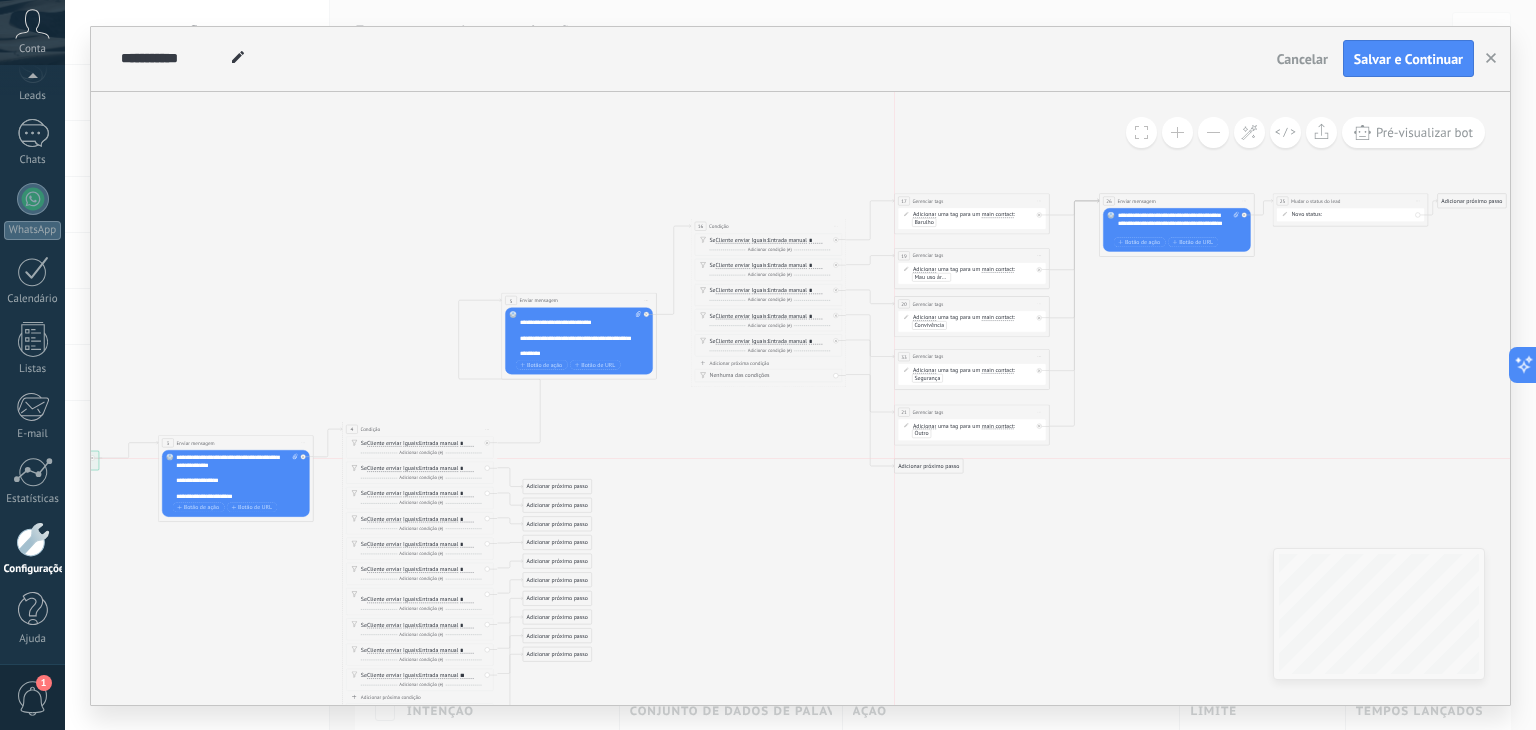 click on "Adicionar próximo passo" at bounding box center [929, 465] 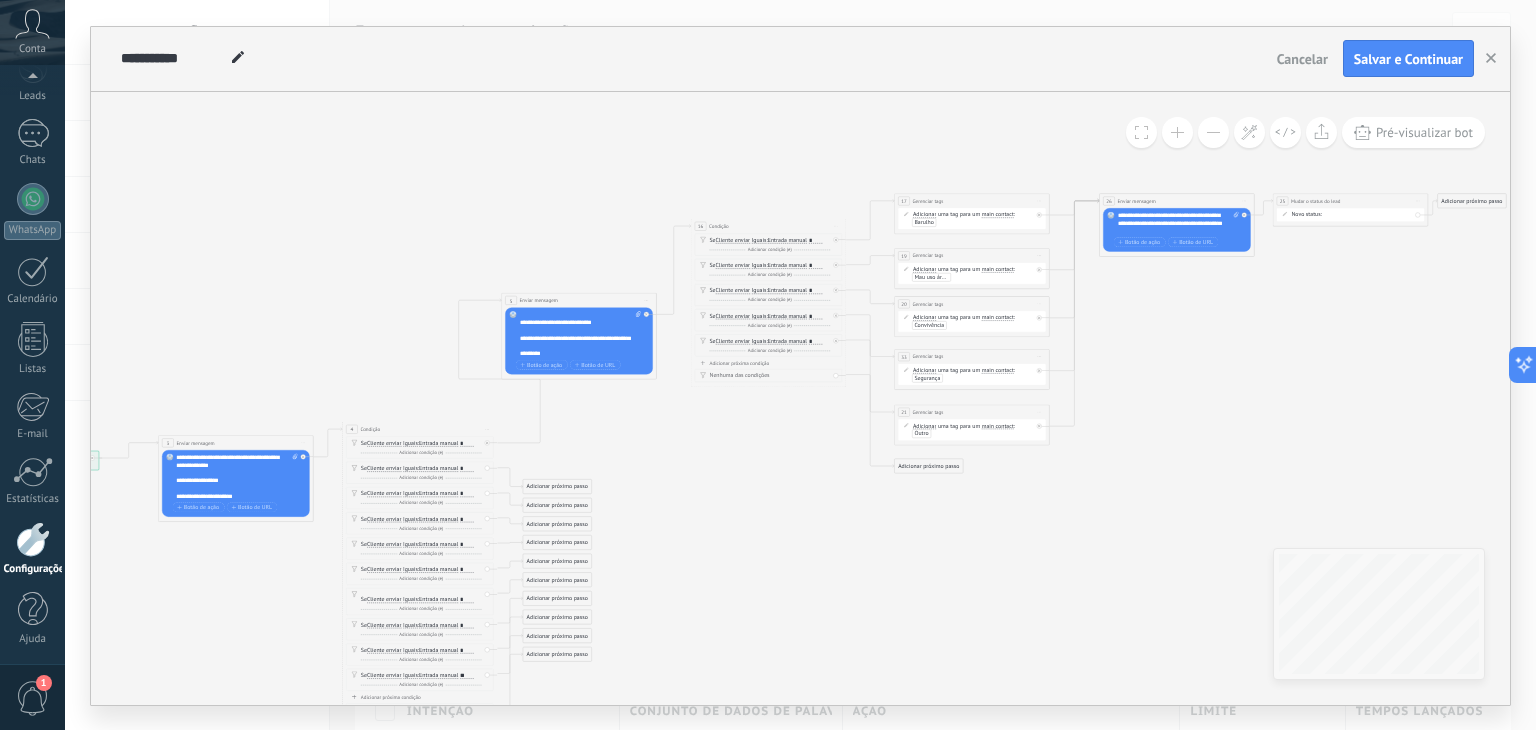 click on "Adicionar próximo passo" at bounding box center (929, 465) 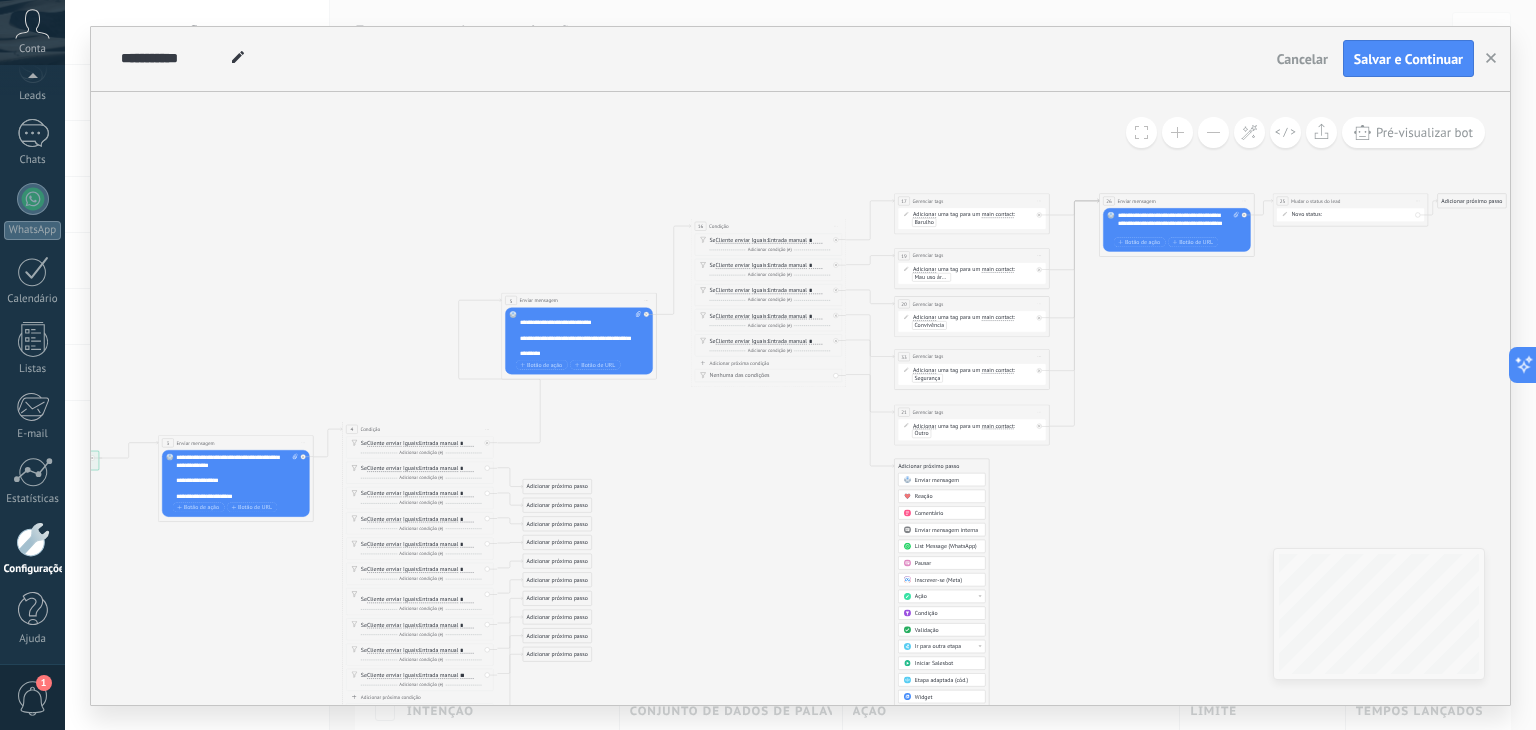 click on "Enviar mensagem" at bounding box center [937, 479] 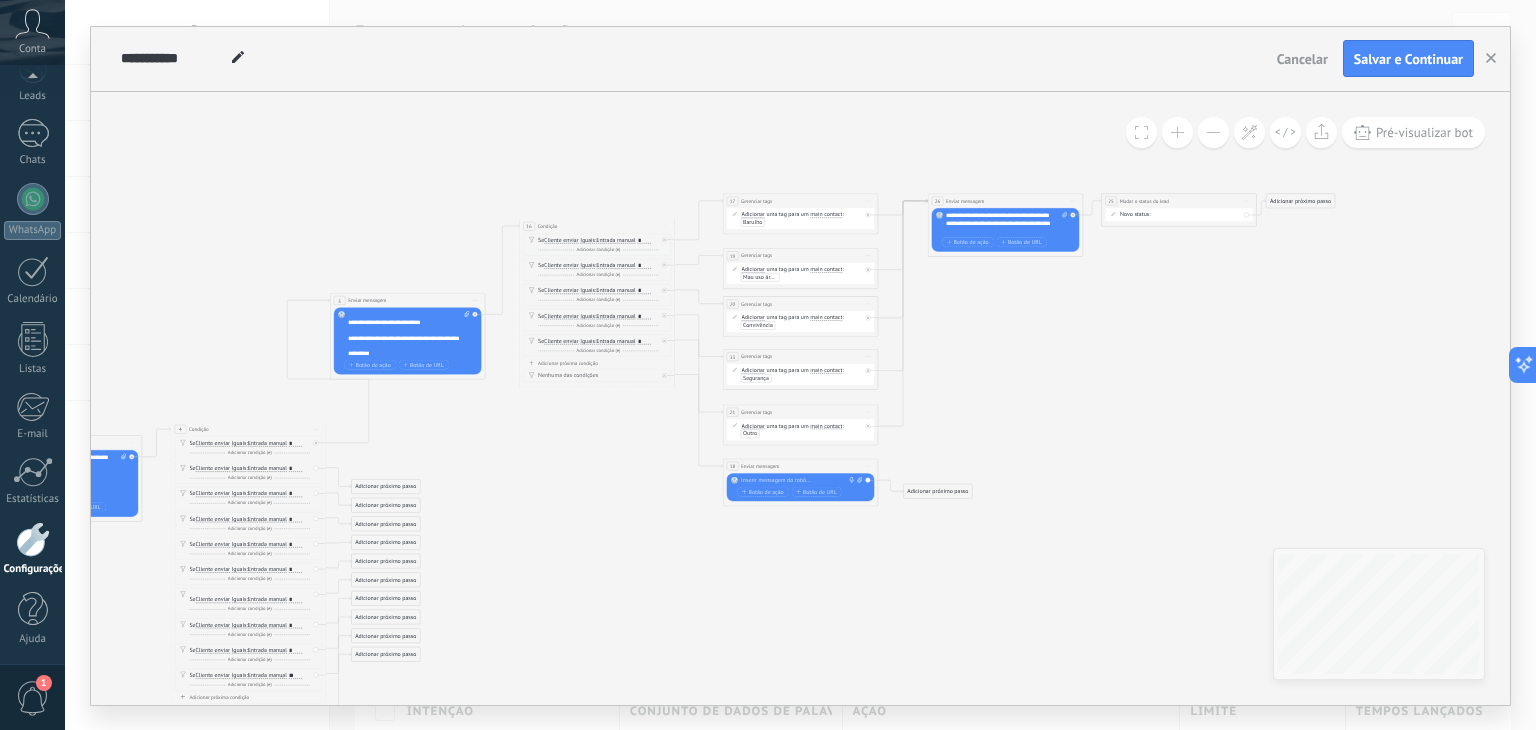 click on "Substituir
Remover
Converter para mensagem de voz
Arraste a imagem aqui para anexá-la.
Adicionar imagem
Upload
Arraste e solte
Arquivo não encontrado
Inserir mensagem do robô..." at bounding box center (801, 487) 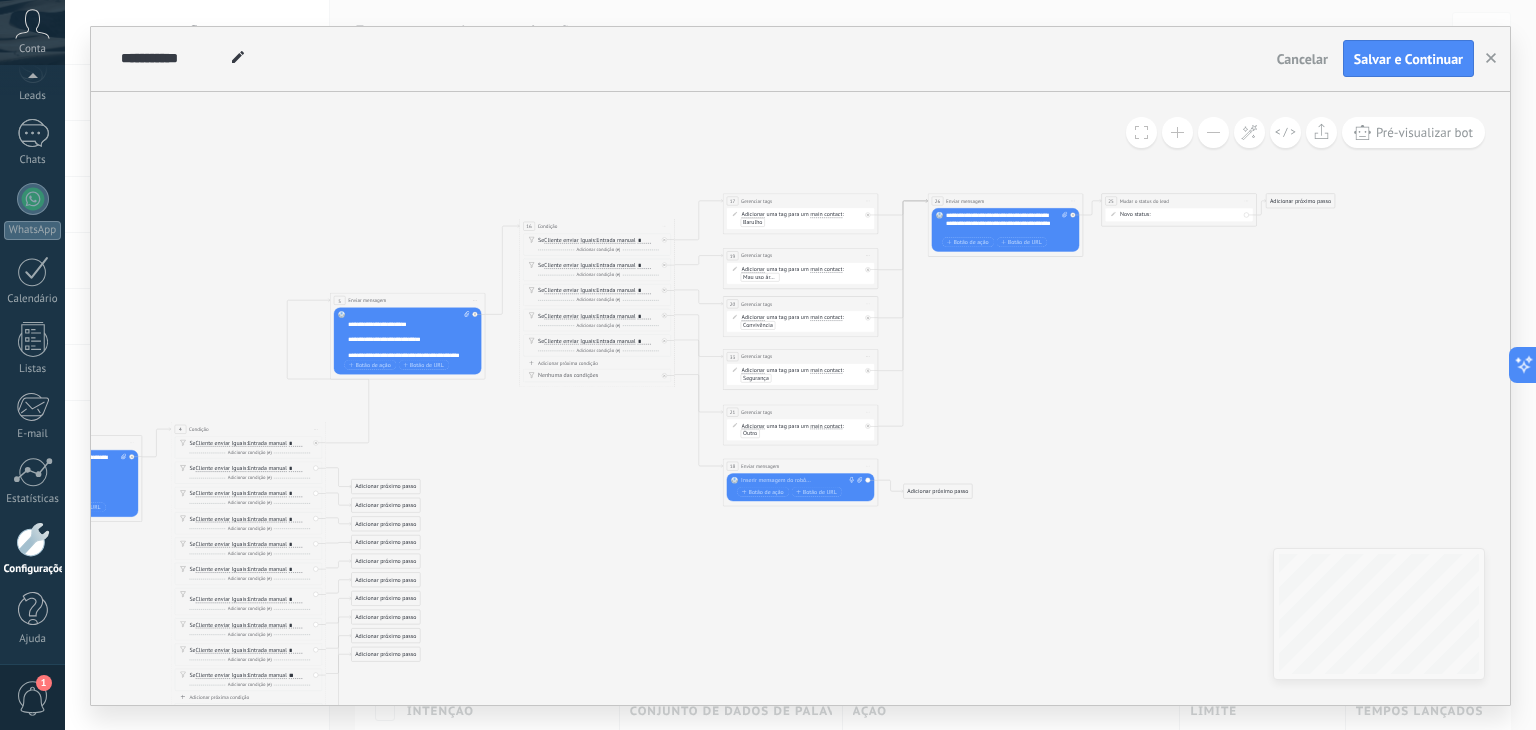 scroll, scrollTop: 0, scrollLeft: 0, axis: both 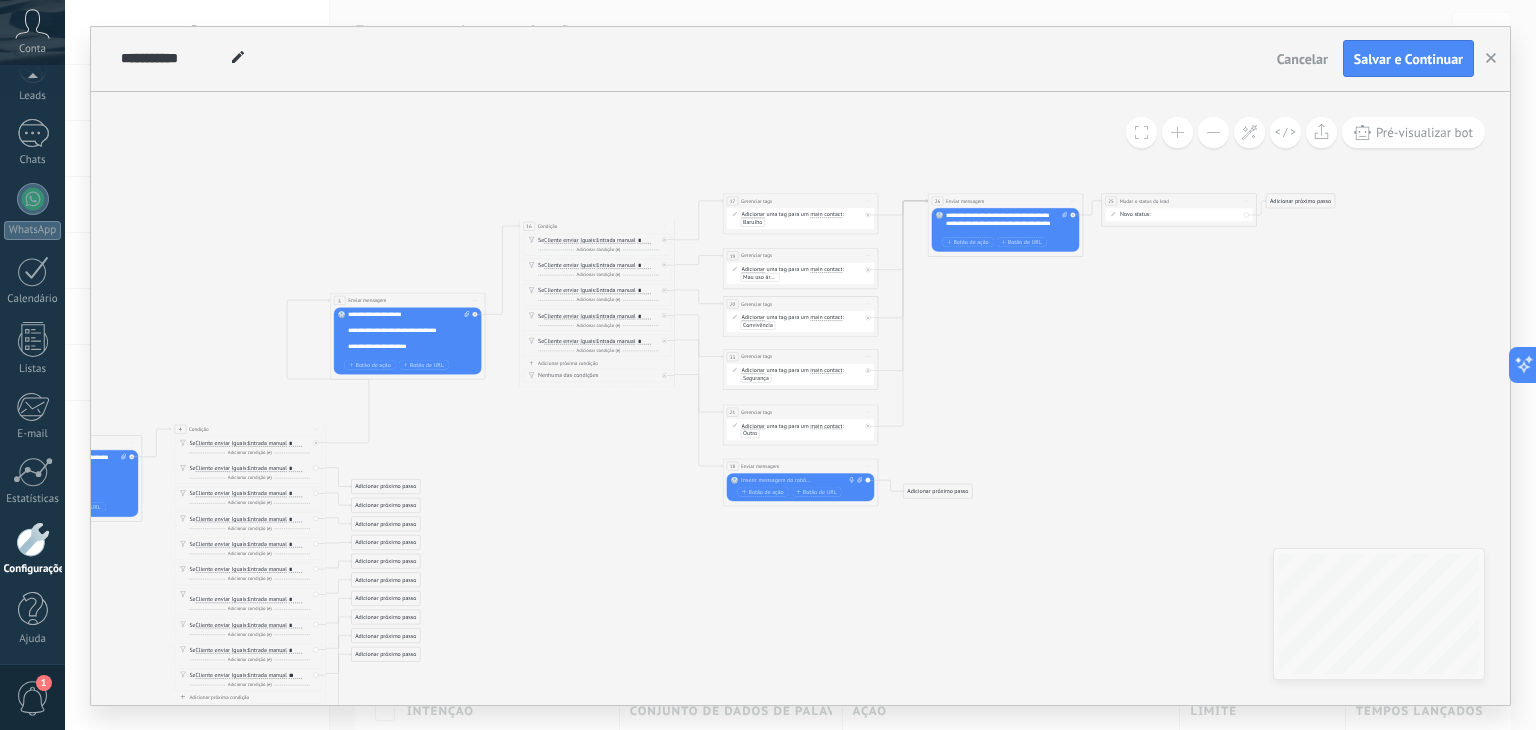 click 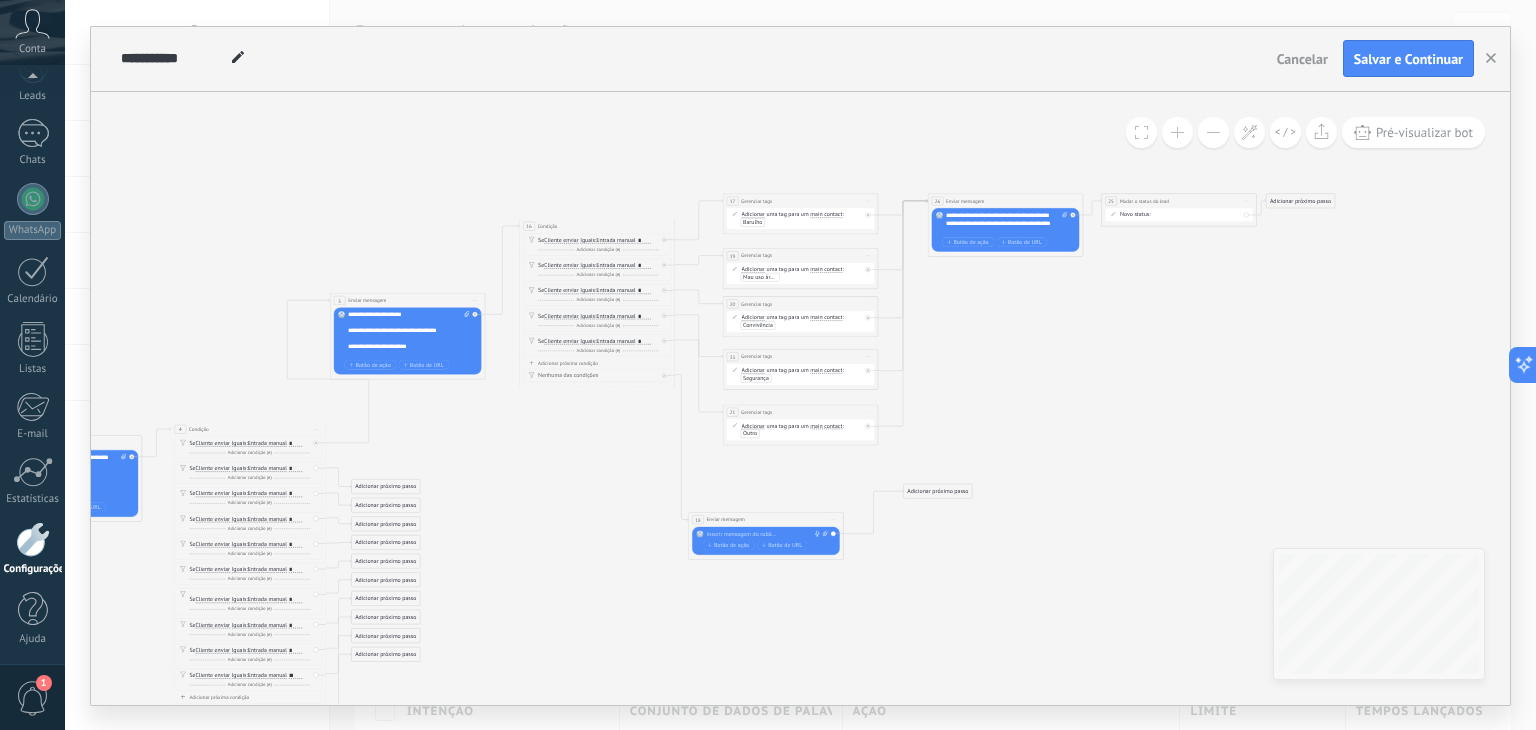 drag, startPoint x: 769, startPoint y: 465, endPoint x: 735, endPoint y: 518, distance: 62.968246 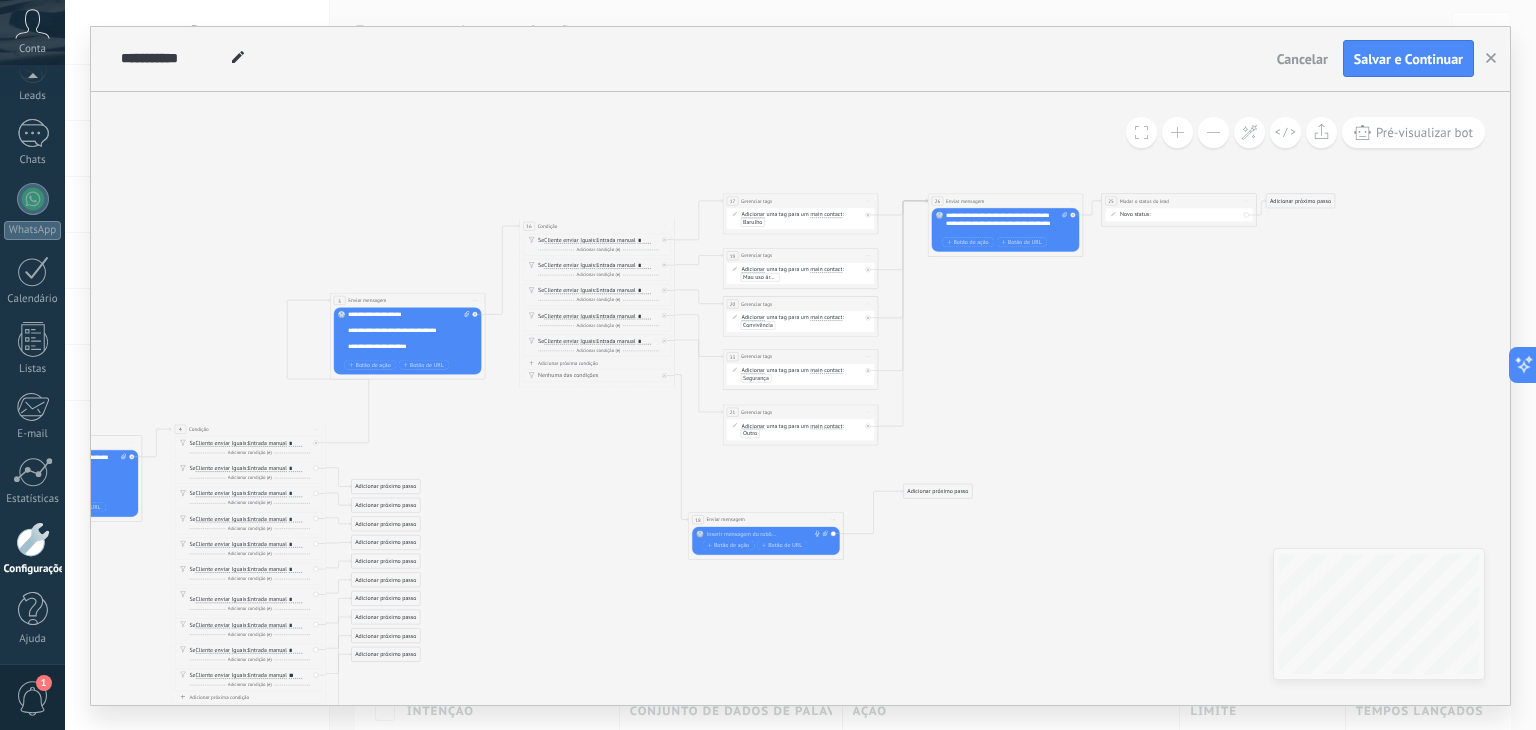 click on "Enviar mensagem" at bounding box center [726, 519] 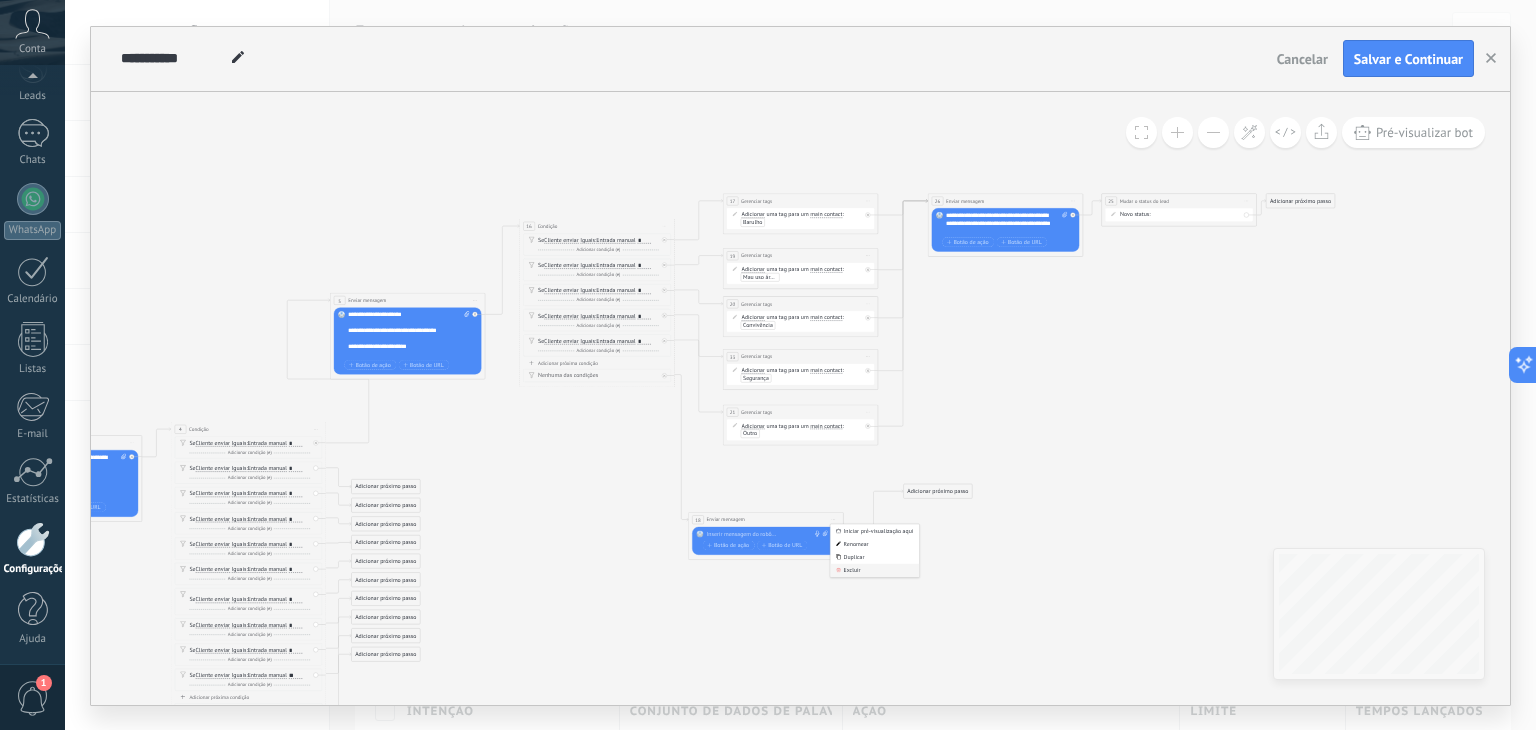 click on "Excluir" at bounding box center (874, 569) 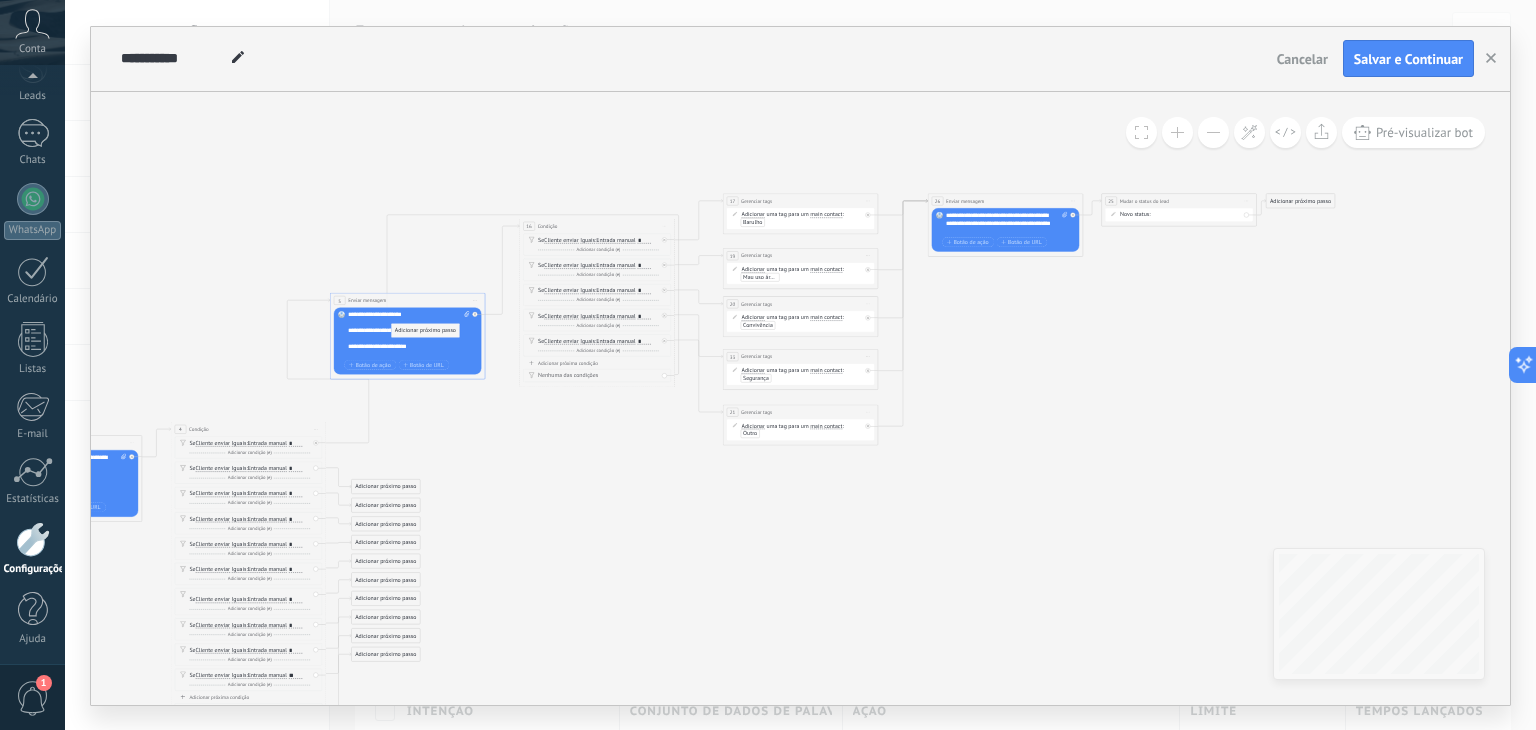 drag, startPoint x: 742, startPoint y: 457, endPoint x: 433, endPoint y: 332, distance: 333.32565 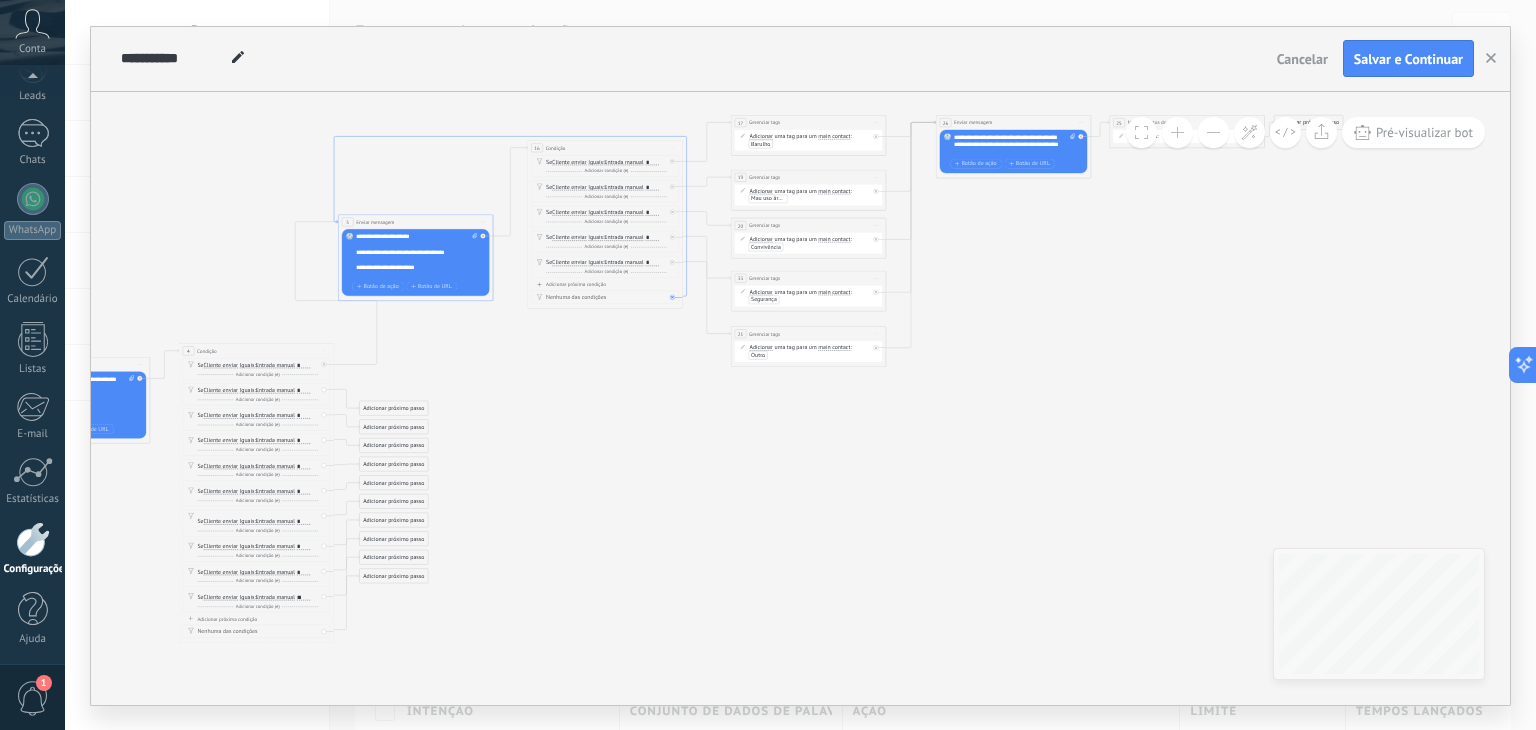 drag, startPoint x: 484, startPoint y: 215, endPoint x: 492, endPoint y: 137, distance: 78.40918 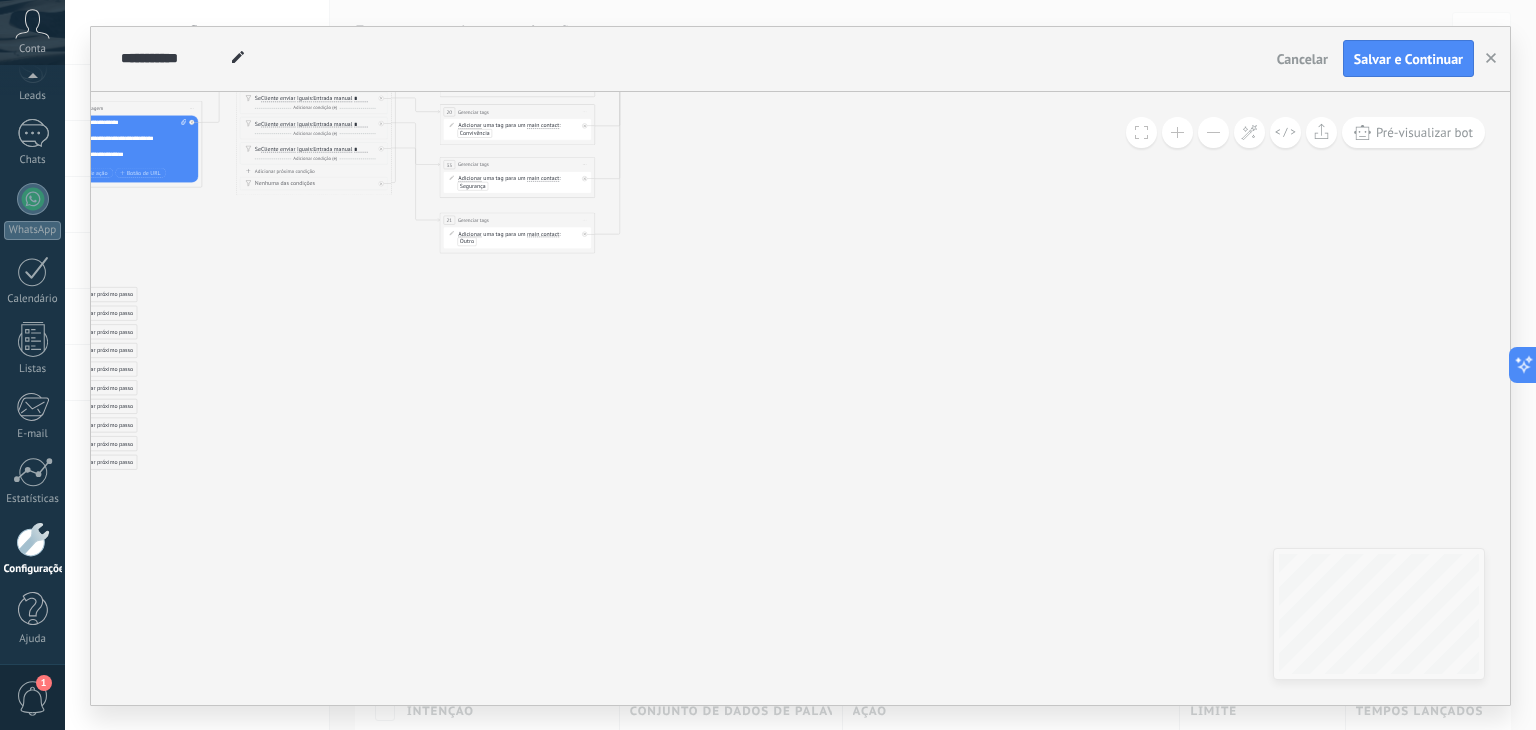 drag, startPoint x: 925, startPoint y: 399, endPoint x: 640, endPoint y: 393, distance: 285.06314 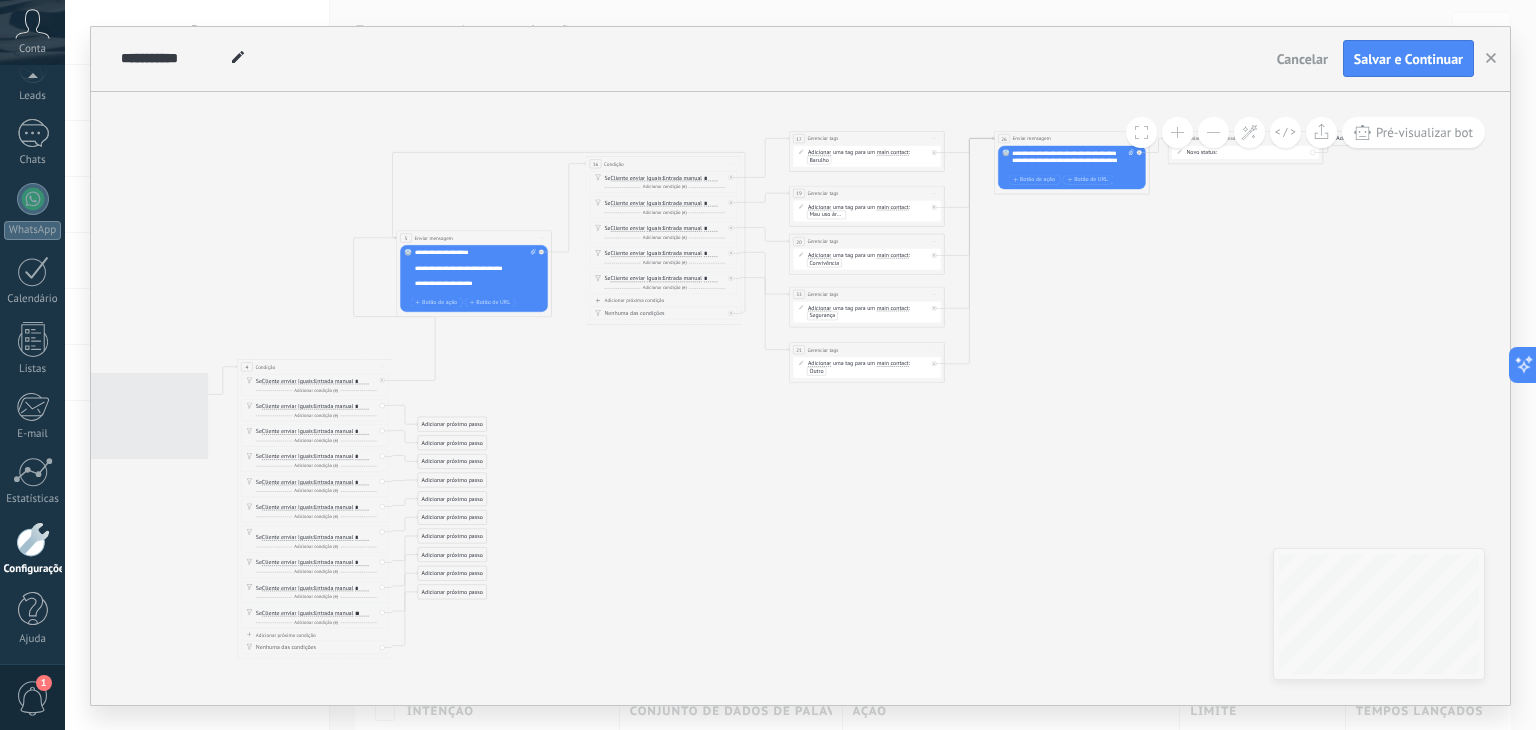 drag, startPoint x: 932, startPoint y: 511, endPoint x: 1221, endPoint y: 628, distance: 311.7852 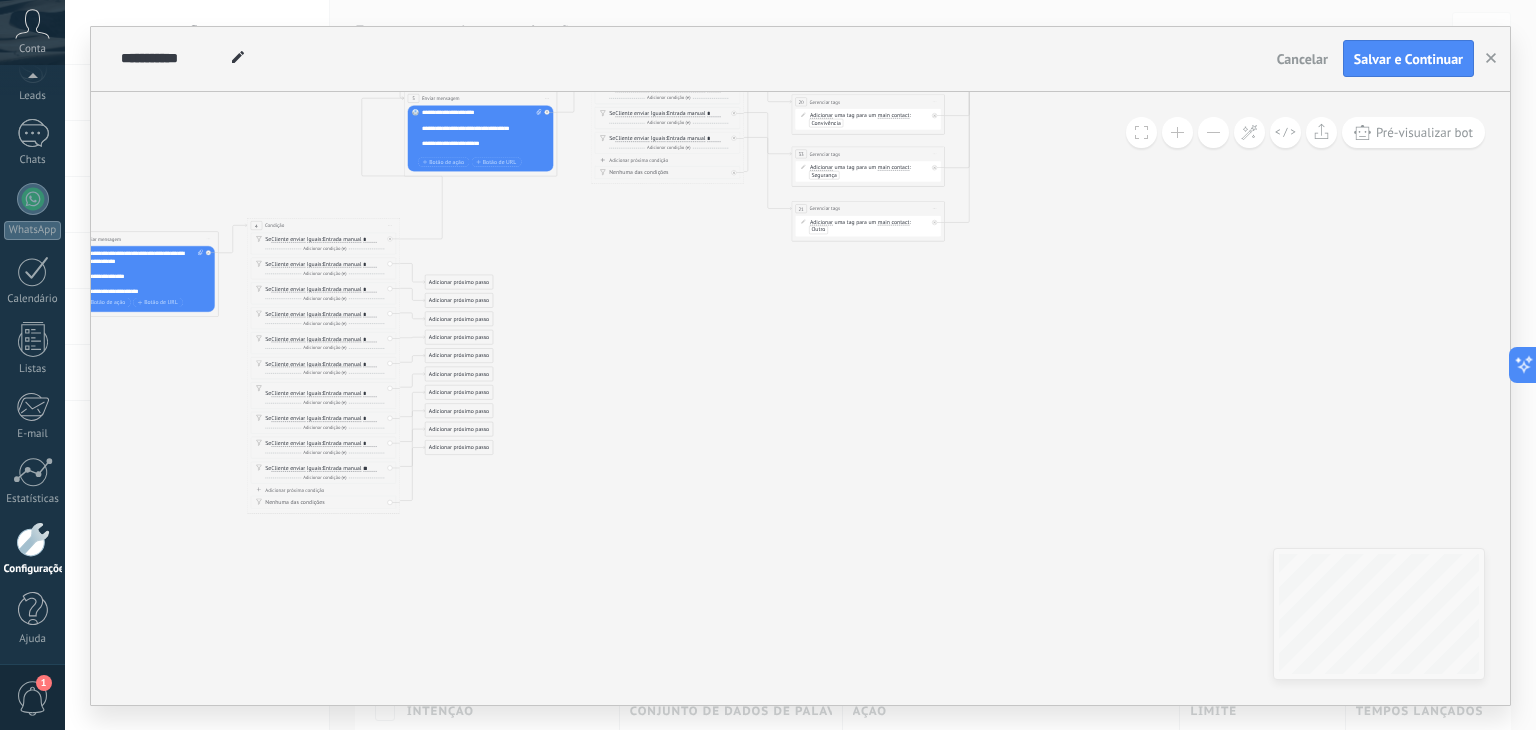 click 